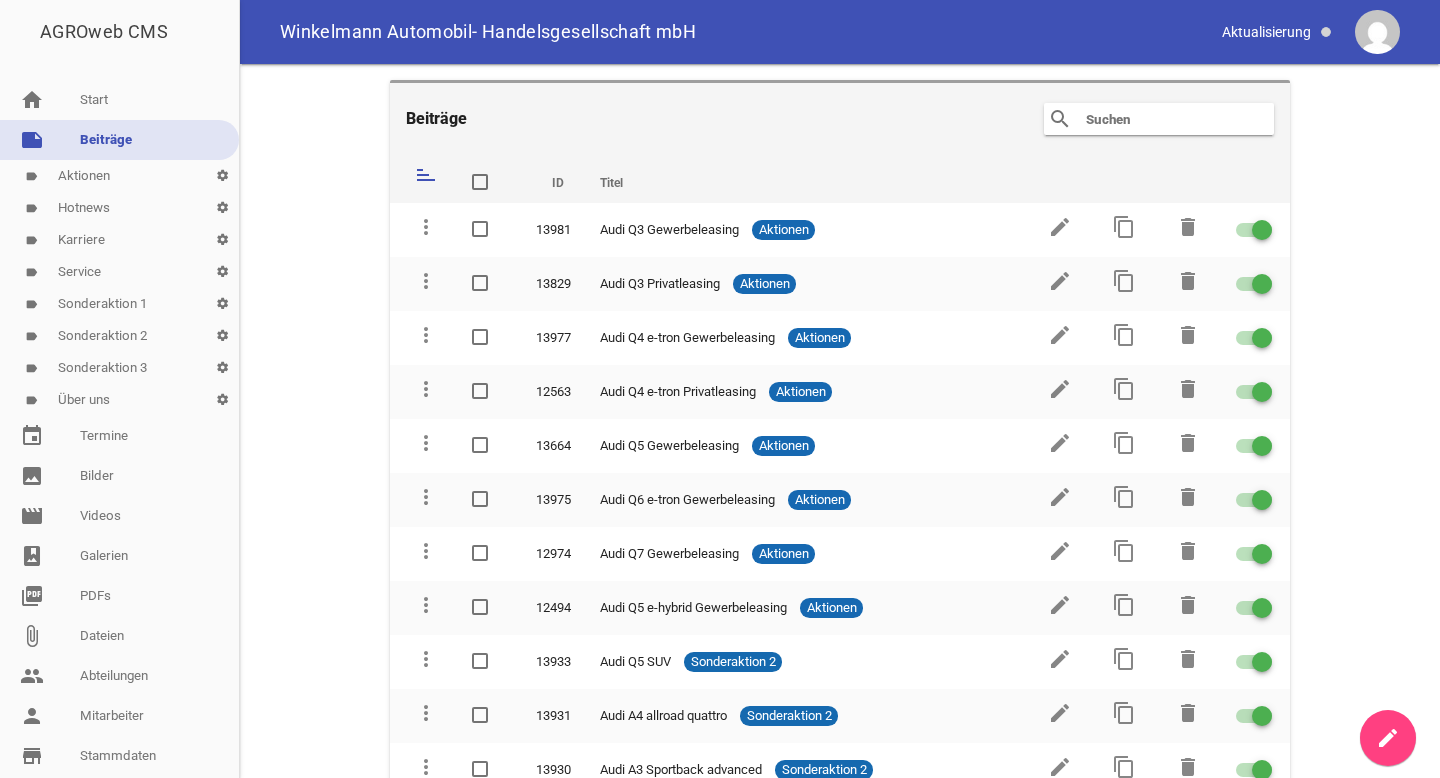 scroll, scrollTop: 0, scrollLeft: 0, axis: both 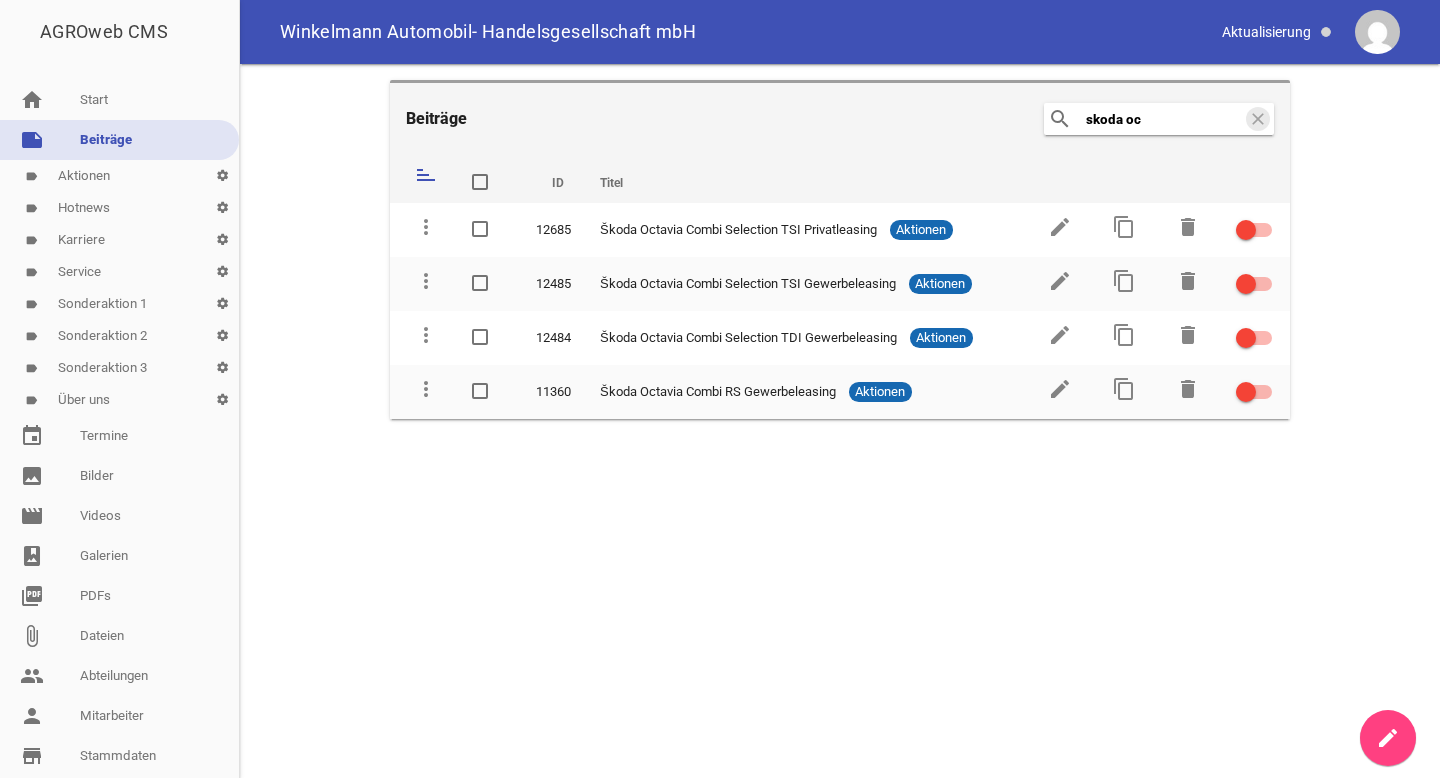 type on "skoda oc" 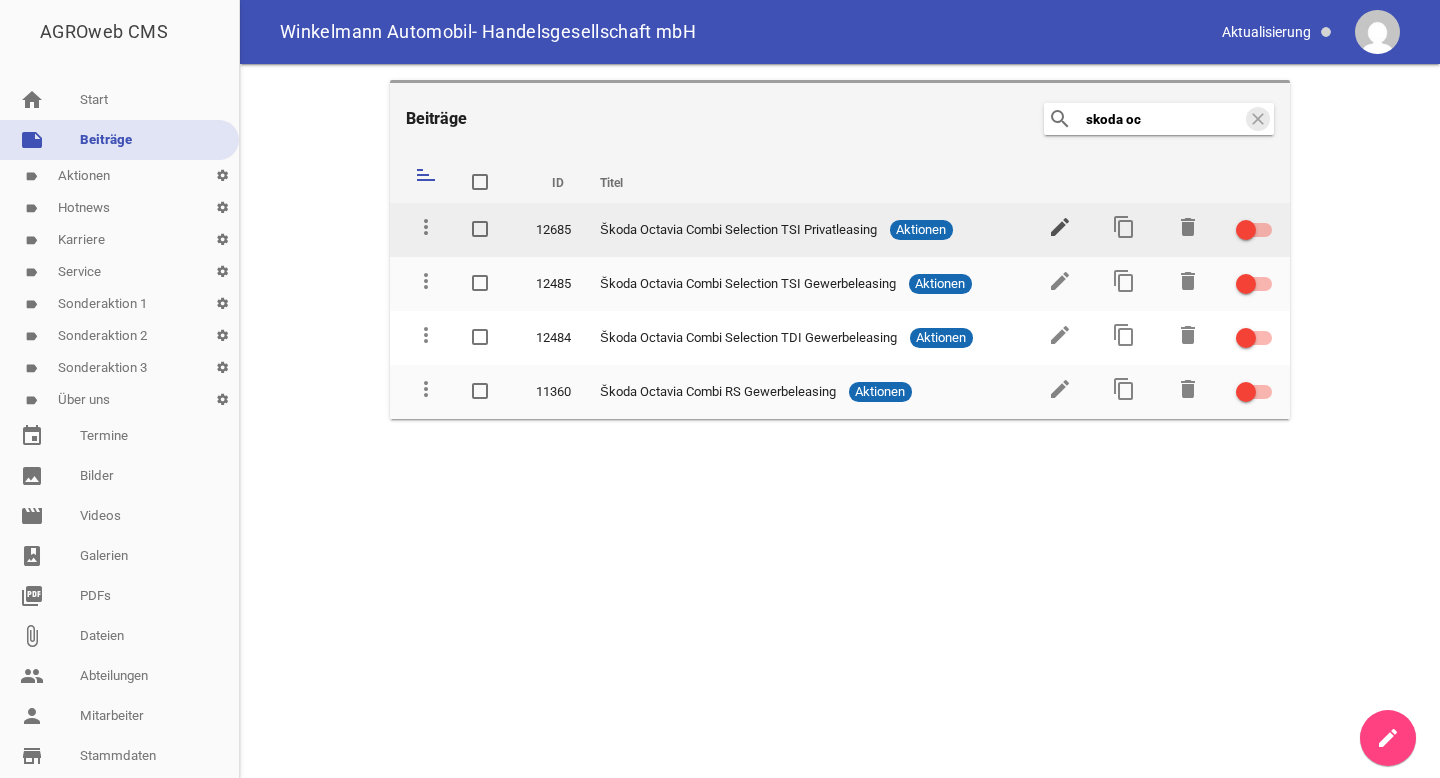 click on "edit" at bounding box center (1060, 227) 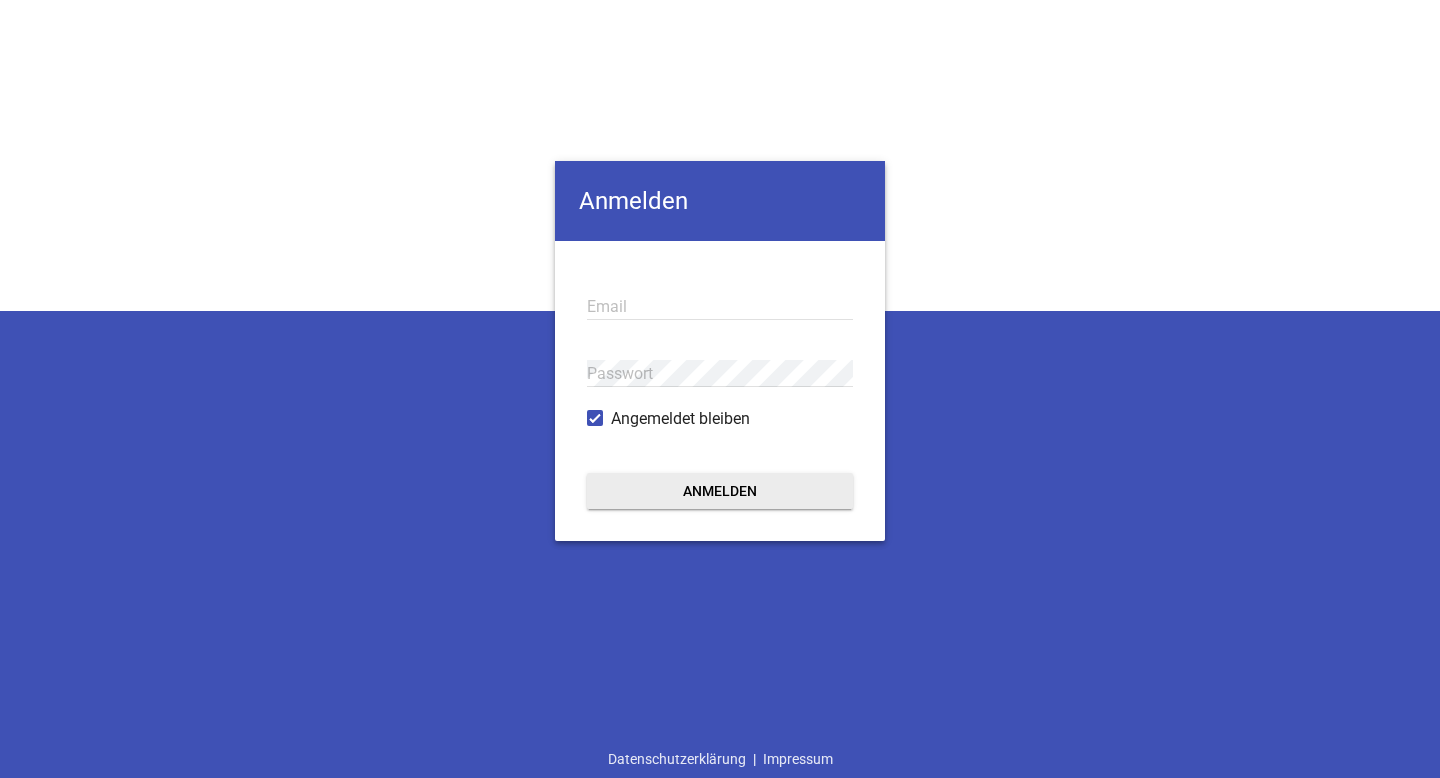 type on "jule@victoria-branding.de" 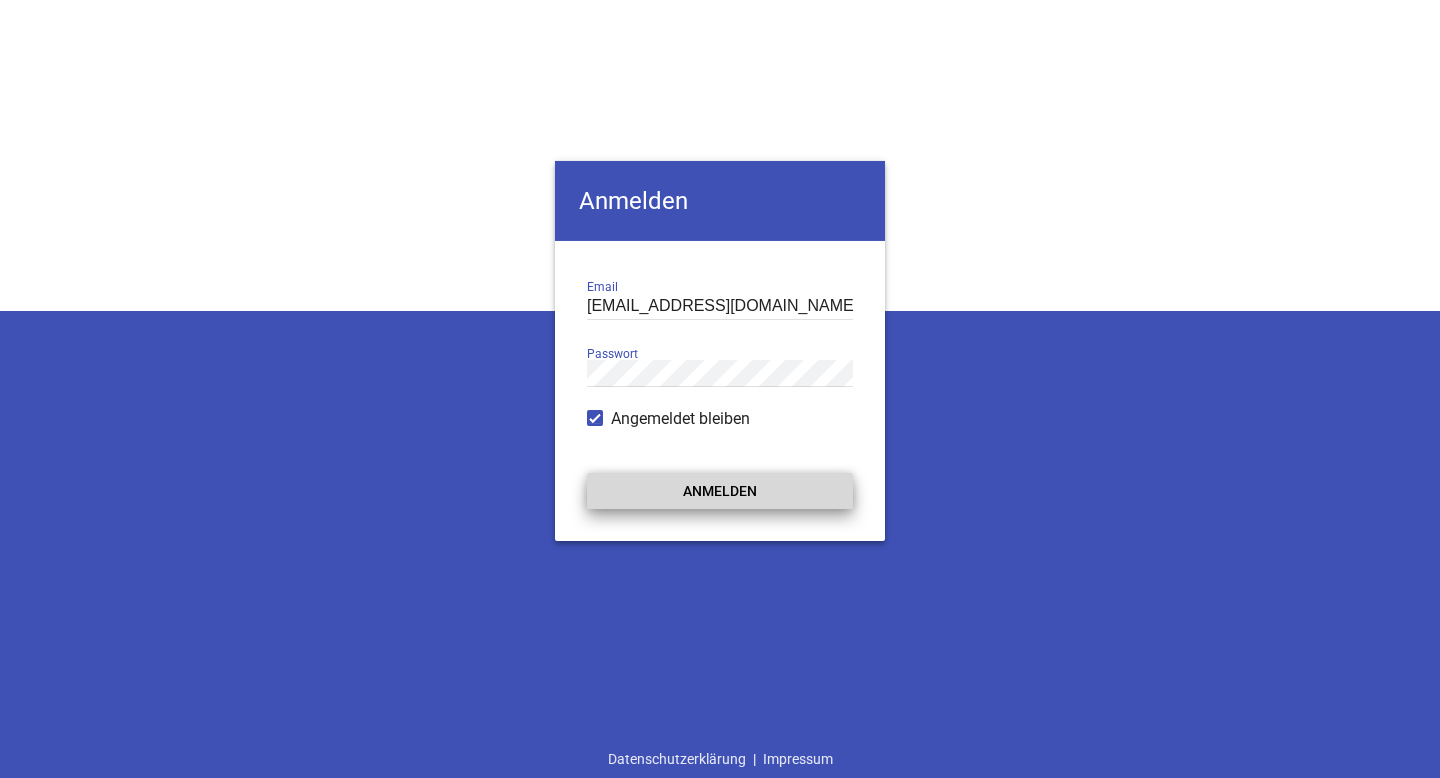 click on "Anmelden" at bounding box center [720, 491] 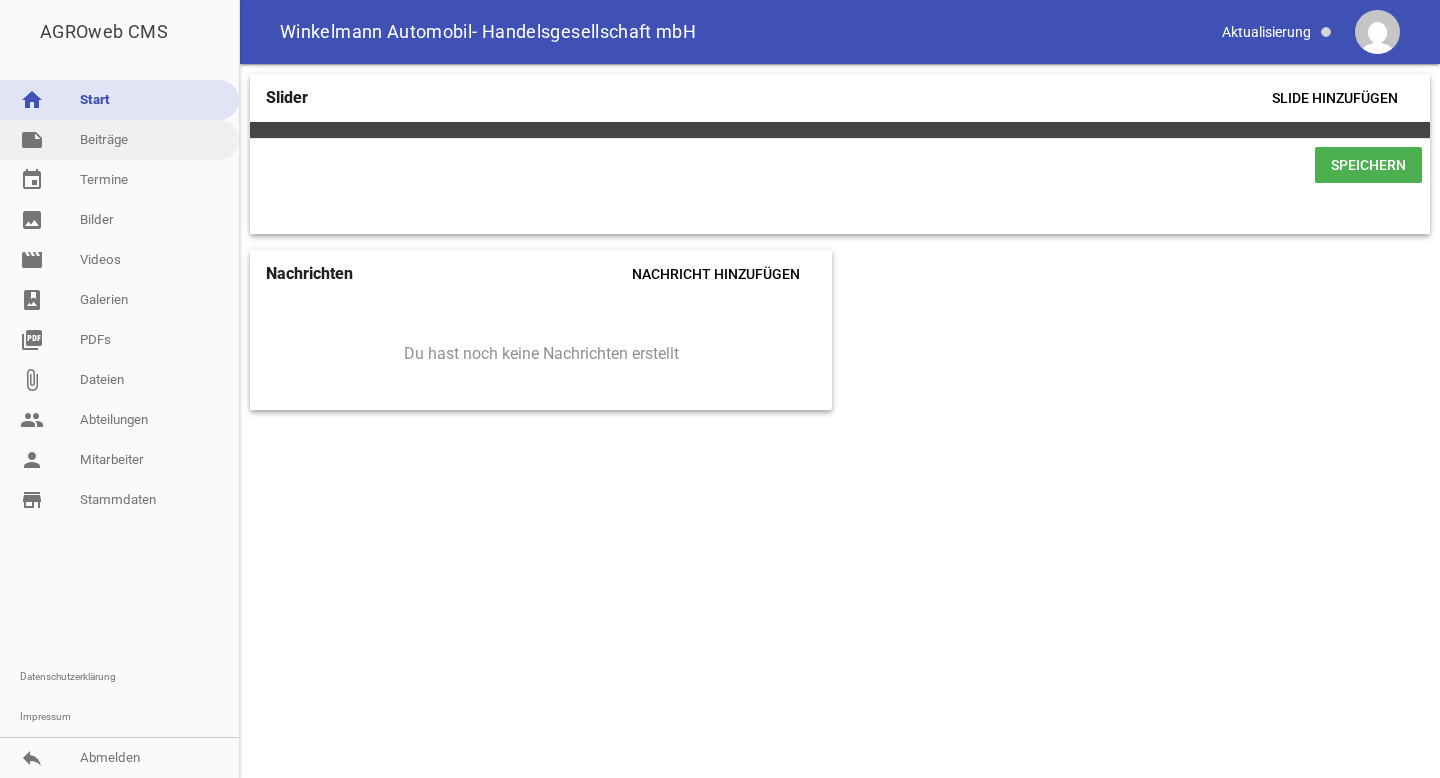 click on "note Beiträge" at bounding box center [119, 140] 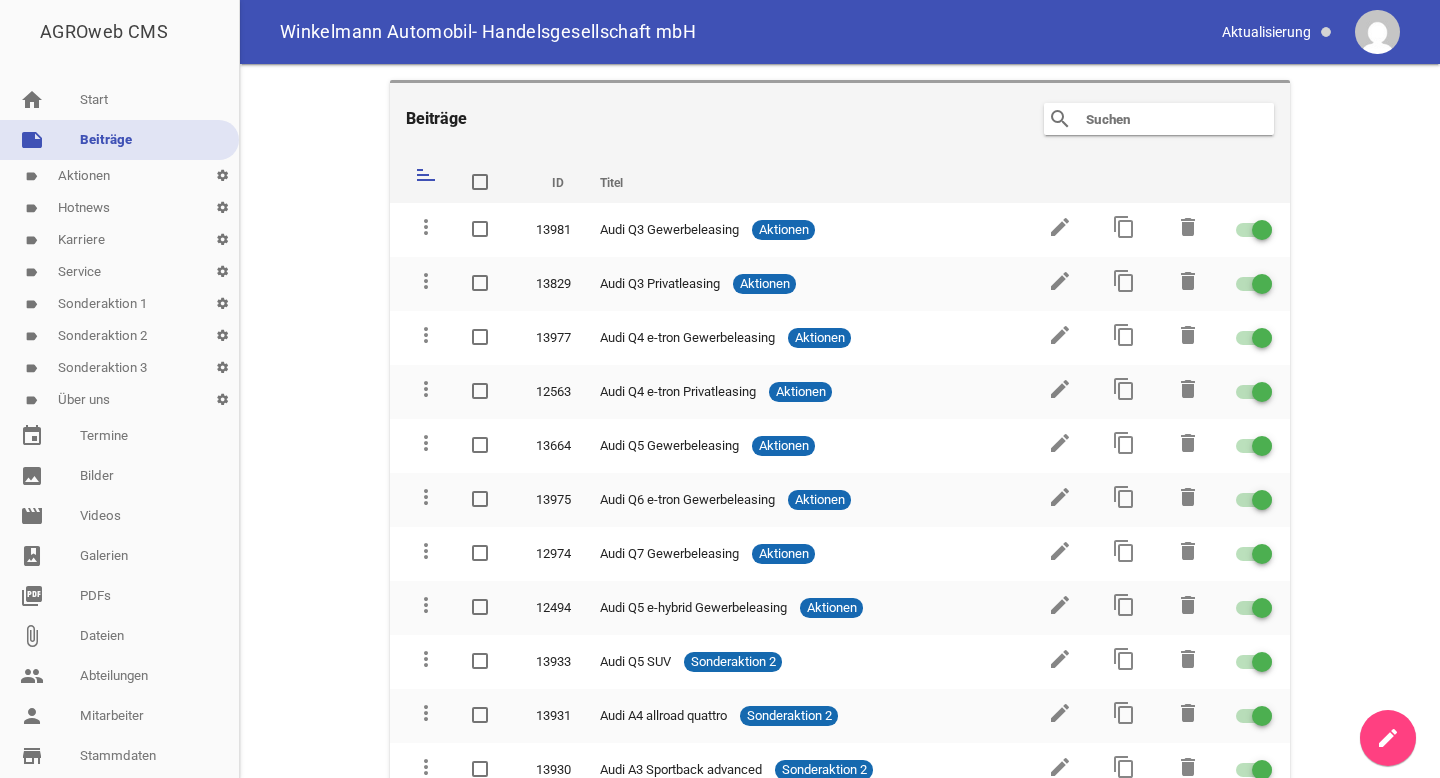 click at bounding box center [1164, 119] 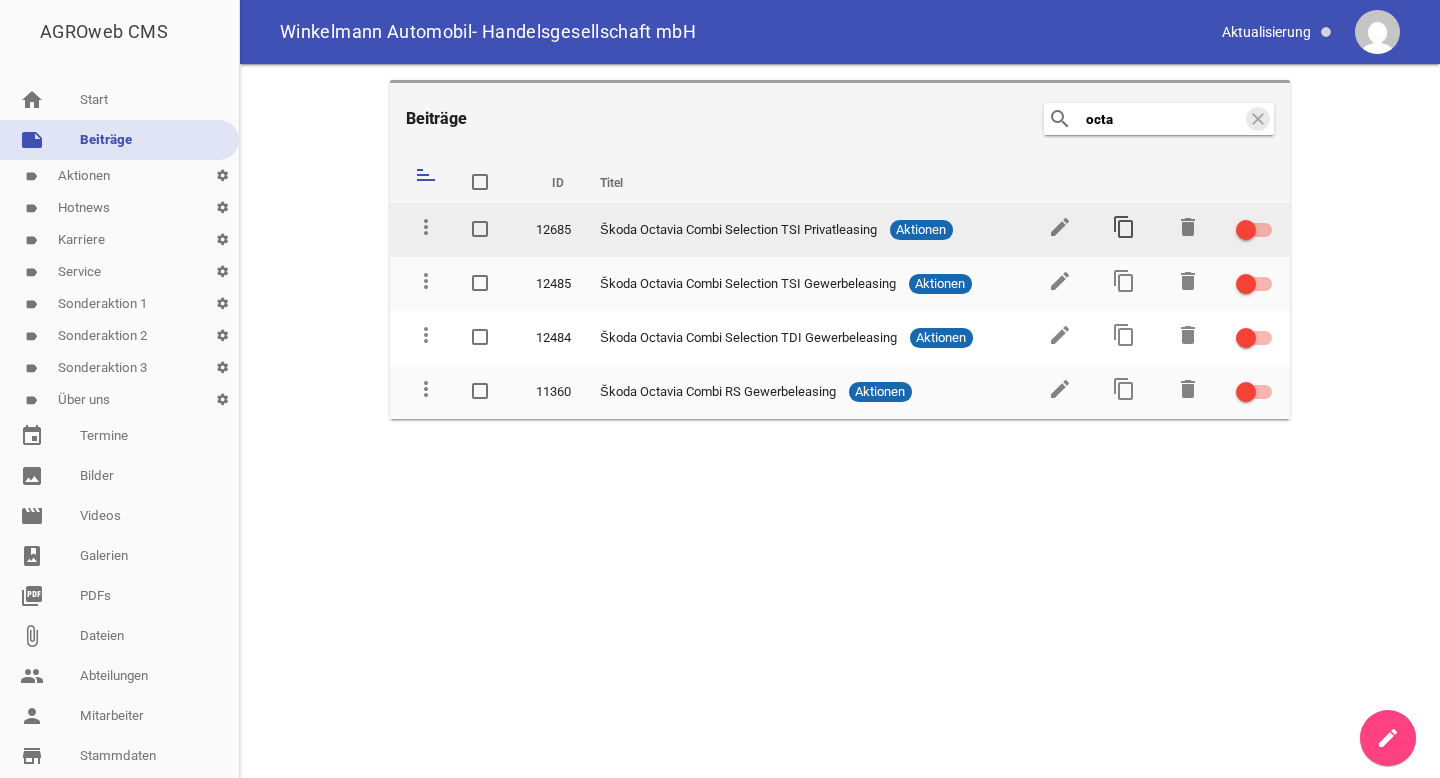 type on "octa" 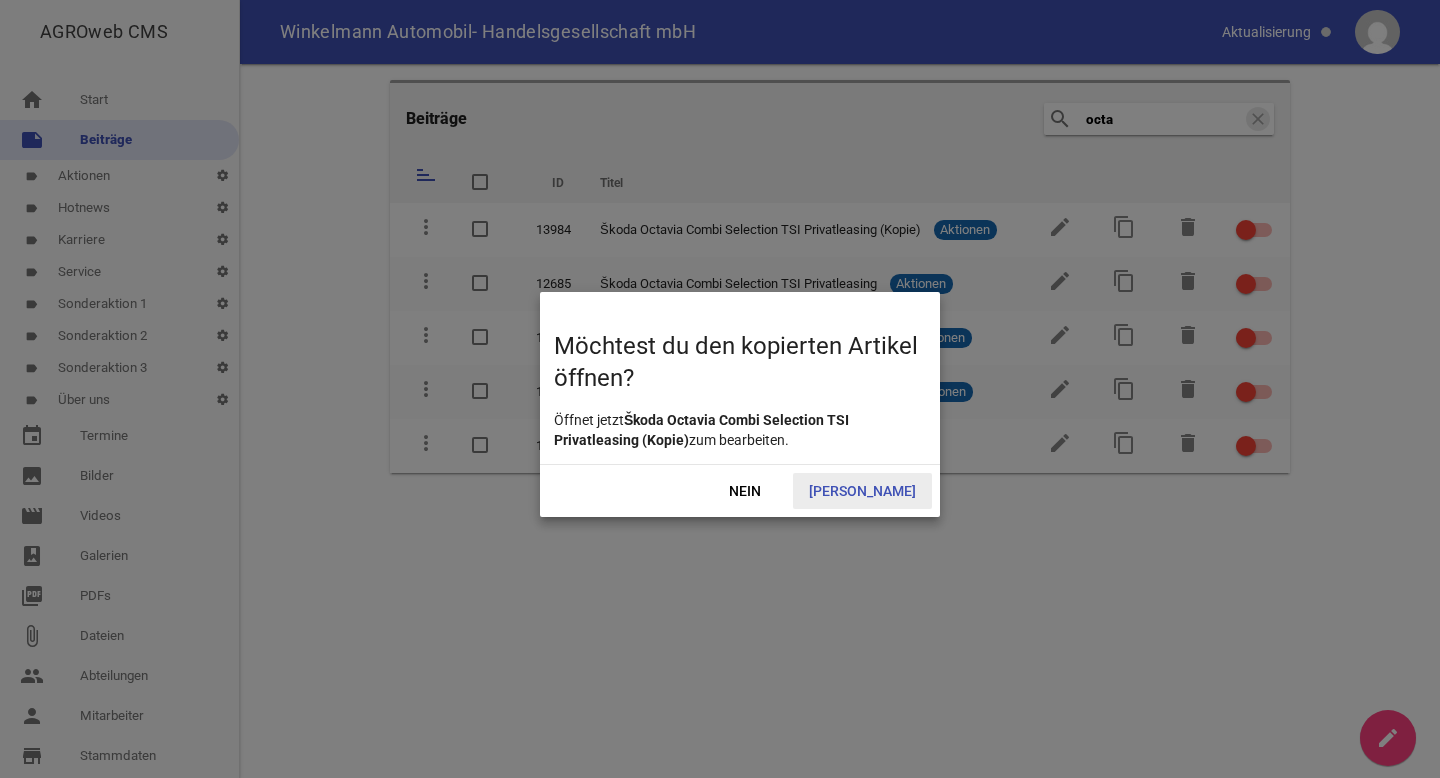 click on "[PERSON_NAME]" at bounding box center [862, 491] 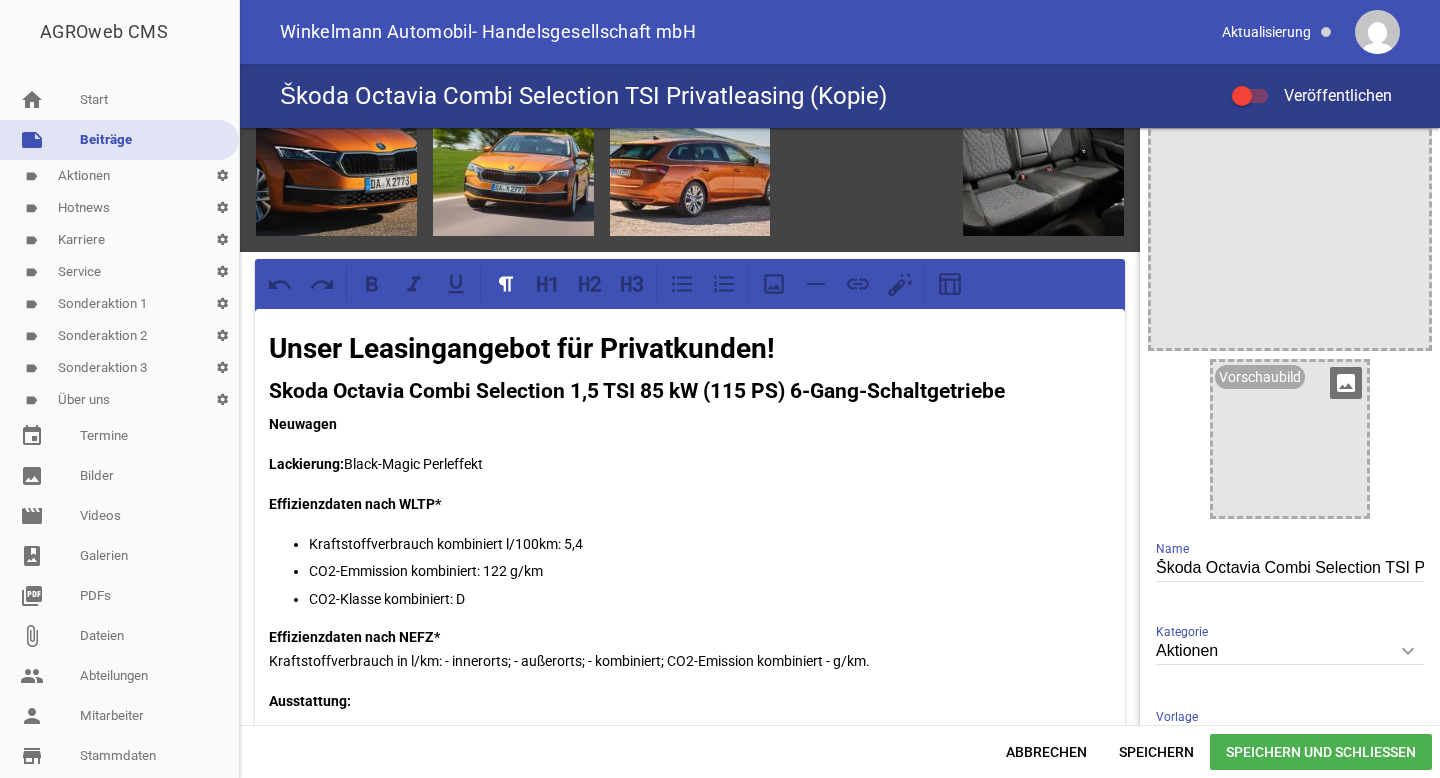 scroll, scrollTop: 93, scrollLeft: 0, axis: vertical 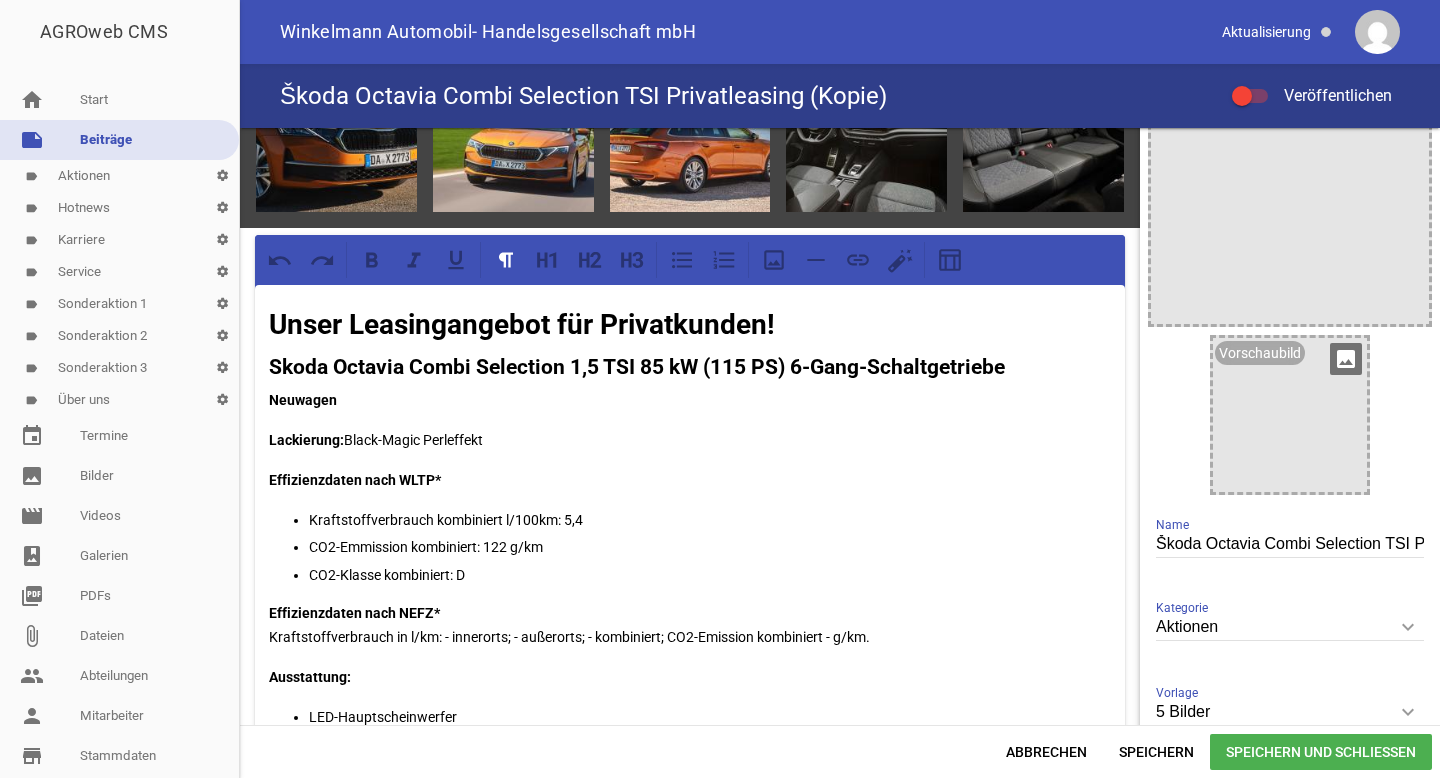 click on "image" at bounding box center (1346, 359) 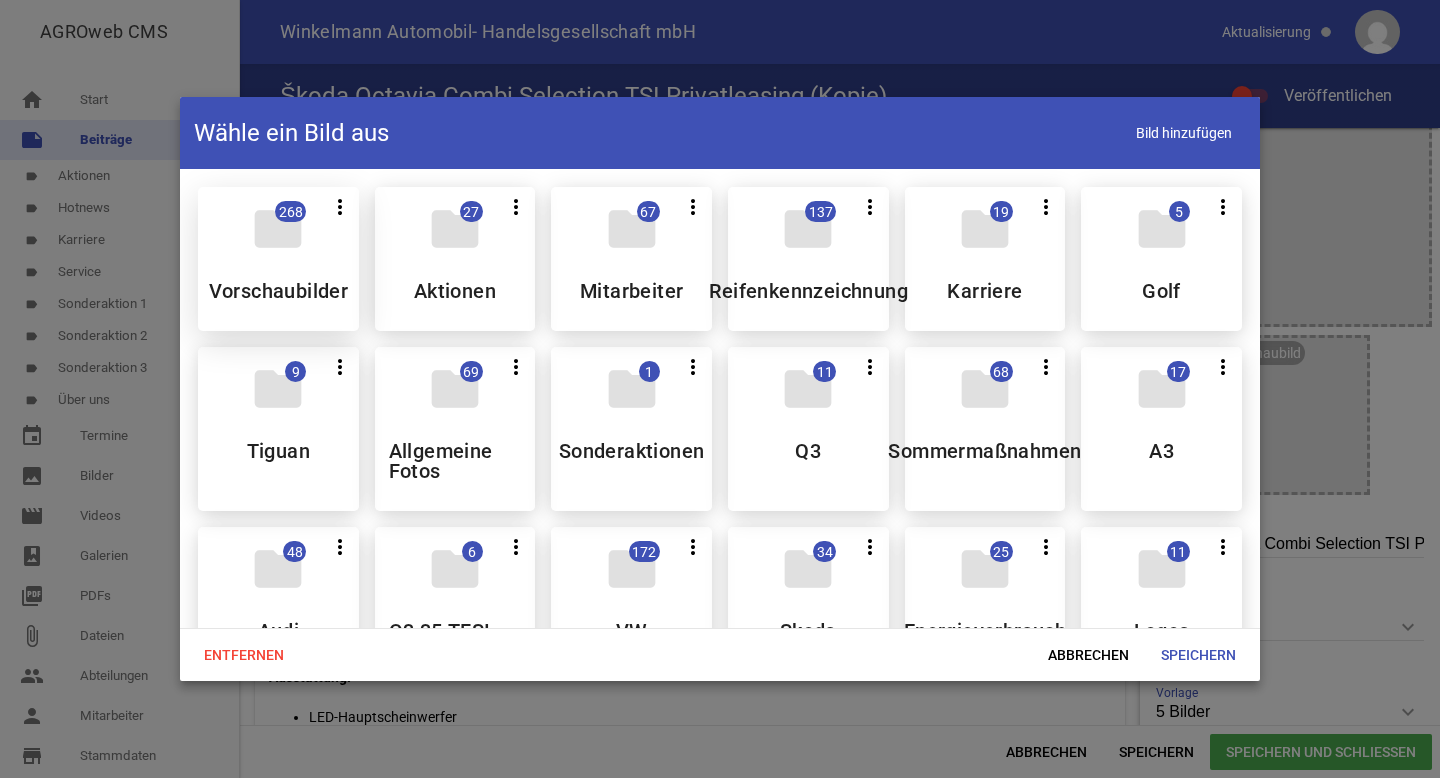click on "Vorschaubilder" at bounding box center [279, 291] 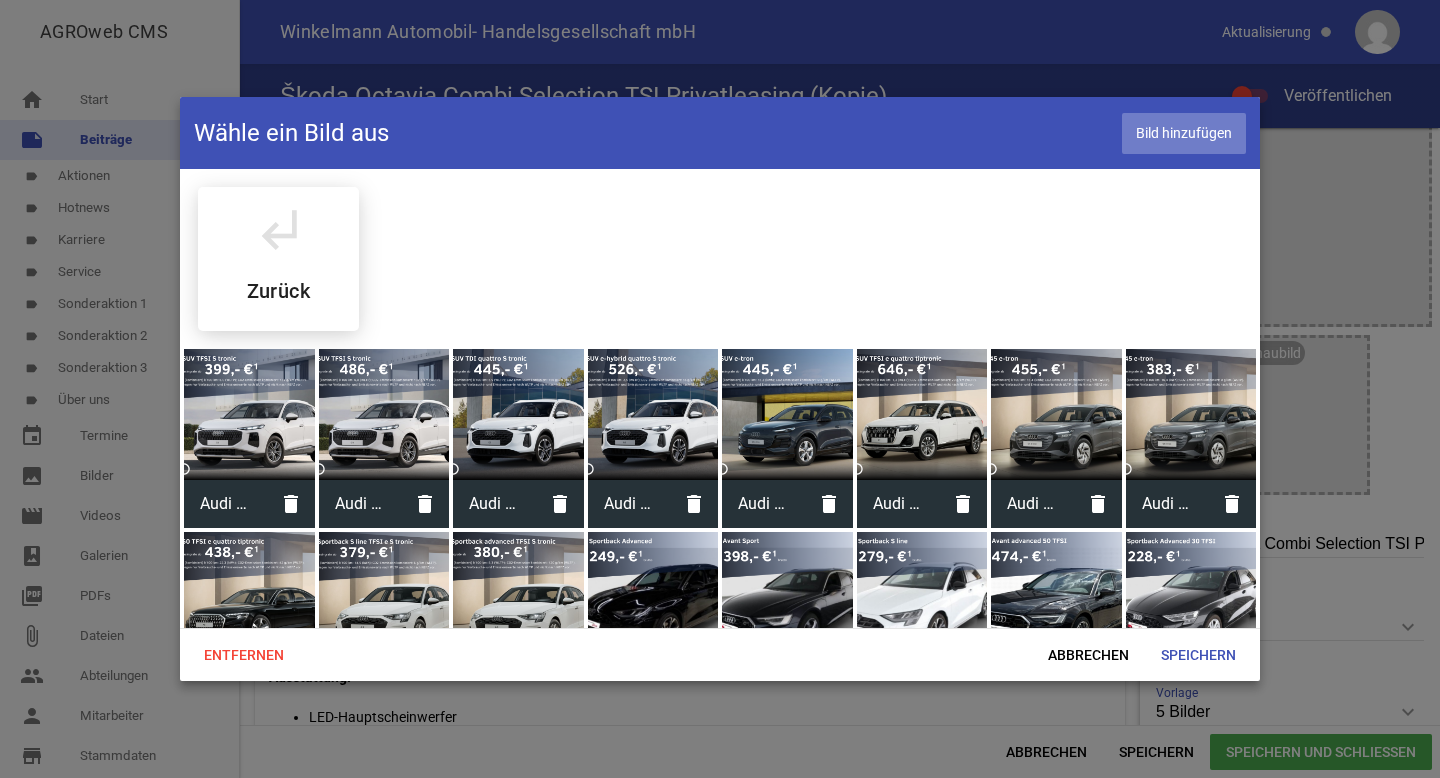 click on "Bild hinzufügen" at bounding box center [1184, 133] 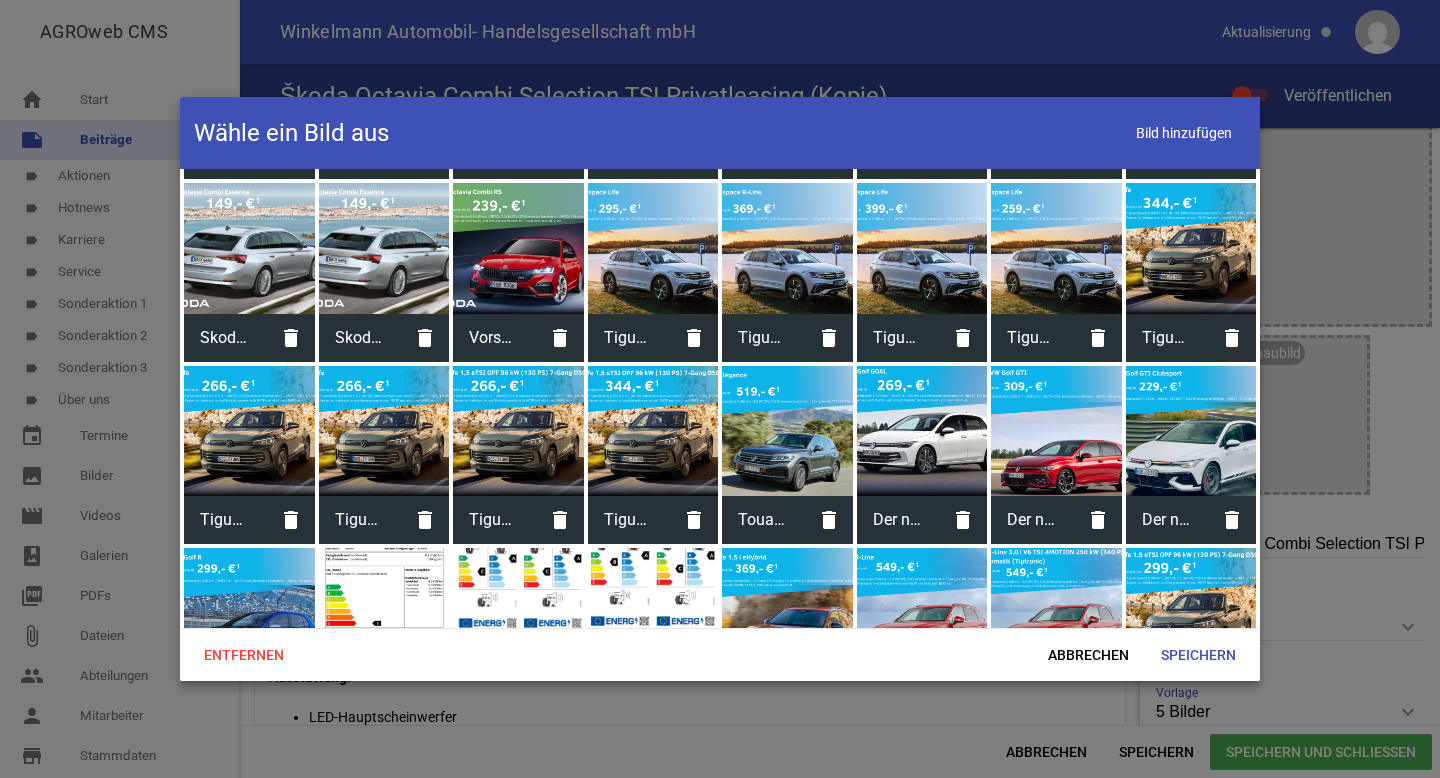 scroll, scrollTop: 5538, scrollLeft: 0, axis: vertical 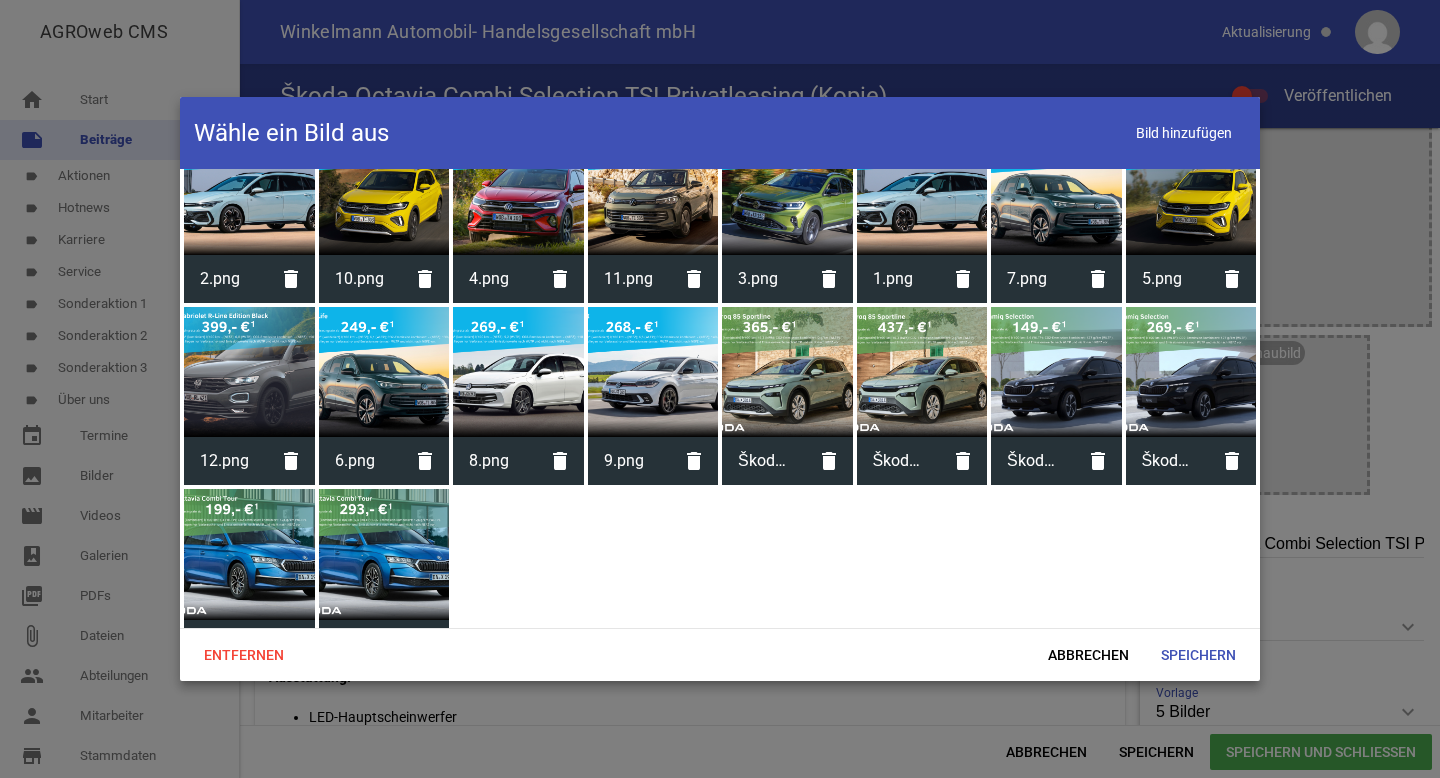 click at bounding box center [384, 554] 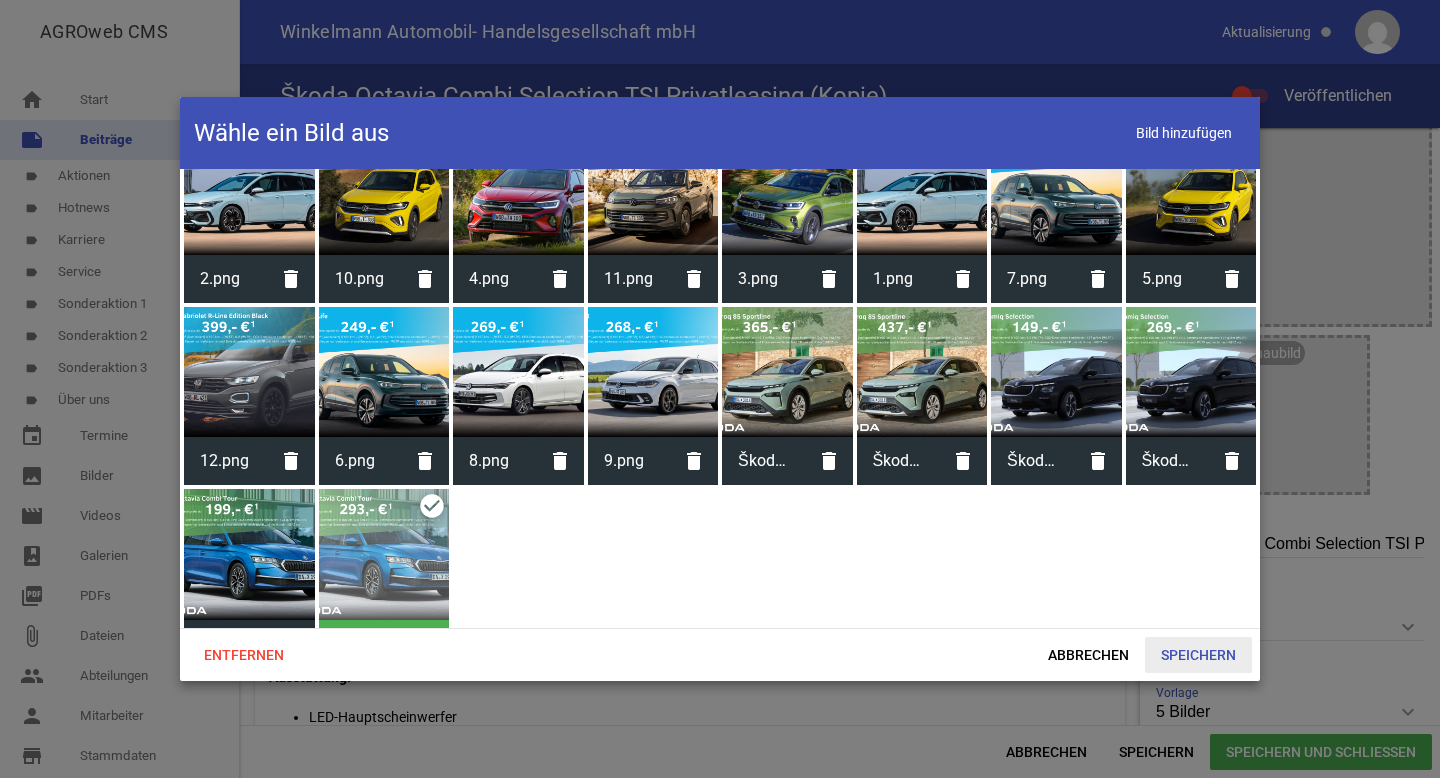 click on "Speichern" at bounding box center [1198, 655] 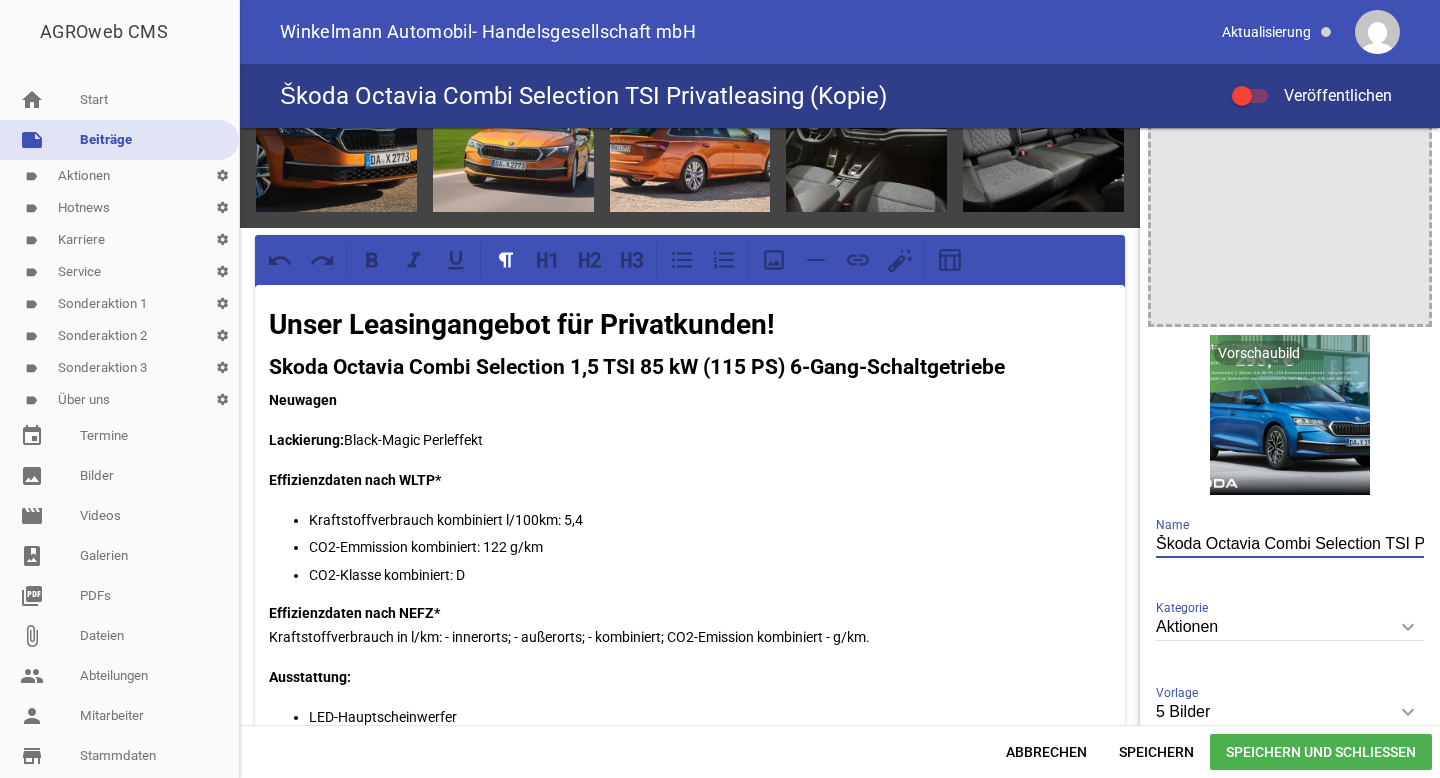 click on "Škoda Octavia Combi Selection TSI Privatleasing (Kopie)" at bounding box center (1290, 544) 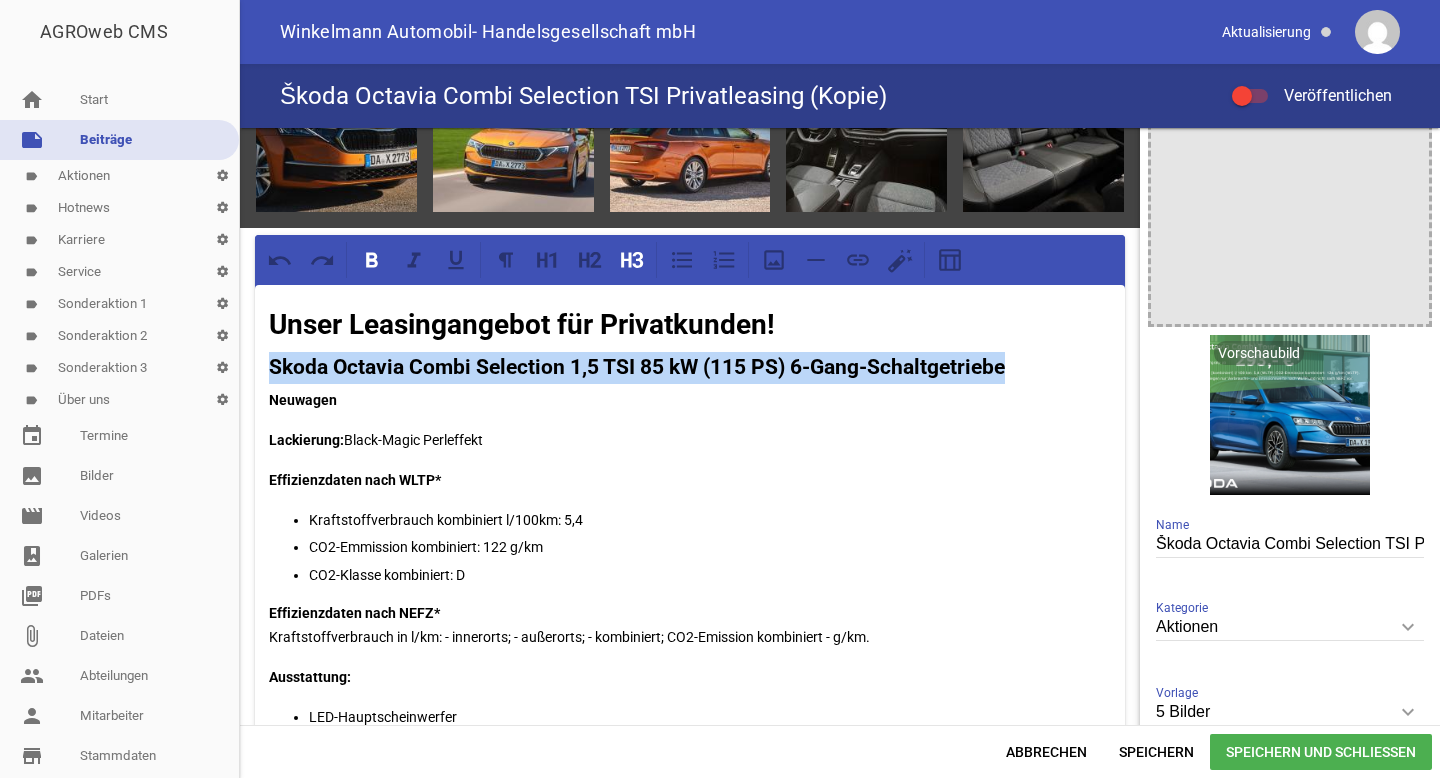 drag, startPoint x: 1013, startPoint y: 368, endPoint x: 265, endPoint y: 365, distance: 748.00604 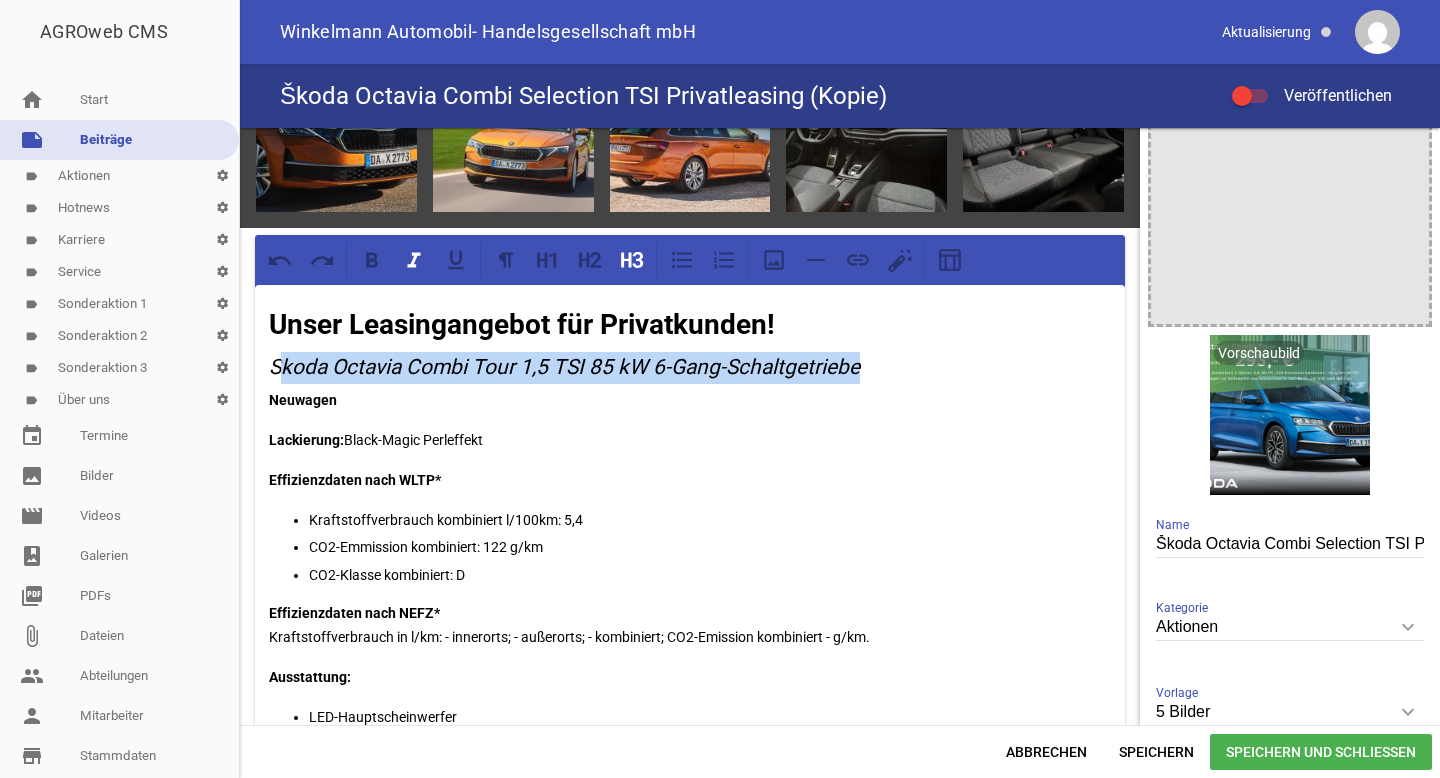 drag, startPoint x: 868, startPoint y: 365, endPoint x: 276, endPoint y: 355, distance: 592.0845 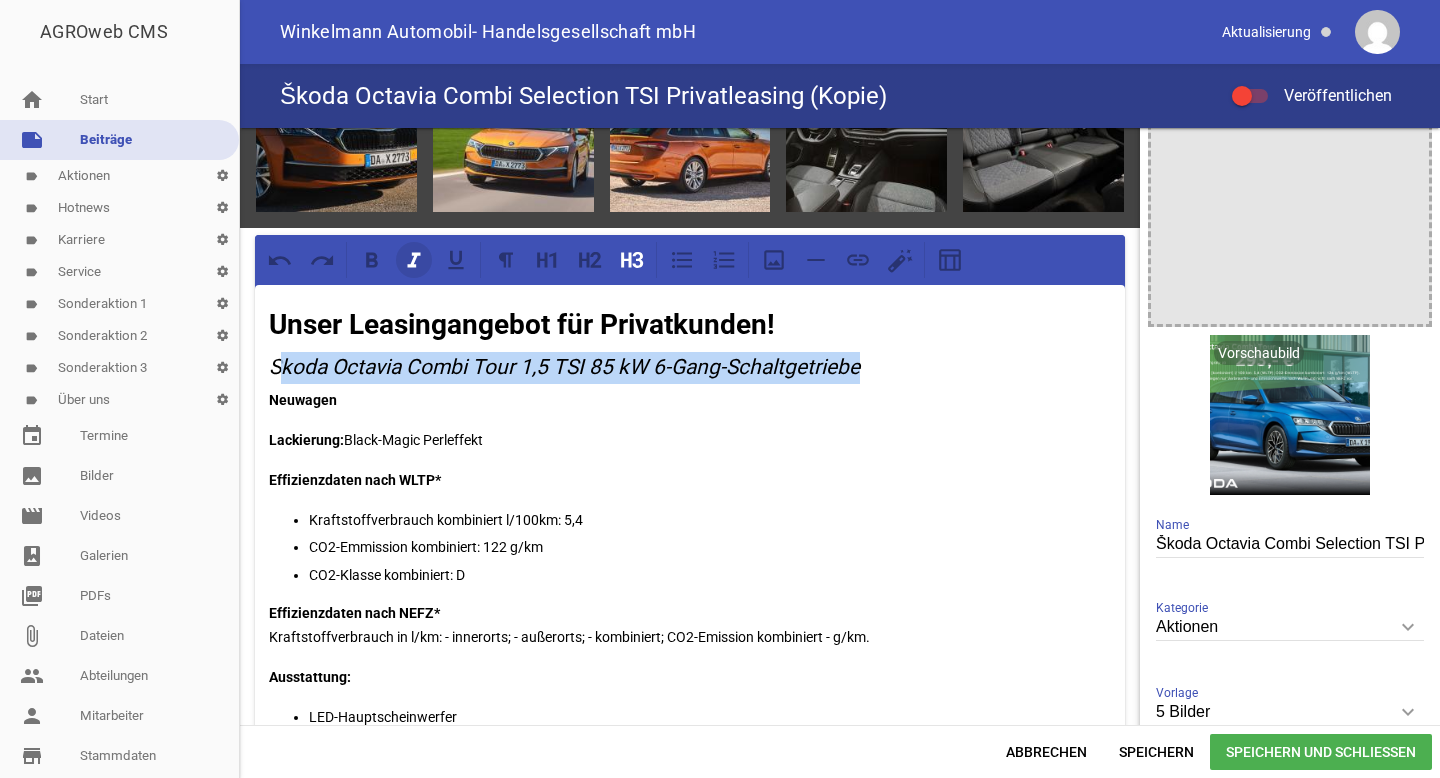 click 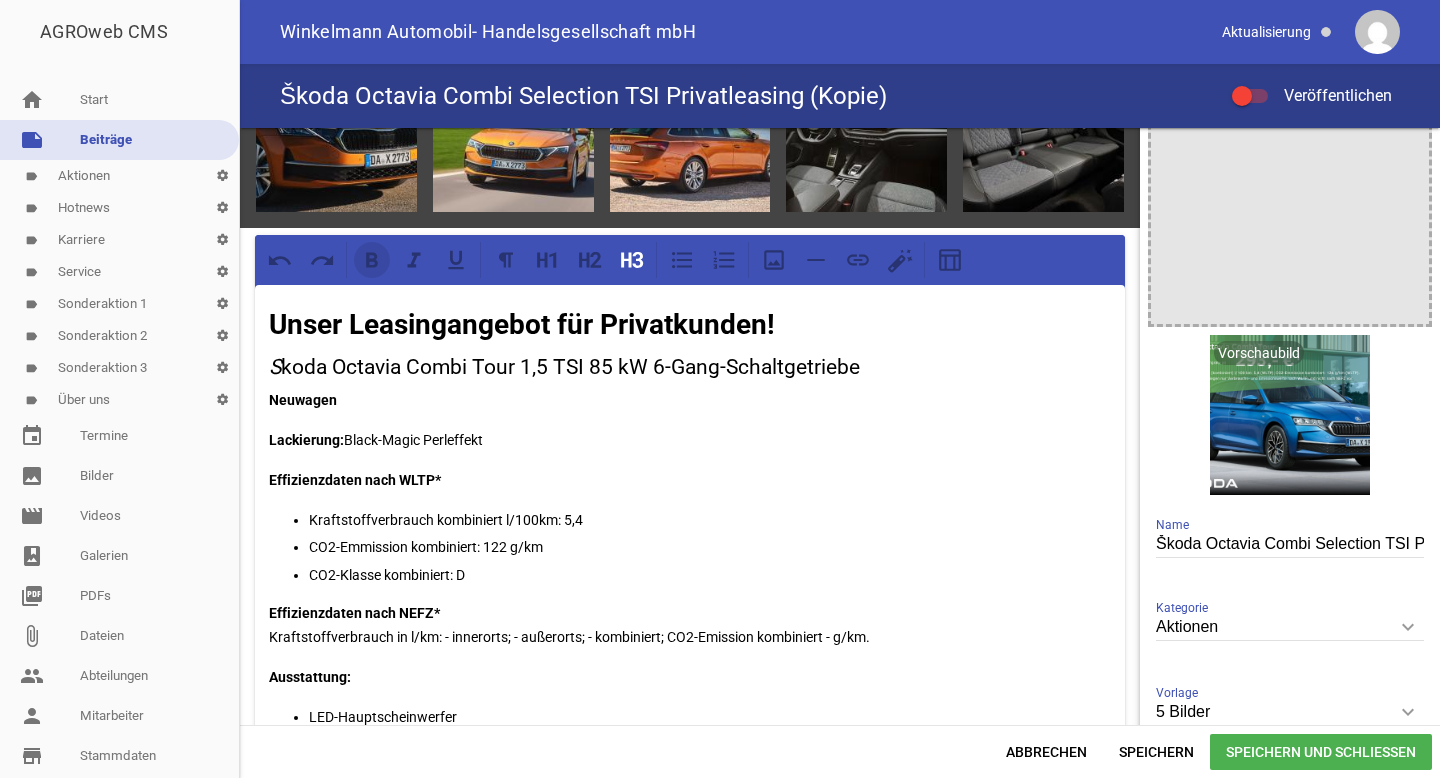 click 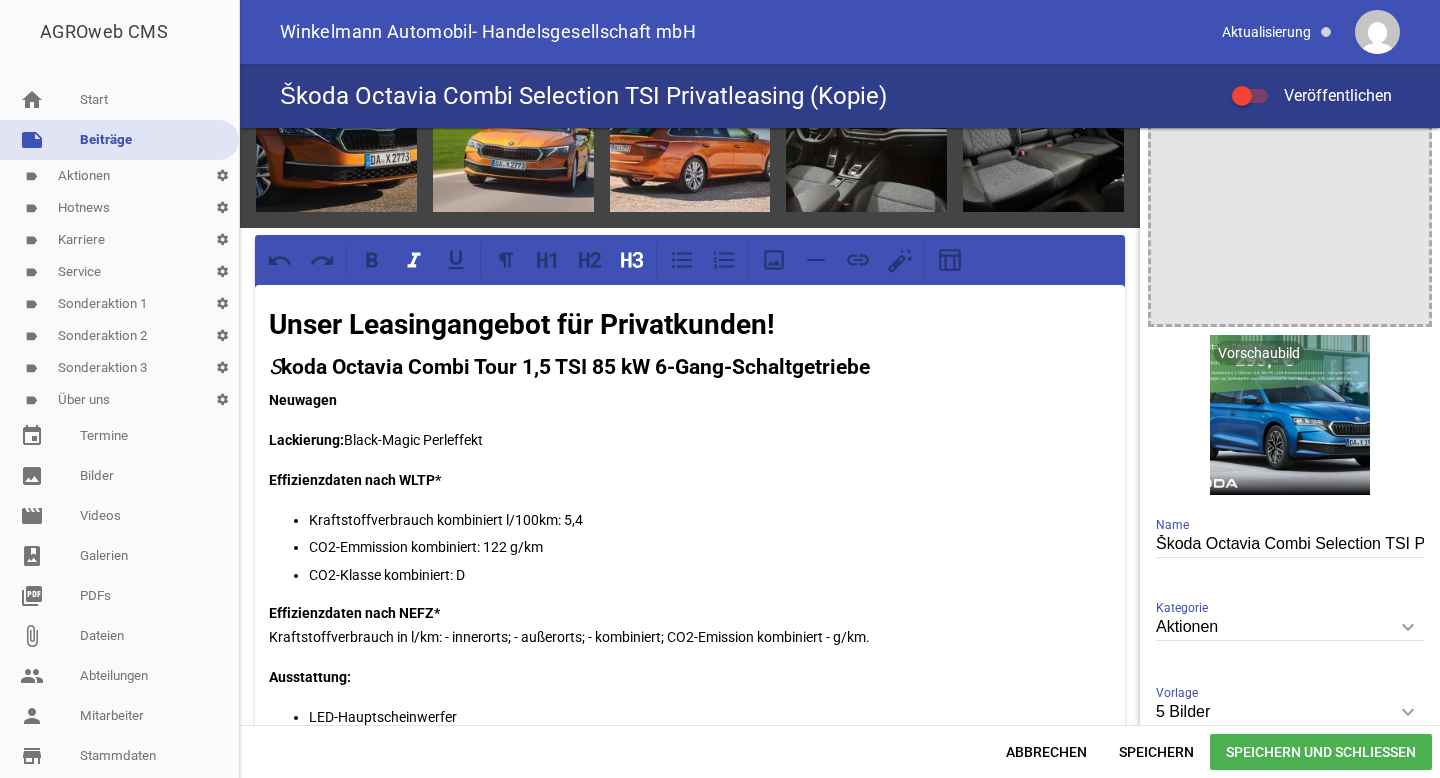click on "S" at bounding box center (275, 367) 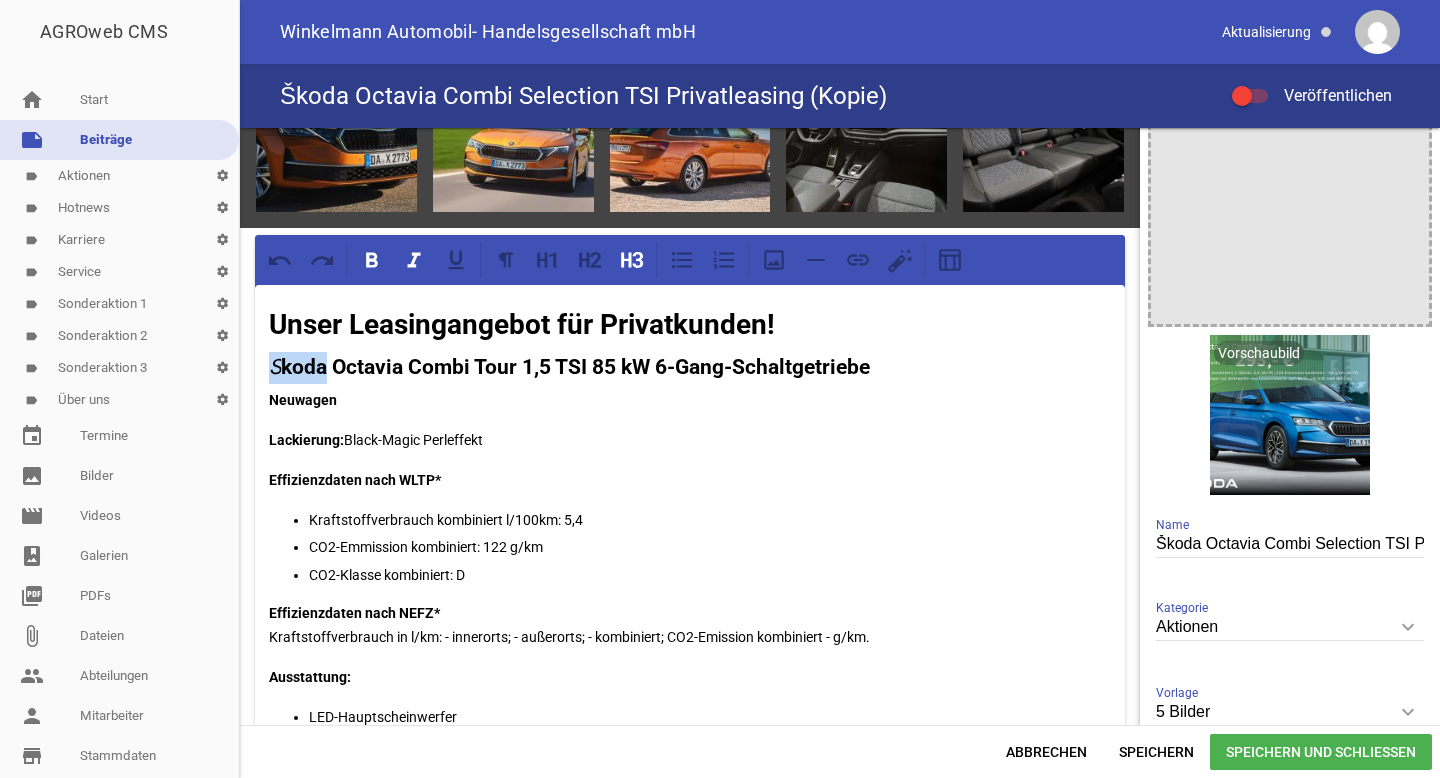 click on "S" at bounding box center (275, 367) 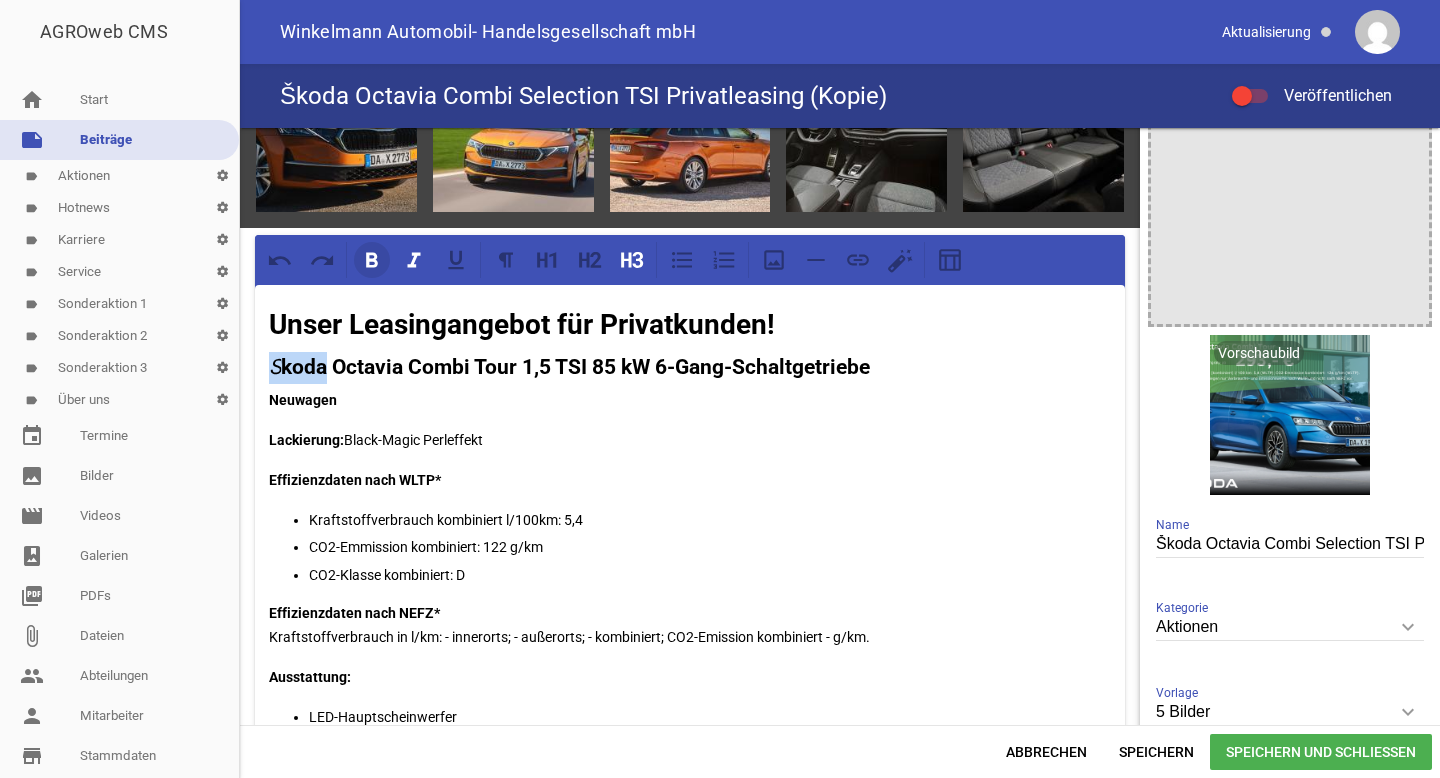 click 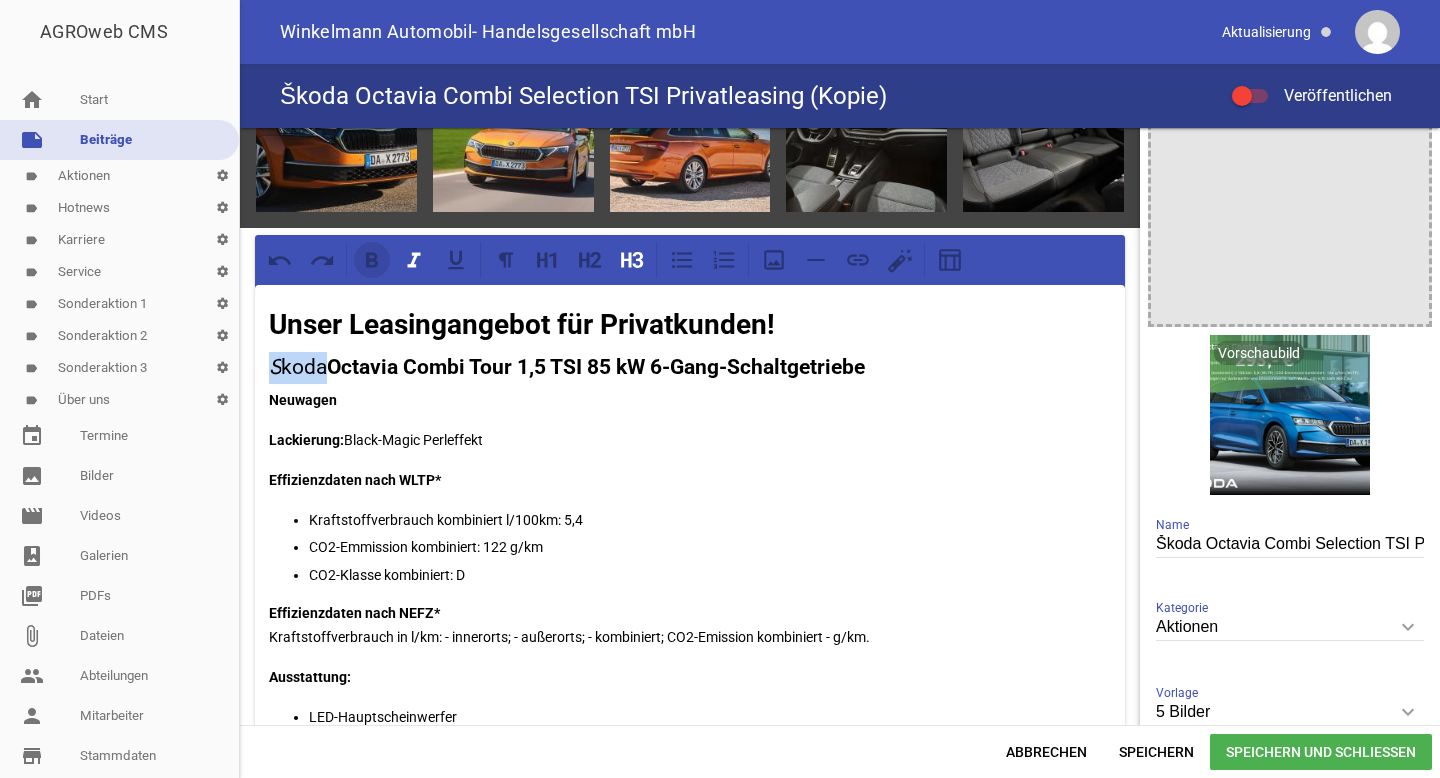 click 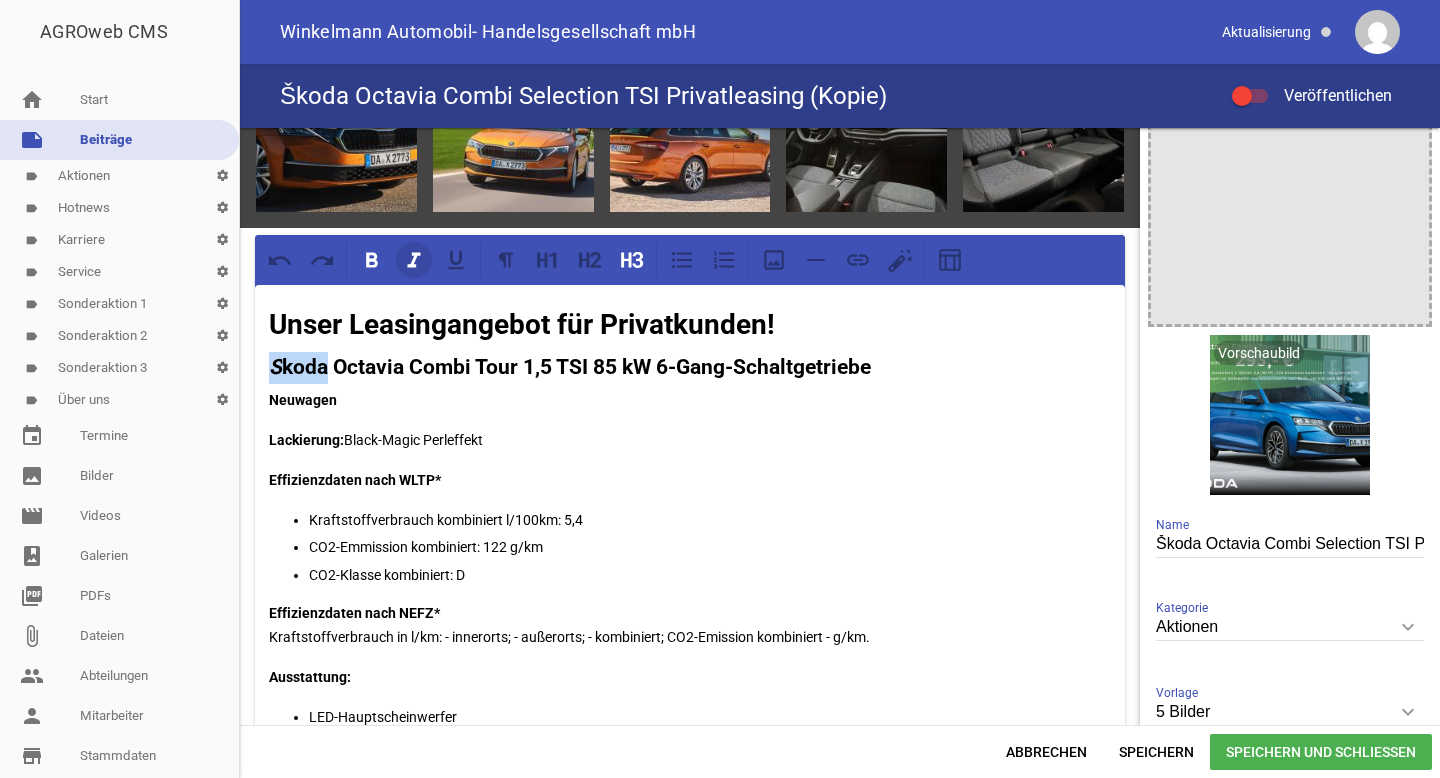 click 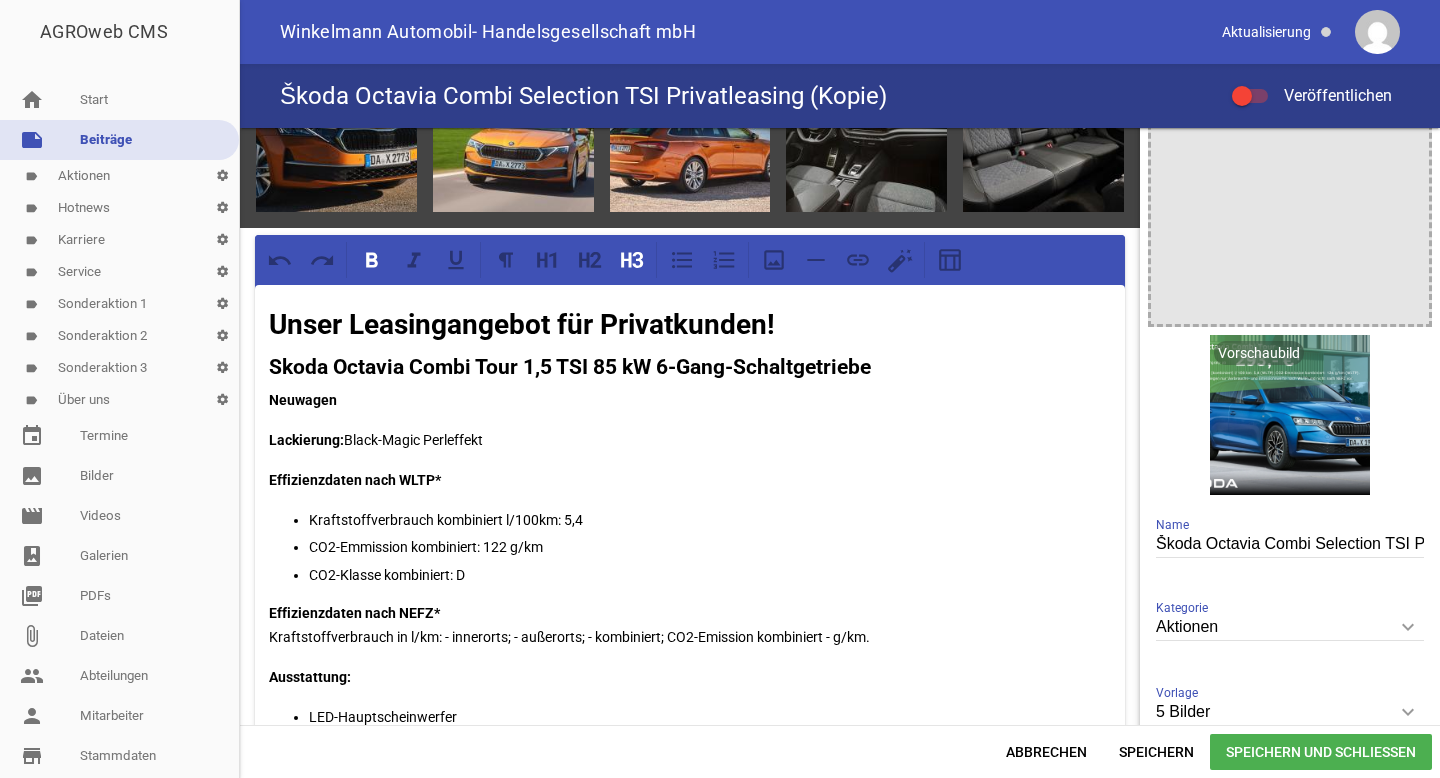 click on "Unser Leasingangebot für Privatkunden! Skoda Octavia Combi Tour 1,5 TSI 85 kW 6-Gang-Schaltgetriebe Neuwagen Lackierung:  Black-Magic Perleffekt Effizienzdaten nach WLTP* Kraftstoffverbrauch kombiniert l/100km: 5,4 CO2-Emmission kombiniert: 122 g/km CO2-Klasse kombiniert: D Effizienzdaten nach NEFZ* Kraftstoffverbrauch in l/km: - innerorts; - außerorts; - kombiniert; CO2-Emission kombiniert - g/km. Ausstattung:  LED-Hauptscheinwerfer LED-Heckleuchten 17" Leichtmetallfelgen Klimaanlage Climatronic (2-Zonen) Beheizbare Vordersitze Lederlenkrad mit Multifunktionstasten Bluetooth Freisprecheinrichtung und Phonebox mit induktiver Ladefunktion Digital Cockpit Digitaler Radioempfang DAB+ Spurhalteassistent (Lane Assist) Frontradarassistent (Front Assist) Abbiege- und Ausweichassistent Spurhalteassistent Geschwindigkeitsregelanlage Verkehrszeichenerkennung u.v.m.. Bruttolistenpreis: 32.250,00 € einmalige Sonderzahlung: 0,00 € Laufzeit: 24 Monate jährliche Fahrleistung: 10.000 km 179,- €¹ inkl. MwSt." at bounding box center [690, 1062] 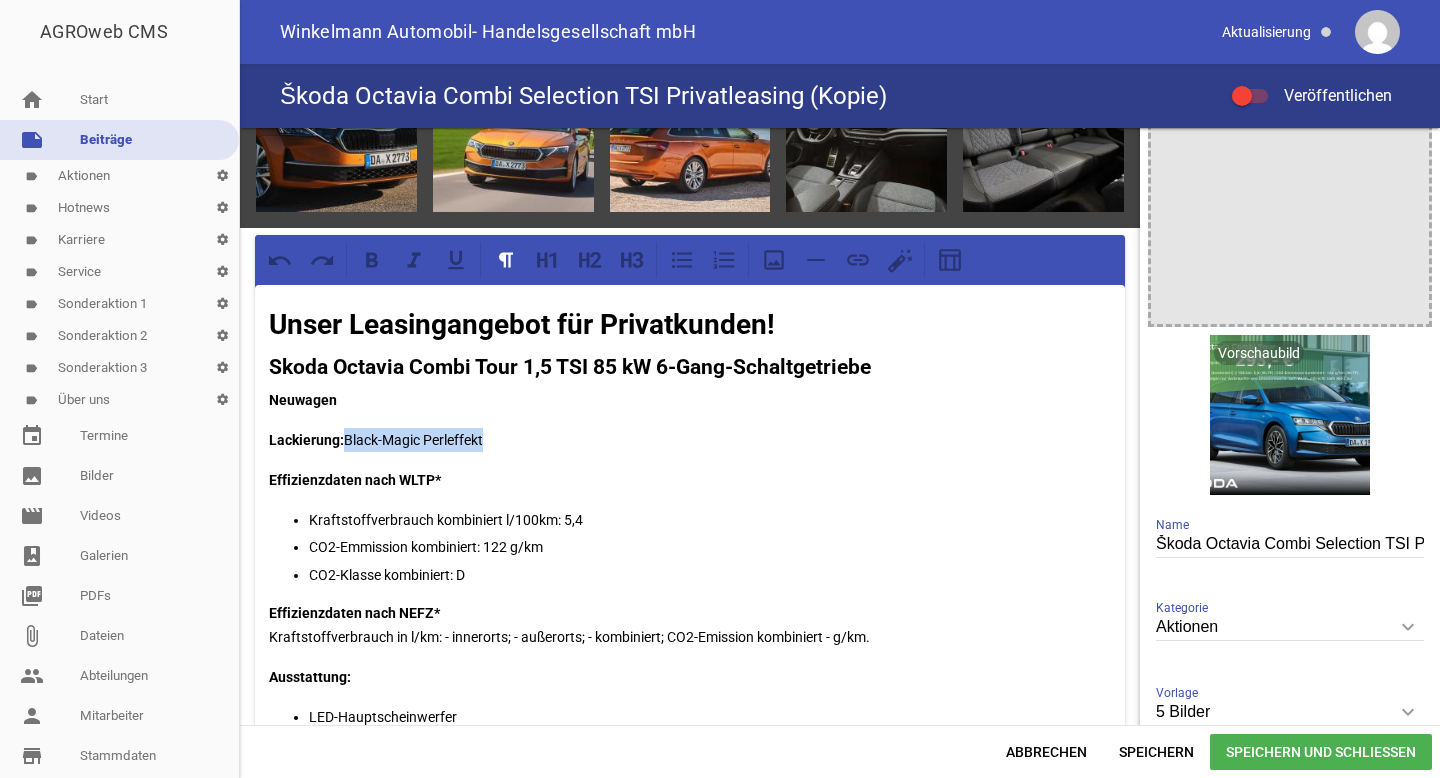 drag, startPoint x: 349, startPoint y: 432, endPoint x: 504, endPoint y: 432, distance: 155 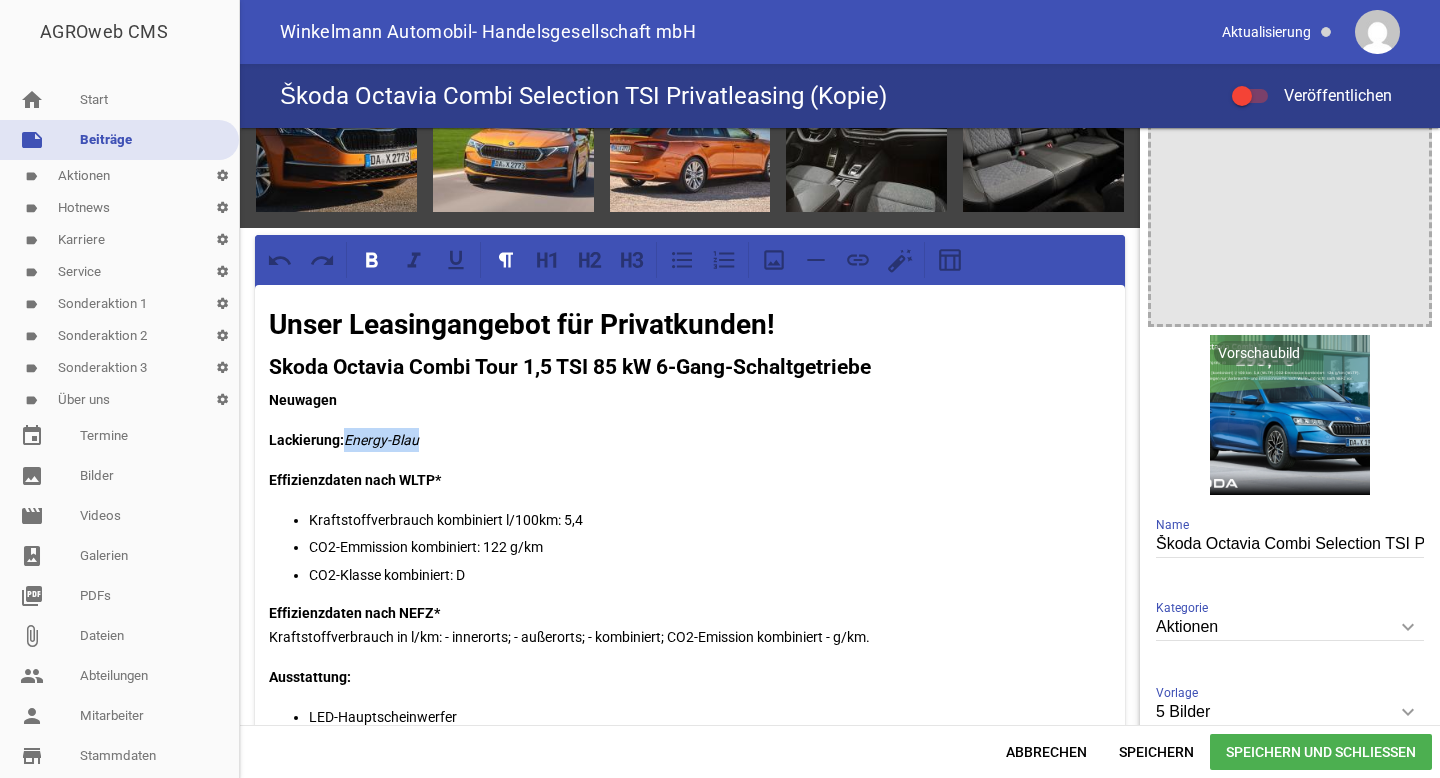 drag, startPoint x: 349, startPoint y: 436, endPoint x: 452, endPoint y: 436, distance: 103 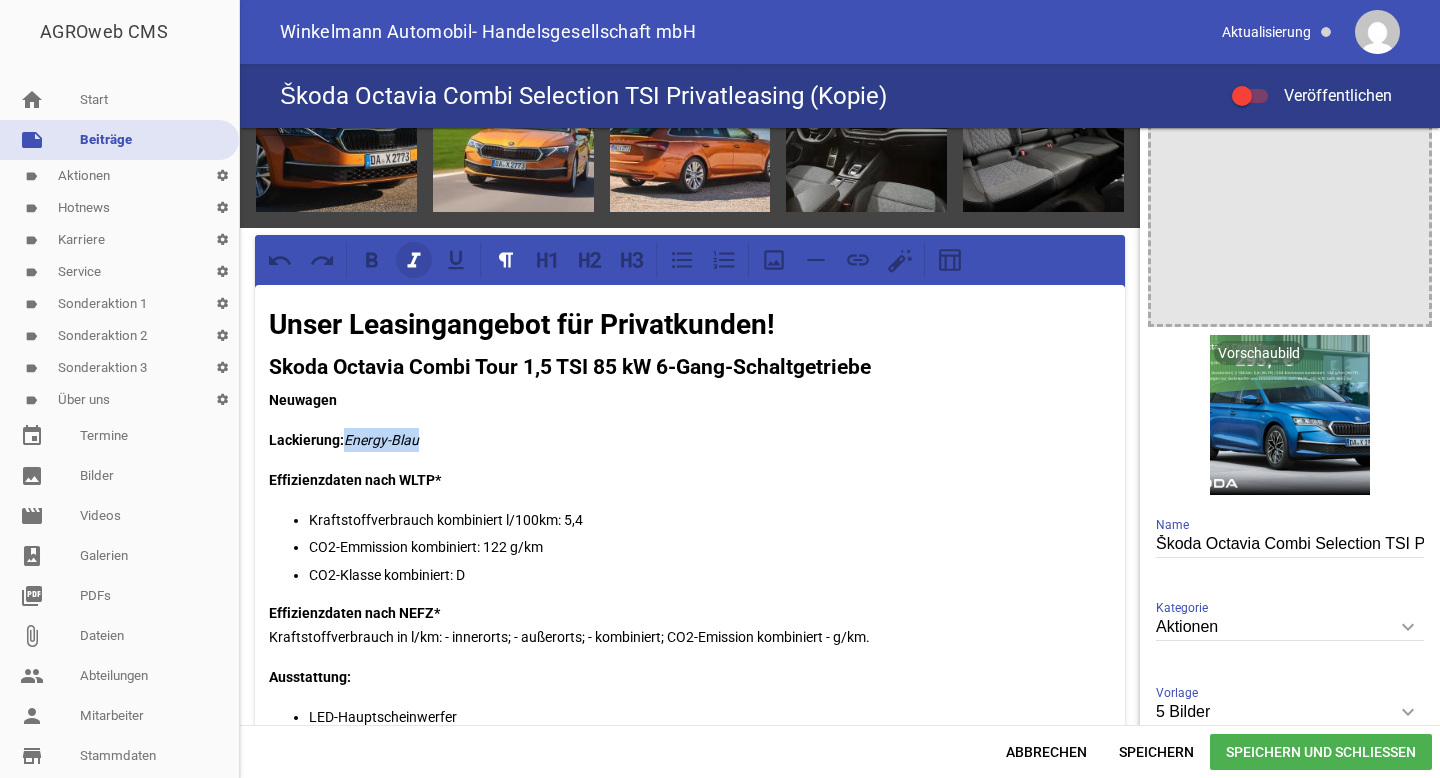 click at bounding box center (414, 260) 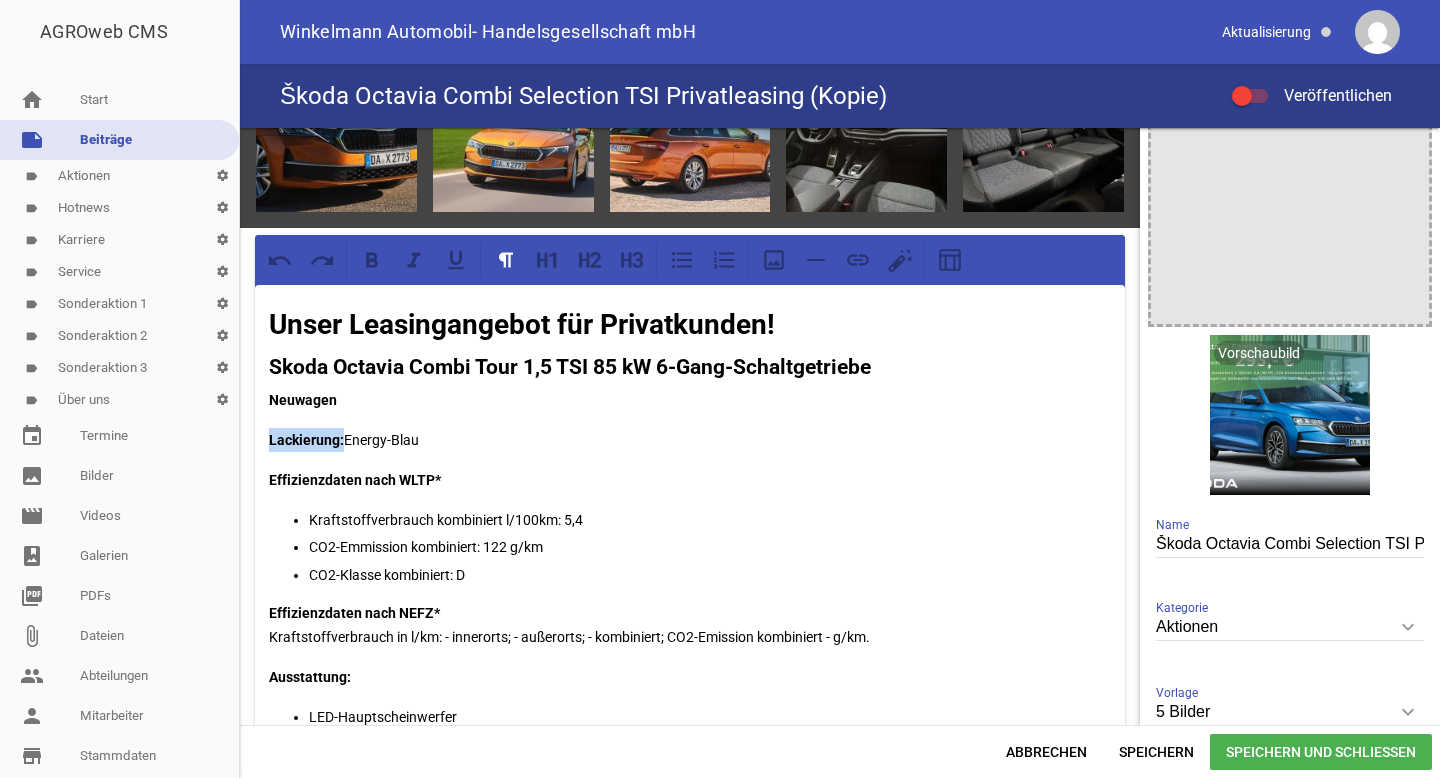 click on "Lackierung:  Energy-Blau" at bounding box center (690, 440) 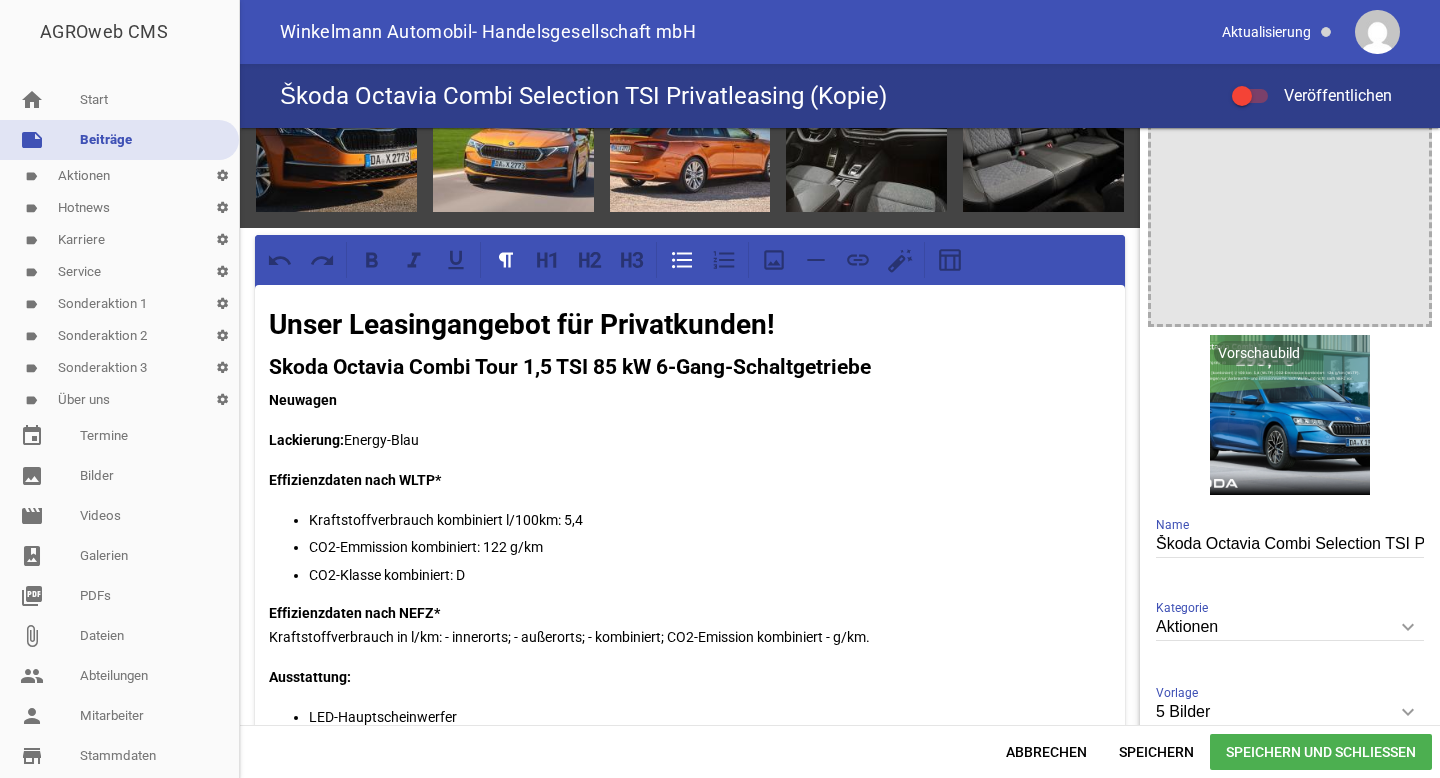 click on "CO2-Emmission kombiniert: 122 g/km" at bounding box center (710, 547) 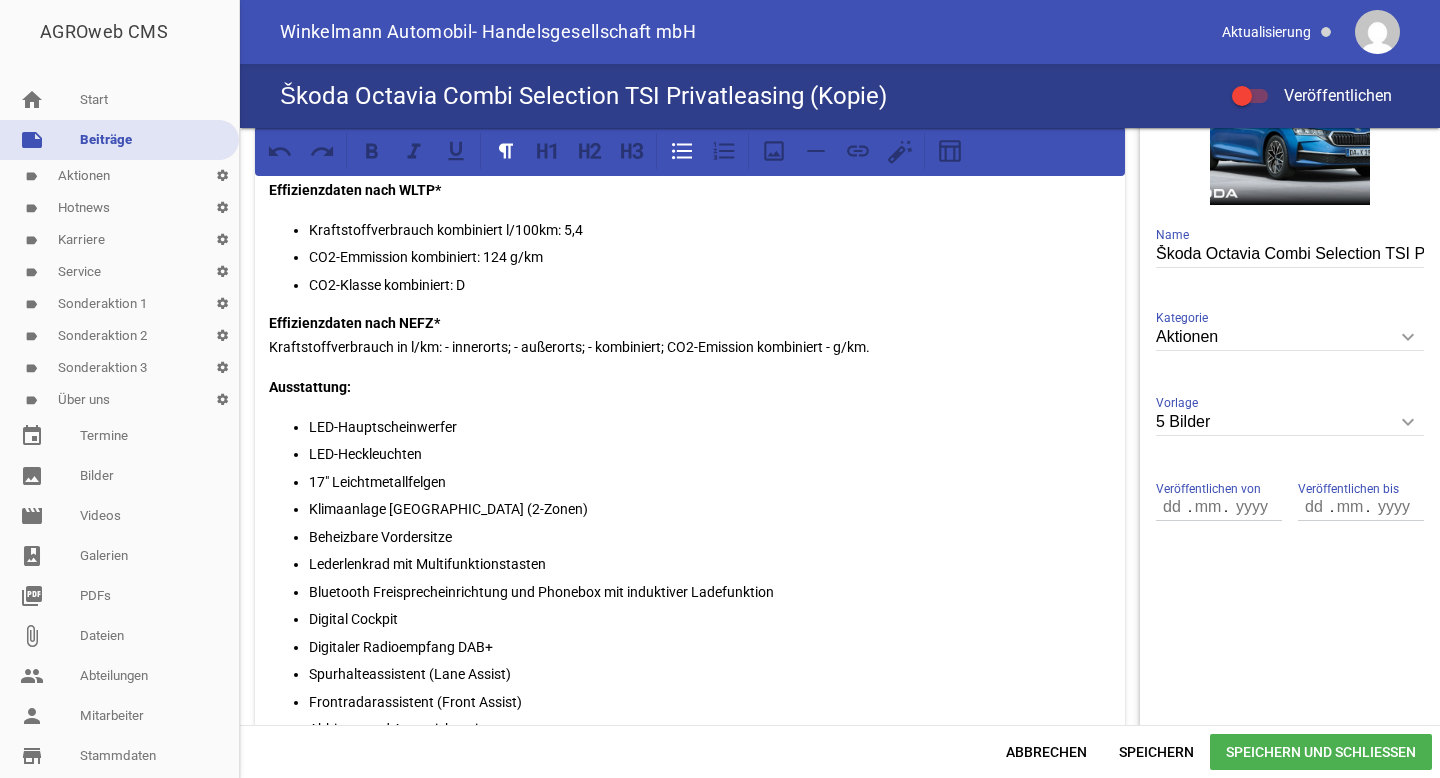 scroll, scrollTop: 386, scrollLeft: 0, axis: vertical 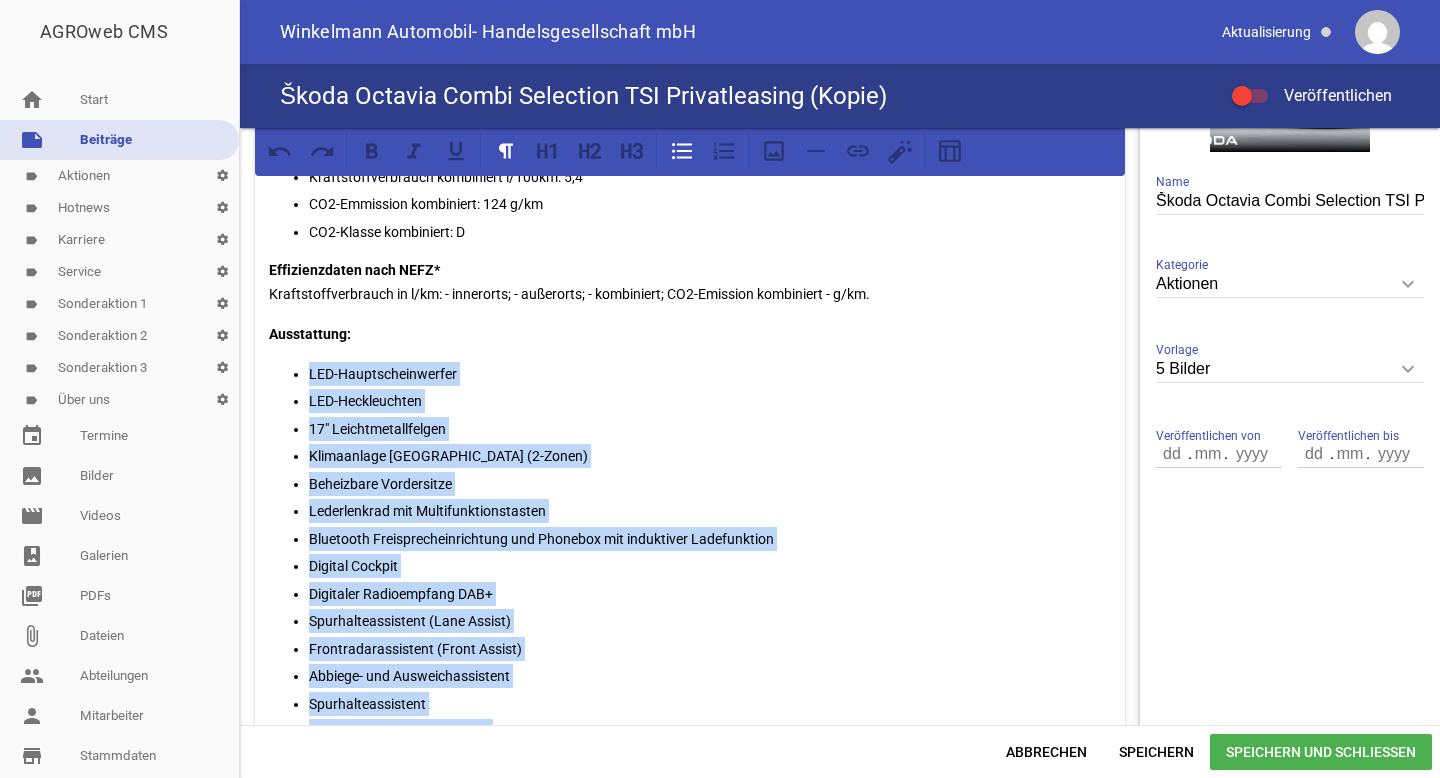 drag, startPoint x: 386, startPoint y: 625, endPoint x: 310, endPoint y: 366, distance: 269.92035 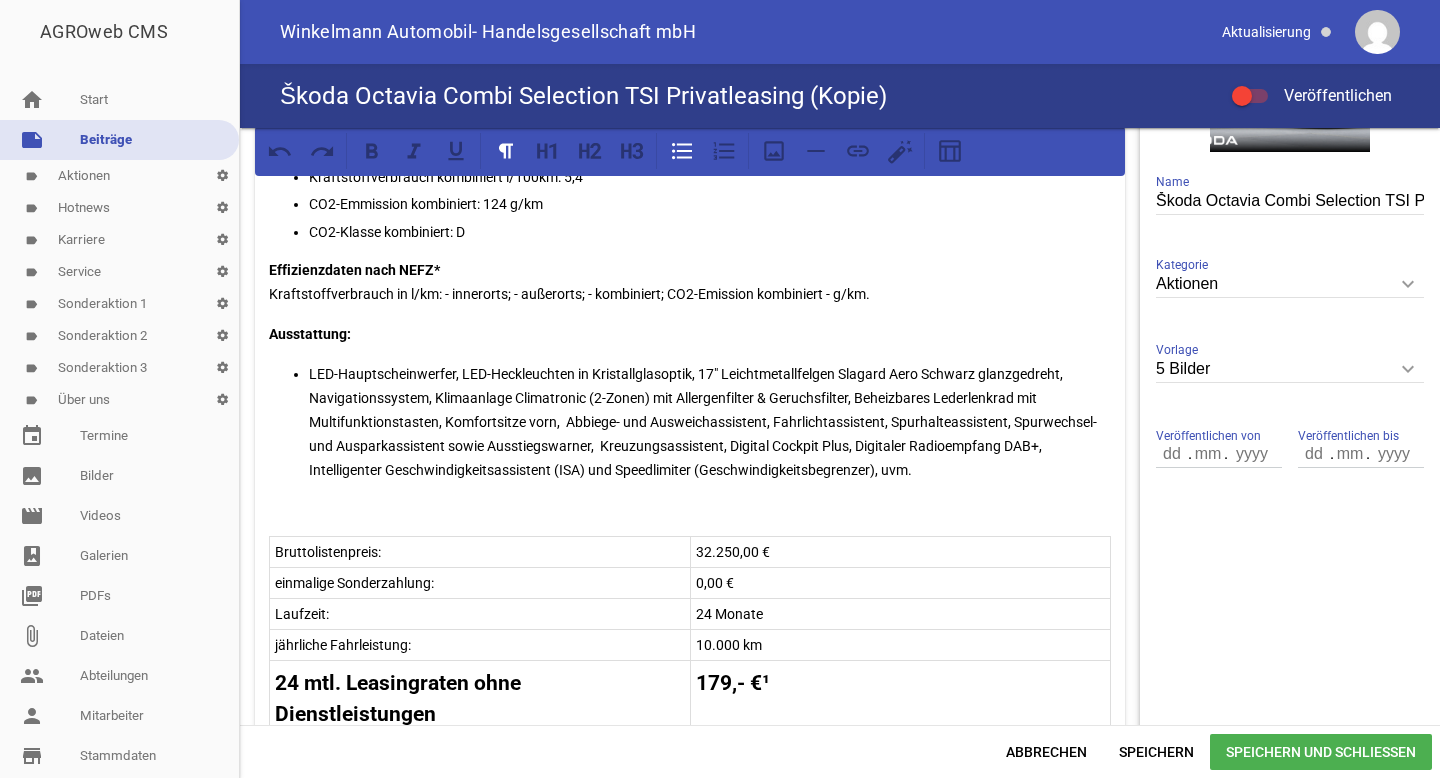click on "LED-Hauptscheinwerfer, LED-Heckleuchten in Kristallglasoptik, 17" Leichtmetallfelgen Slagard Aero Schwarz glanzgedreht, Navigationssystem, Klimaanlage Climatronic (2-Zonen) mit Allergenfilter & Geruchsfilter, Beheizbares Lederlenkrad mit Multifunktionstasten, Komfortsitze vorn,  Abbiege- und Ausweichassistent, Fahrlichtassistent, Spurhalteassistent, Spurwechsel- und Ausparkassistent sowie Ausstiegswarner,  Kreuzungsassistent, Digital Cockpit Plus, Digitaler Radioempfang DAB+, Intelligenter Geschwindigkeitsassistent (ISA) und Speedlimiter (Geschwindigkeitsbegrenzer), uvm." at bounding box center [710, 422] 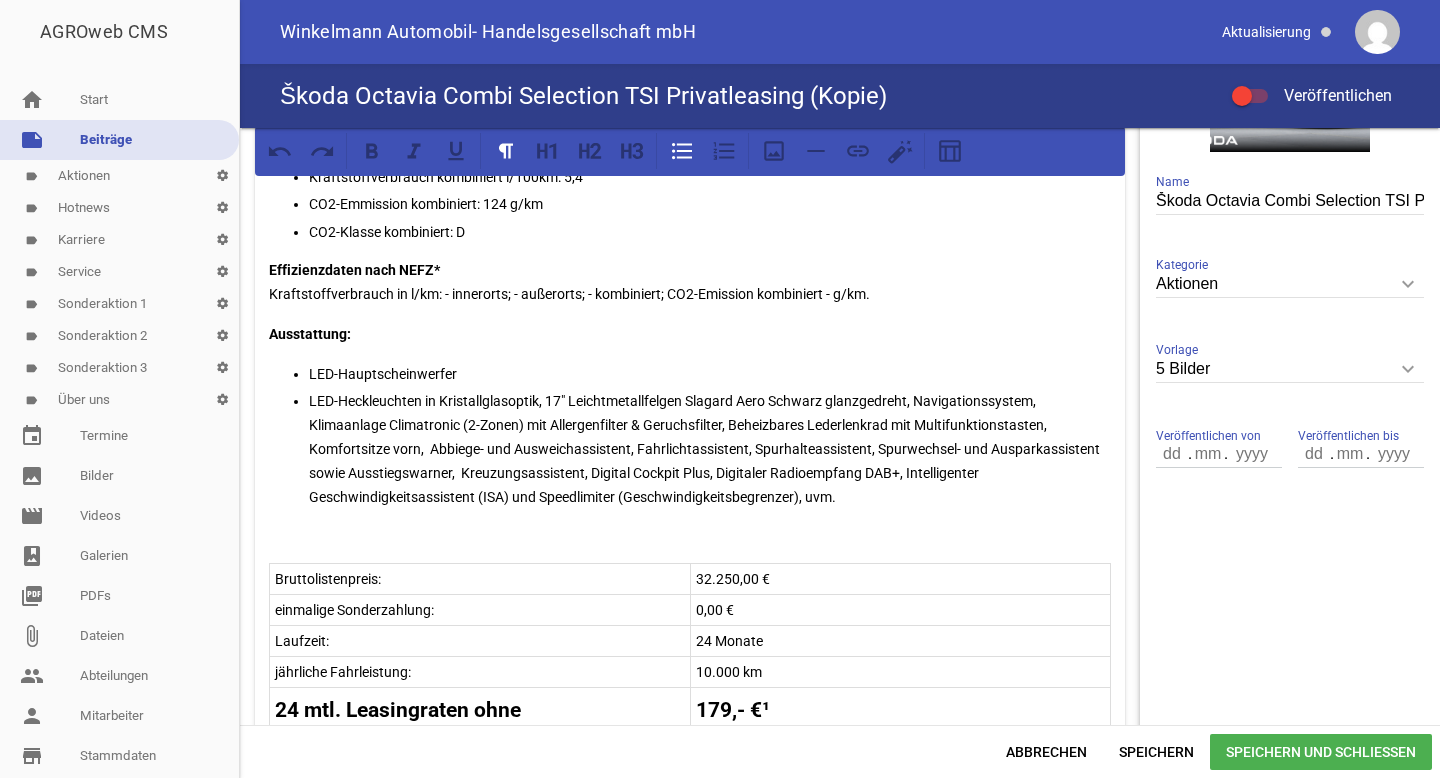 click on "LED-Heckleuchten in Kristallglasoptik, 17" Leichtmetallfelgen Slagard Aero Schwarz glanzgedreht, Navigationssystem, Klimaanlage Climatronic (2-Zonen) mit Allergenfilter & Geruchsfilter, Beheizbares Lederlenkrad mit Multifunktionstasten, Komfortsitze vorn,  Abbiege- und Ausweichassistent, Fahrlichtassistent, Spurhalteassistent, Spurwechsel- und Ausparkassistent sowie Ausstiegswarner,  Kreuzungsassistent, Digital Cockpit Plus, Digitaler Radioempfang DAB+, Intelligenter Geschwindigkeitsassistent (ISA) und Speedlimiter (Geschwindigkeitsbegrenzer), uvm." at bounding box center (710, 449) 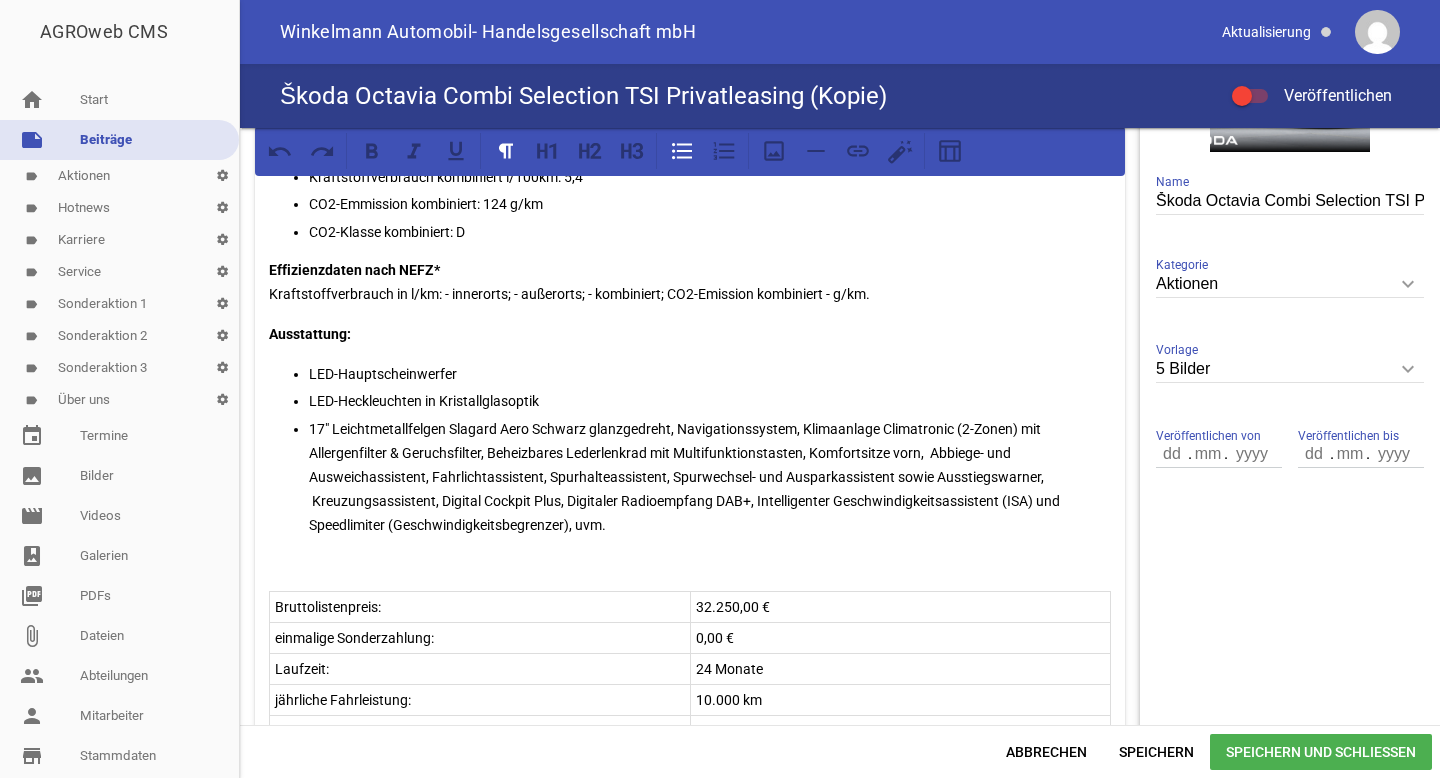 click on "17" Leichtmetallfelgen Slagard Aero Schwarz glanzgedreht, Navigationssystem, Klimaanlage Climatronic (2-Zonen) mit Allergenfilter & Geruchsfilter, Beheizbares Lederlenkrad mit Multifunktionstasten, Komfortsitze vorn,  Abbiege- und Ausweichassistent, Fahrlichtassistent, Spurhalteassistent, Spurwechsel- und Ausparkassistent sowie Ausstiegswarner,  Kreuzungsassistent, Digital Cockpit Plus, Digitaler Radioempfang DAB+, Intelligenter Geschwindigkeitsassistent (ISA) und Speedlimiter (Geschwindigkeitsbegrenzer), uvm." at bounding box center (710, 477) 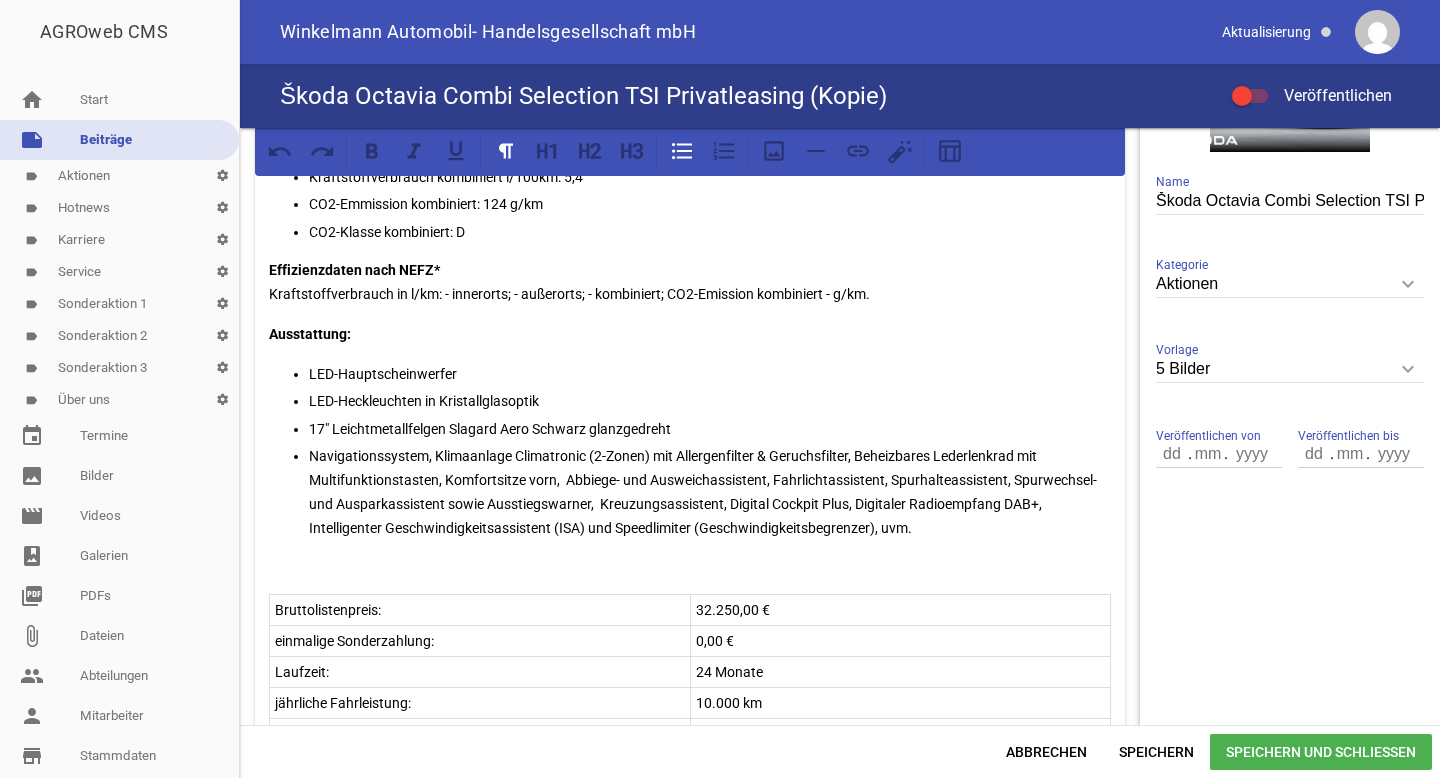 click on "Navigationssystem, Klimaanlage Climatronic (2-Zonen) mit Allergenfilter & Geruchsfilter, Beheizbares Lederlenkrad mit Multifunktionstasten, Komfortsitze vorn,  Abbiege- und Ausweichassistent, Fahrlichtassistent, Spurhalteassistent, Spurwechsel- und Ausparkassistent sowie Ausstiegswarner,  Kreuzungsassistent, Digital Cockpit Plus, Digitaler Radioempfang DAB+, Intelligenter Geschwindigkeitsassistent (ISA) und Speedlimiter (Geschwindigkeitsbegrenzer), uvm." at bounding box center (710, 492) 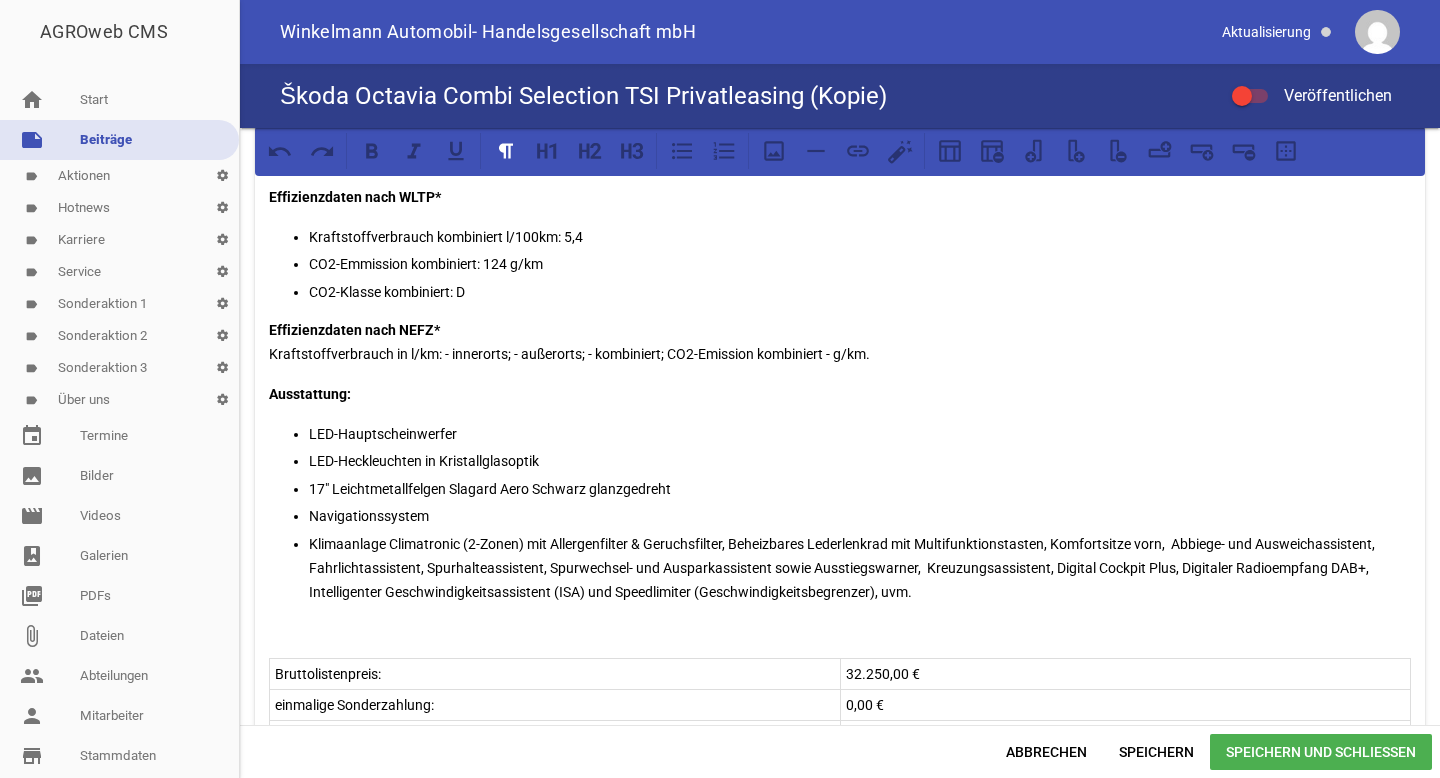 click on "Bruttolistenpreis: 32.250,00 € einmalige Sonderzahlung: 0,00 € Laufzeit: 24 Monate jährliche Fahrleistung: 10.000 km 24 mtl. Leasingraten ohne Dienstleistungen 179,- €¹" at bounding box center [840, 741] 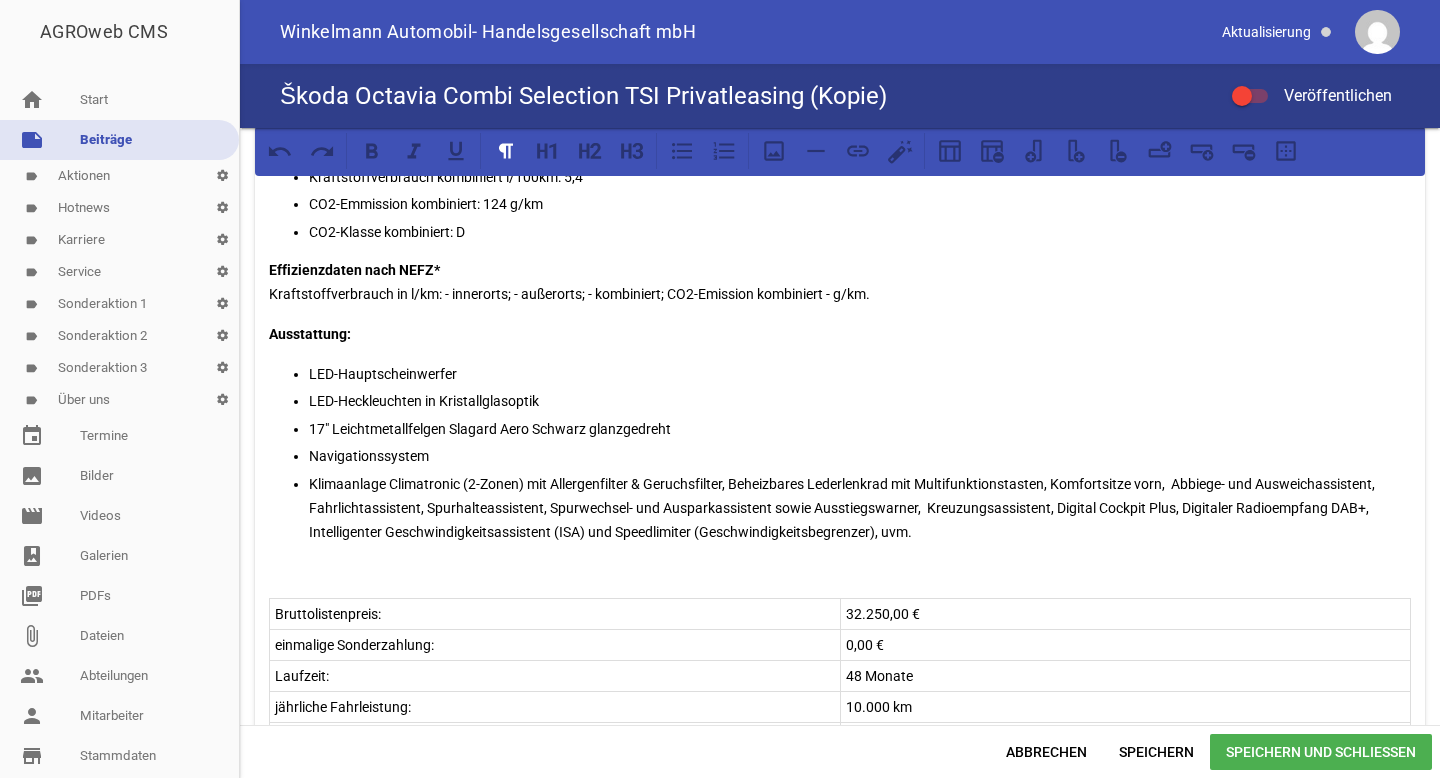 click on "Klimaanlage Climatronic (2-Zonen) mit Allergenfilter & Geruchsfilter, Beheizbares Lederlenkrad mit Multifunktionstasten, Komfortsitze vorn,  Abbiege- und Ausweichassistent, Fahrlichtassistent, Spurhalteassistent, Spurwechsel- und Ausparkassistent sowie Ausstiegswarner,  Kreuzungsassistent, Digital Cockpit Plus, Digitaler Radioempfang DAB+, Intelligenter Geschwindigkeitsassistent (ISA) und Speedlimiter (Geschwindigkeitsbegrenzer), uvm." at bounding box center [860, 508] 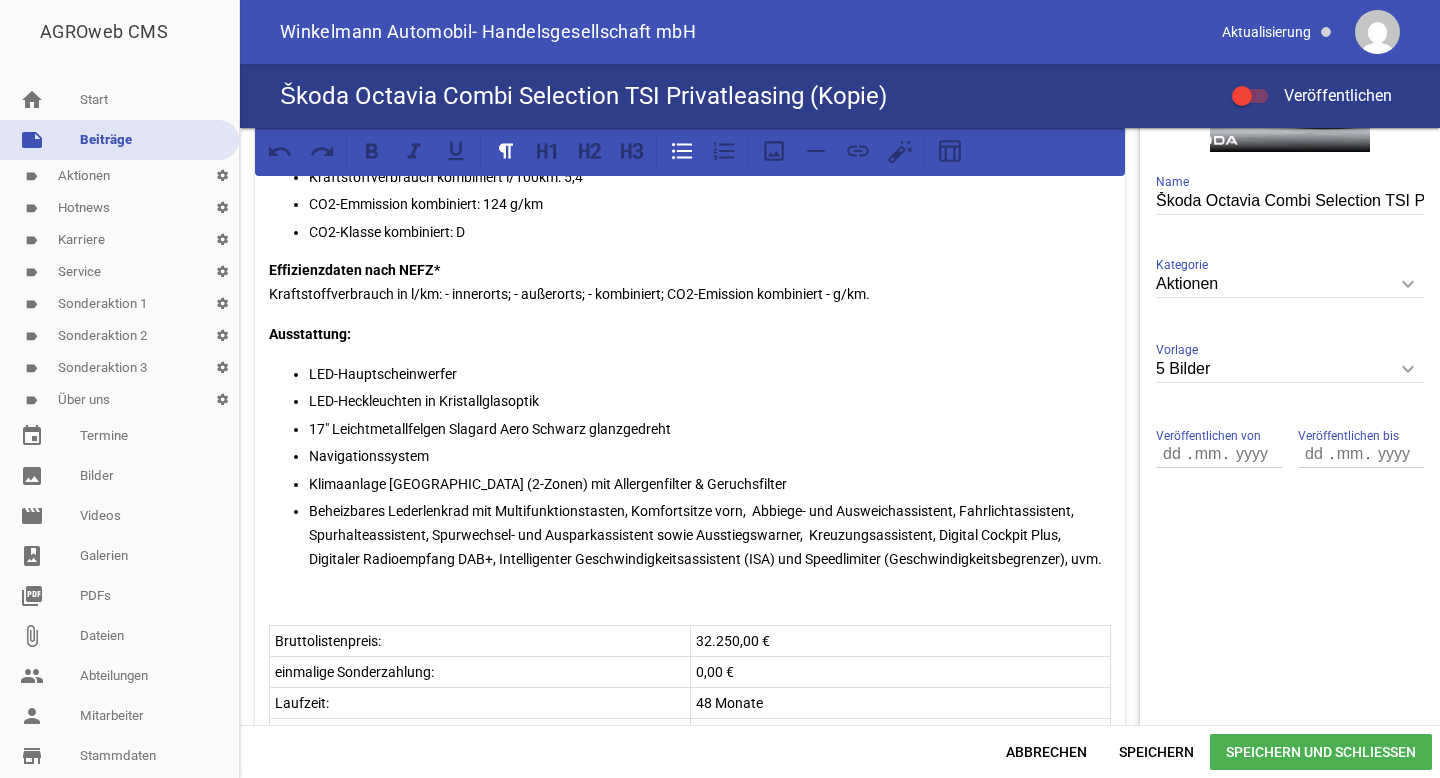 click on "Beheizbares Lederlenkrad mit Multifunktionstasten, Komfortsitze vorn,  Abbiege- und Ausweichassistent, Fahrlichtassistent, Spurhalteassistent, Spurwechsel- und Ausparkassistent sowie Ausstiegswarner,  Kreuzungsassistent, Digital Cockpit Plus, Digitaler Radioempfang DAB+, Intelligenter Geschwindigkeitsassistent (ISA) und Speedlimiter (Geschwindigkeitsbegrenzer), uvm." at bounding box center (710, 535) 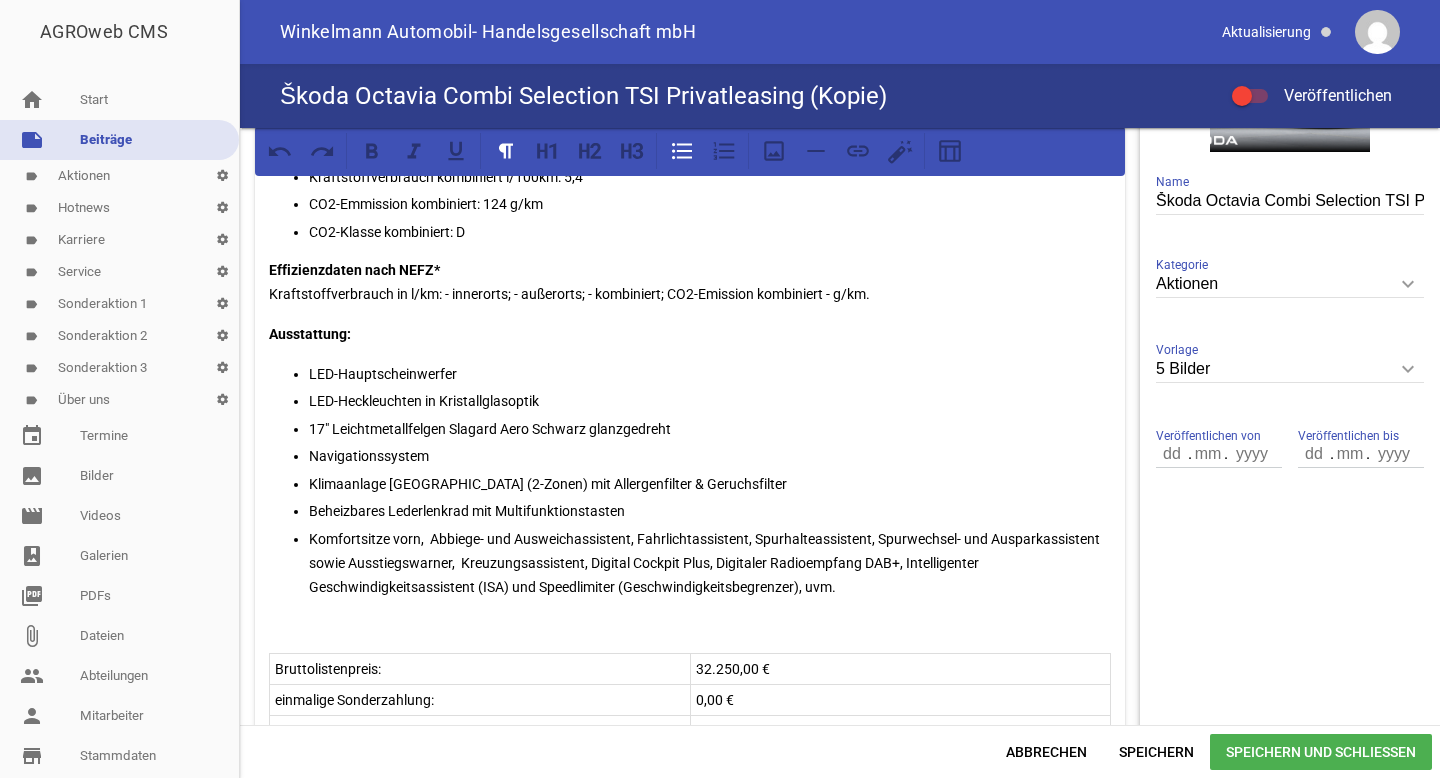 click on "Komfortsitze vorn,  Abbiege- und Ausweichassistent, Fahrlichtassistent, Spurhalteassistent, Spurwechsel- und Ausparkassistent sowie Ausstiegswarner,  Kreuzungsassistent, Digital Cockpit Plus, Digitaler Radioempfang DAB+, Intelligenter Geschwindigkeitsassistent (ISA) und Speedlimiter (Geschwindigkeitsbegrenzer), uvm." at bounding box center (710, 563) 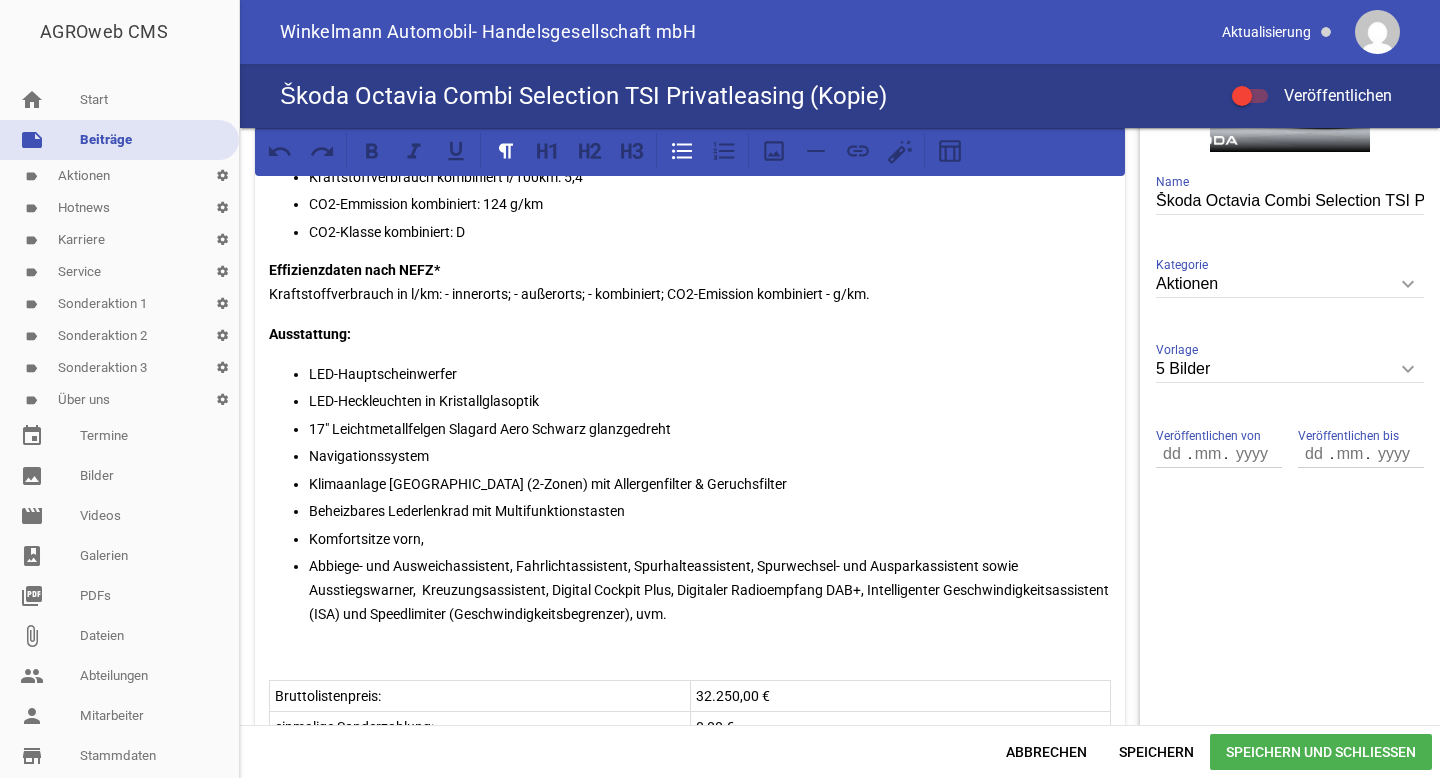 click on "Abbiege- und Ausweichassistent, Fahrlichtassistent, Spurhalteassistent, Spurwechsel- und Ausparkassistent sowie Ausstiegswarner,  Kreuzungsassistent, Digital Cockpit Plus, Digitaler Radioempfang DAB+, Intelligenter Geschwindigkeitsassistent (ISA) und Speedlimiter (Geschwindigkeitsbegrenzer), uvm." at bounding box center [710, 590] 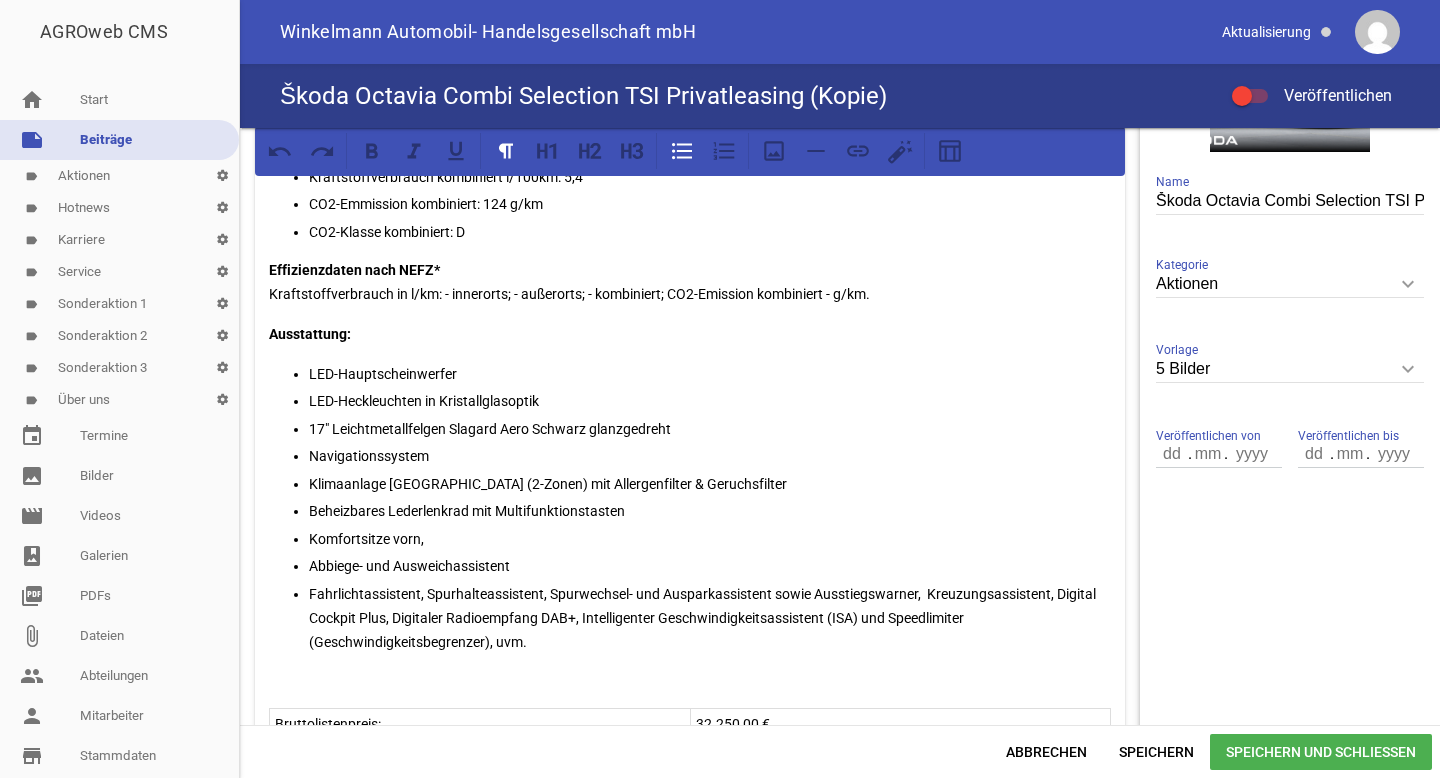 click on "Fahrlichtassistent, Spurhalteassistent, Spurwechsel- und Ausparkassistent sowie Ausstiegswarner,  Kreuzungsassistent, Digital Cockpit Plus, Digitaler Radioempfang DAB+, Intelligenter Geschwindigkeitsassistent (ISA) und Speedlimiter (Geschwindigkeitsbegrenzer), uvm." at bounding box center (710, 618) 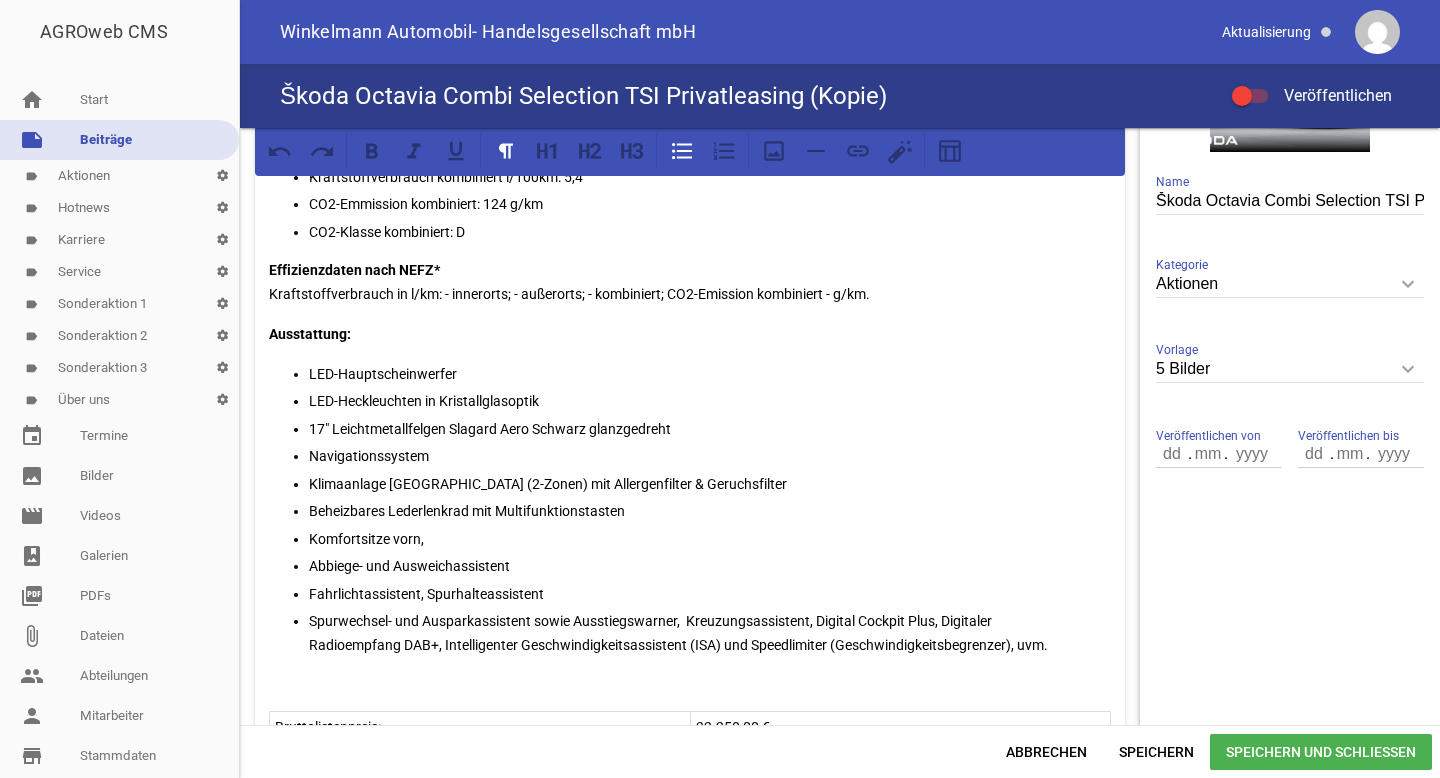 click on "Fahrlichtassistent, Spurhalteassistent" at bounding box center [710, 594] 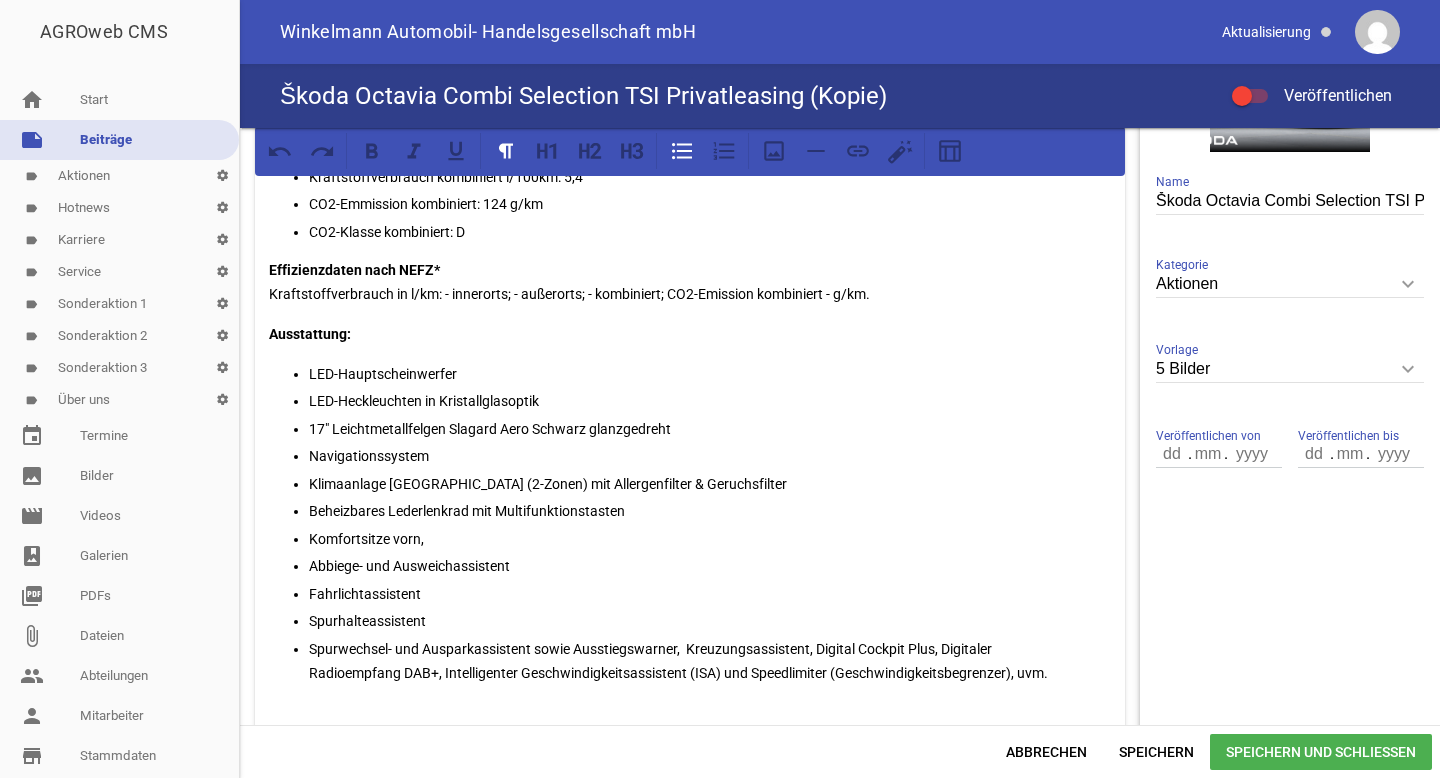 click on "Spurwechsel- und Ausparkassistent sowie Ausstiegswarner,  Kreuzungsassistent, Digital Cockpit Plus, Digitaler Radioempfang DAB+, Intelligenter Geschwindigkeitsassistent (ISA) und Speedlimiter (Geschwindigkeitsbegrenzer), uvm." at bounding box center [710, 661] 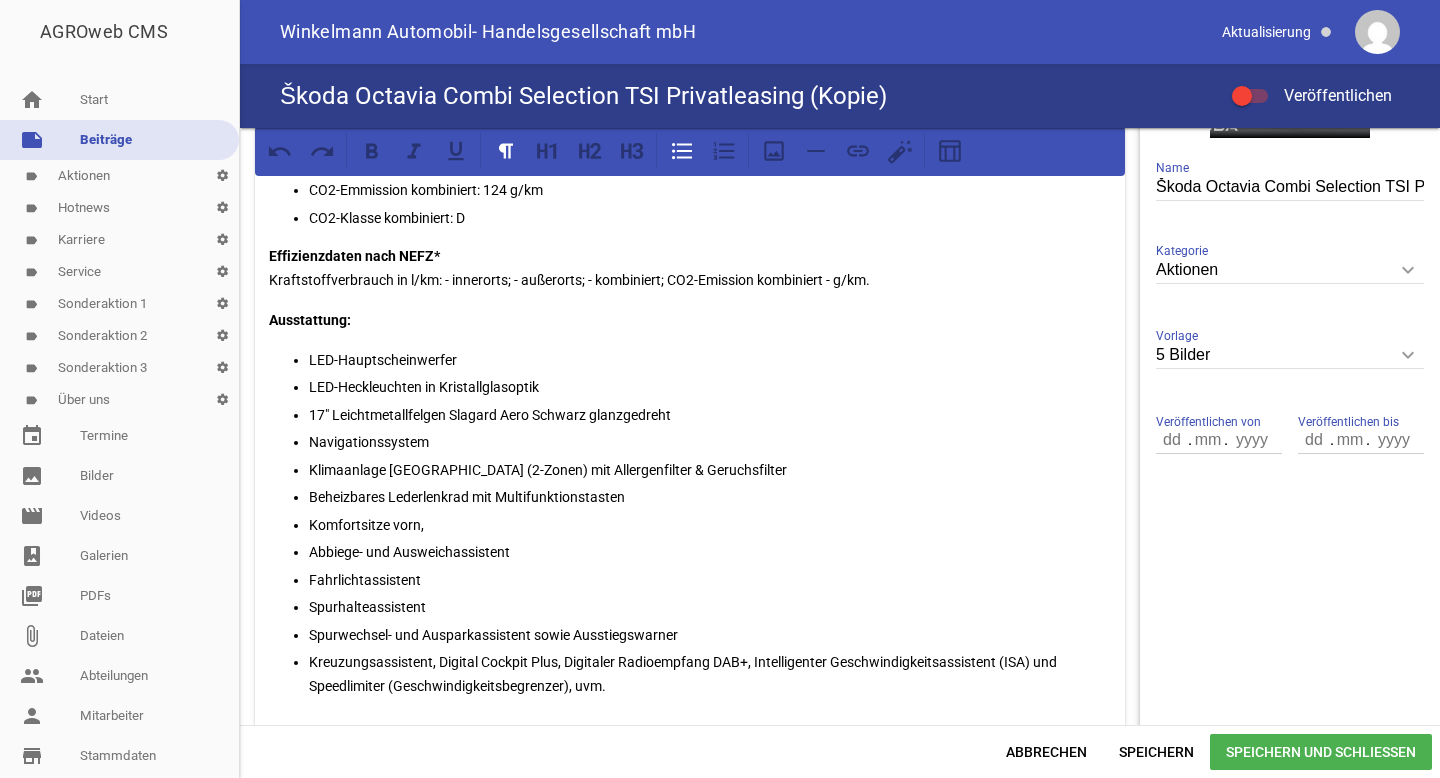 scroll, scrollTop: 507, scrollLeft: 0, axis: vertical 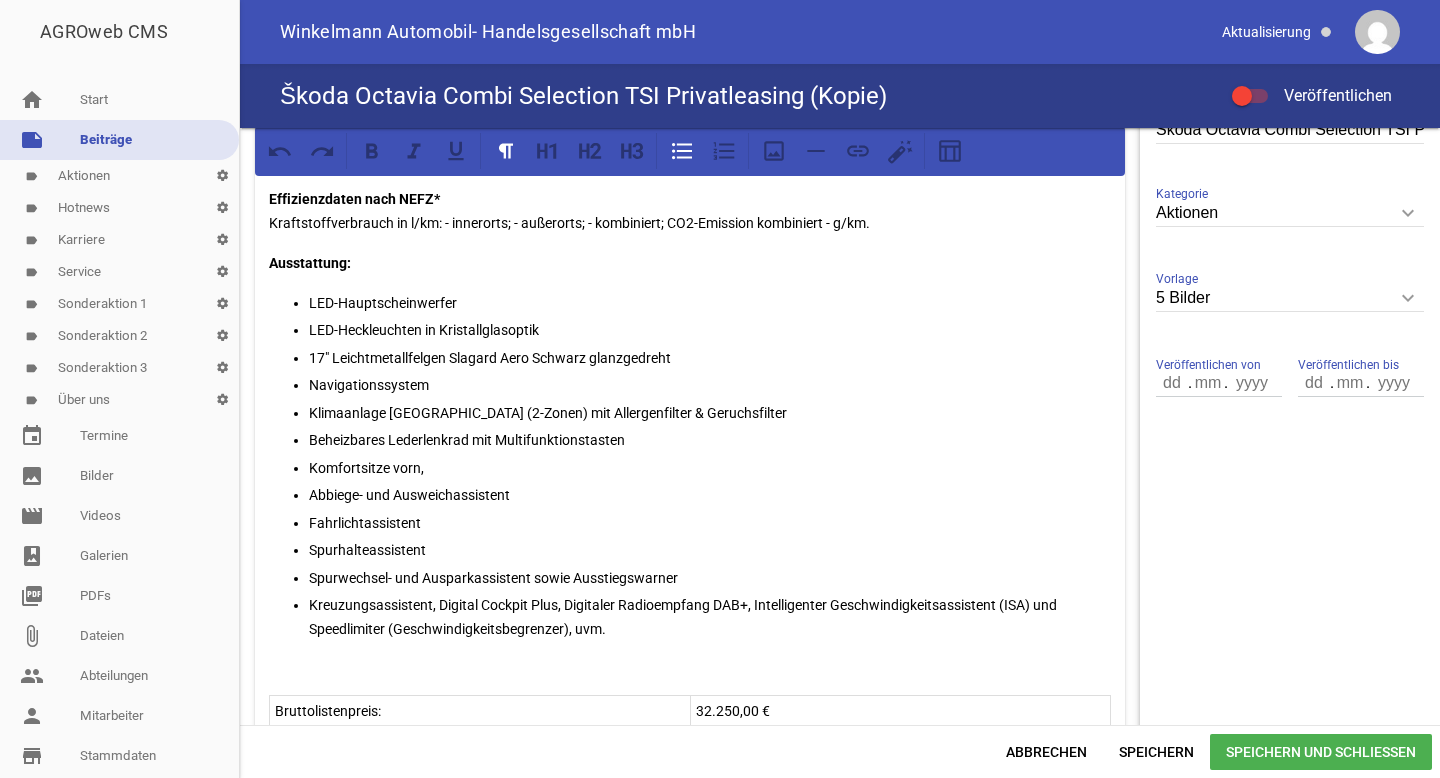 click on "Kreuzungsassistent, Digital Cockpit Plus, Digitaler Radioempfang DAB+, Intelligenter Geschwindigkeitsassistent (ISA) und Speedlimiter (Geschwindigkeitsbegrenzer), uvm." at bounding box center (710, 617) 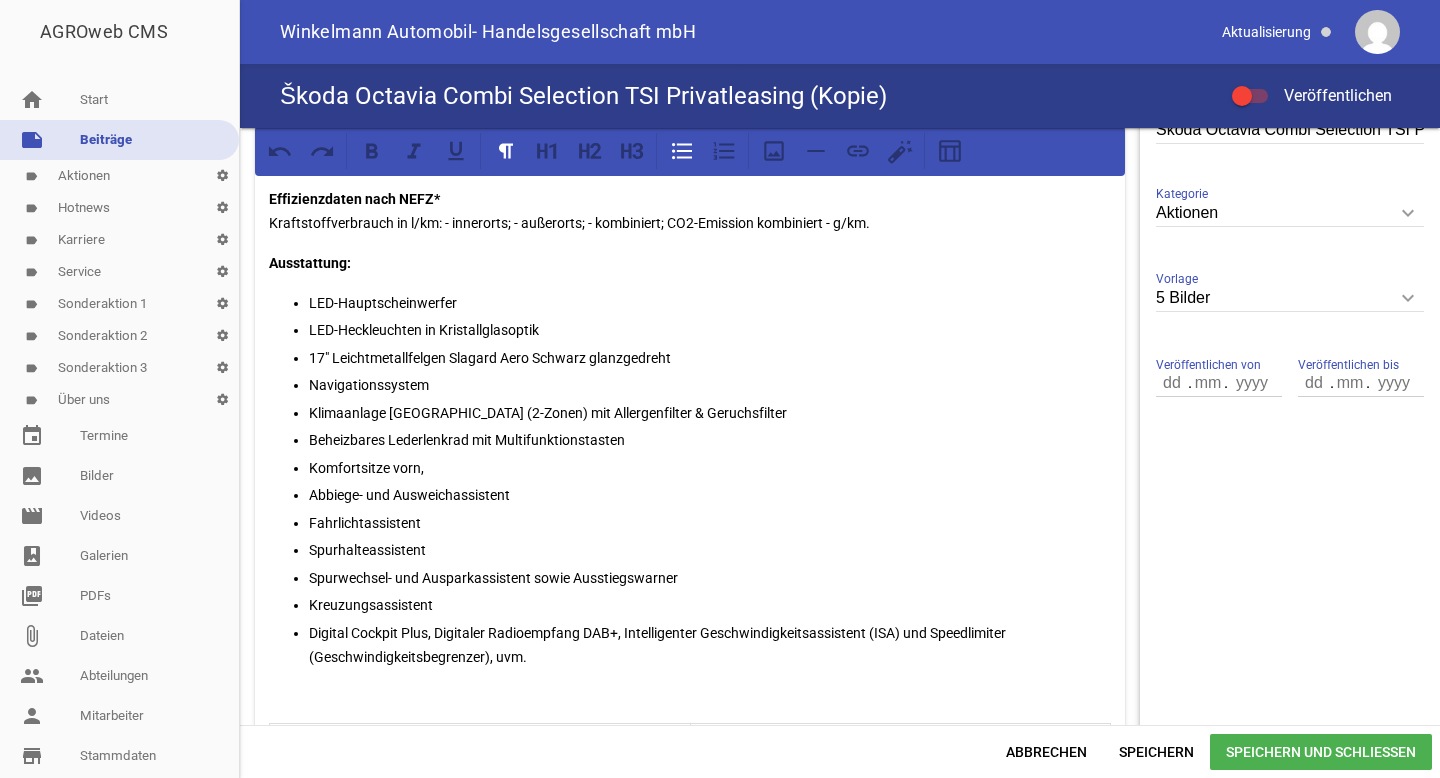 click on "Digital Cockpit Plus, Digitaler Radioempfang DAB+, Intelligenter Geschwindigkeitsassistent (ISA) und Speedlimiter (Geschwindigkeitsbegrenzer), uvm." at bounding box center [710, 645] 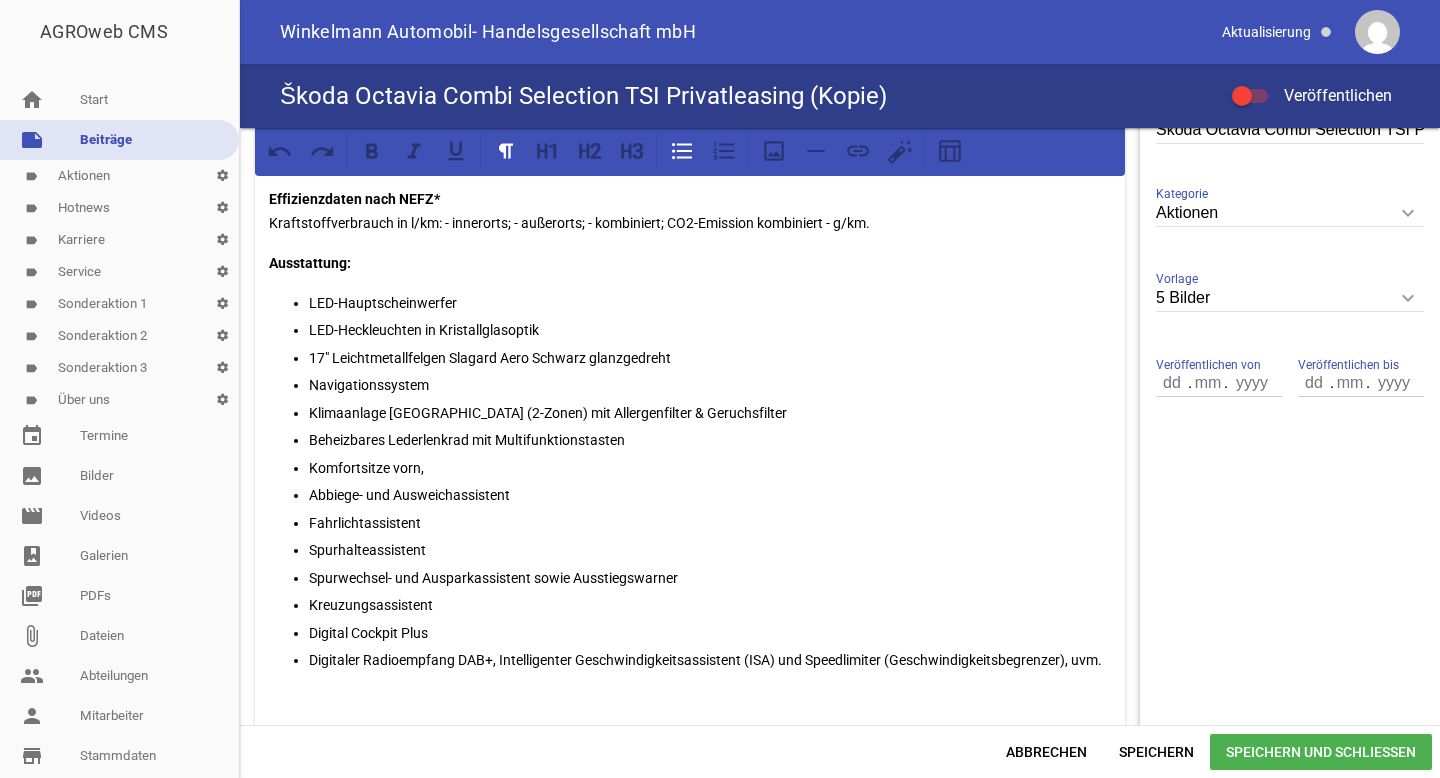 click on "Digitaler Radioempfang DAB+, Intelligenter Geschwindigkeitsassistent (ISA) und Speedlimiter (Geschwindigkeitsbegrenzer), uvm." at bounding box center (710, 660) 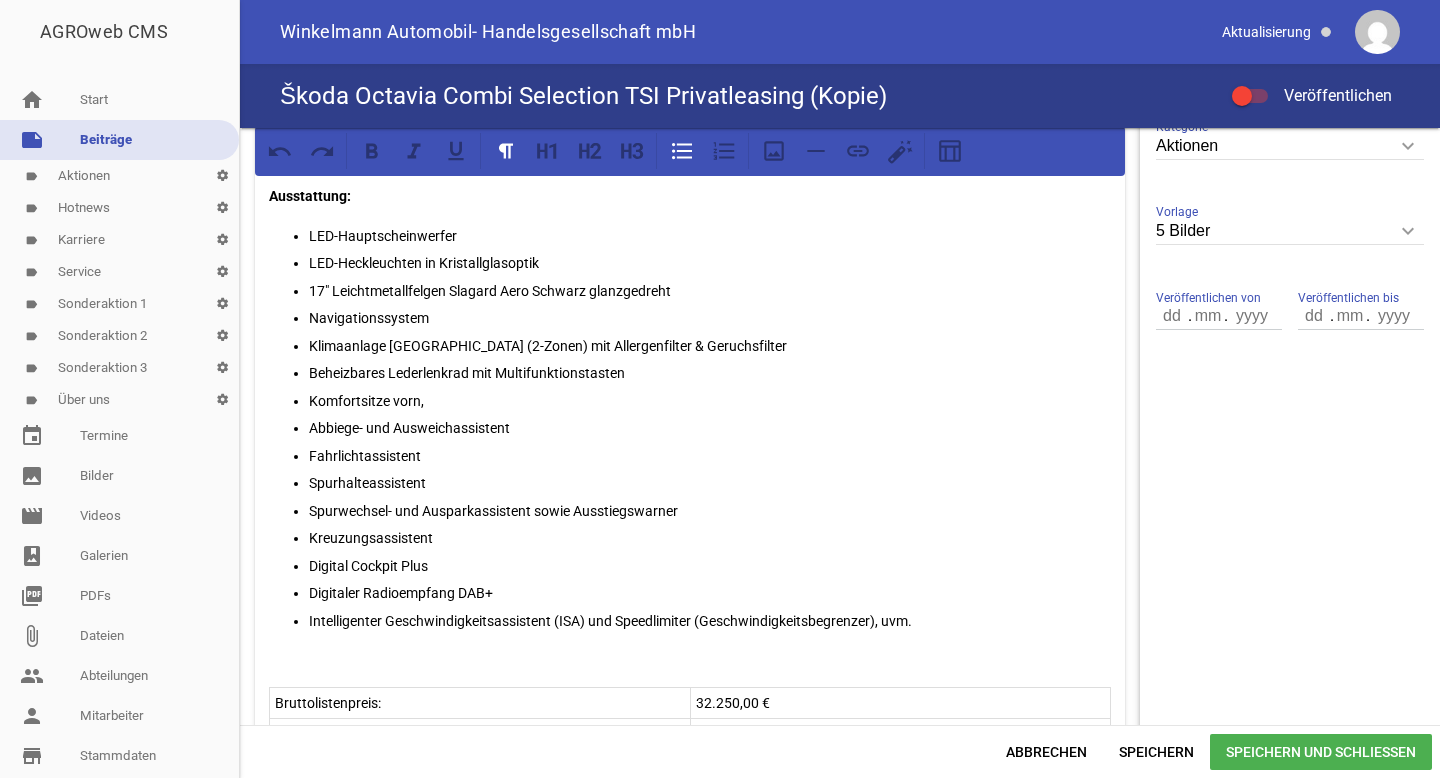 scroll, scrollTop: 584, scrollLeft: 0, axis: vertical 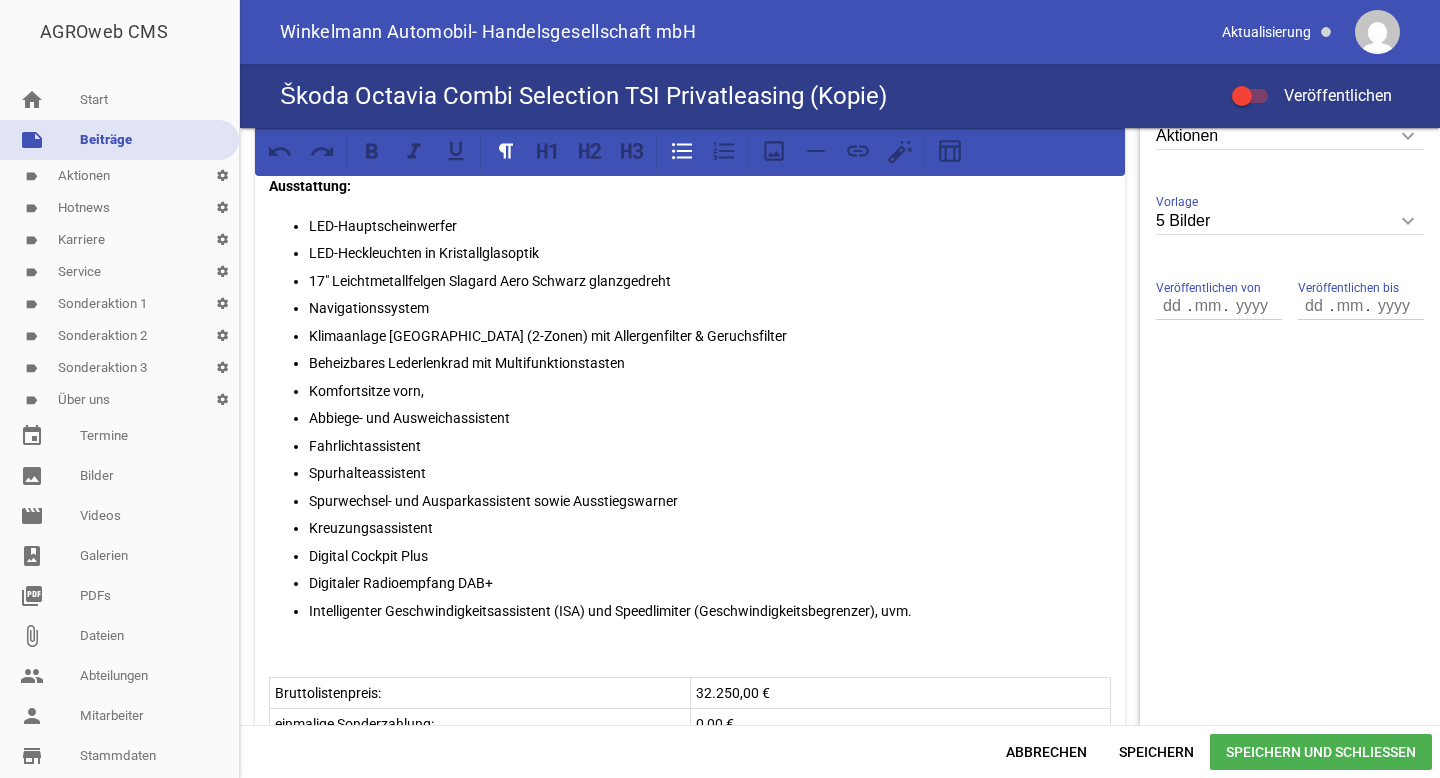 click on "Intelligenter Geschwindigkeitsassistent (ISA) und Speedlimiter (Geschwindigkeitsbegrenzer), uvm." at bounding box center [710, 611] 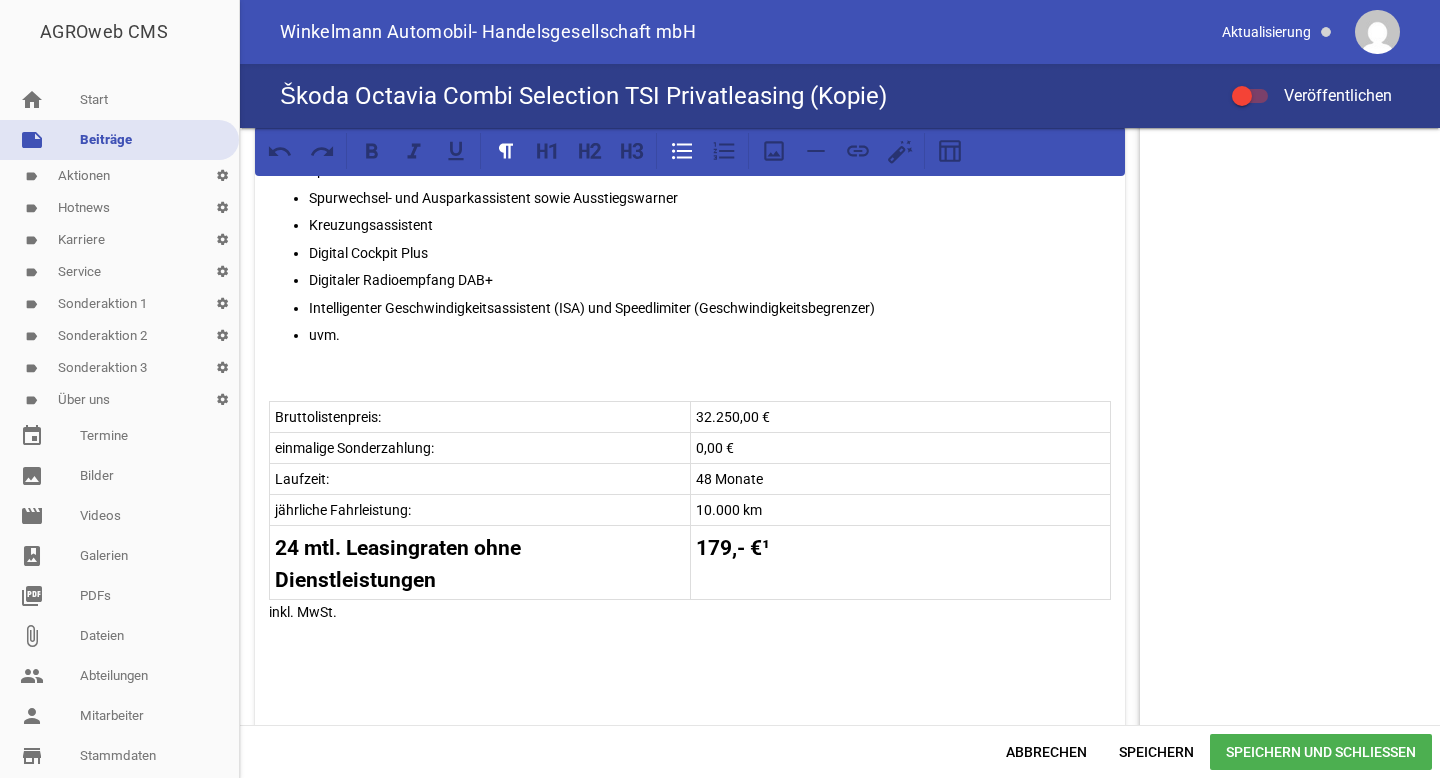 scroll, scrollTop: 917, scrollLeft: 0, axis: vertical 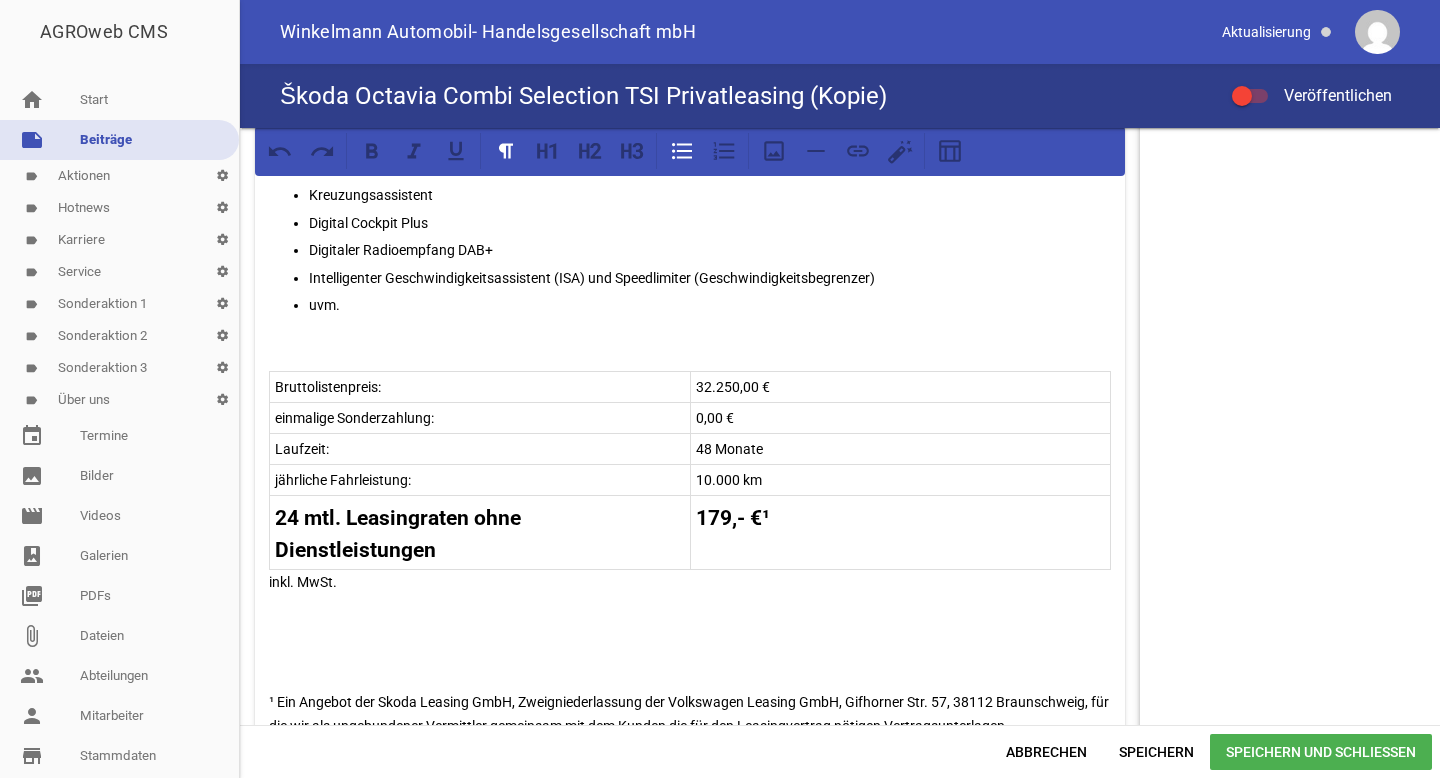 click on "24 mtl. Leasingraten ohne Dienstleistungen 179,- €¹" at bounding box center [690, 533] 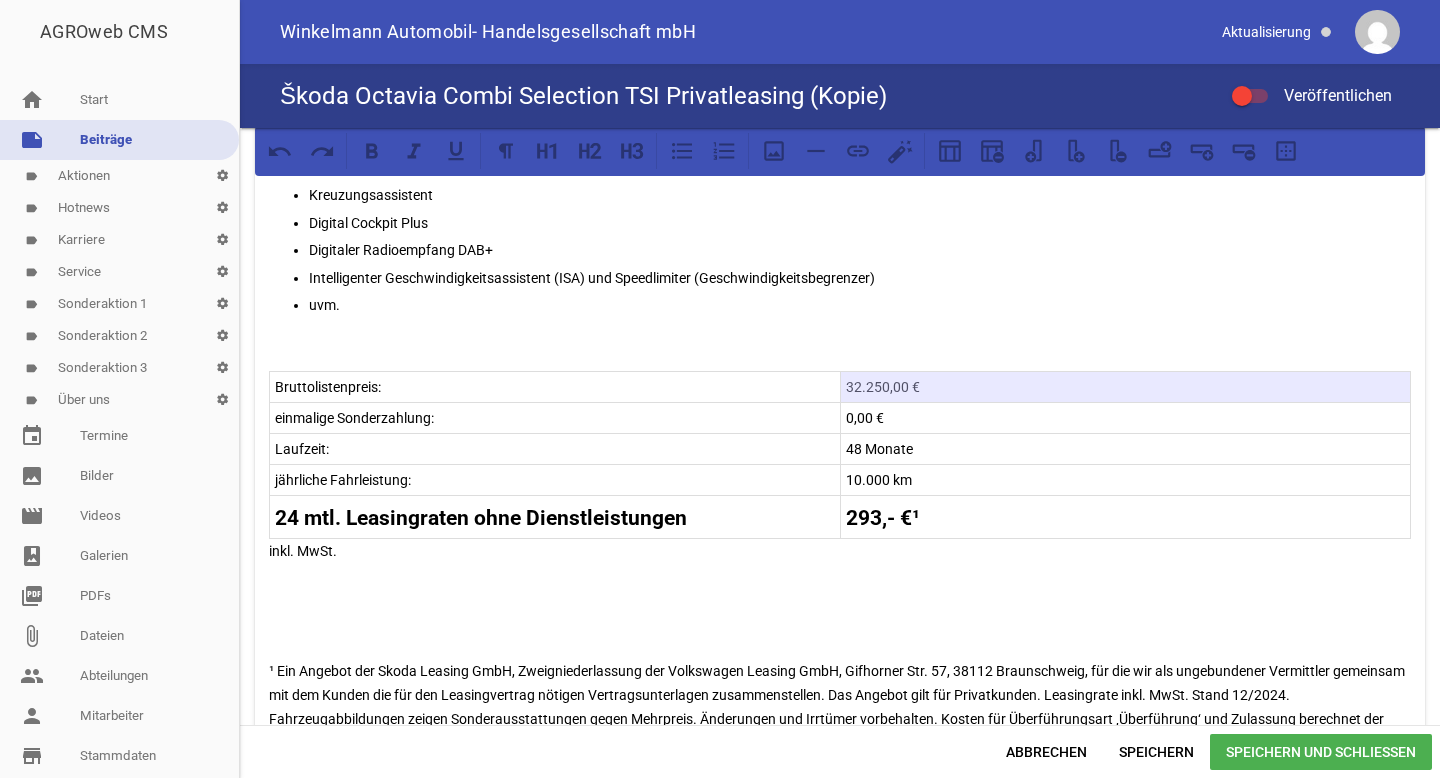 drag, startPoint x: 901, startPoint y: 383, endPoint x: 841, endPoint y: 382, distance: 60.00833 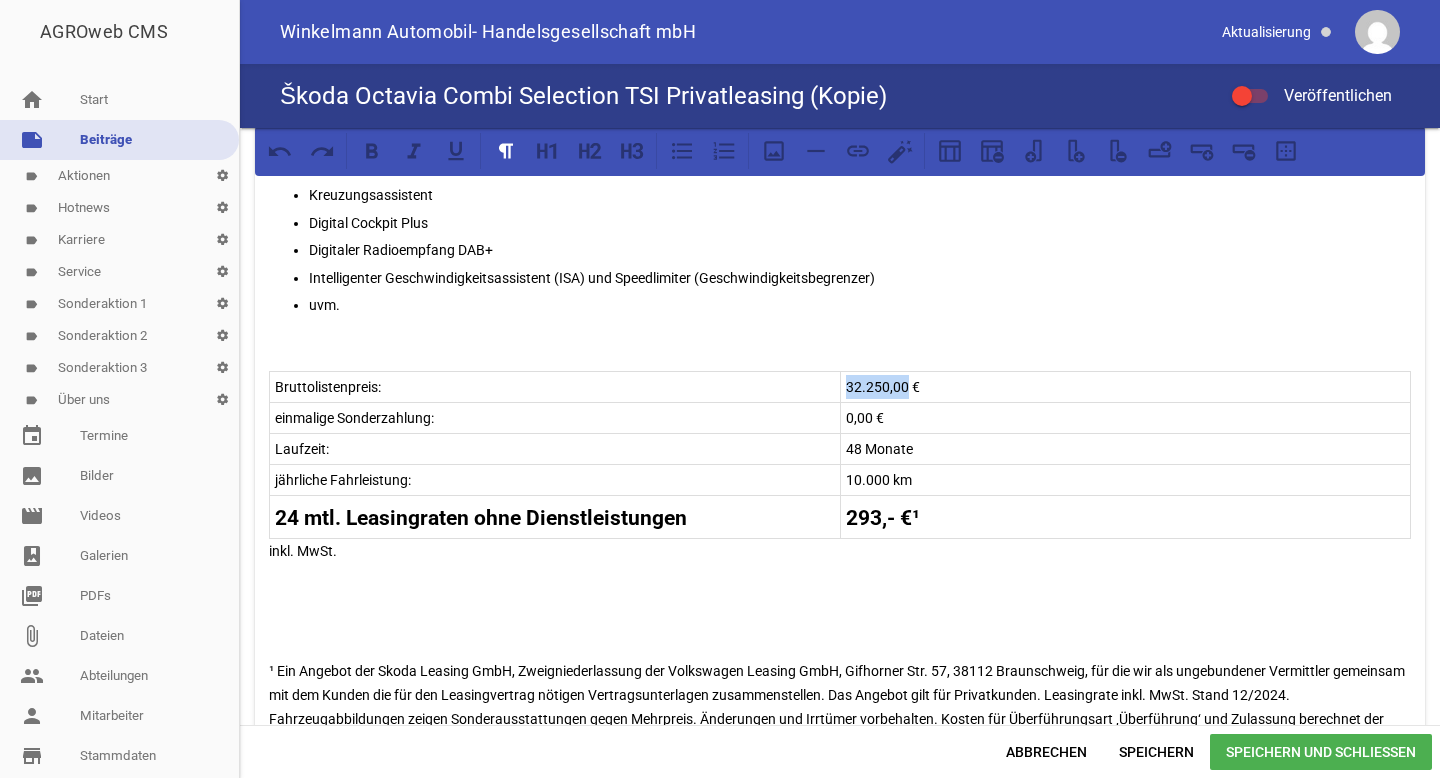 drag, startPoint x: 900, startPoint y: 381, endPoint x: 843, endPoint y: 379, distance: 57.035076 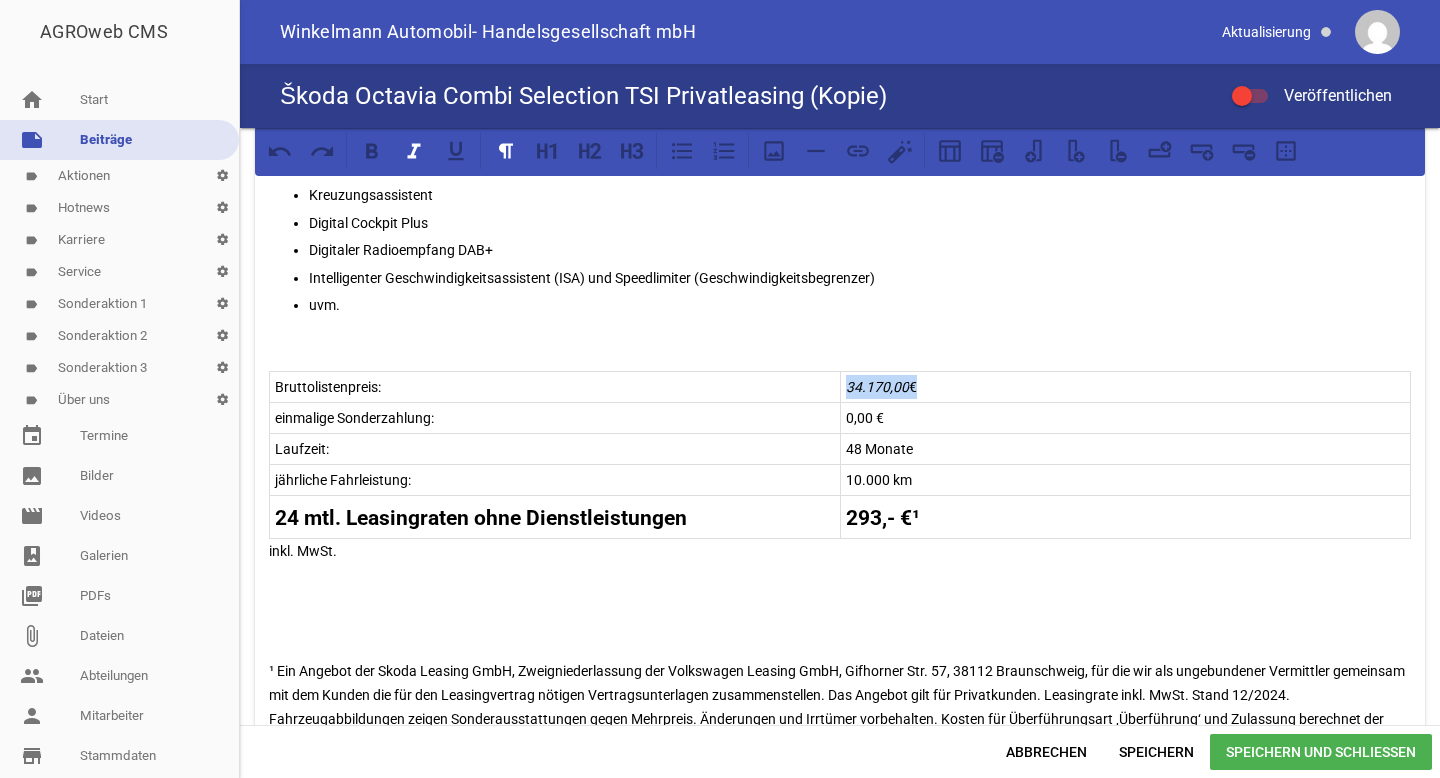 drag, startPoint x: 904, startPoint y: 384, endPoint x: 842, endPoint y: 382, distance: 62.03225 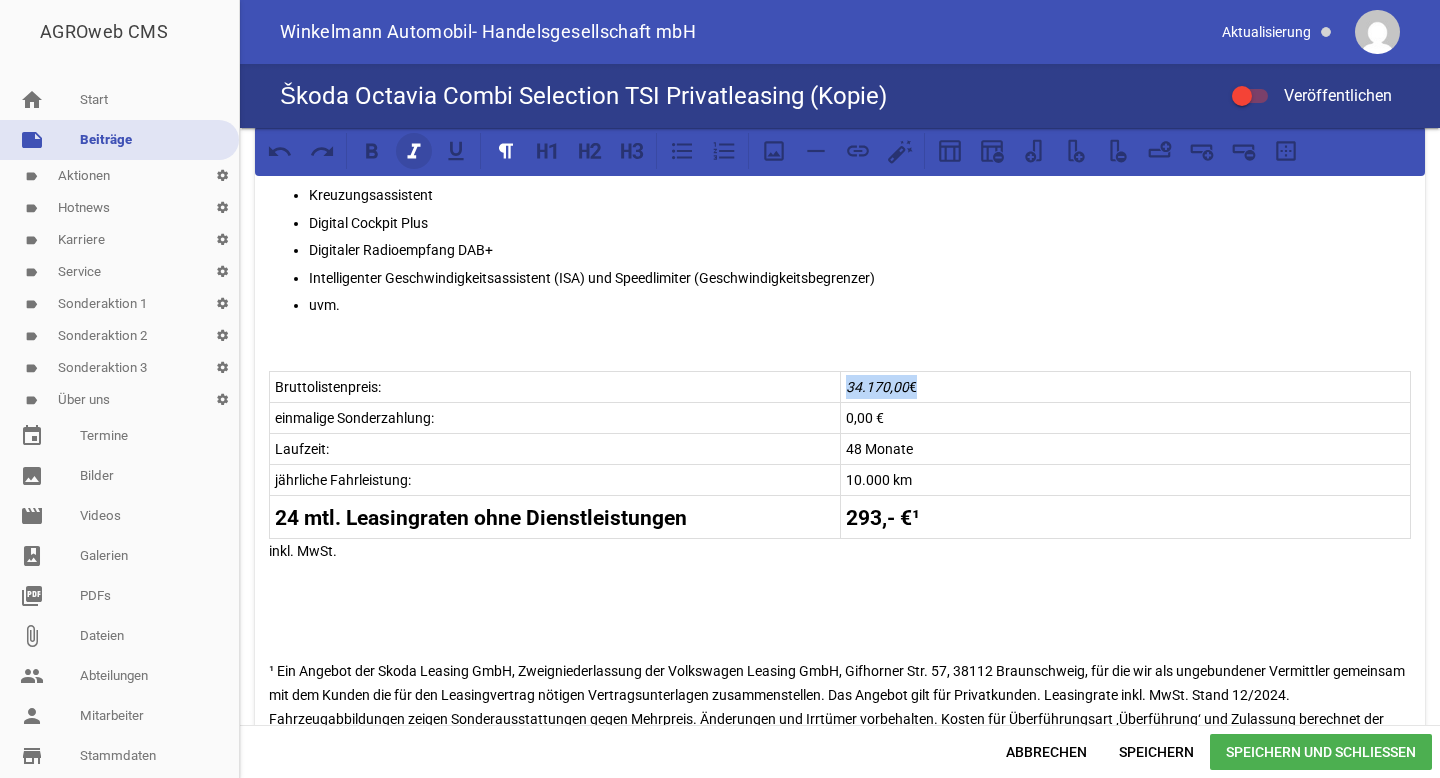 click 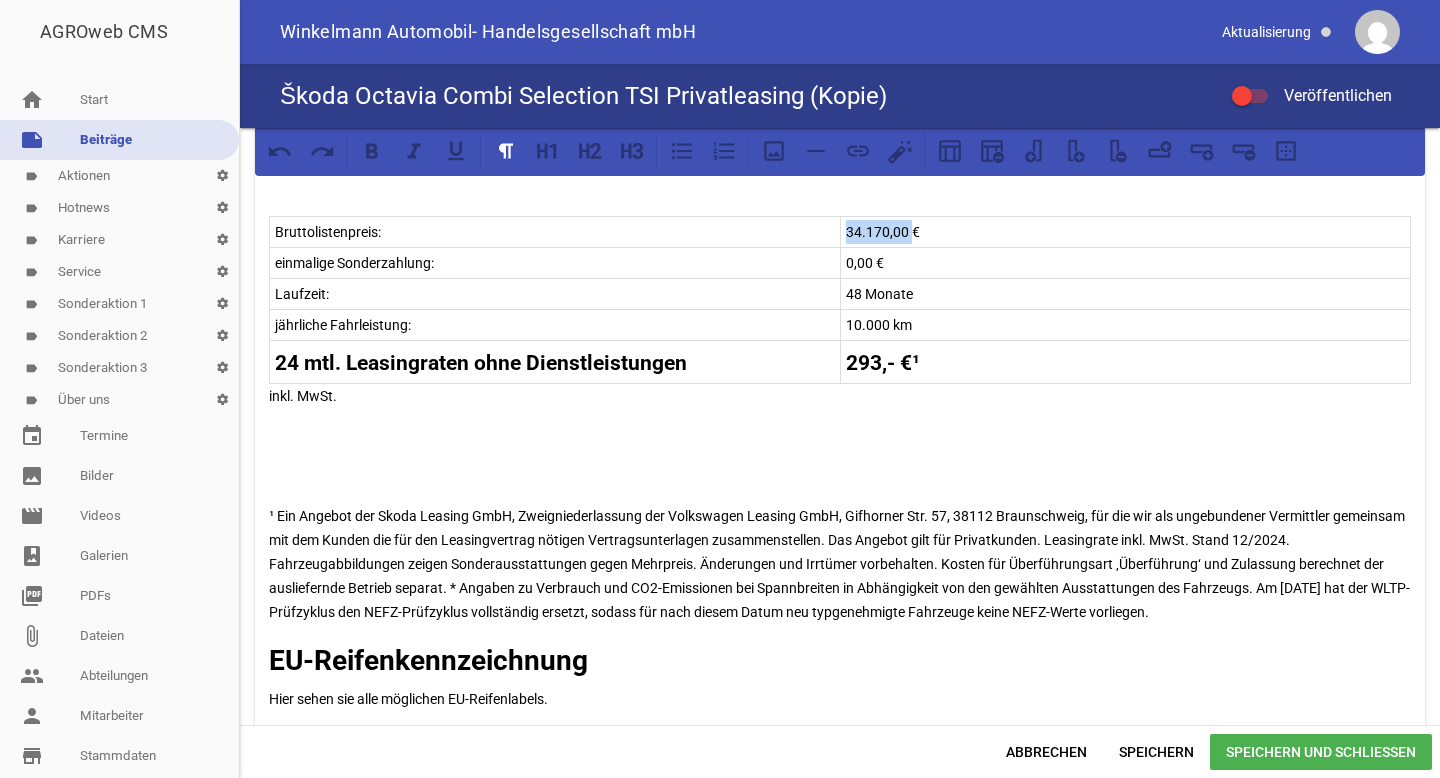scroll, scrollTop: 1143, scrollLeft: 0, axis: vertical 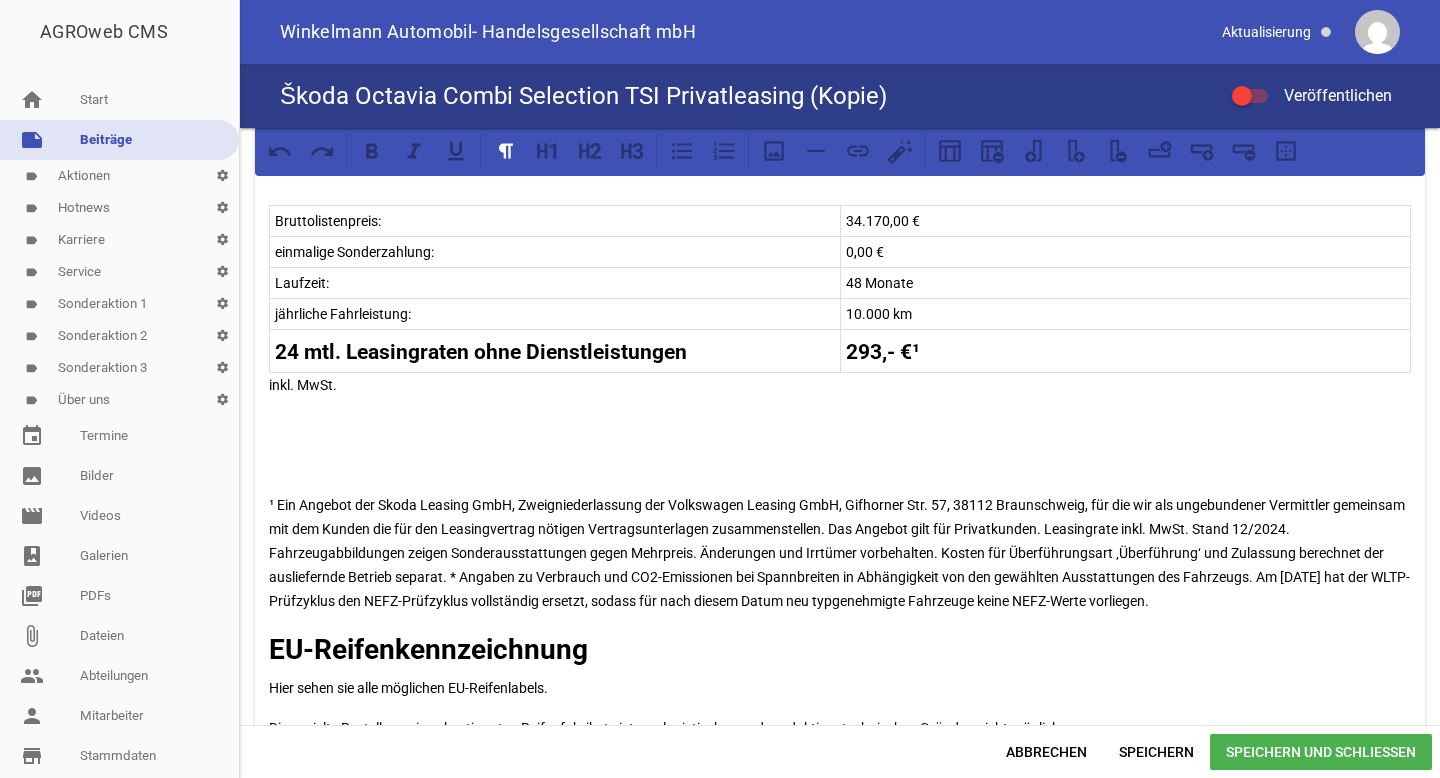 click on "games     image     games     image     games     image     games     image     games     image                                                                                                                                                                                                                                                                                                                                                                                                           Unser Leasingangebot für Privatkunden! Skoda Octavia Combi Tour 1,5 TSI 85 kW 6-Gang-Schaltgetriebe Neuwagen Lackierung:  Energy-Blau Effizienzdaten nach WLTP* Kraftstoffverbrauch kombiniert l/100km: 5,4 CO2-Emmission kombiniert: 124 g/km CO2-Klasse kombiniert: D Effizienzdaten nach NEFZ* Kraftstoffverbrauch in l/km: - innerorts; - außerorts; - kombiniert; CO2-Emission kombiniert - g/km. Ausstattung:  LED-Hauptscheinwerfer LED-Heckleuchten in Kristallglasoptik 17" Leichtmetallfelgen Slagard Aero Schwarz glanzgedreht" at bounding box center (840, 426) 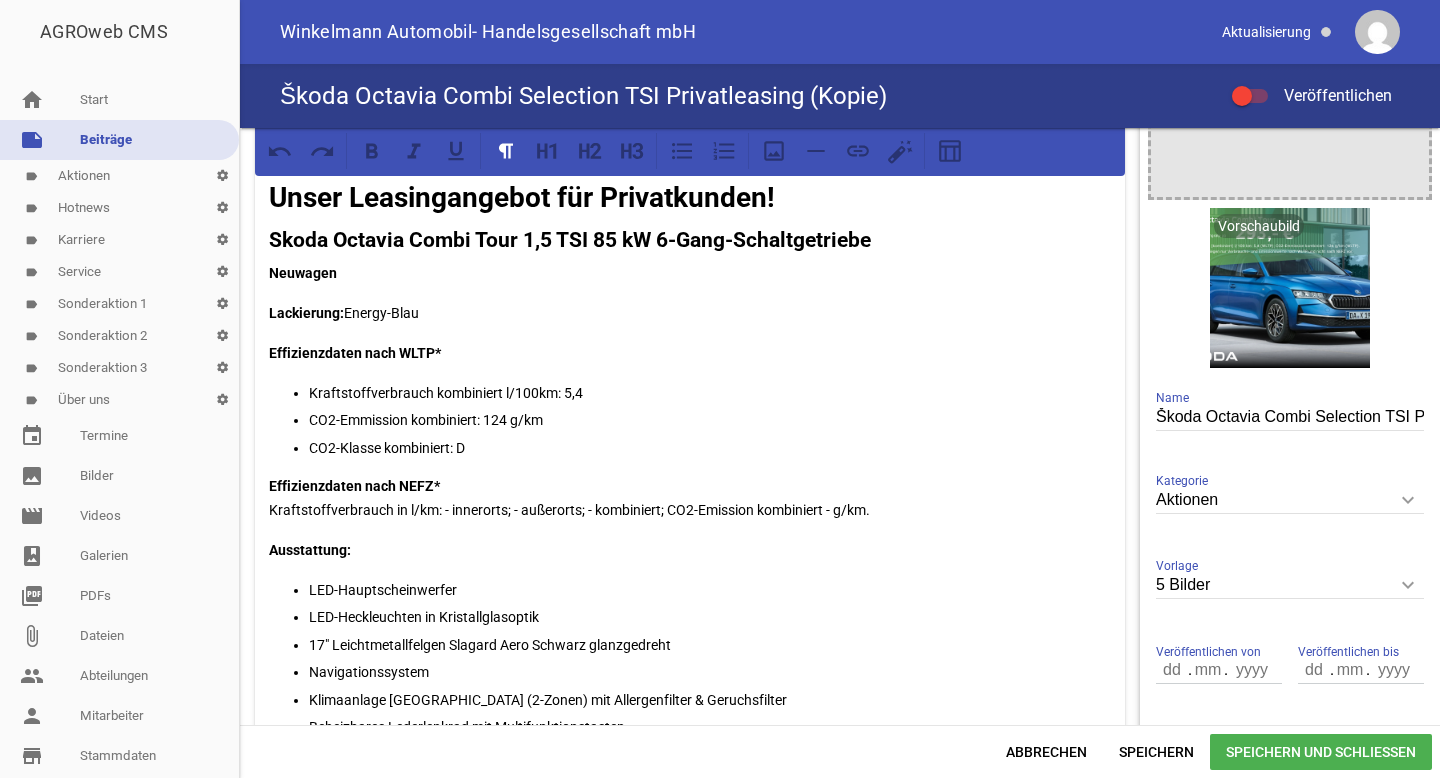 scroll, scrollTop: 207, scrollLeft: 0, axis: vertical 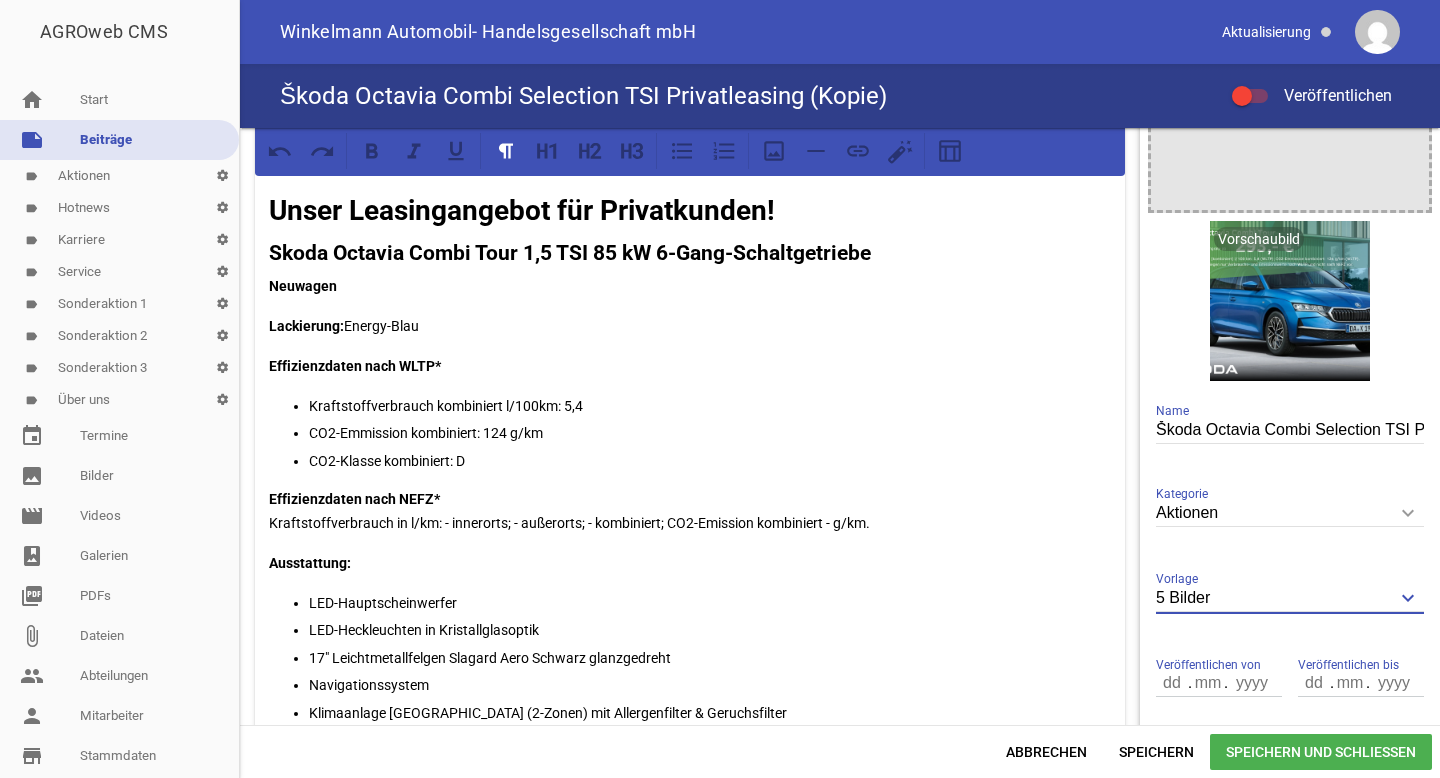click on "5 Bilder" at bounding box center [1290, 598] 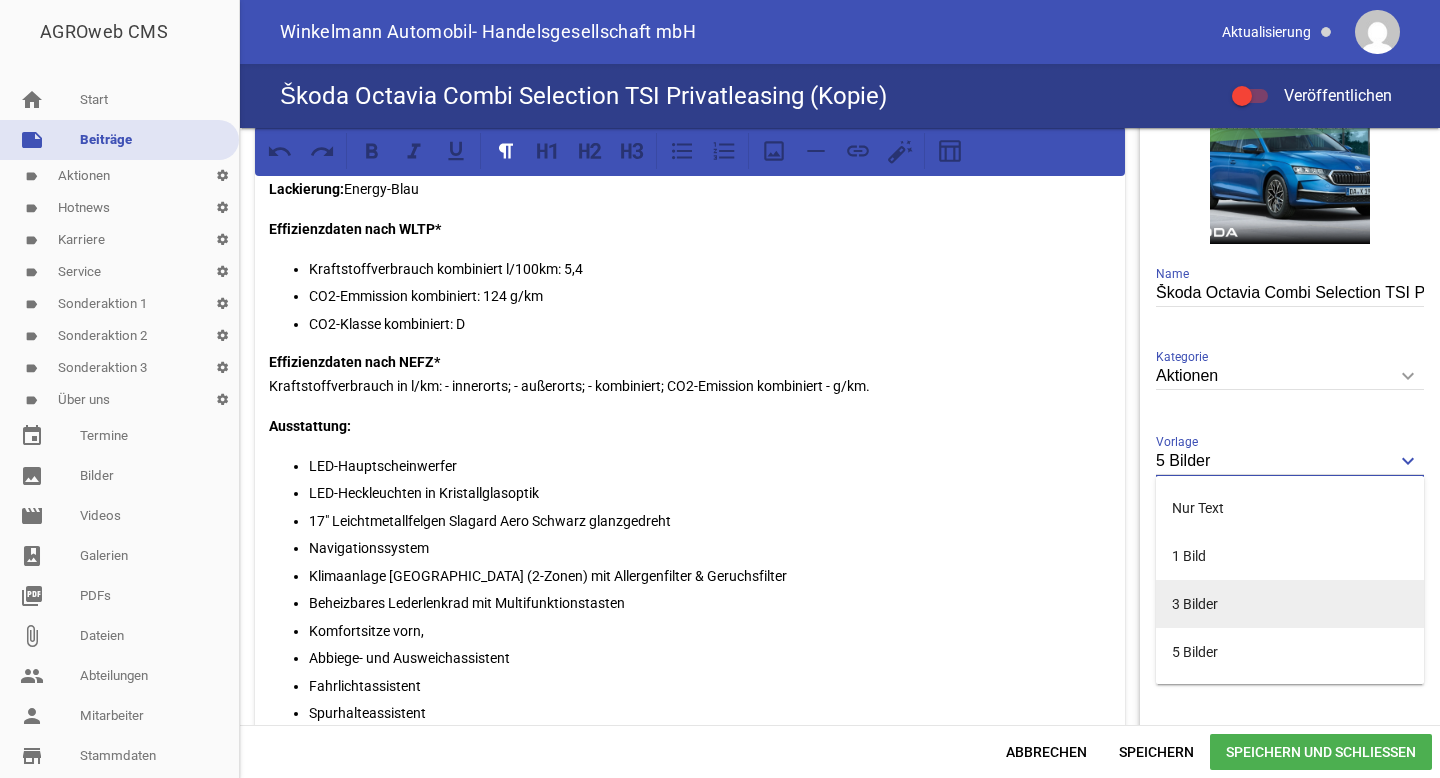 click on "3 Bilder" at bounding box center (1290, 604) 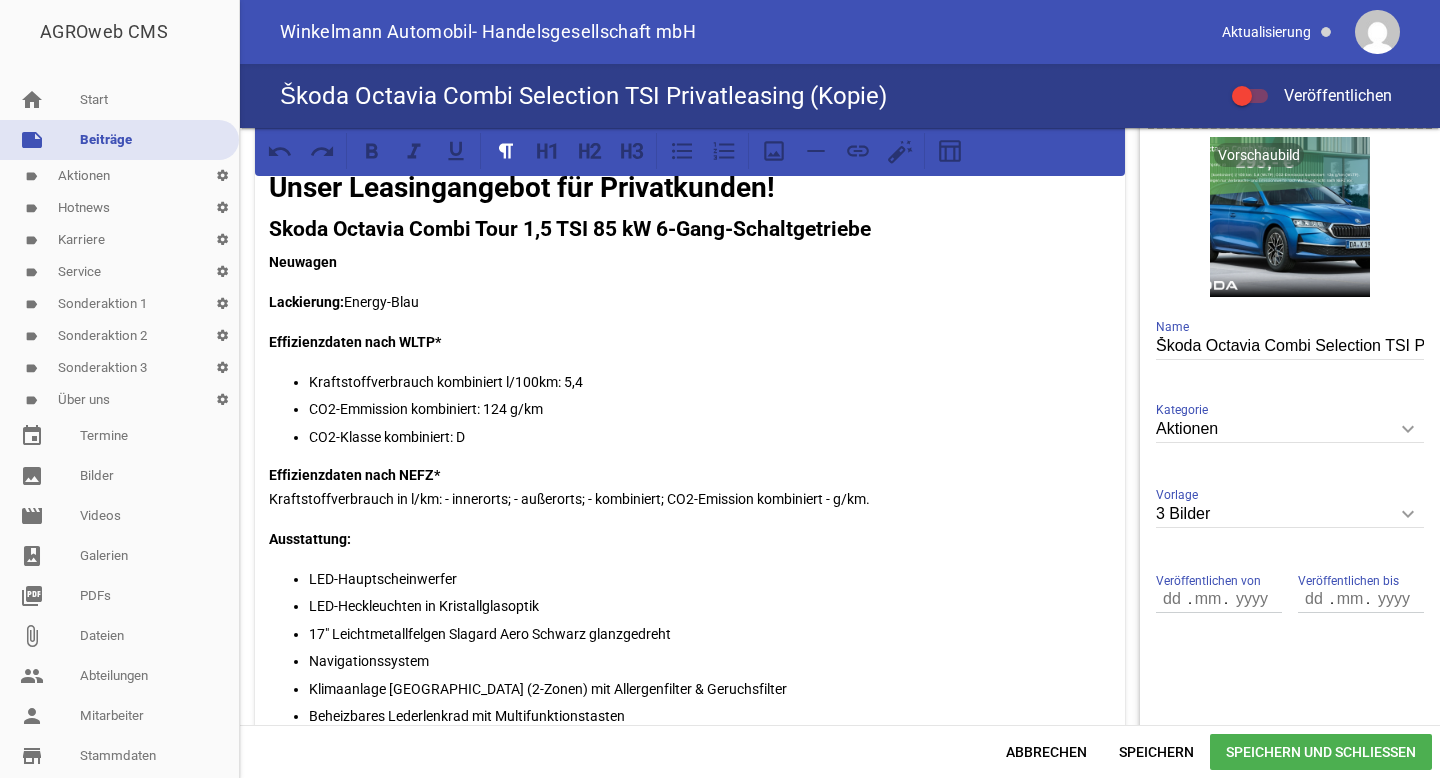 scroll, scrollTop: 276, scrollLeft: 0, axis: vertical 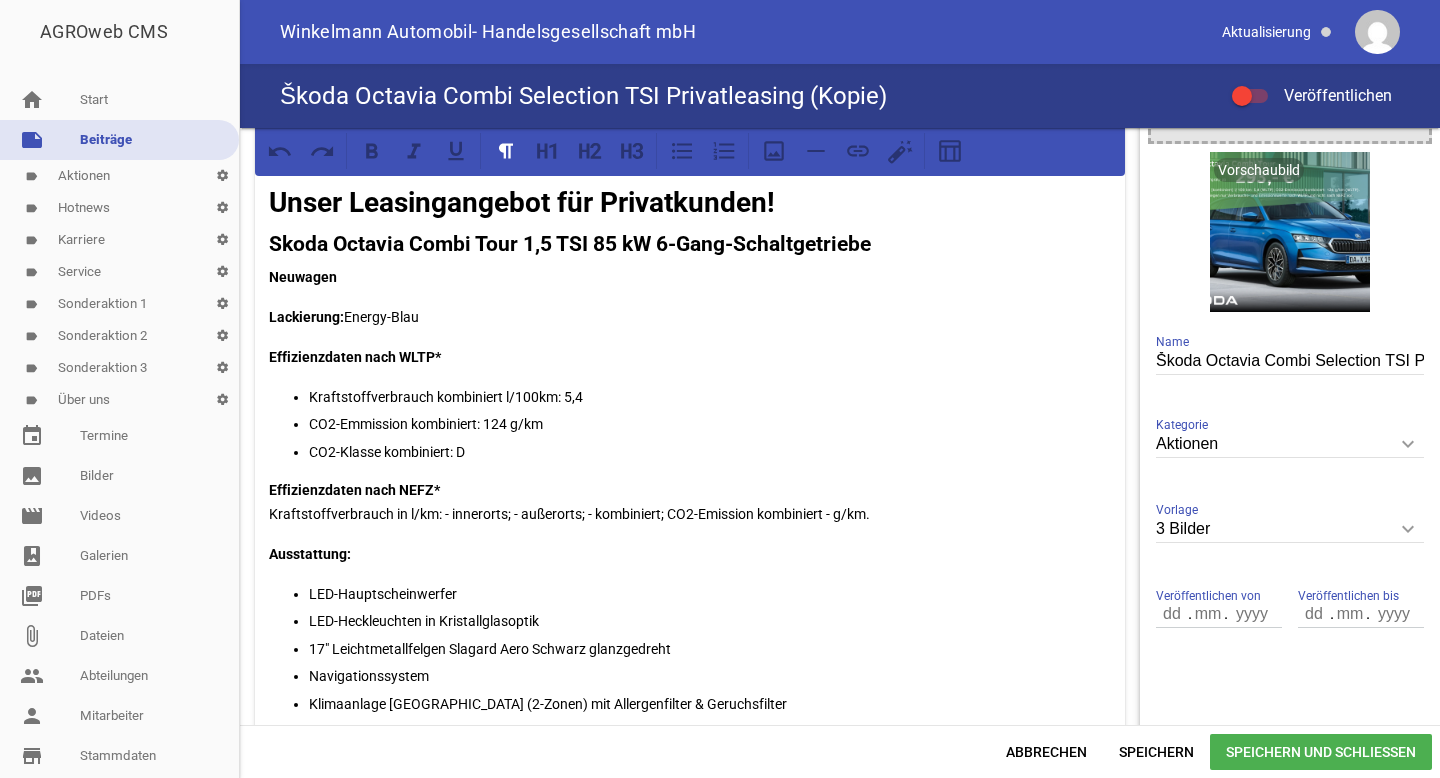 click on "Škoda Octavia Combi Selection TSI Privatleasing (Kopie)" at bounding box center (1290, 361) 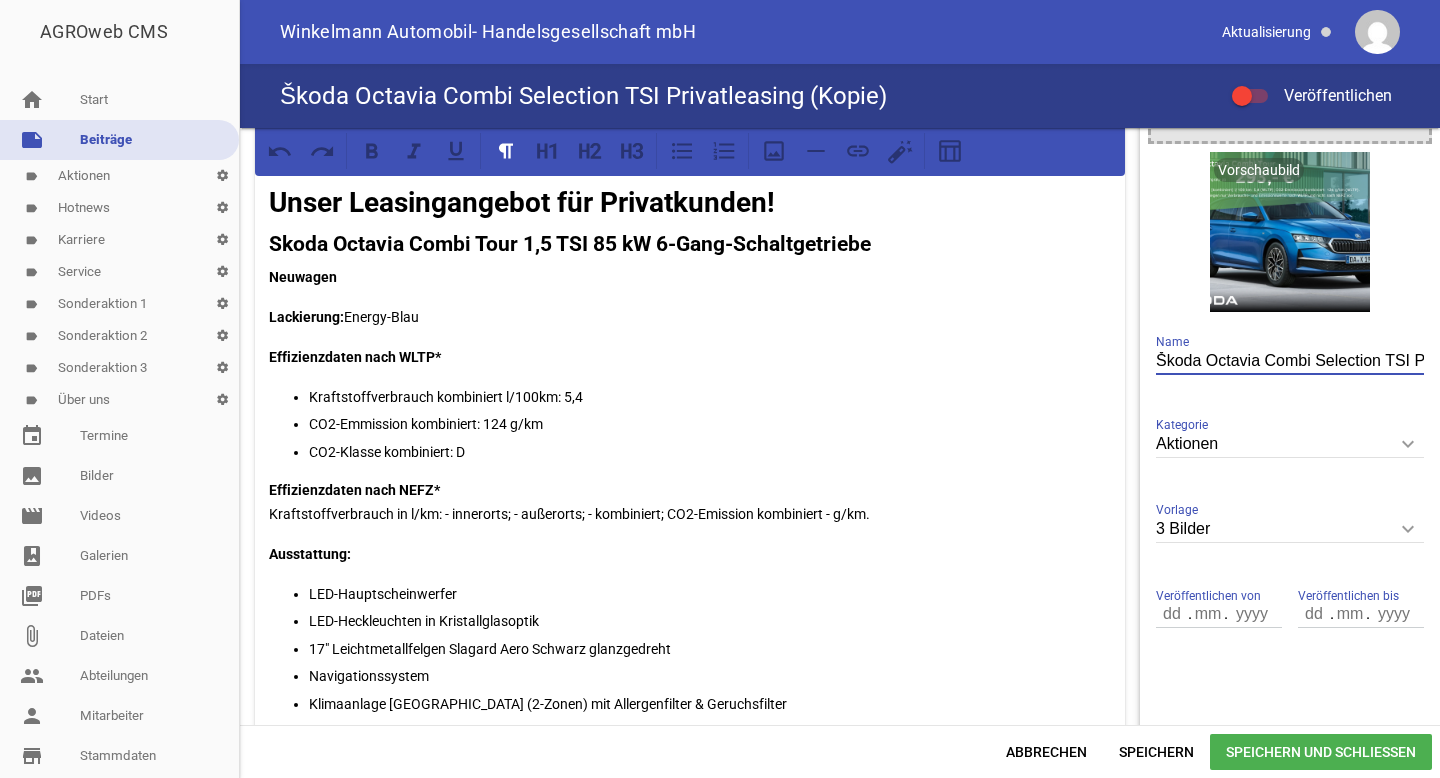 click on "Škoda Octavia Combi Selection TSI Privatleasing (Kopie)" at bounding box center (1290, 361) 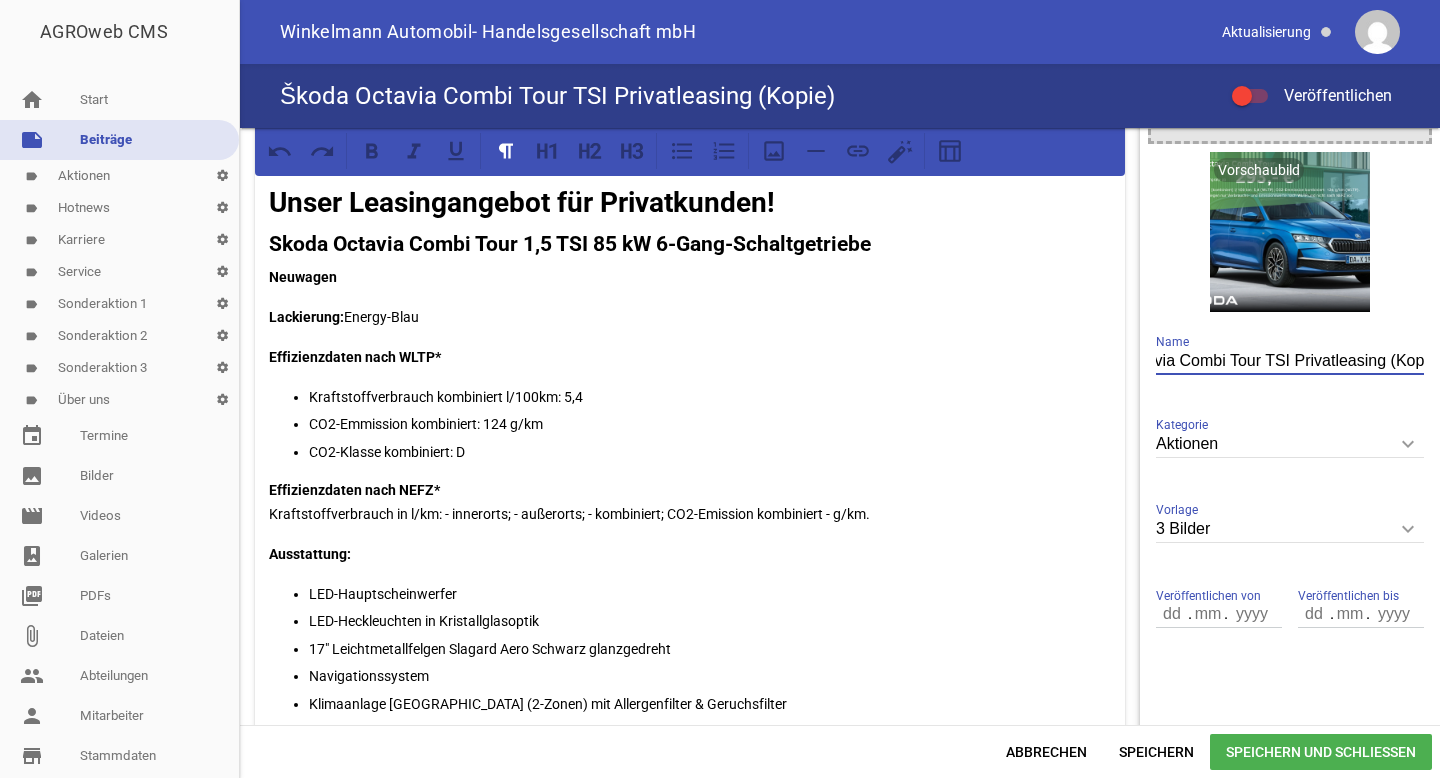 scroll, scrollTop: 0, scrollLeft: 103, axis: horizontal 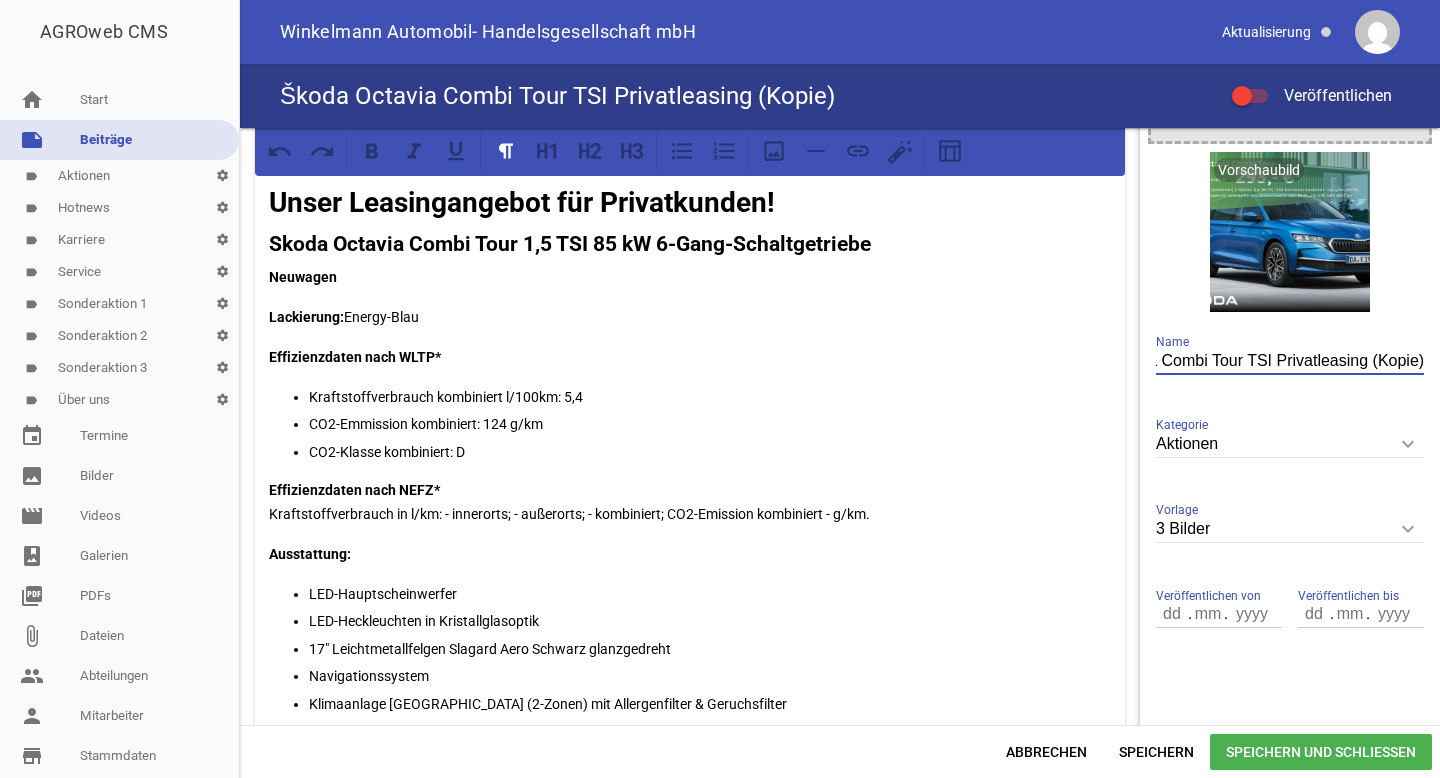 click on "Škoda Octavia Combi Tour TSI Privatleasing (Kopie)" at bounding box center [1290, 361] 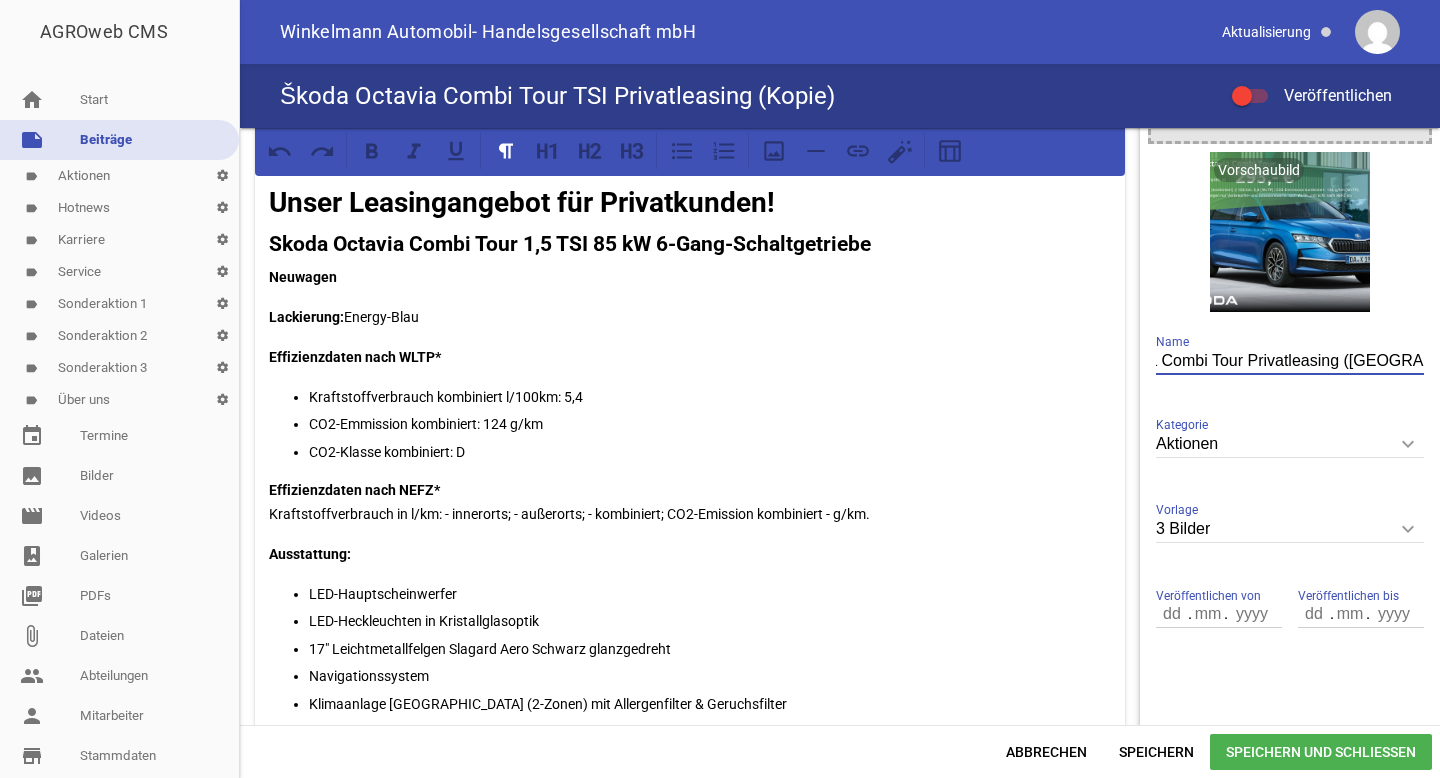 scroll, scrollTop: 0, scrollLeft: 74, axis: horizontal 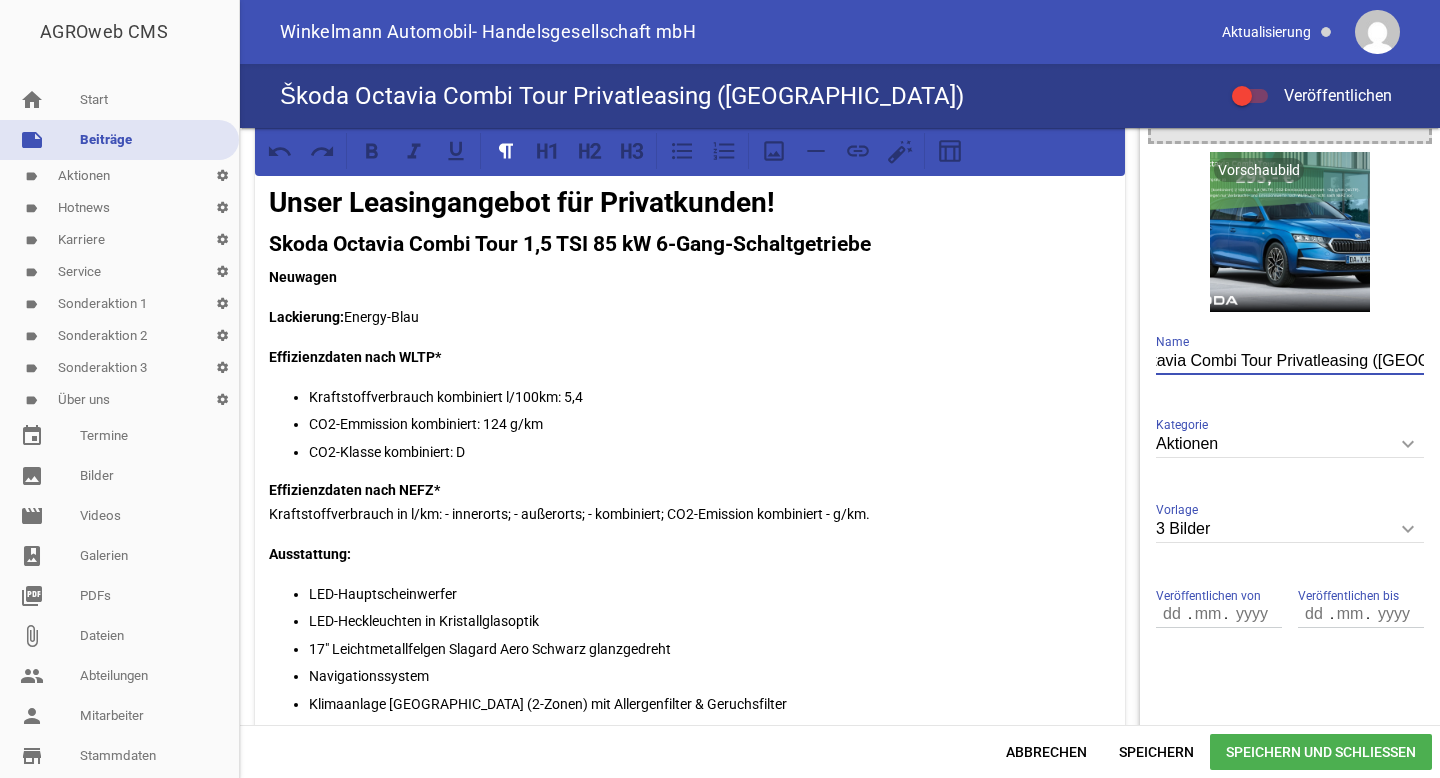 drag, startPoint x: 1363, startPoint y: 358, endPoint x: 1416, endPoint y: 358, distance: 53 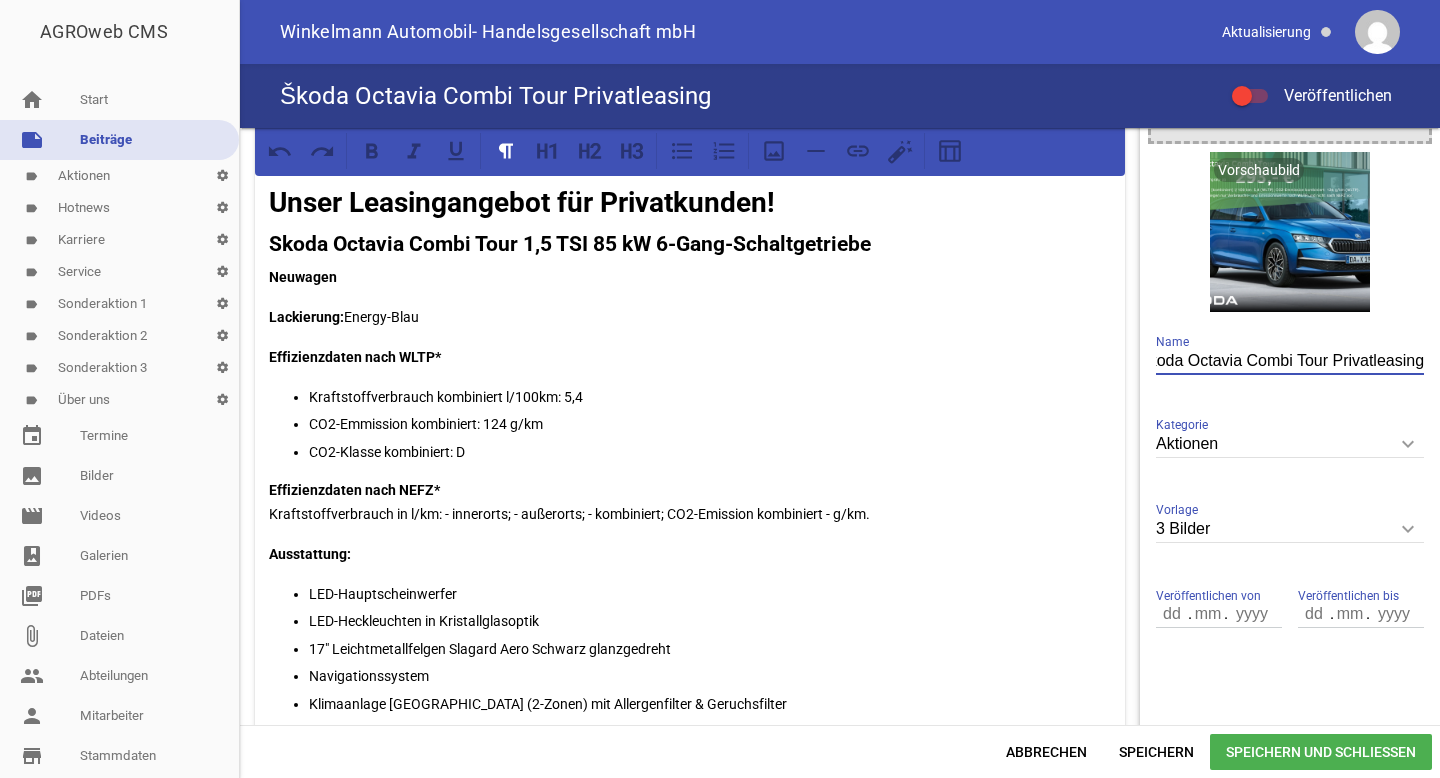 scroll, scrollTop: 0, scrollLeft: 18, axis: horizontal 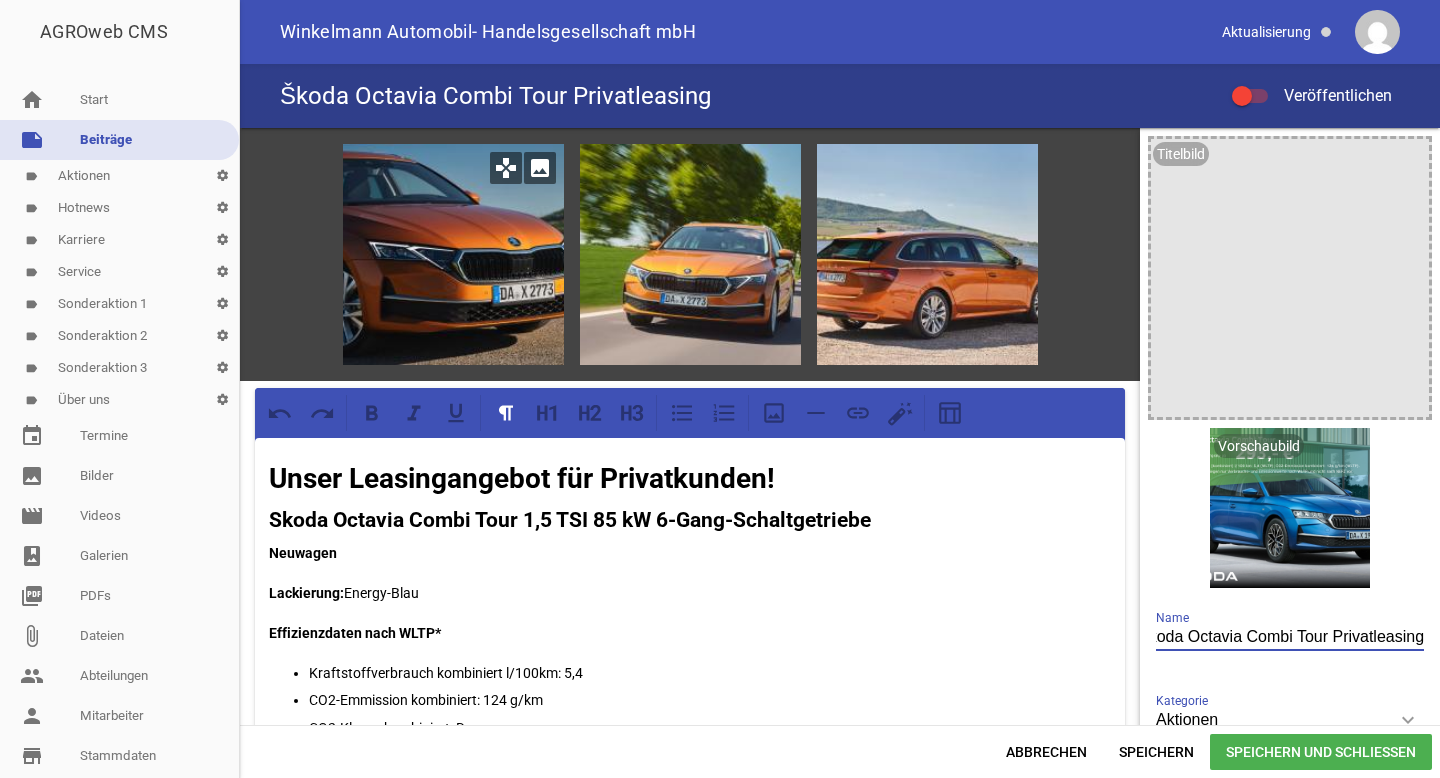 type on "Škoda Octavia Combi Tour Privatleasing" 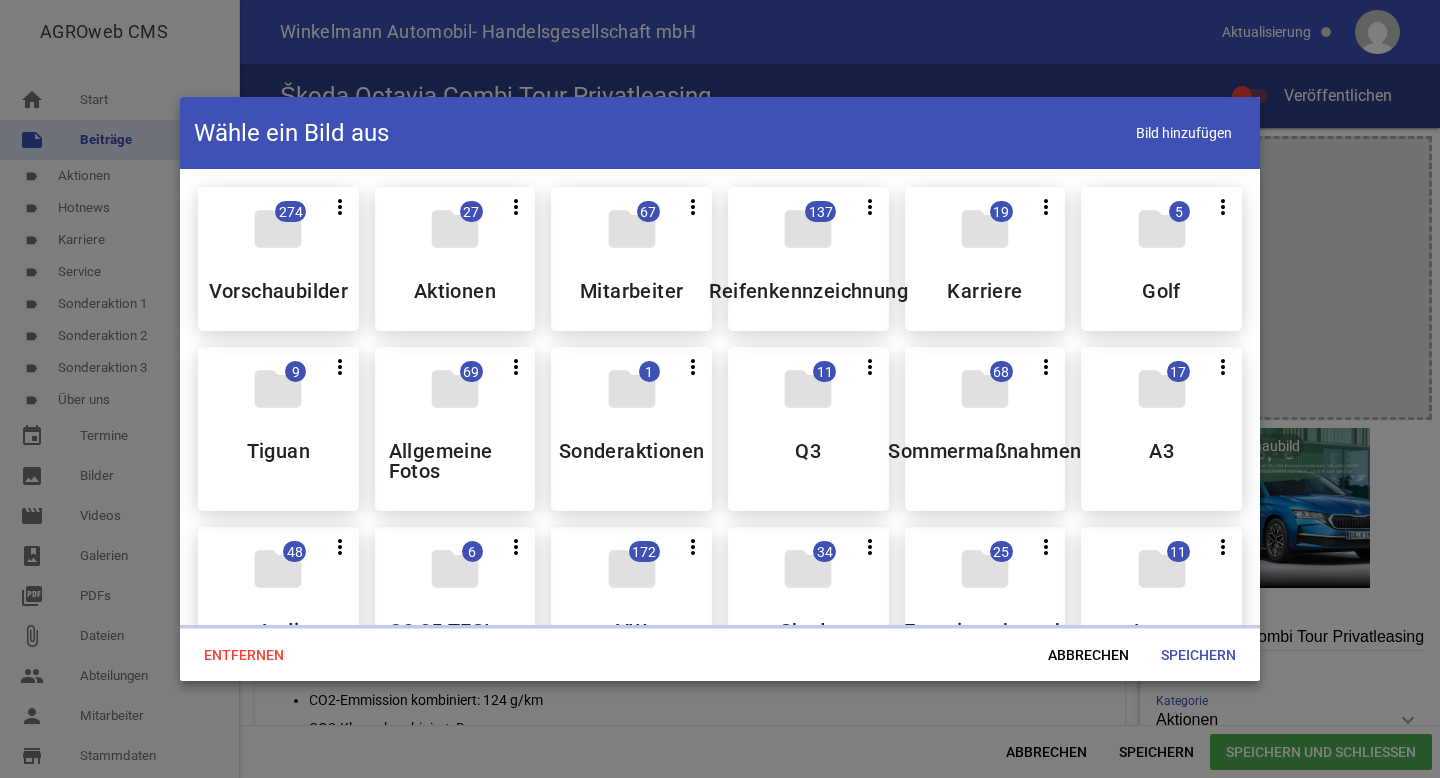 scroll, scrollTop: 0, scrollLeft: 0, axis: both 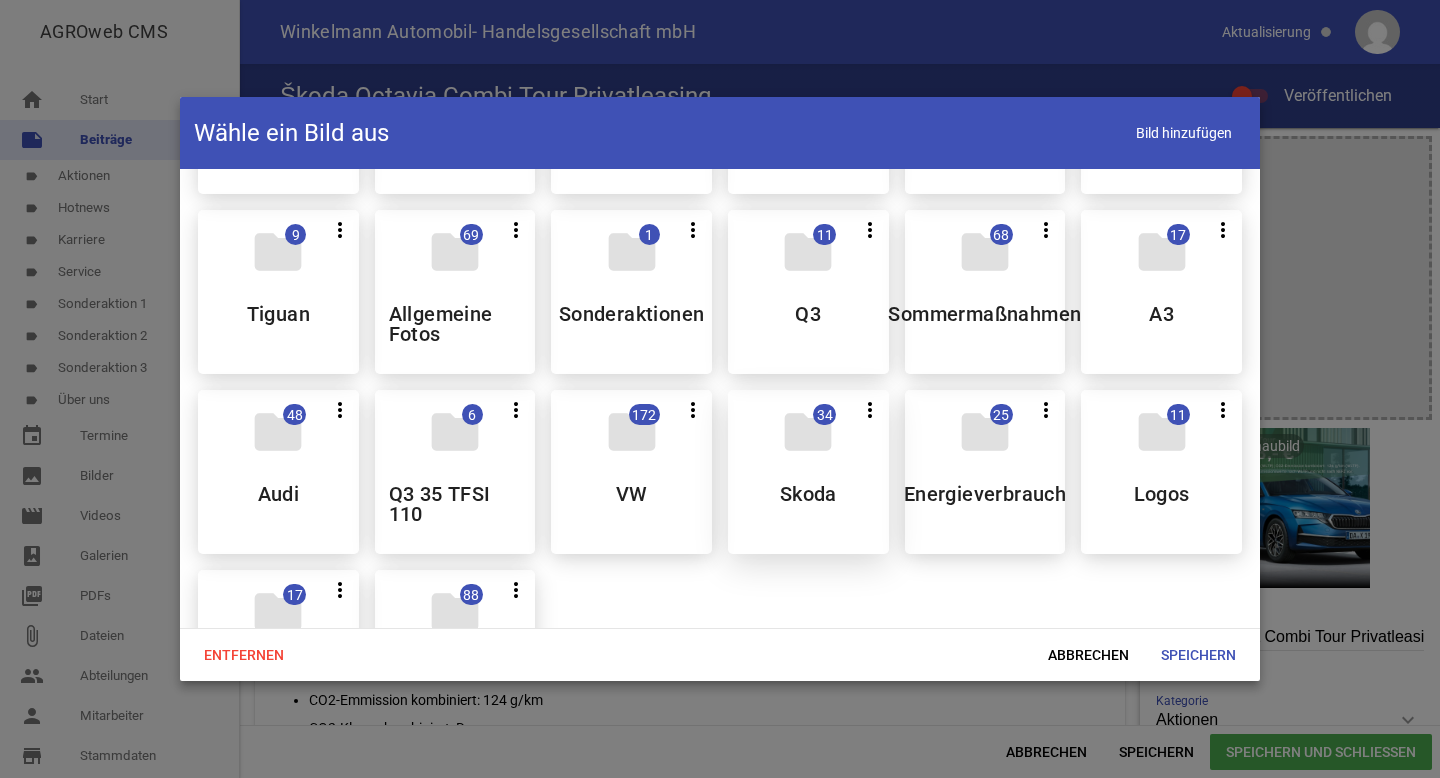 click on "Skoda" at bounding box center (808, 494) 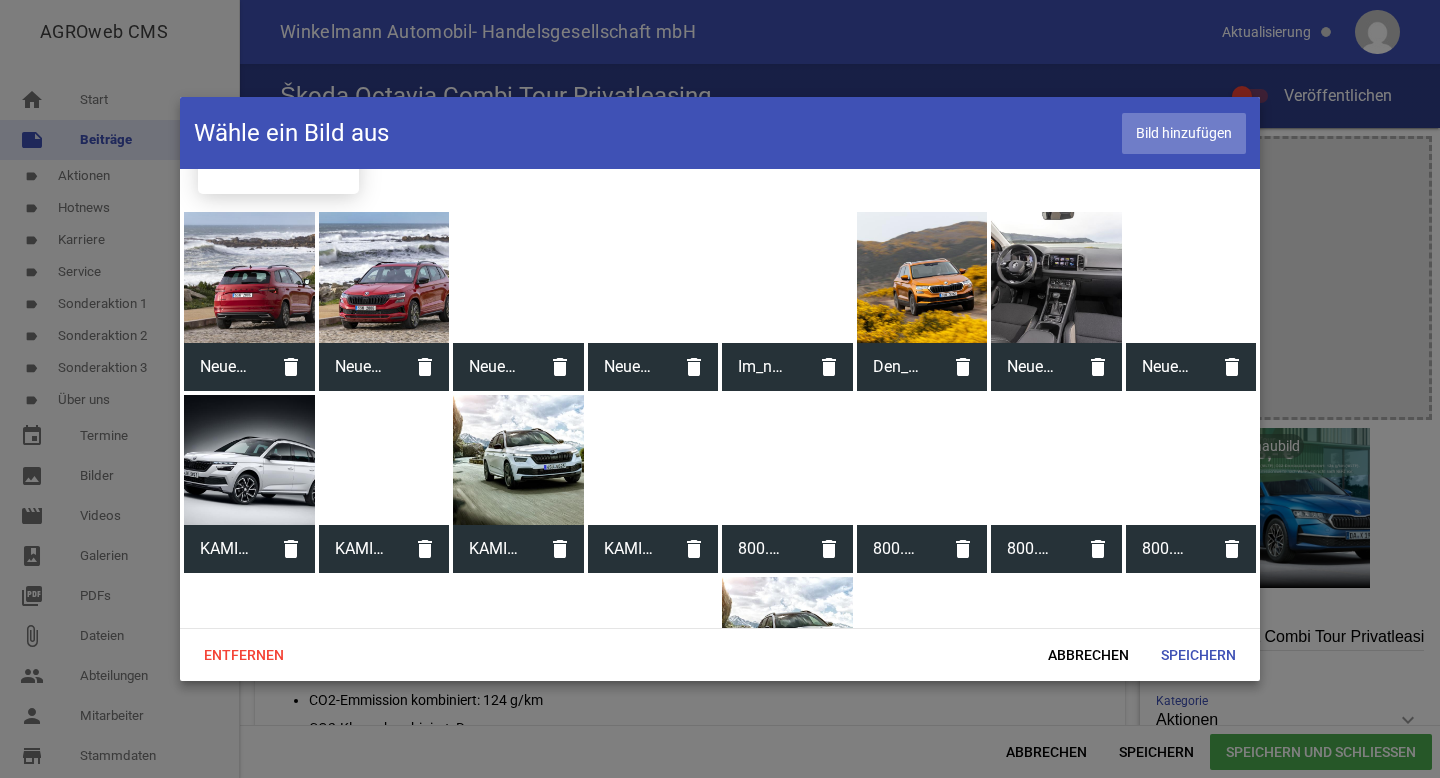 click on "Bild hinzufügen" at bounding box center (1184, 133) 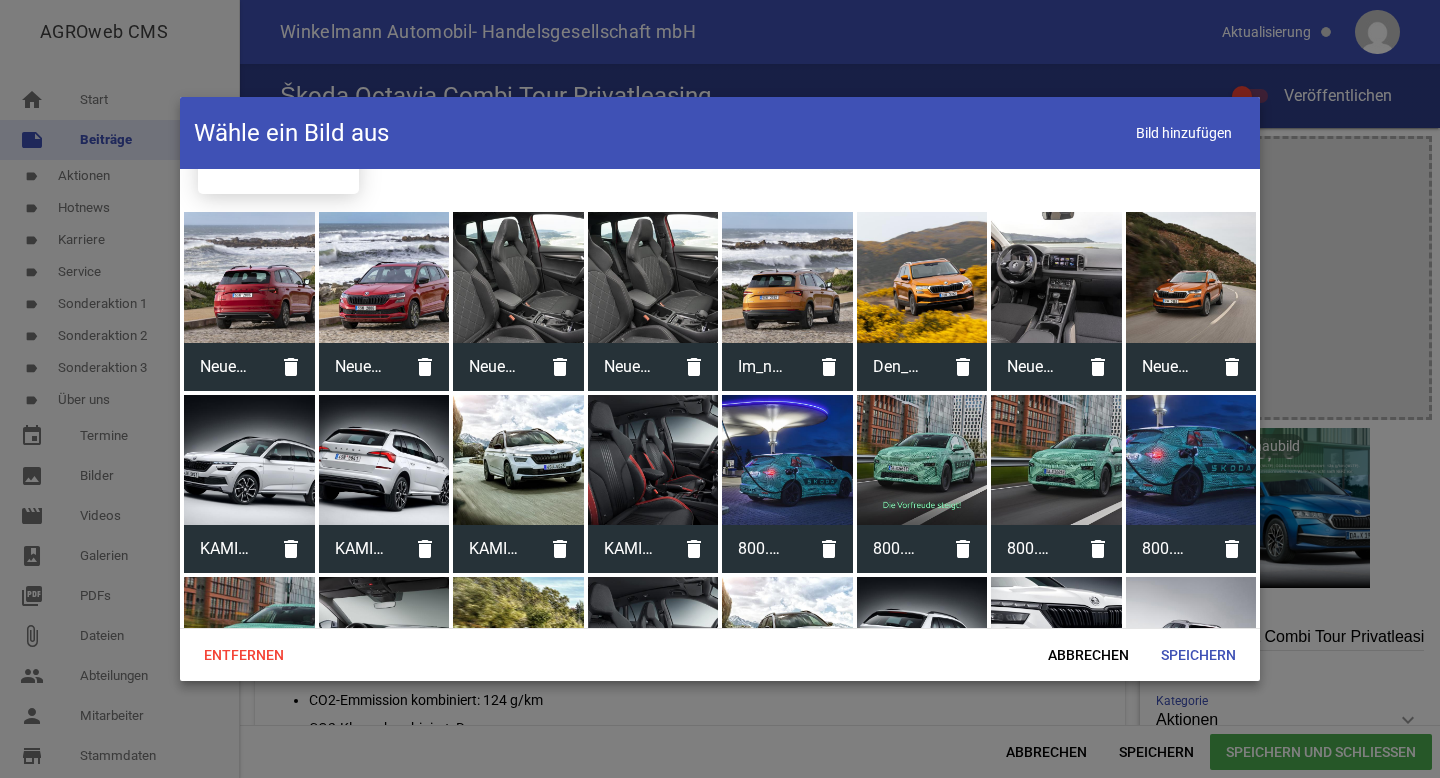 scroll, scrollTop: 627, scrollLeft: 0, axis: vertical 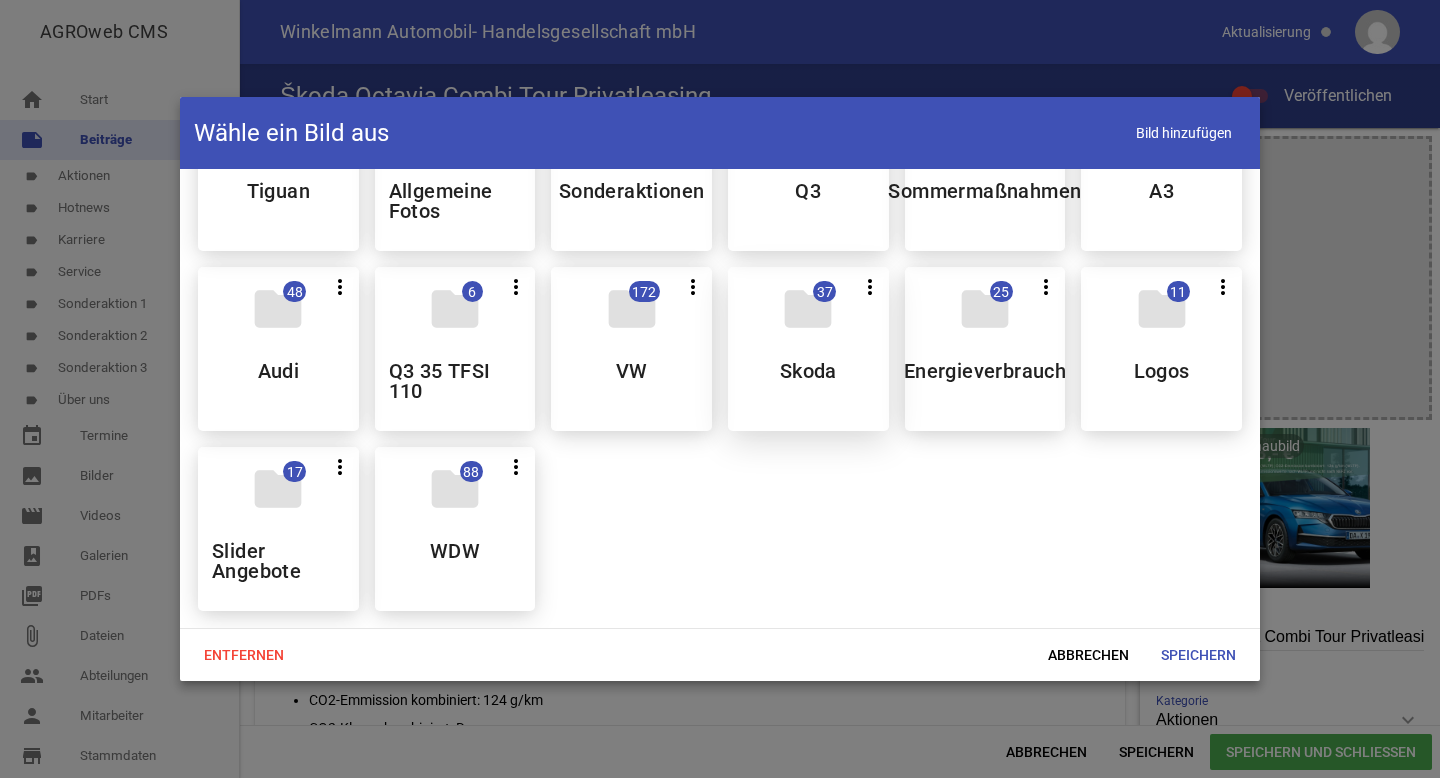 click on "folder   37   more_vert     Teilen   Bearbeiten   Löschen   Skoda" at bounding box center (808, 349) 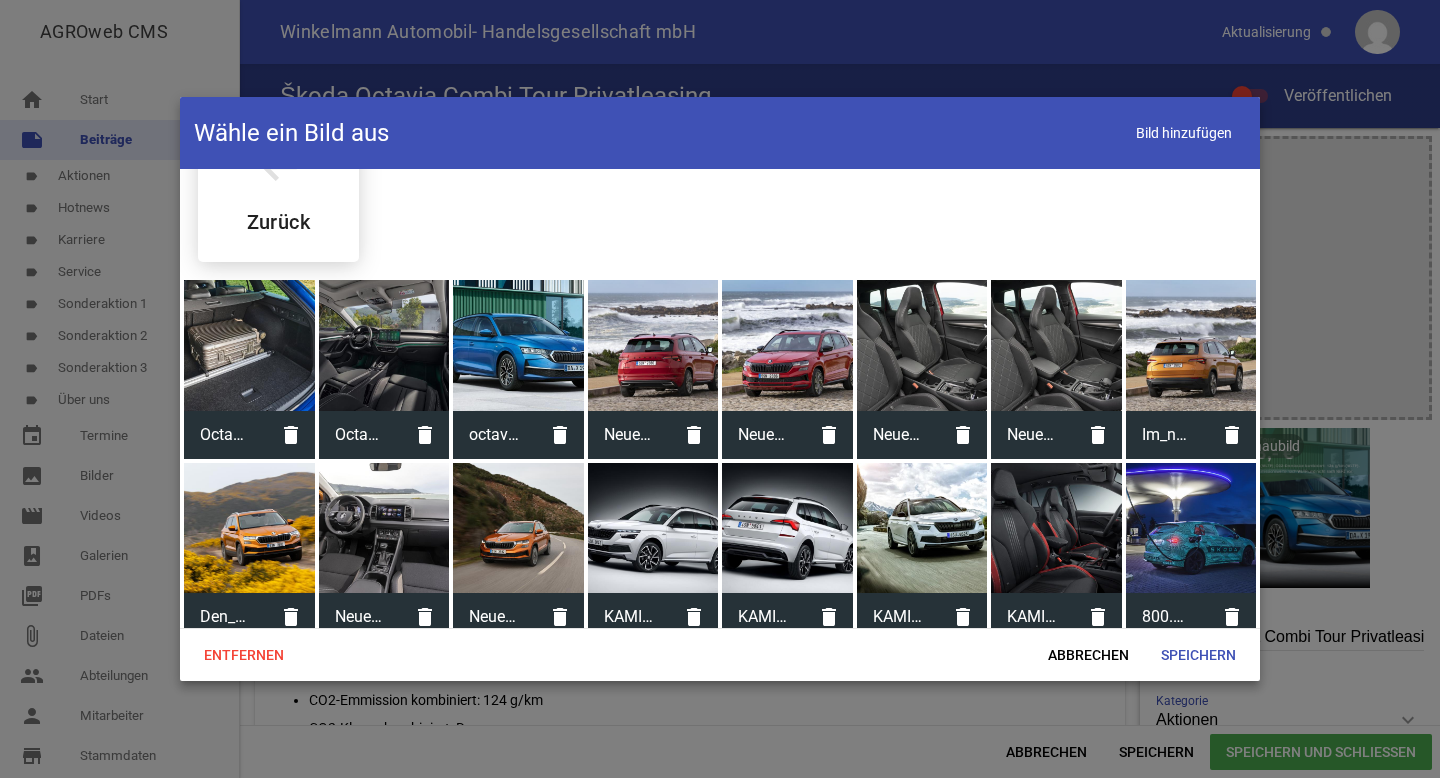 scroll, scrollTop: 0, scrollLeft: 0, axis: both 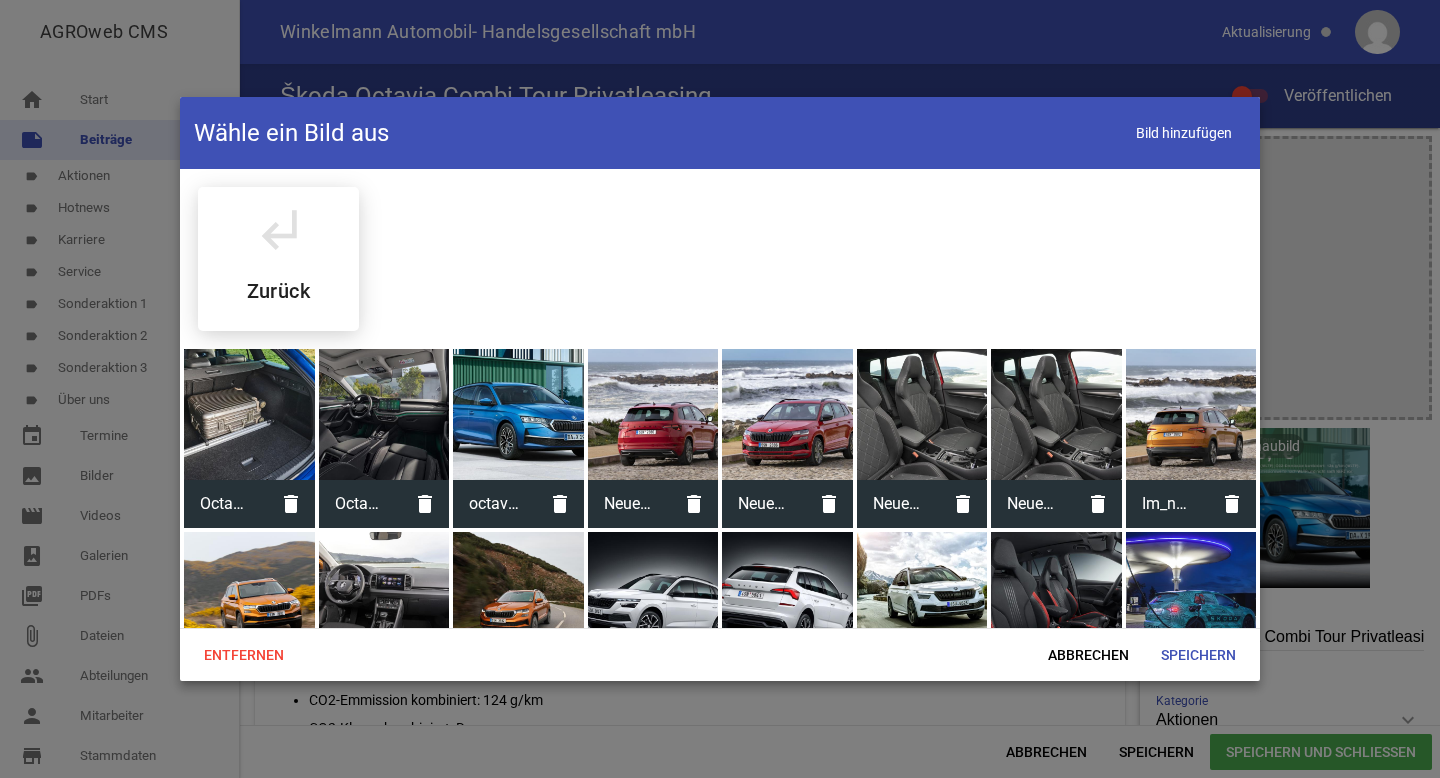 click at bounding box center [249, 414] 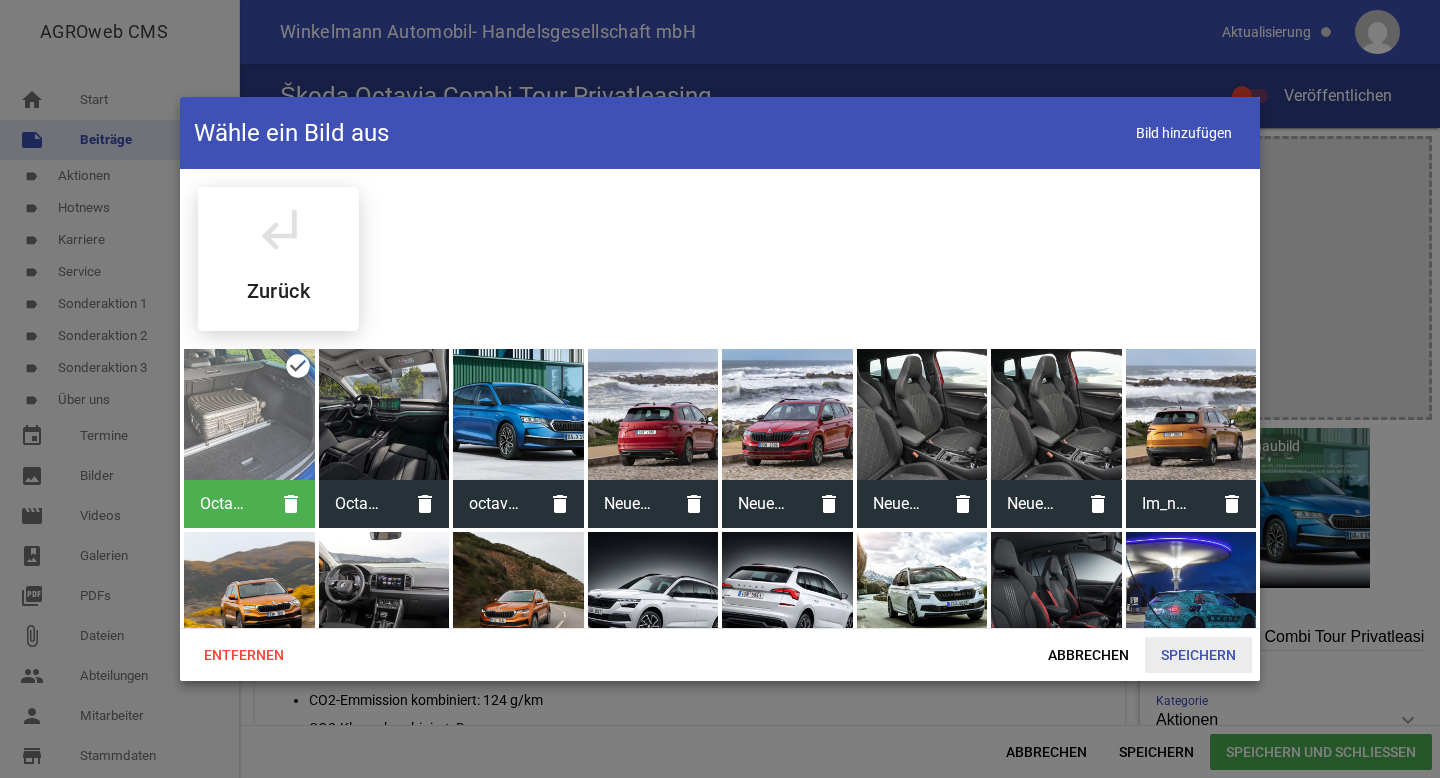 click on "Speichern" at bounding box center [1198, 655] 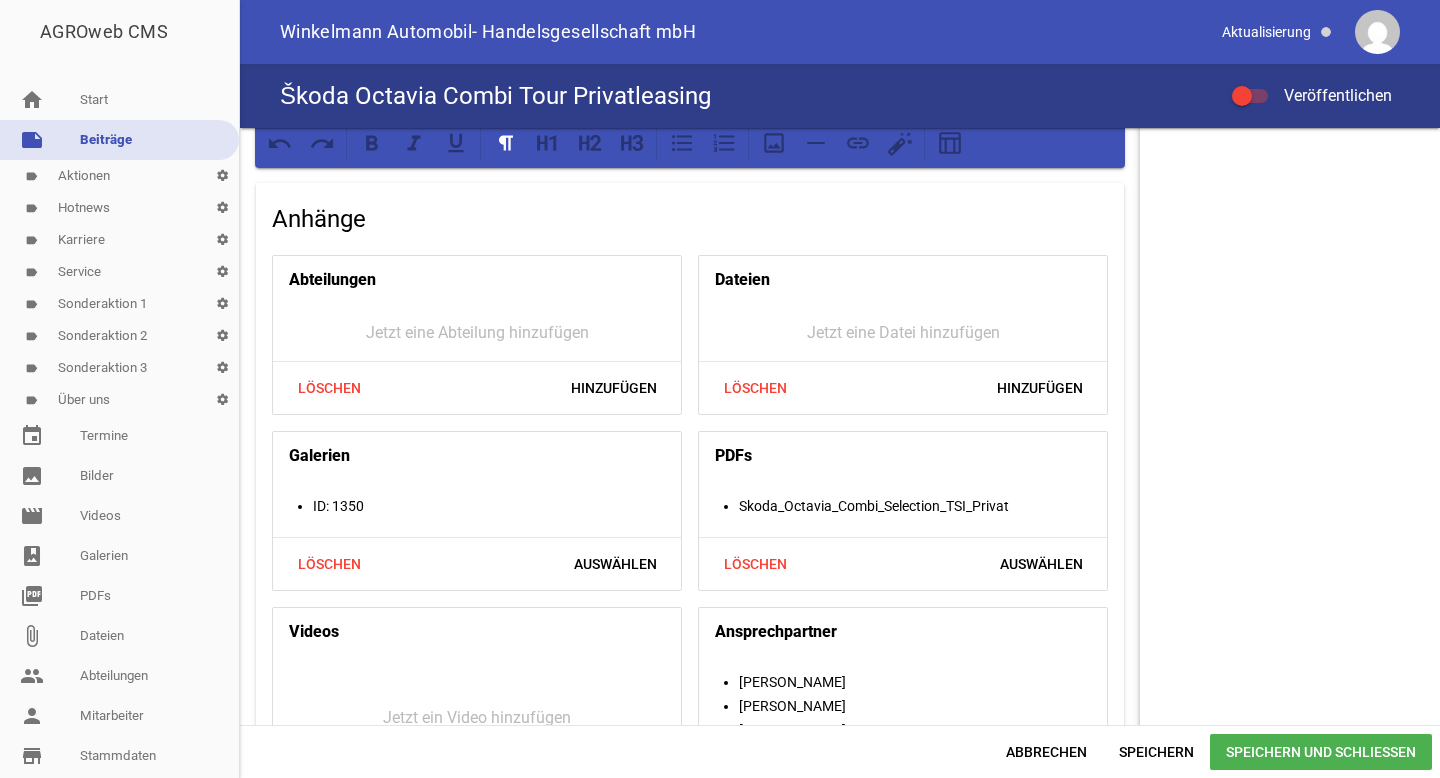 scroll, scrollTop: 1849, scrollLeft: 0, axis: vertical 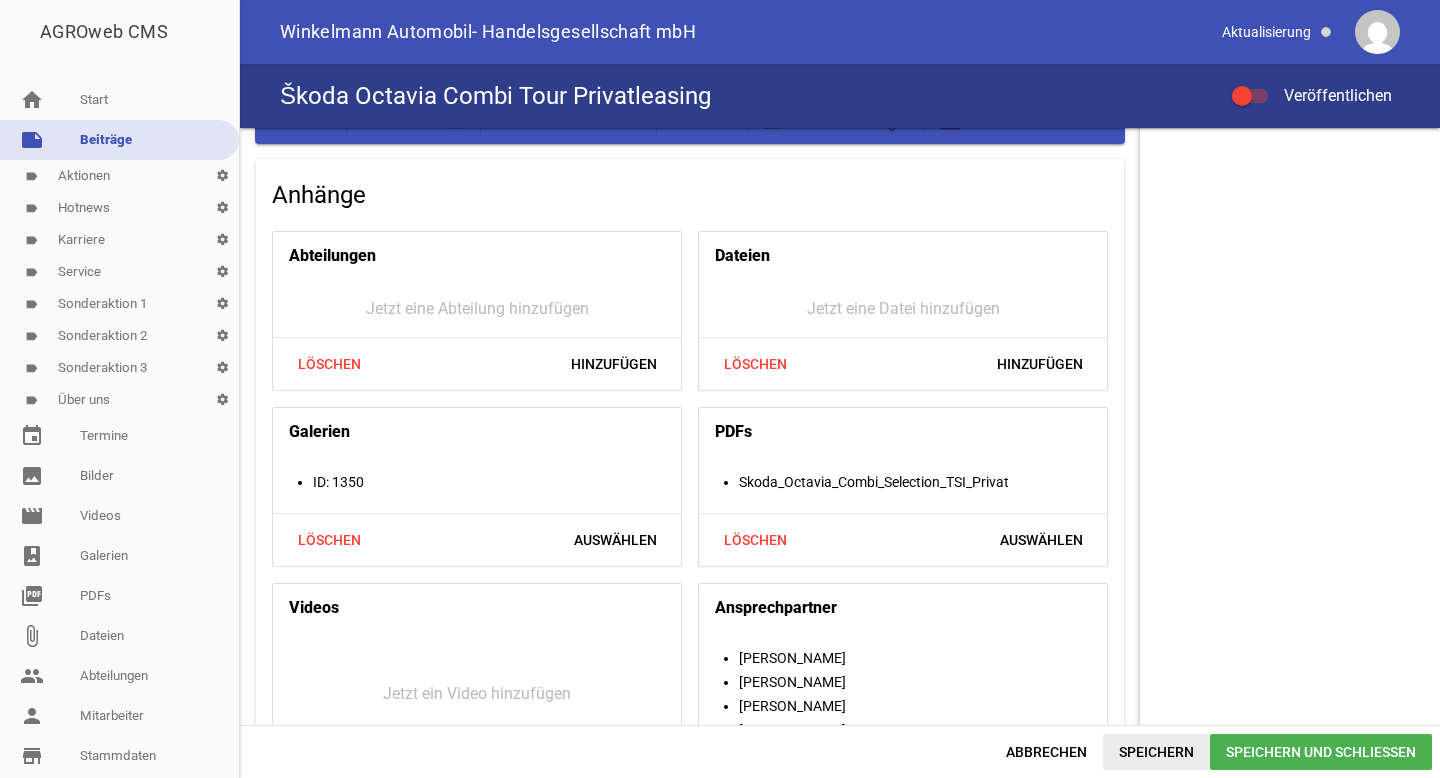 click on "Speichern" at bounding box center (1156, 752) 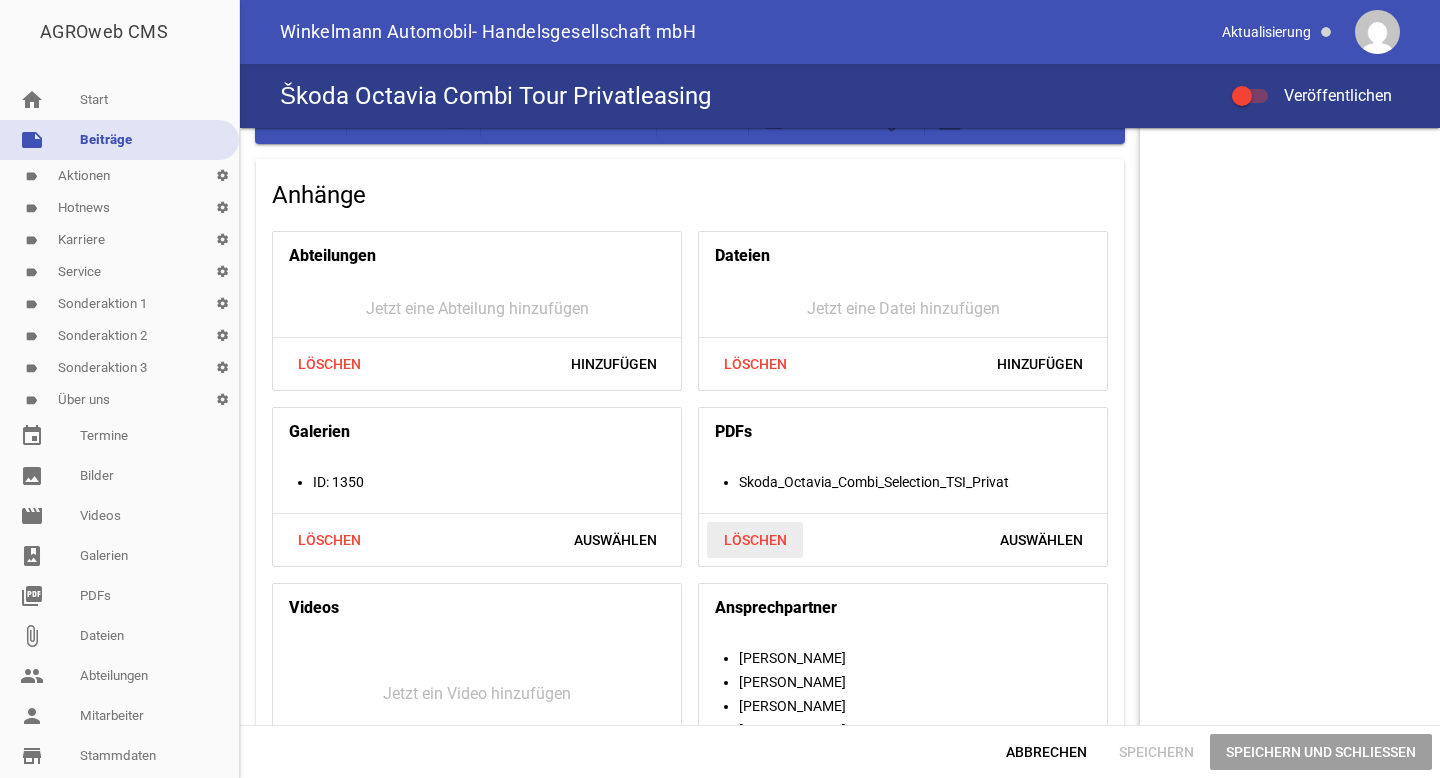 click on "Löschen" at bounding box center [755, 540] 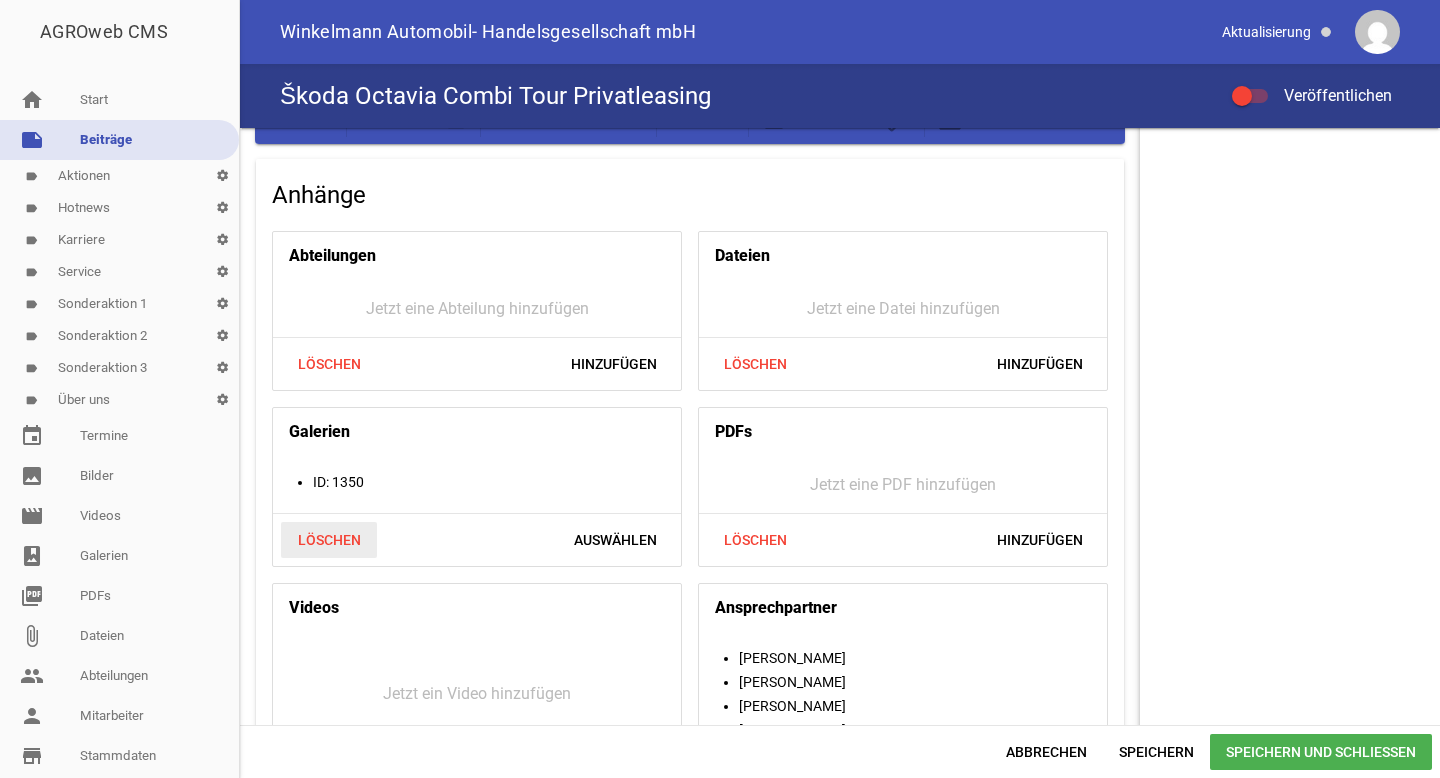 click on "Löschen" at bounding box center (329, 540) 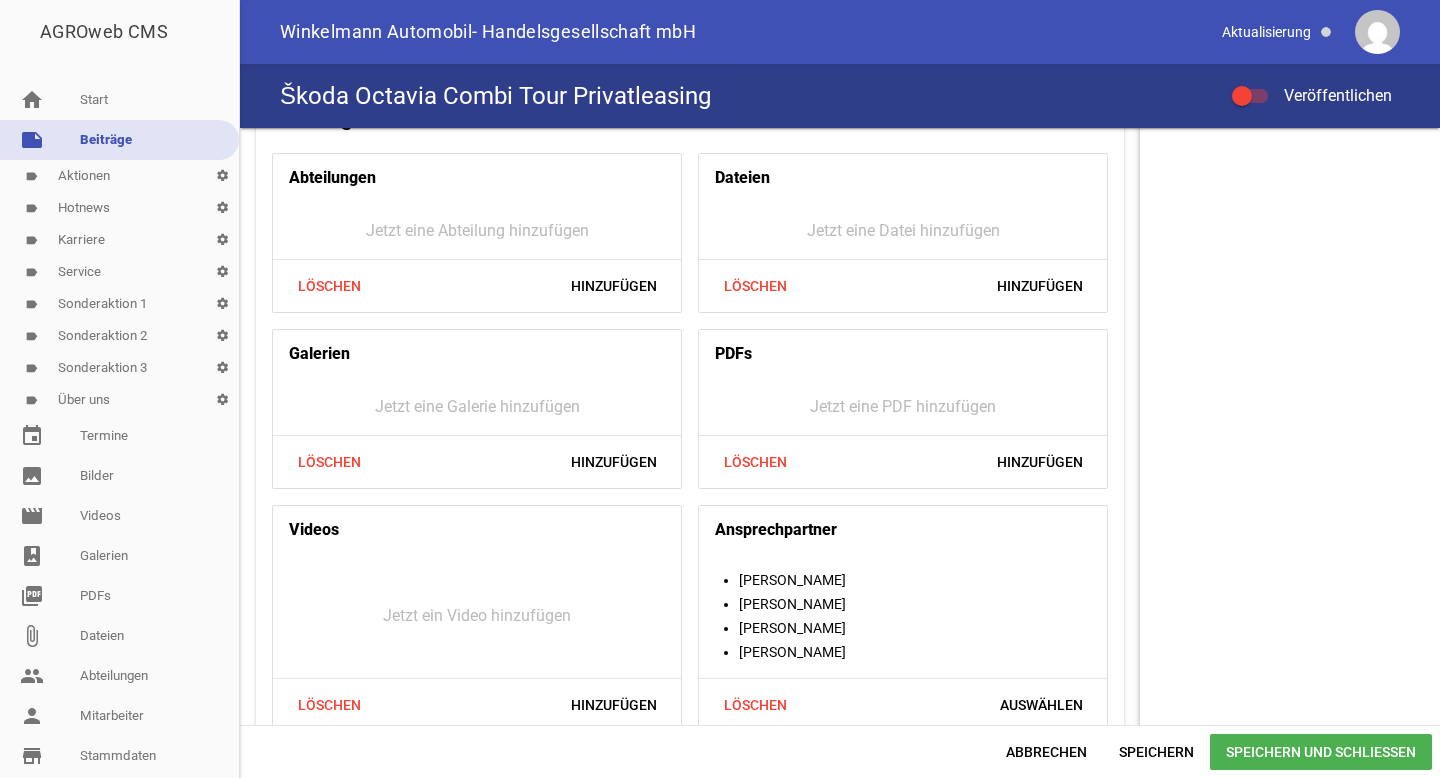 scroll, scrollTop: 1929, scrollLeft: 0, axis: vertical 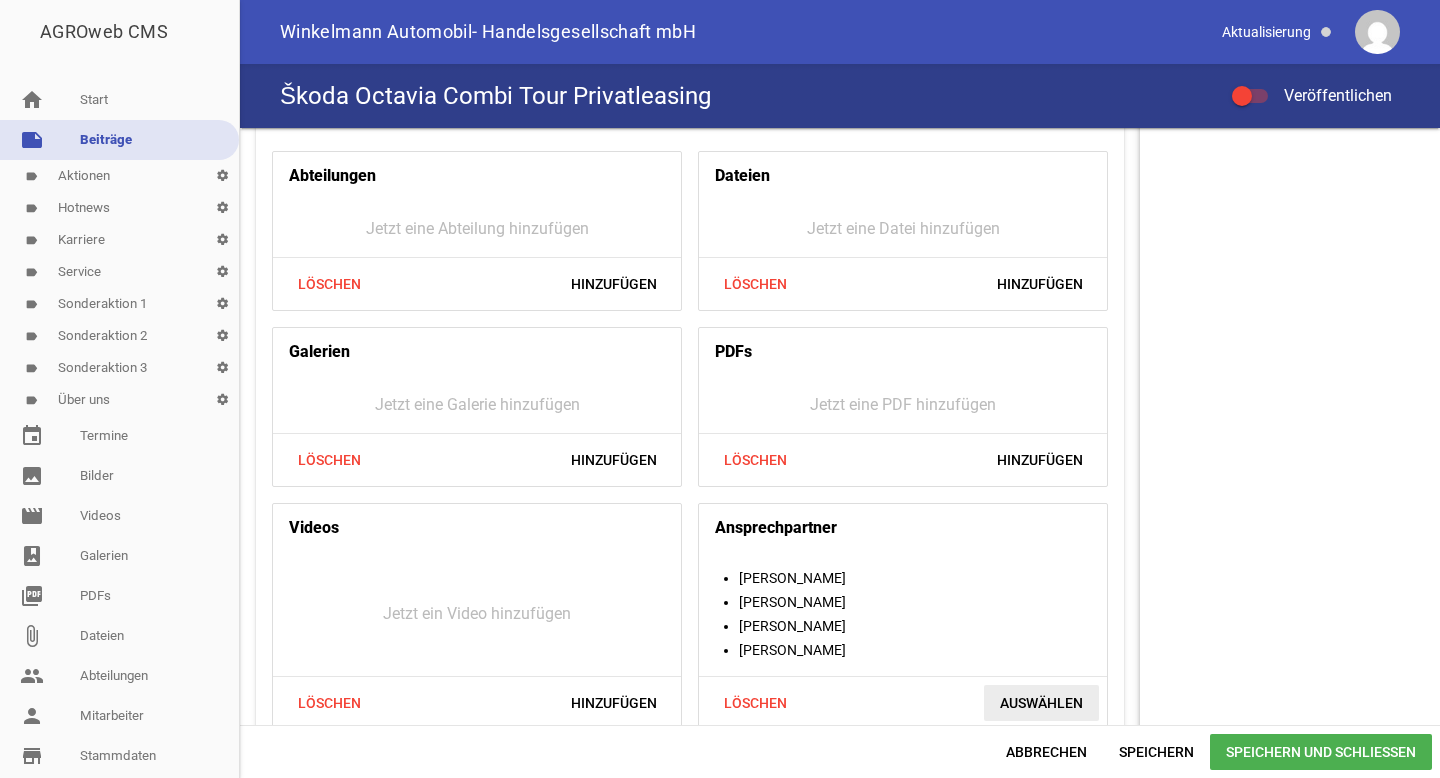 click on "Auswählen" at bounding box center [1041, 703] 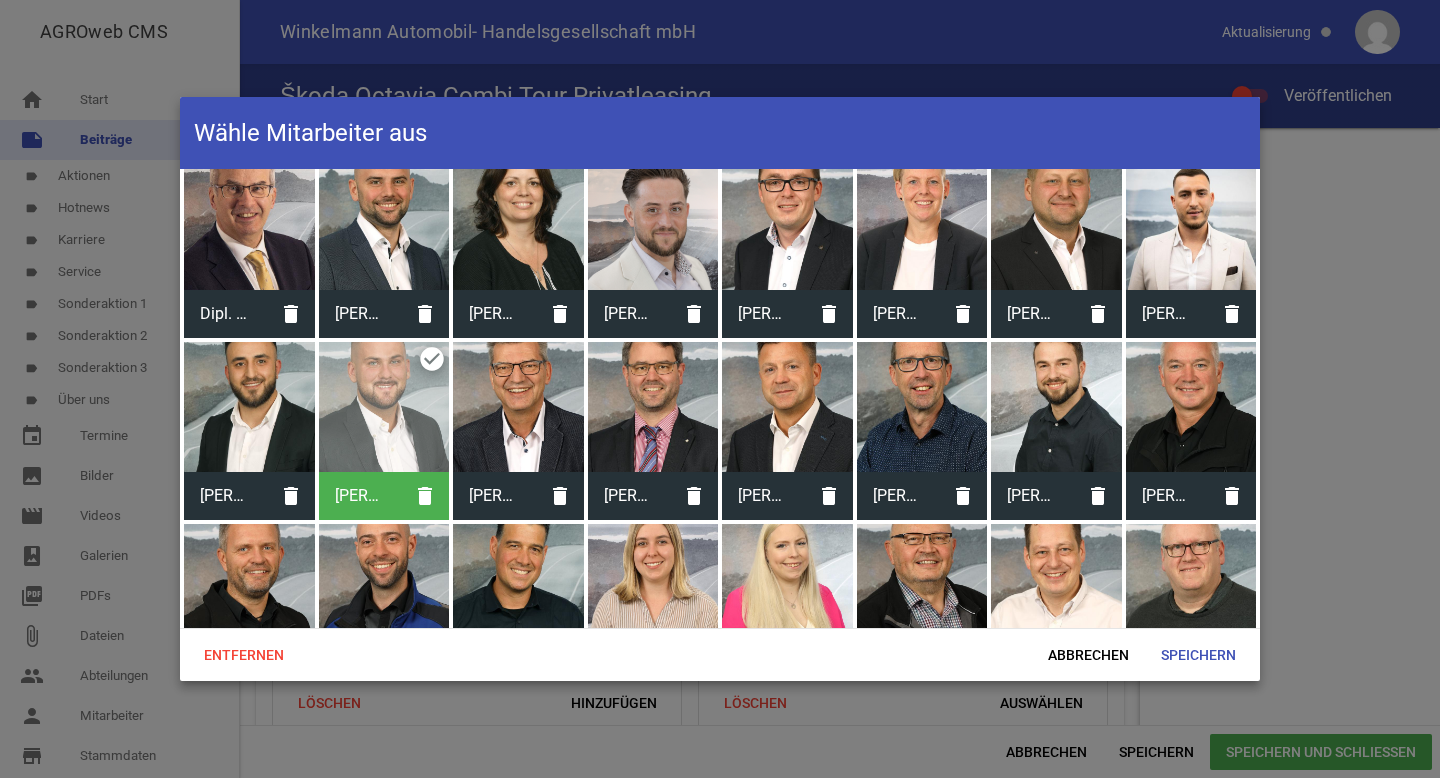 scroll, scrollTop: 0, scrollLeft: 0, axis: both 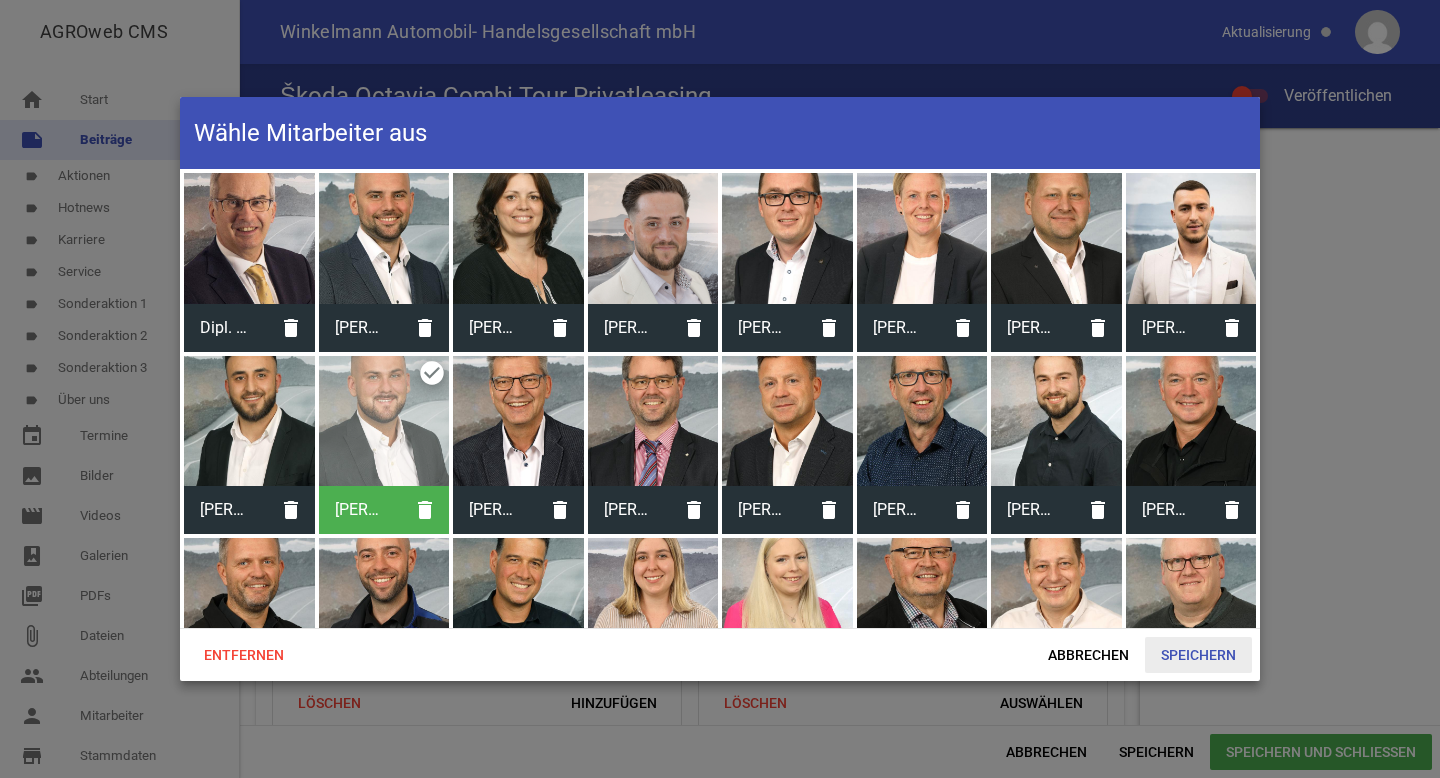 click on "Speichern" at bounding box center [1198, 655] 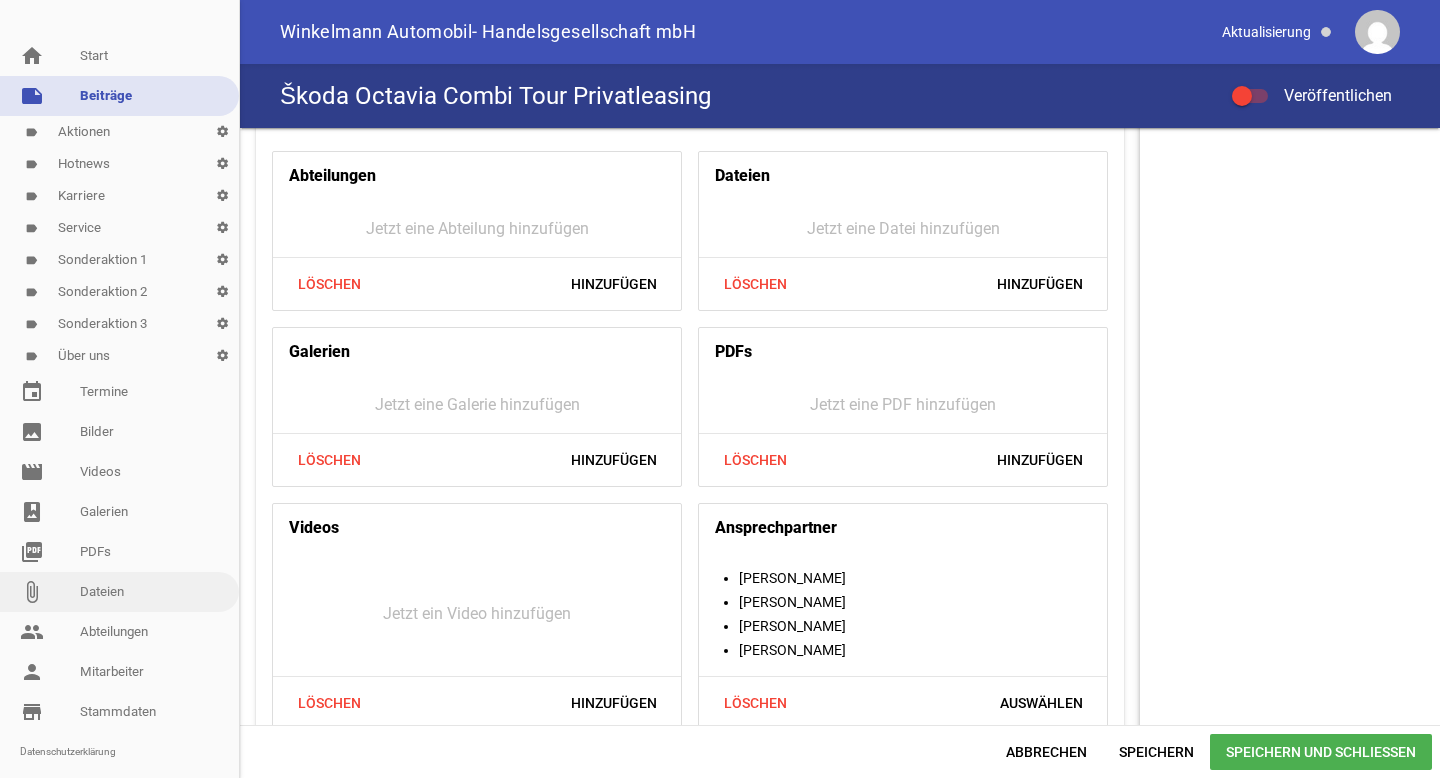 scroll, scrollTop: 54, scrollLeft: 0, axis: vertical 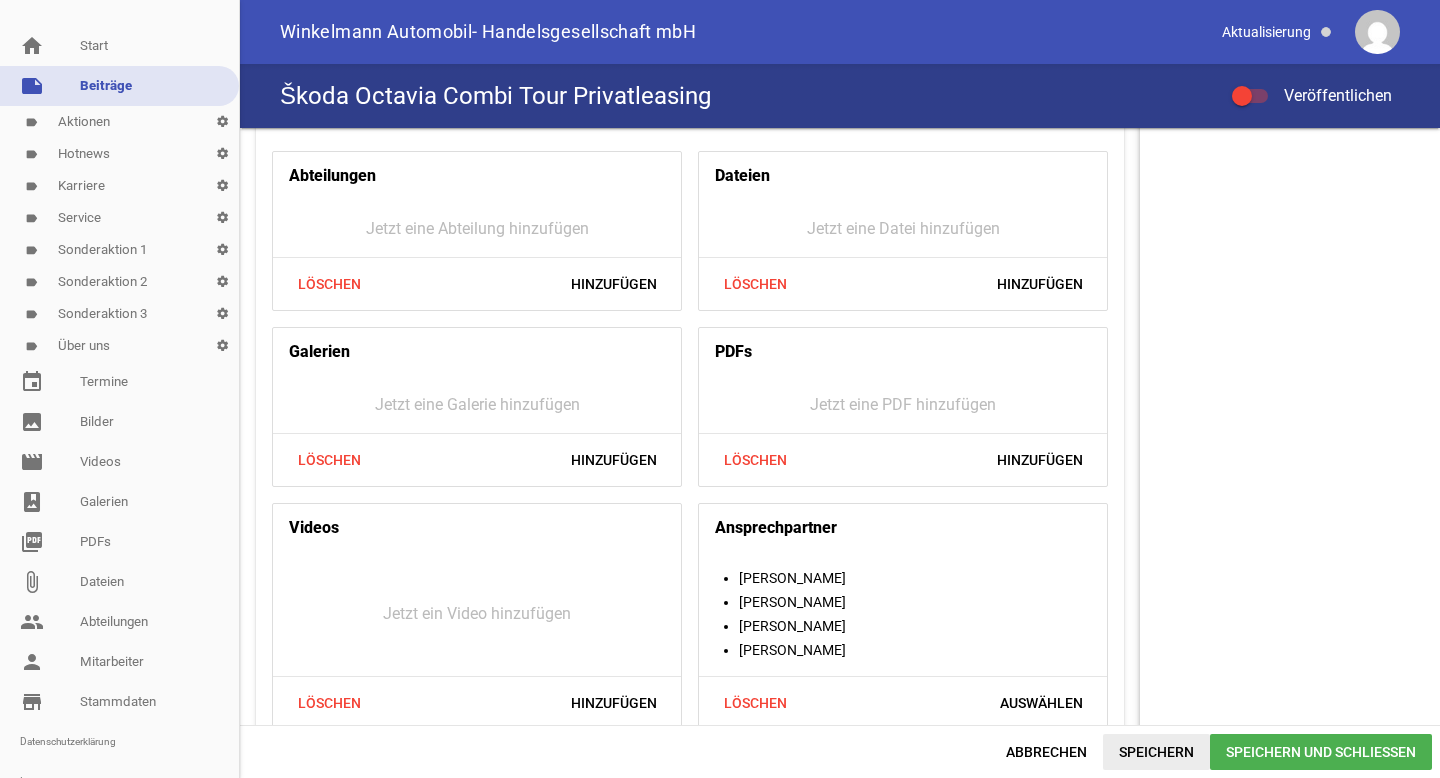 click on "Speichern" at bounding box center (1156, 752) 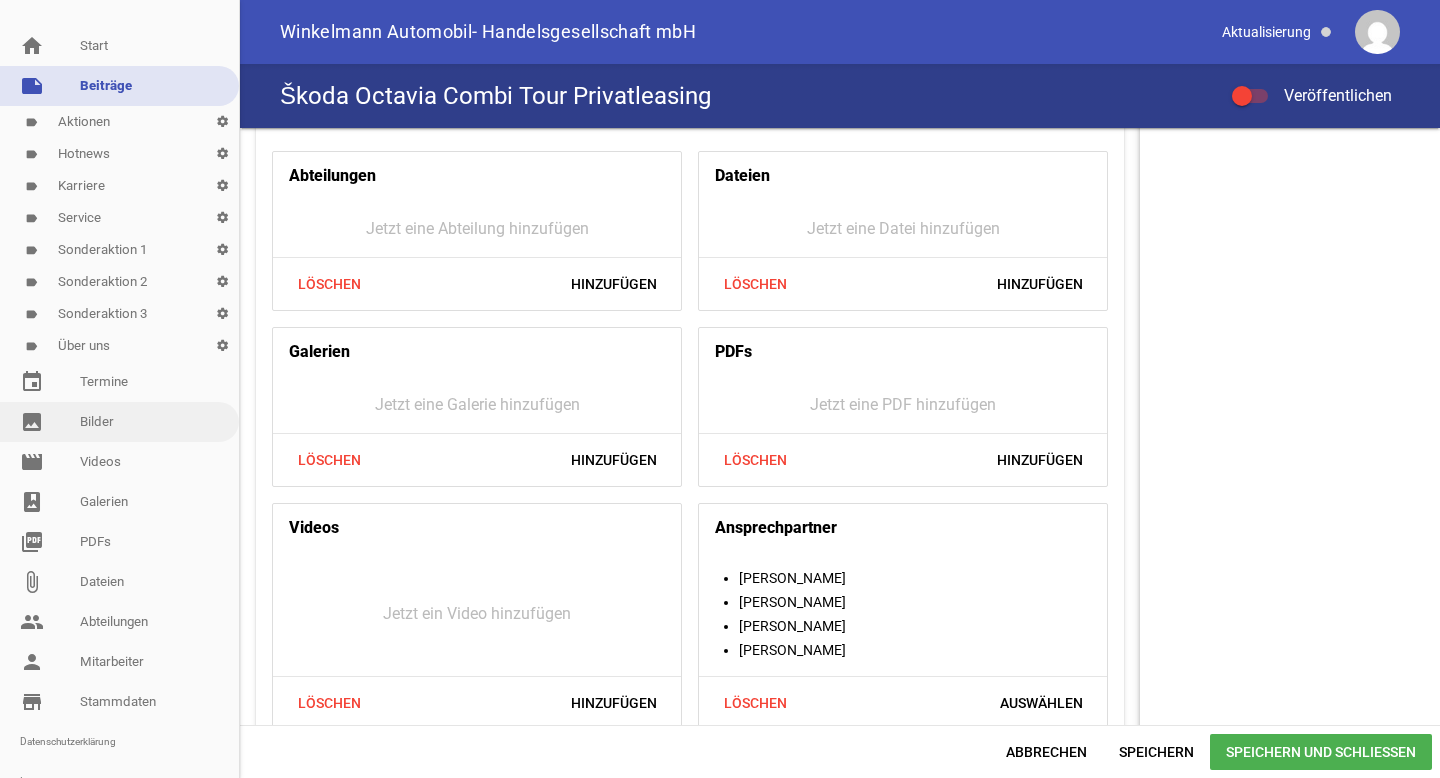 click on "image Bilder" at bounding box center [119, 422] 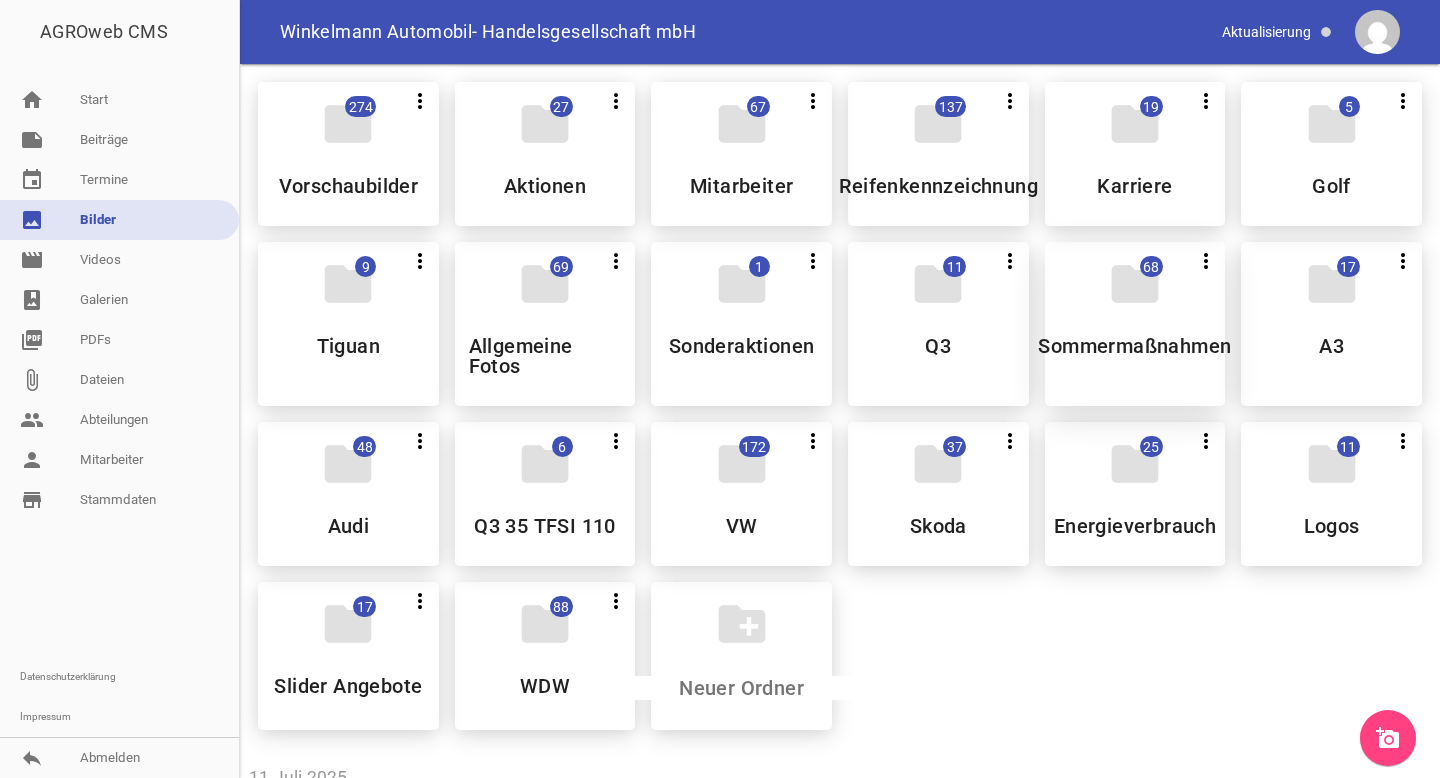 scroll, scrollTop: 0, scrollLeft: 0, axis: both 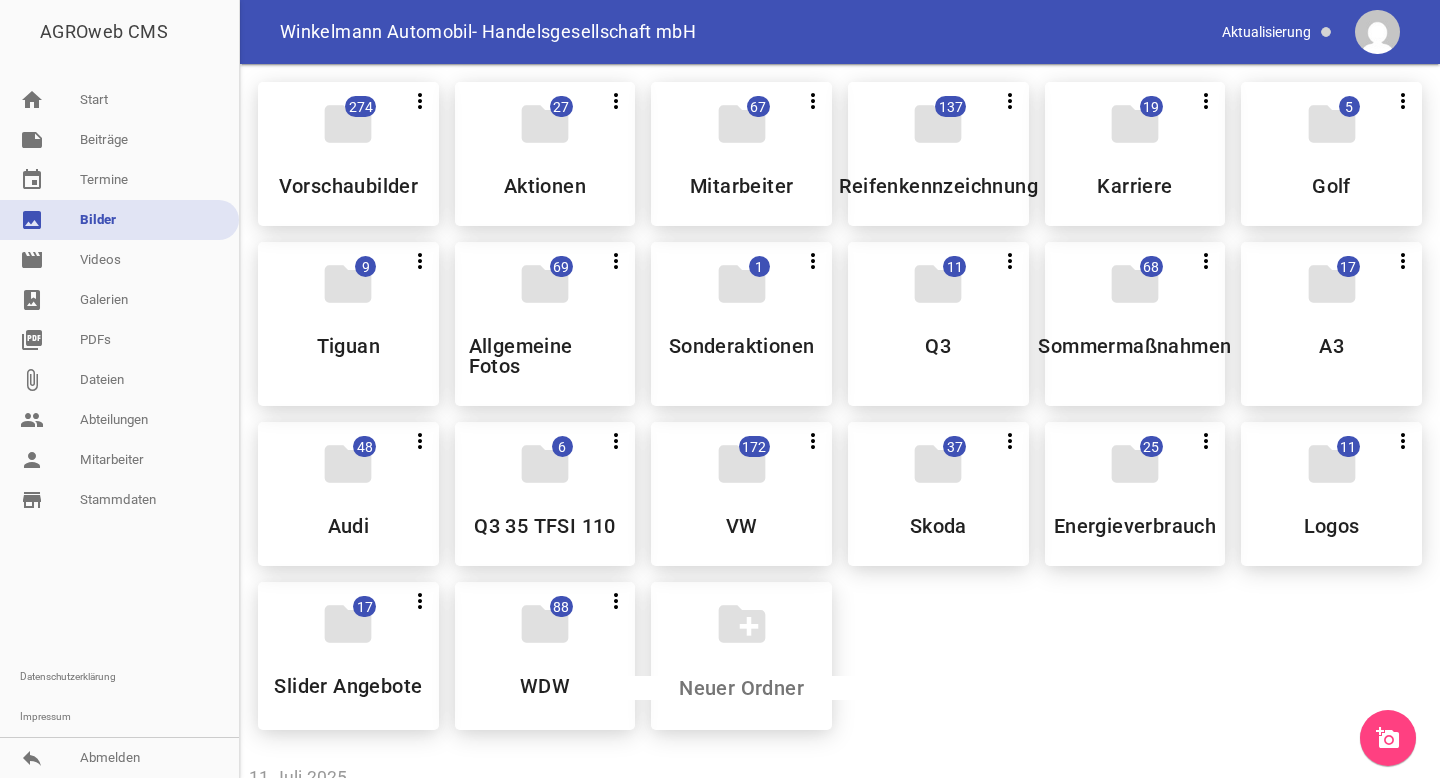 click on "add_a_photo" at bounding box center (1388, 738) 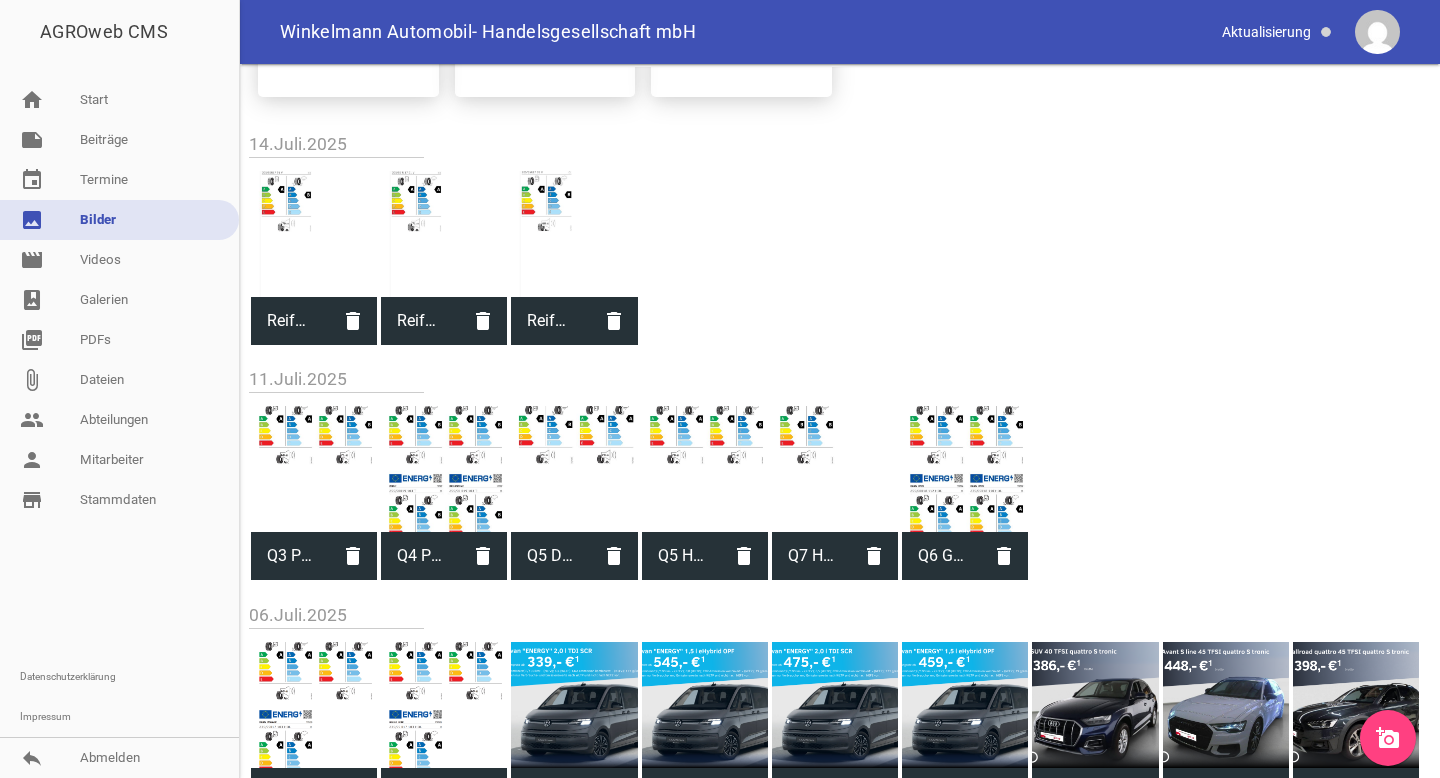 scroll, scrollTop: 578, scrollLeft: 0, axis: vertical 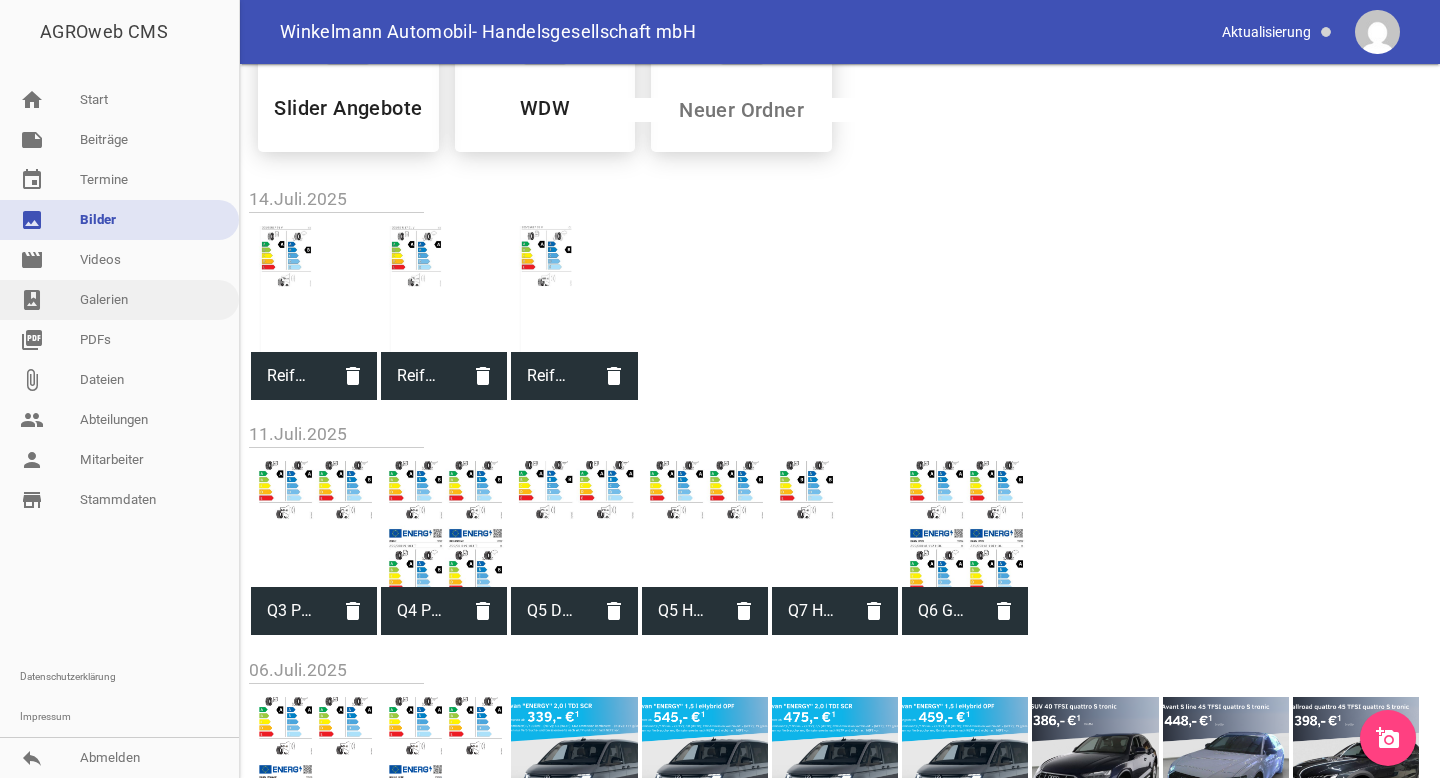 click on "photo_album Galerien" at bounding box center (119, 300) 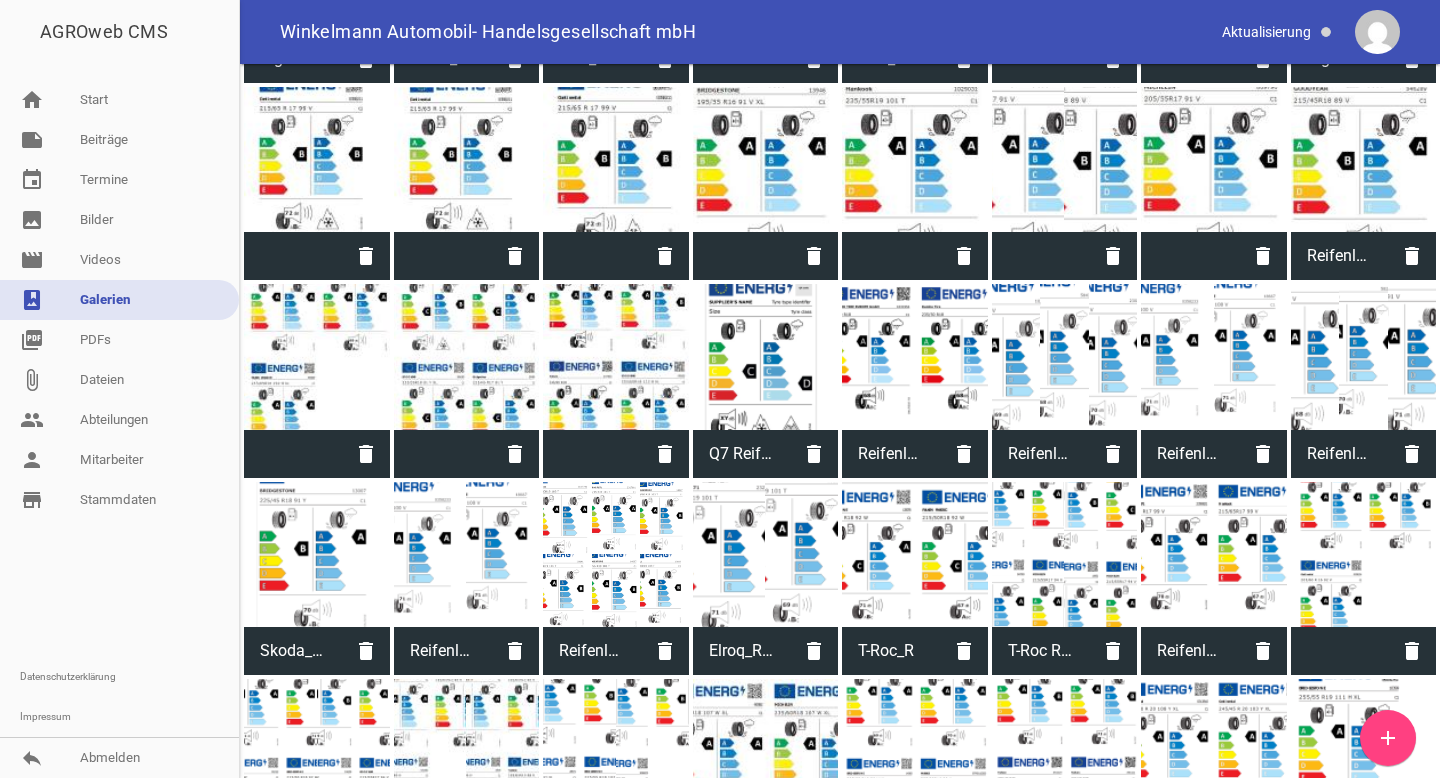 click on "add" at bounding box center (1388, 738) 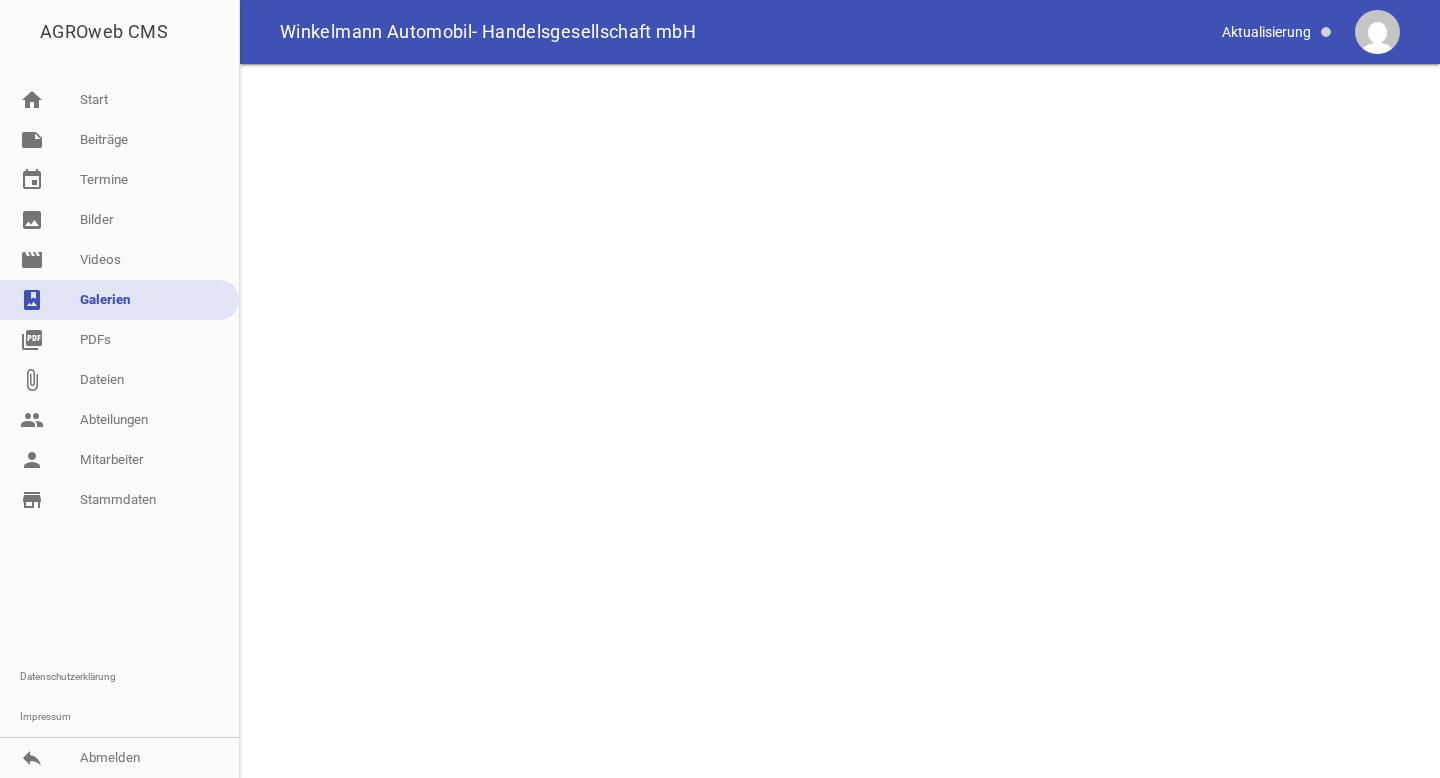scroll, scrollTop: 0, scrollLeft: 0, axis: both 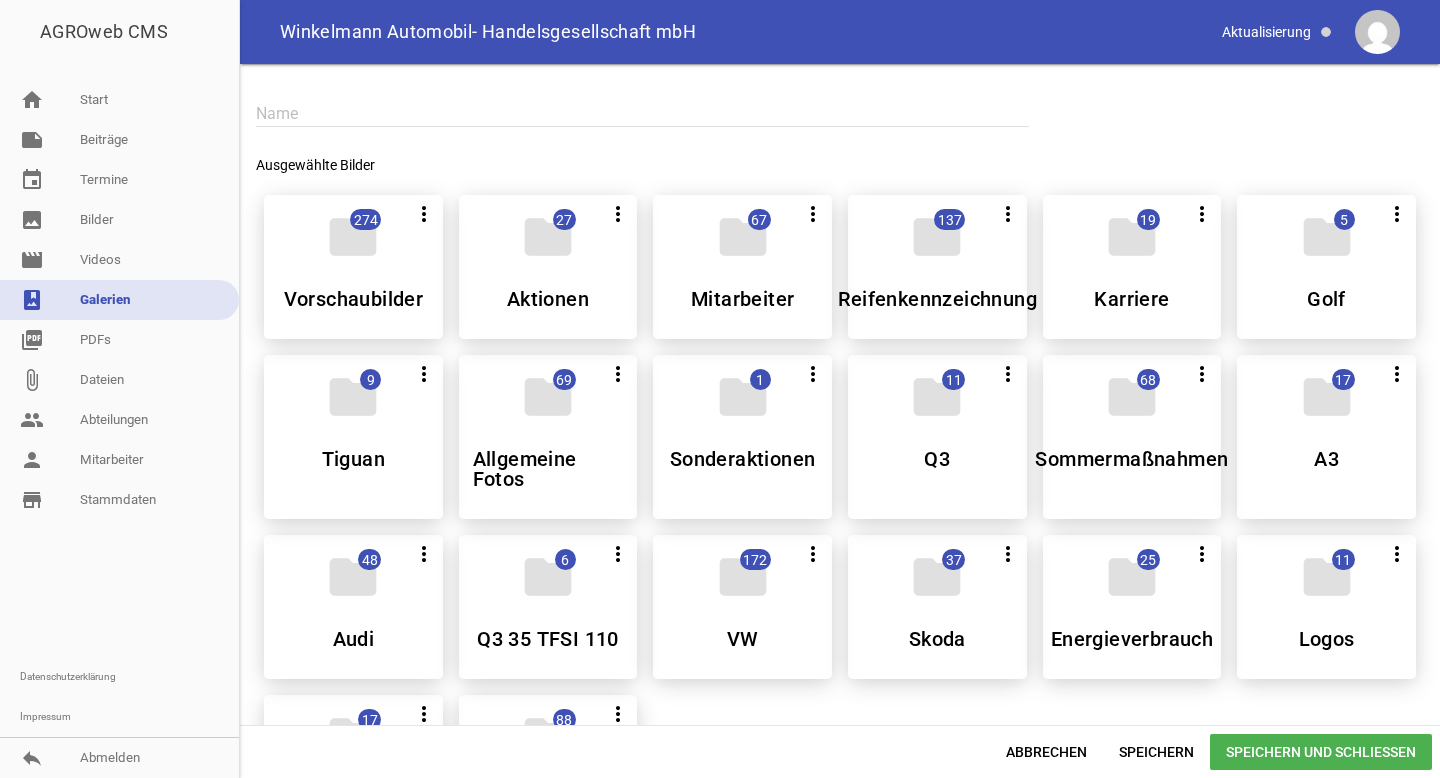 click at bounding box center (642, 113) 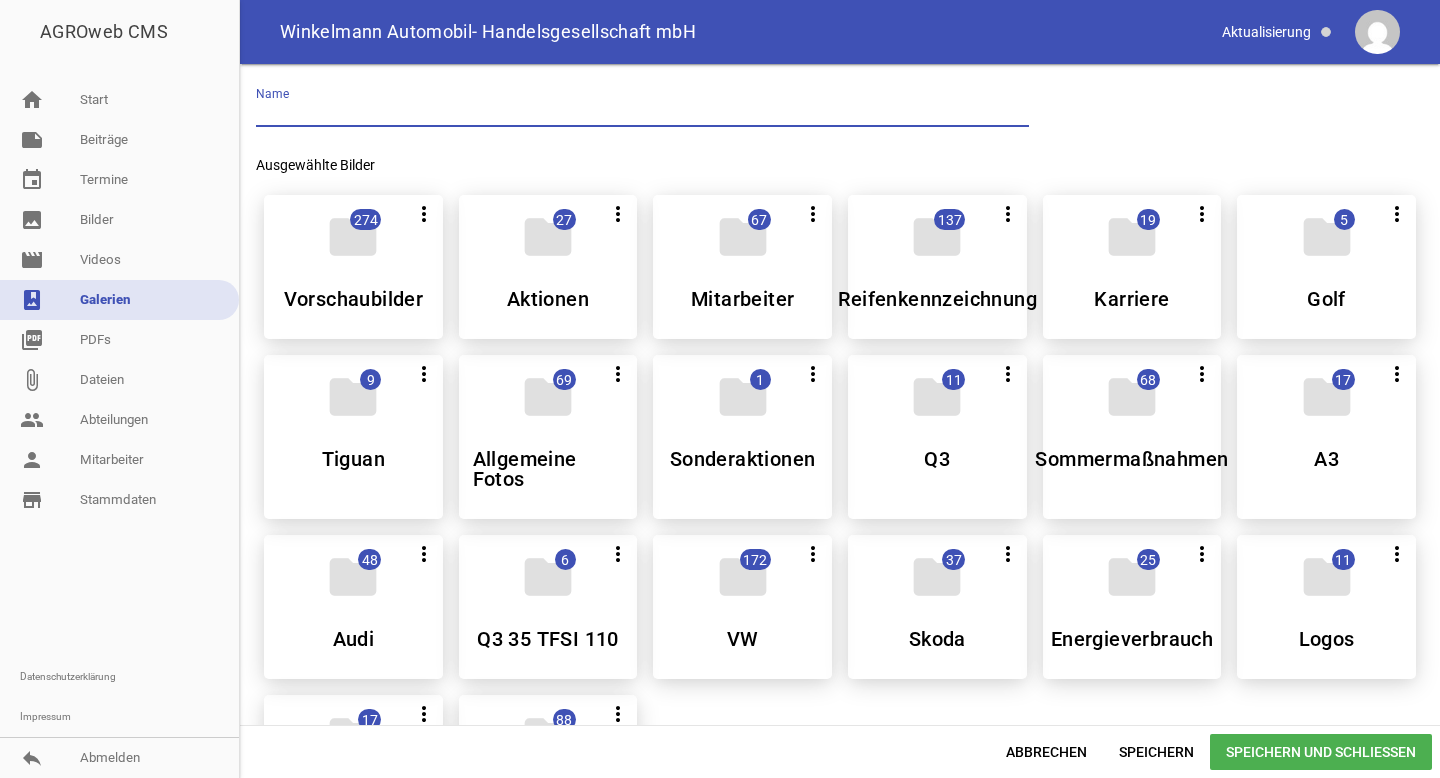 paste on "Skoda Octavia Combi Tour" 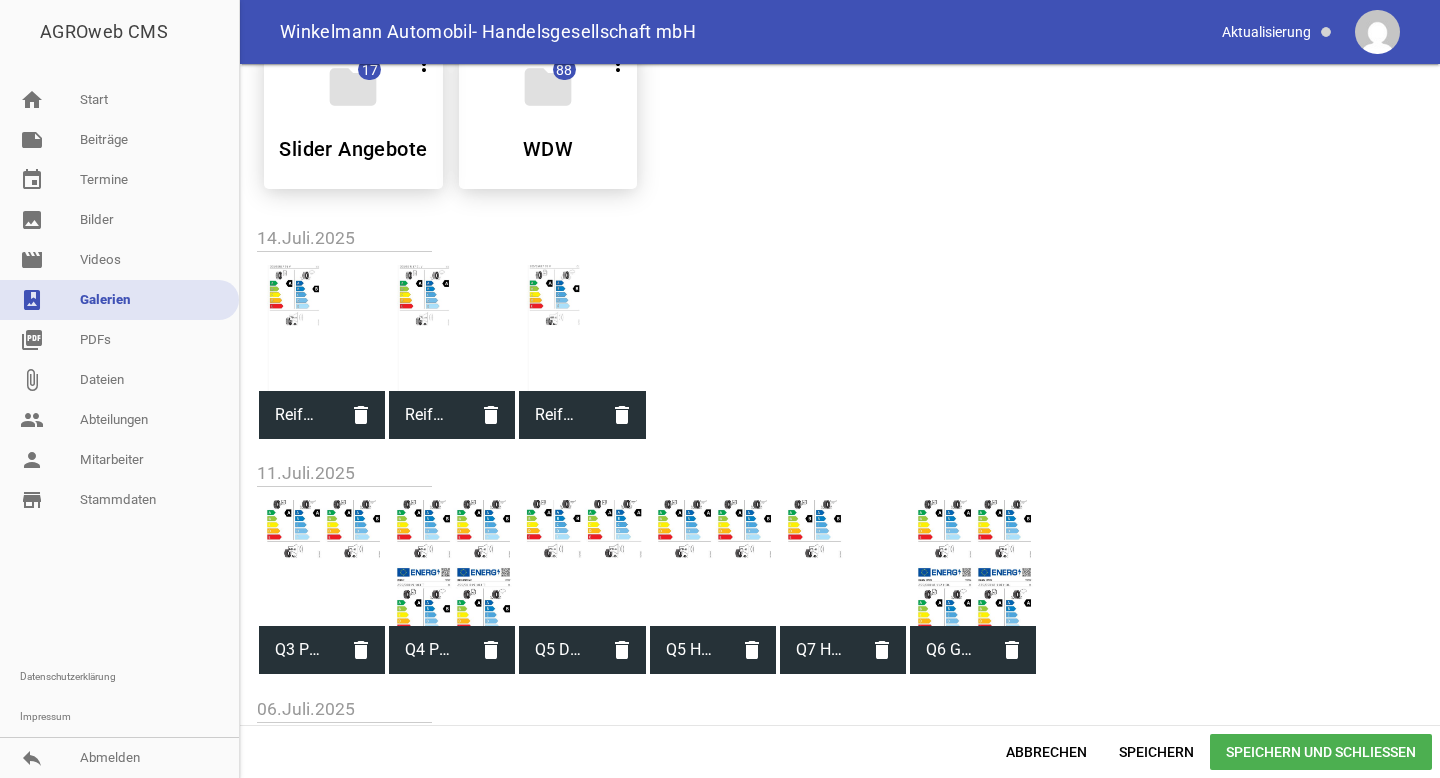 type on "Skoda Octavia Combi Tour" 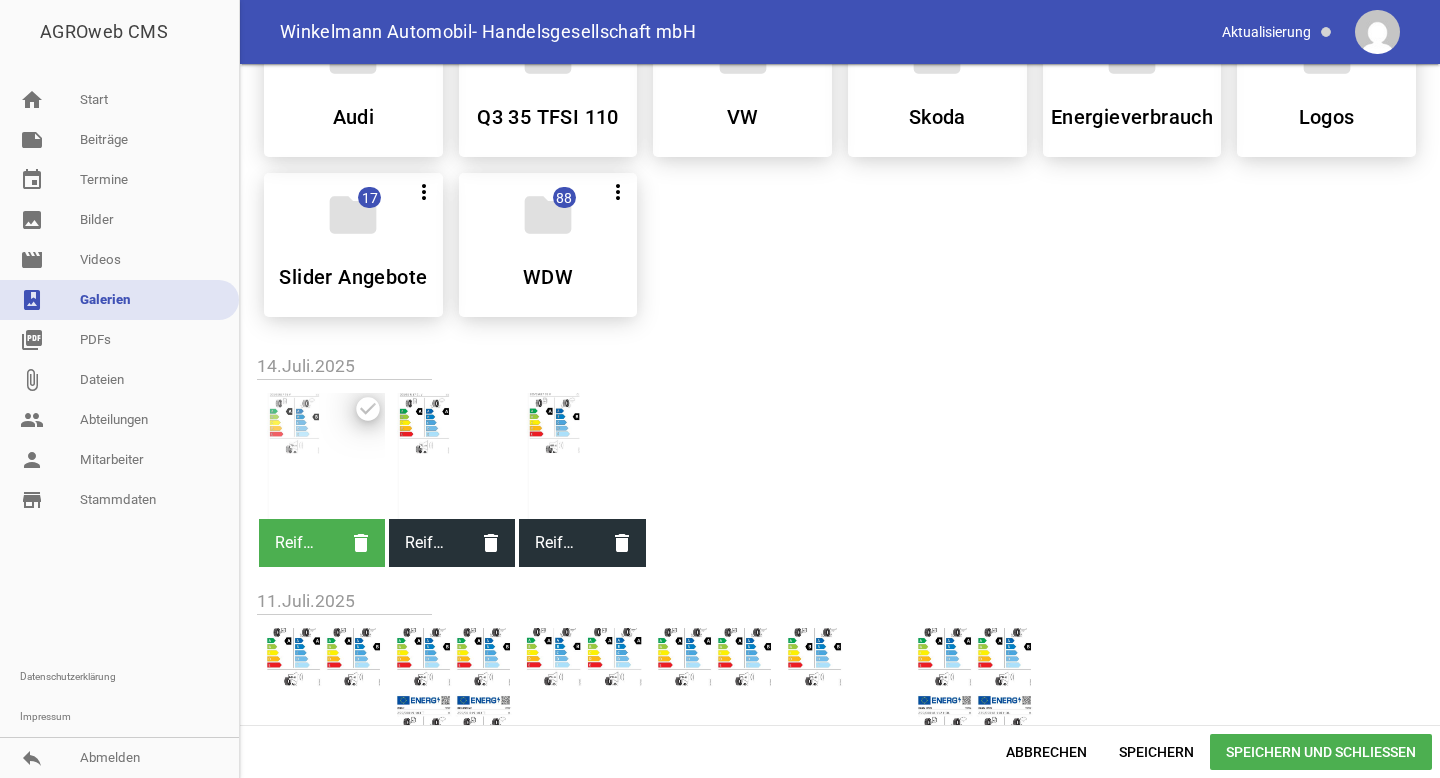 scroll, scrollTop: 778, scrollLeft: 0, axis: vertical 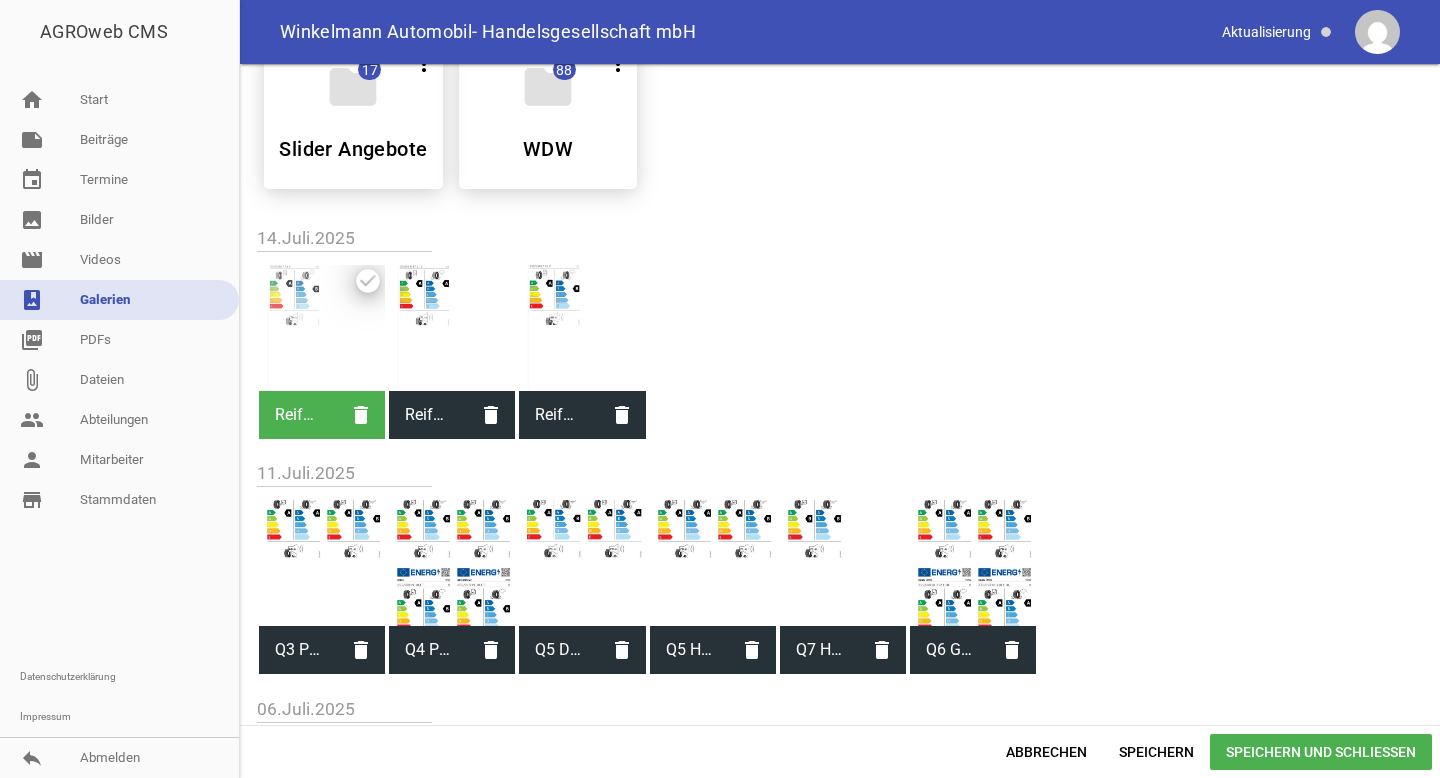 click at bounding box center (452, 328) 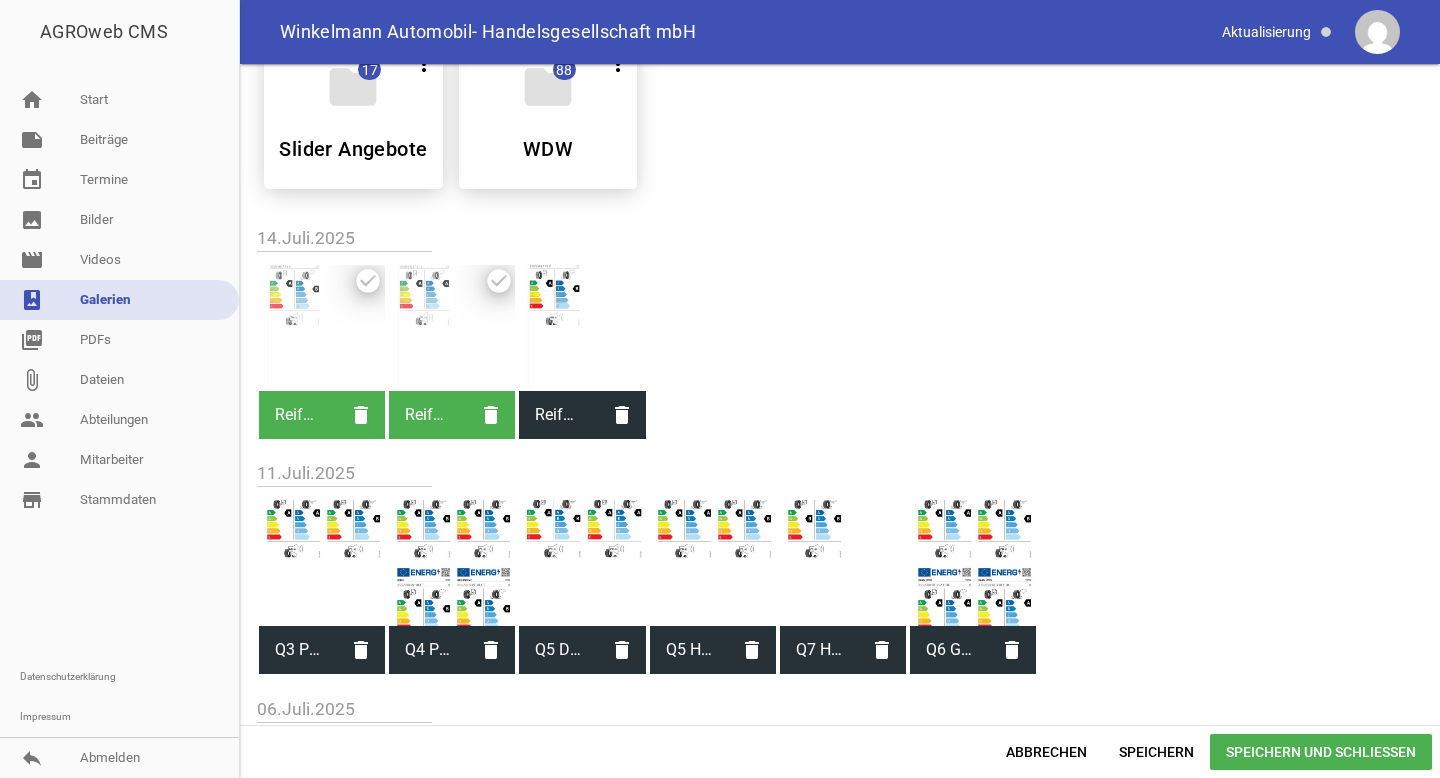 click at bounding box center (582, 328) 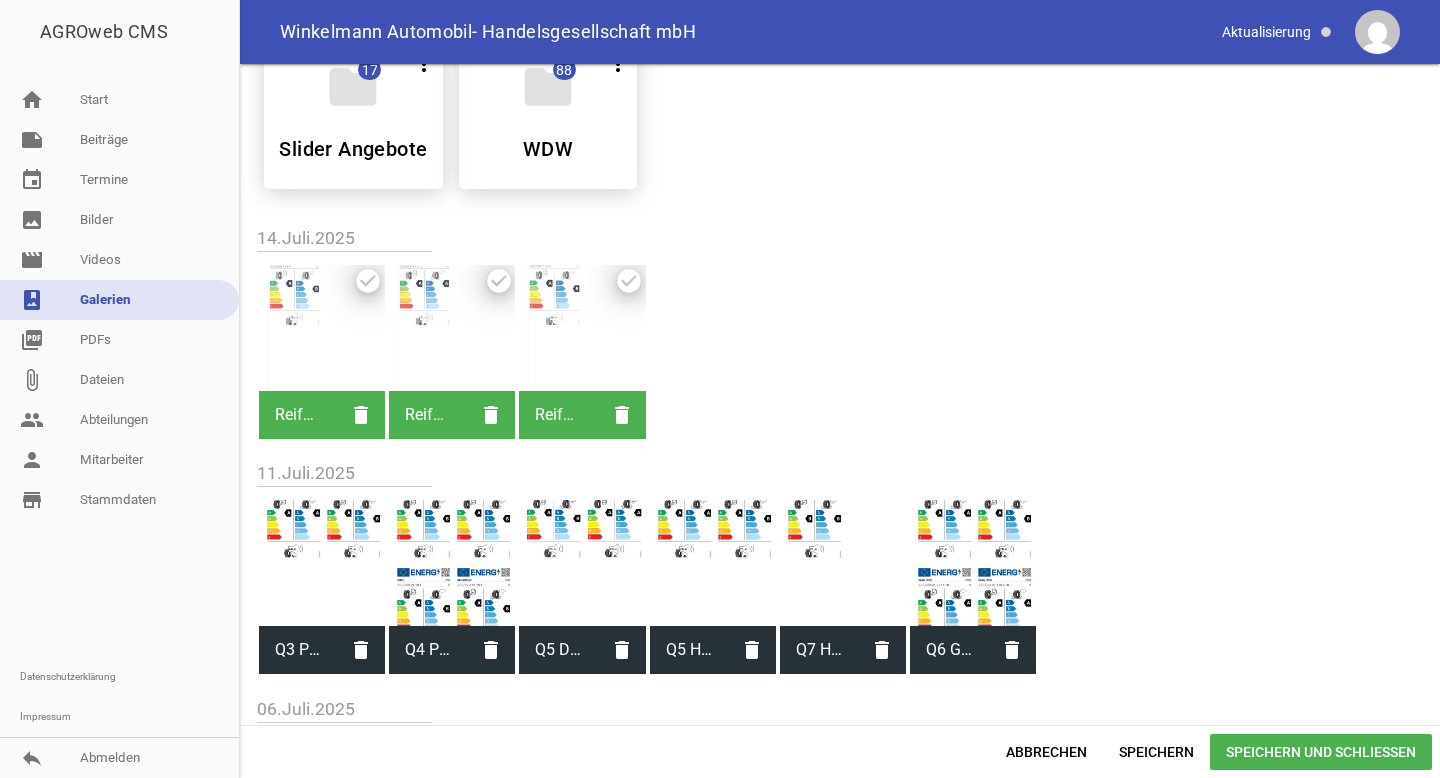 click on "Speichern und Schließen" at bounding box center [1321, 752] 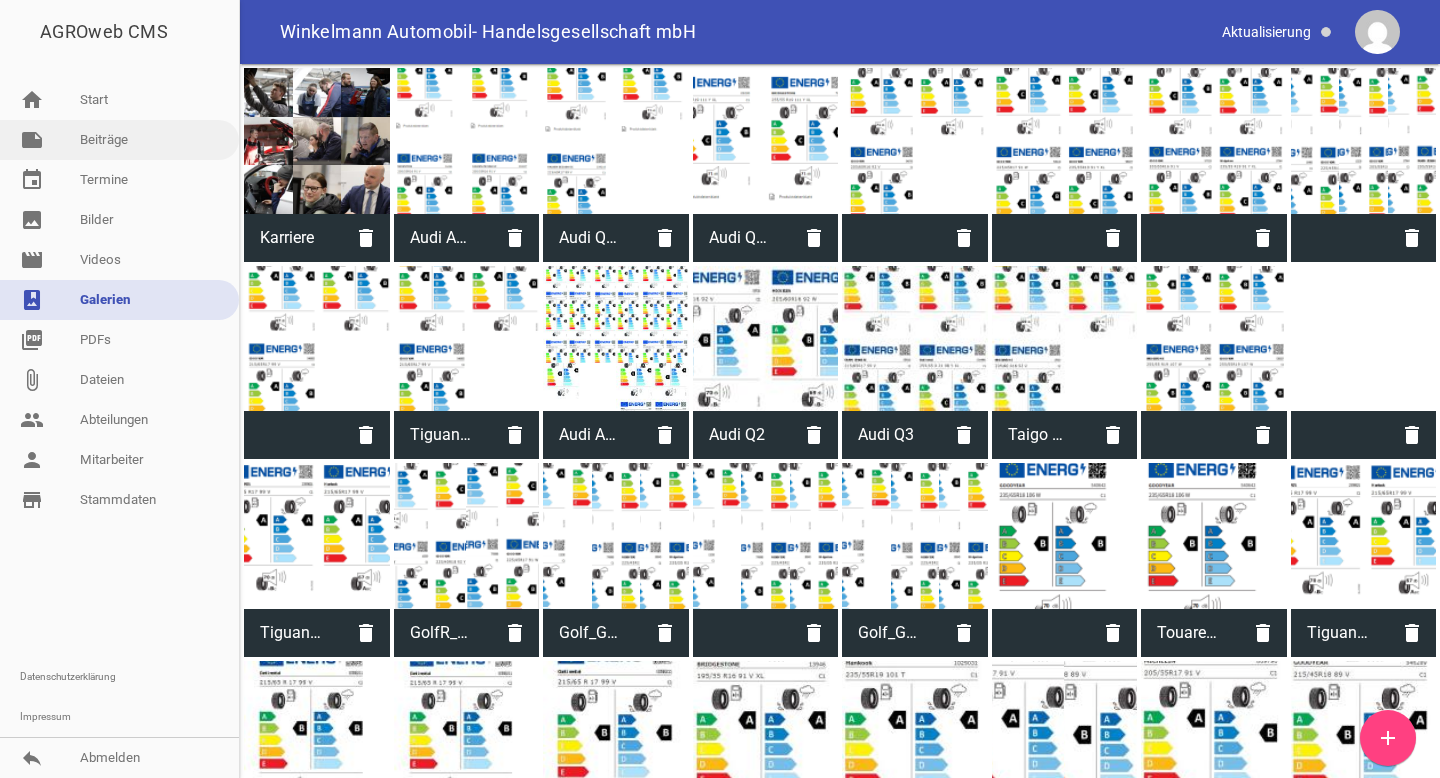 click on "note Beiträge" at bounding box center [119, 140] 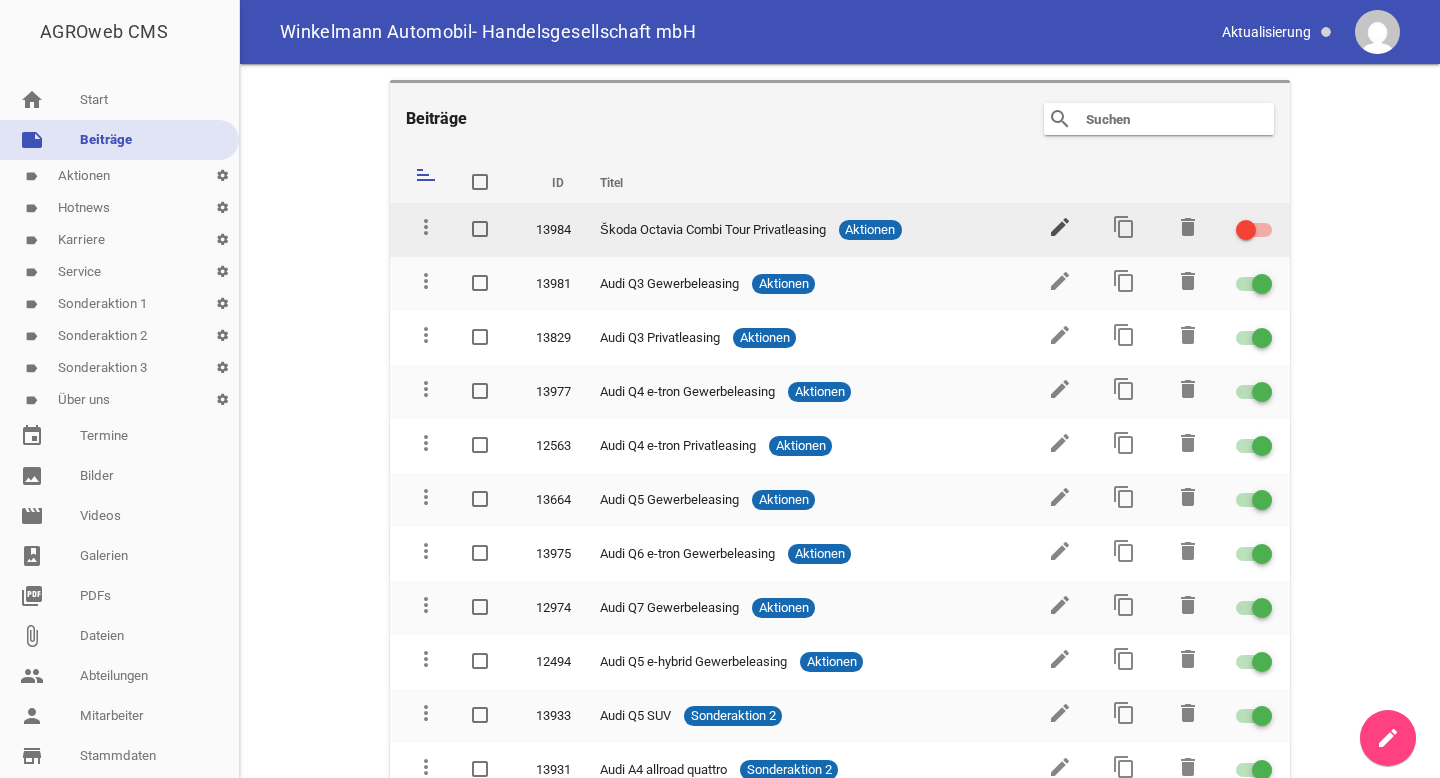 click on "edit" at bounding box center [1060, 227] 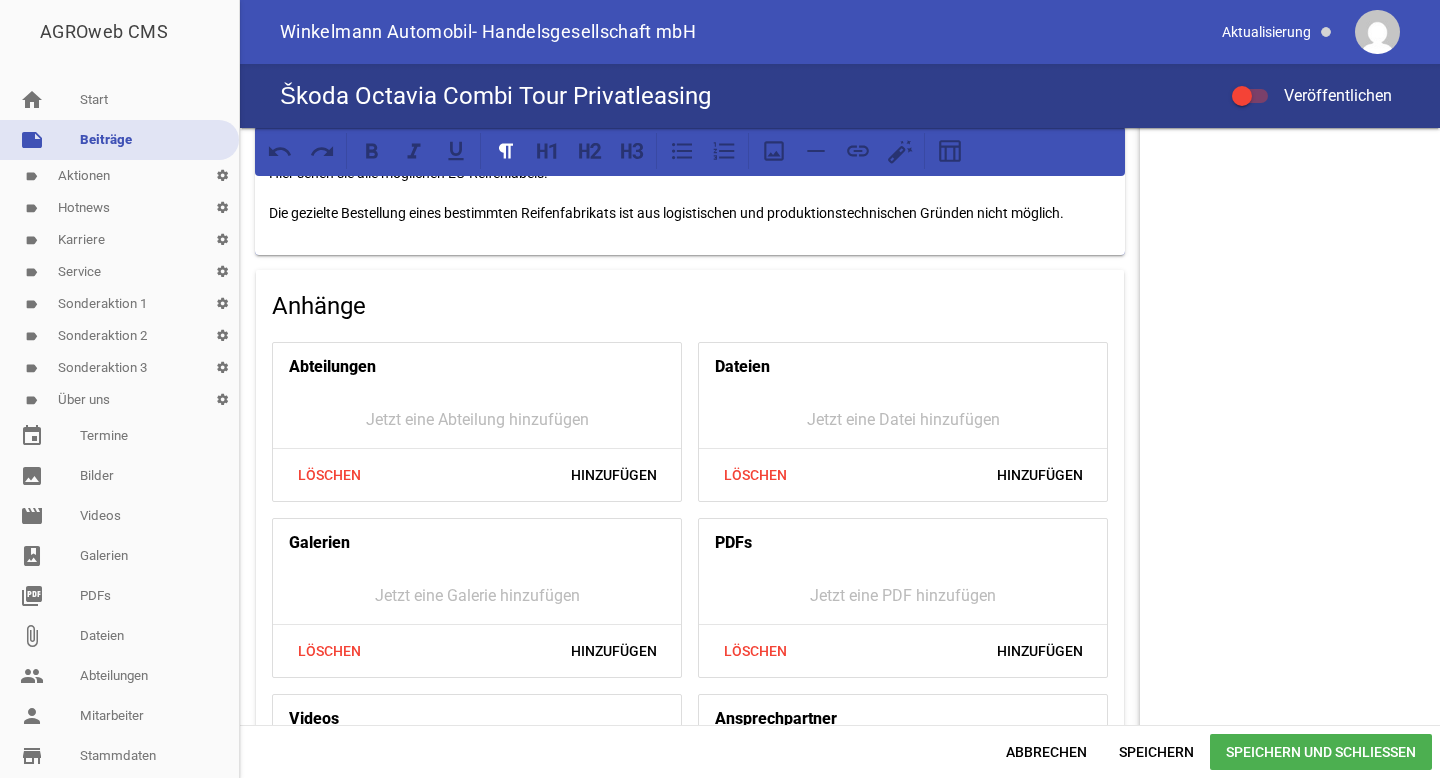 scroll, scrollTop: 1752, scrollLeft: 0, axis: vertical 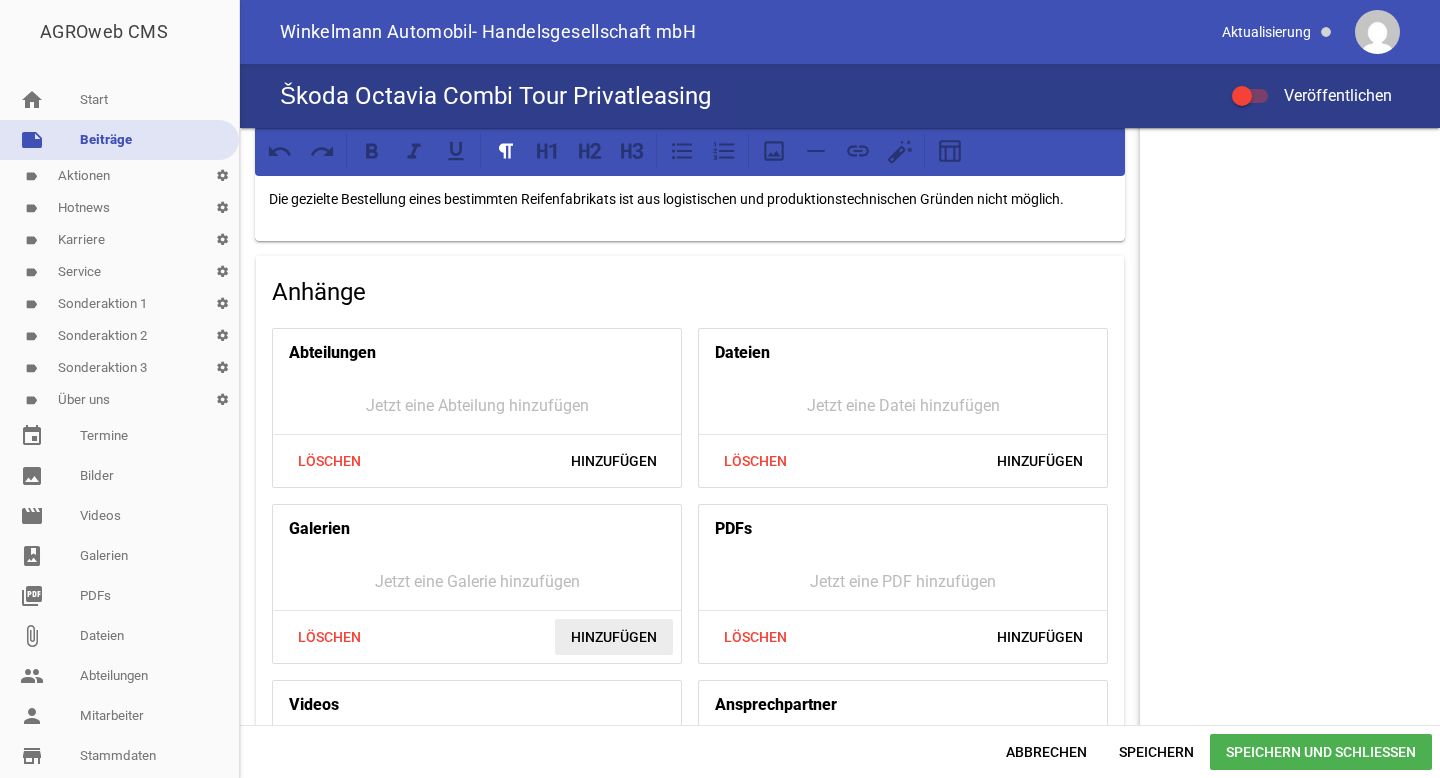 click on "Hinzufügen" at bounding box center (614, 637) 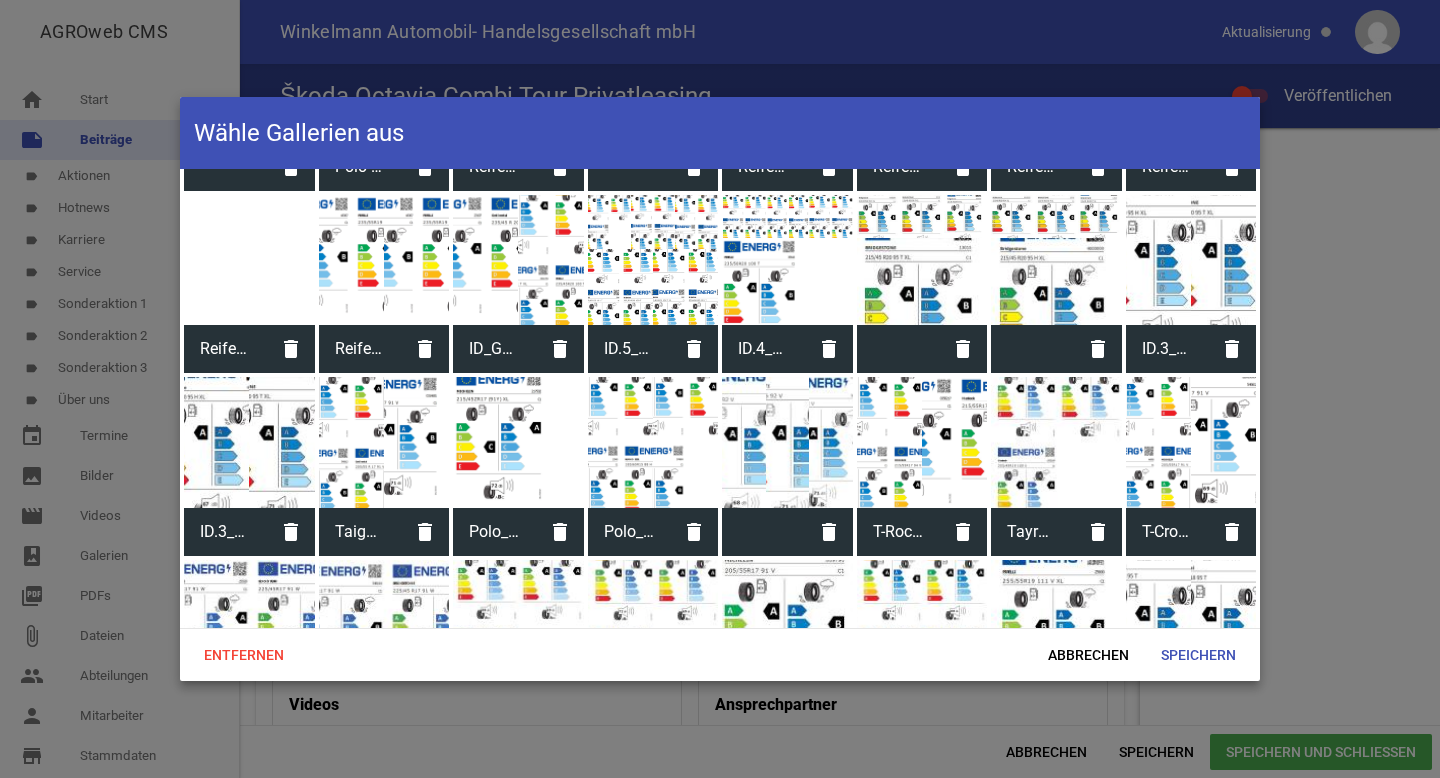 scroll, scrollTop: 2083, scrollLeft: 0, axis: vertical 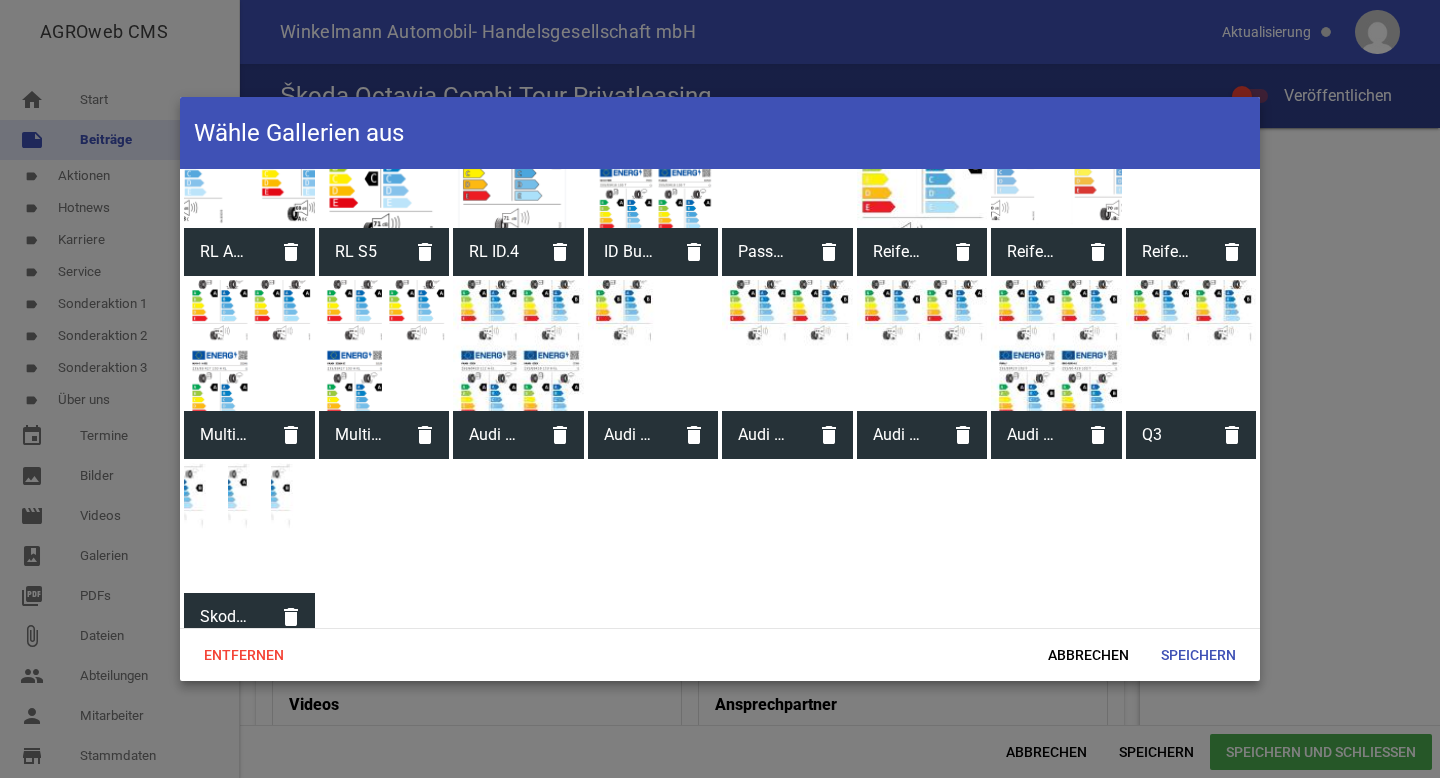 click at bounding box center (249, 528) 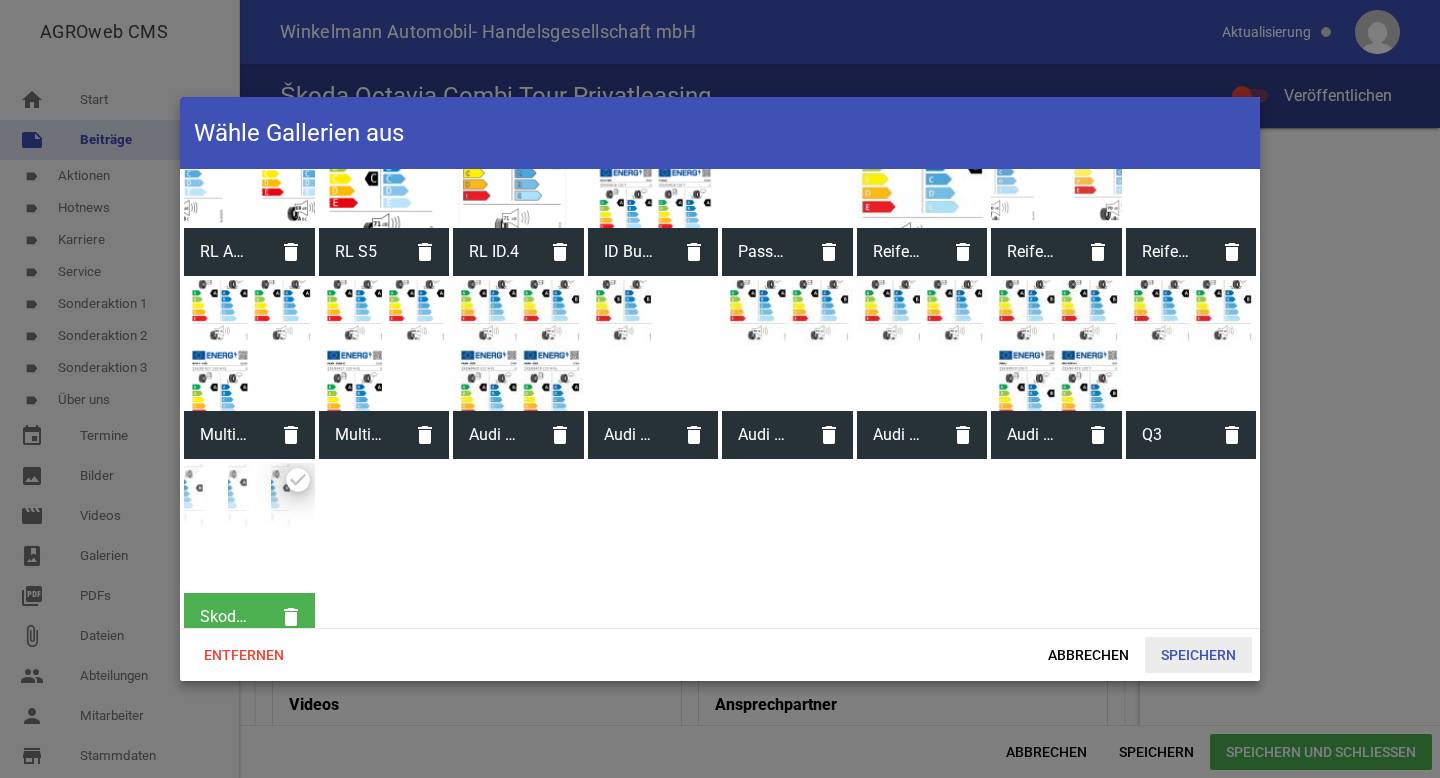click on "Speichern" at bounding box center [1198, 655] 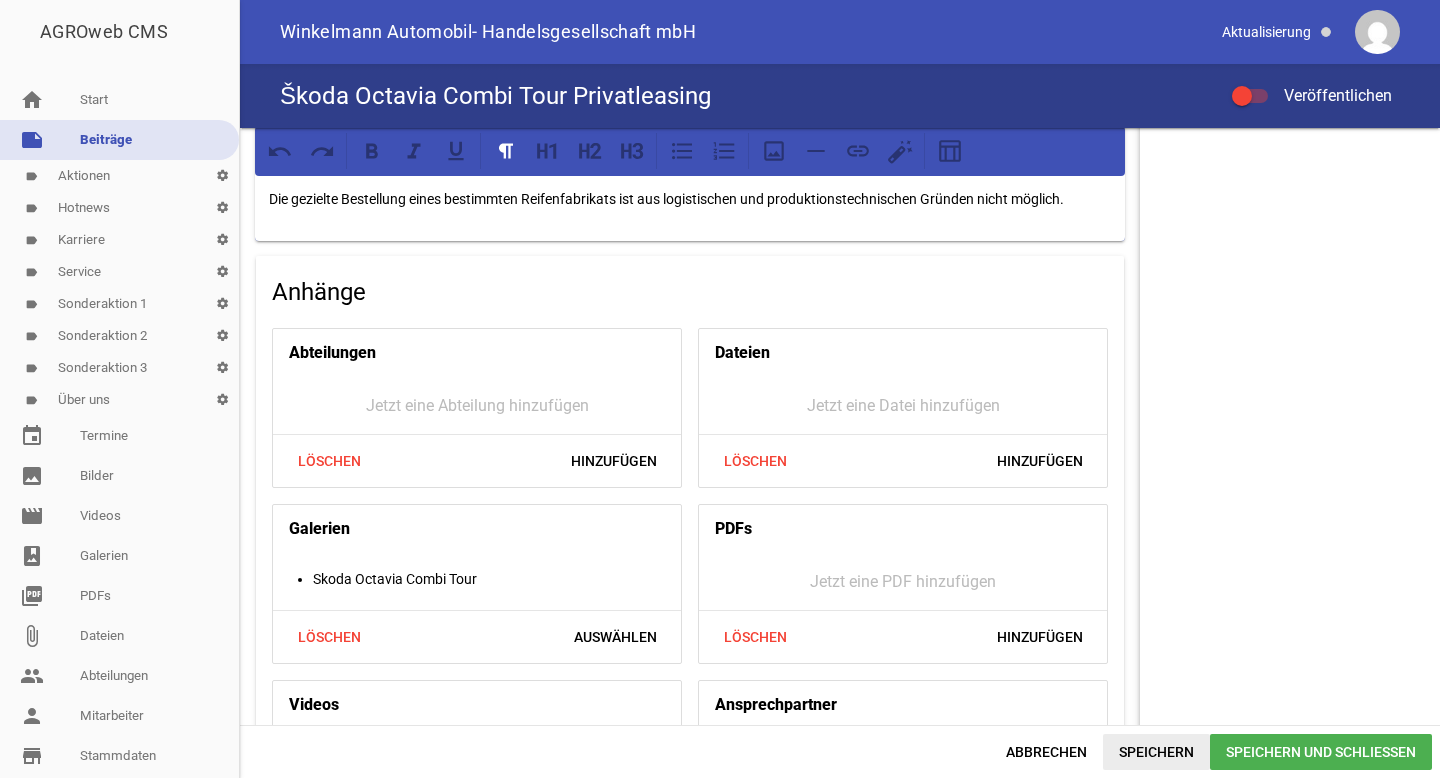 click on "Speichern" at bounding box center (1156, 752) 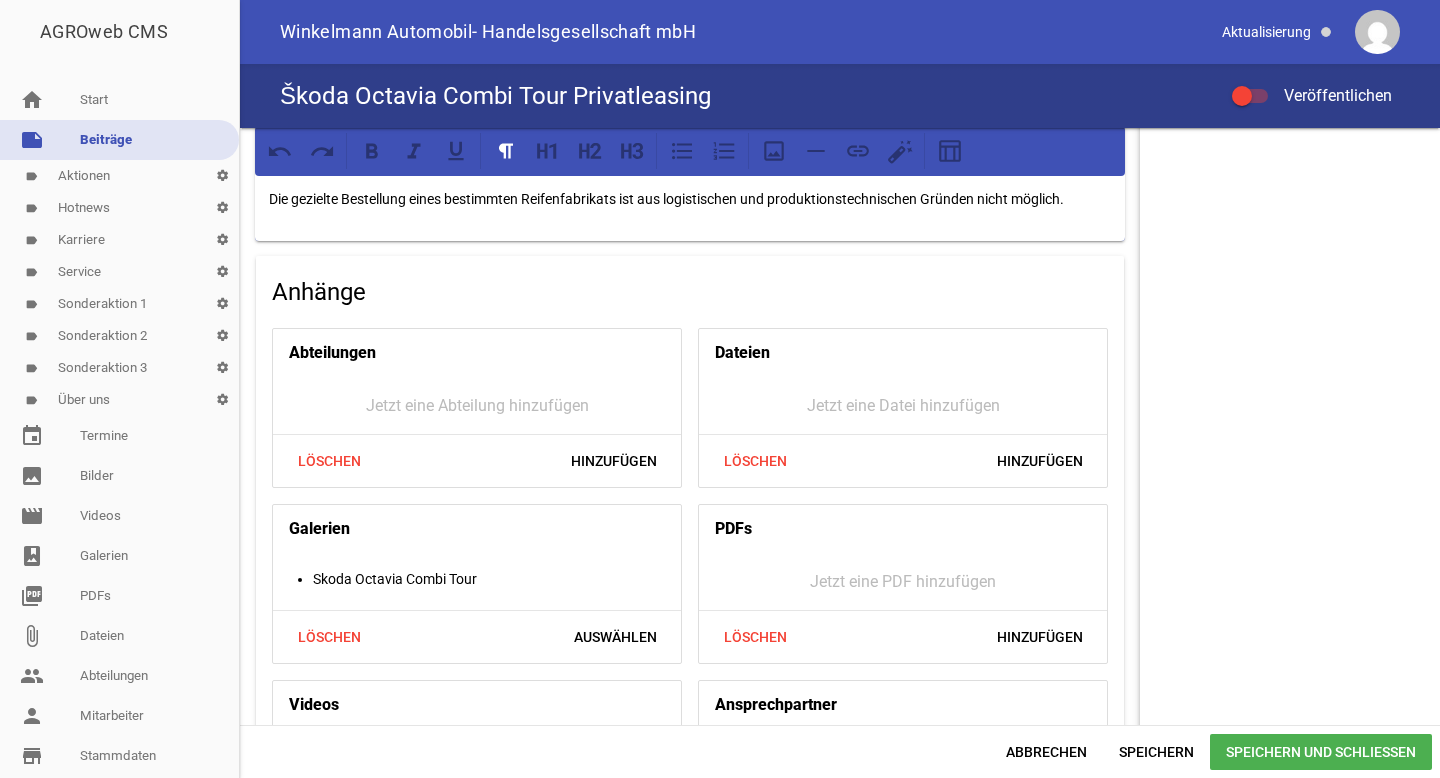 scroll, scrollTop: 1955, scrollLeft: 0, axis: vertical 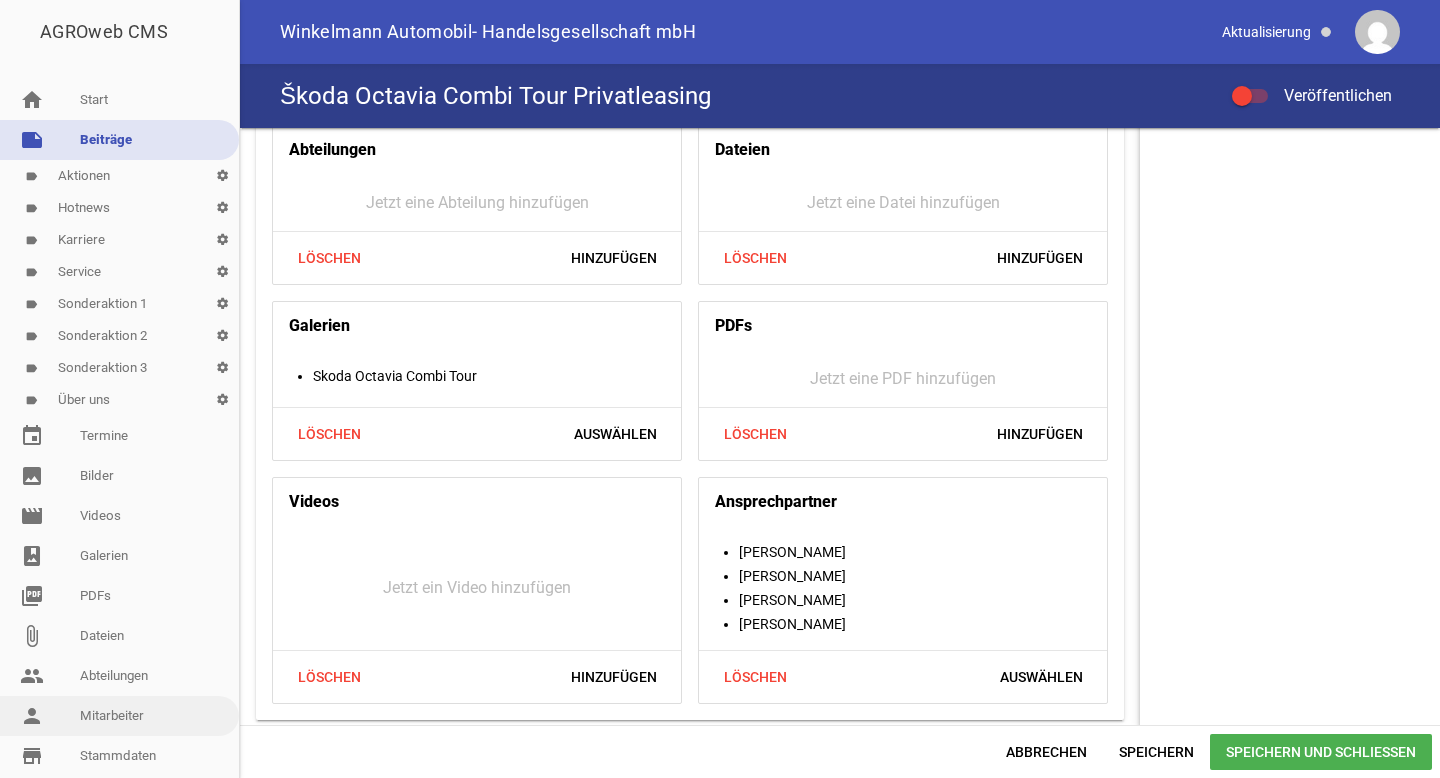 click on "person Mitarbeiter" at bounding box center (119, 716) 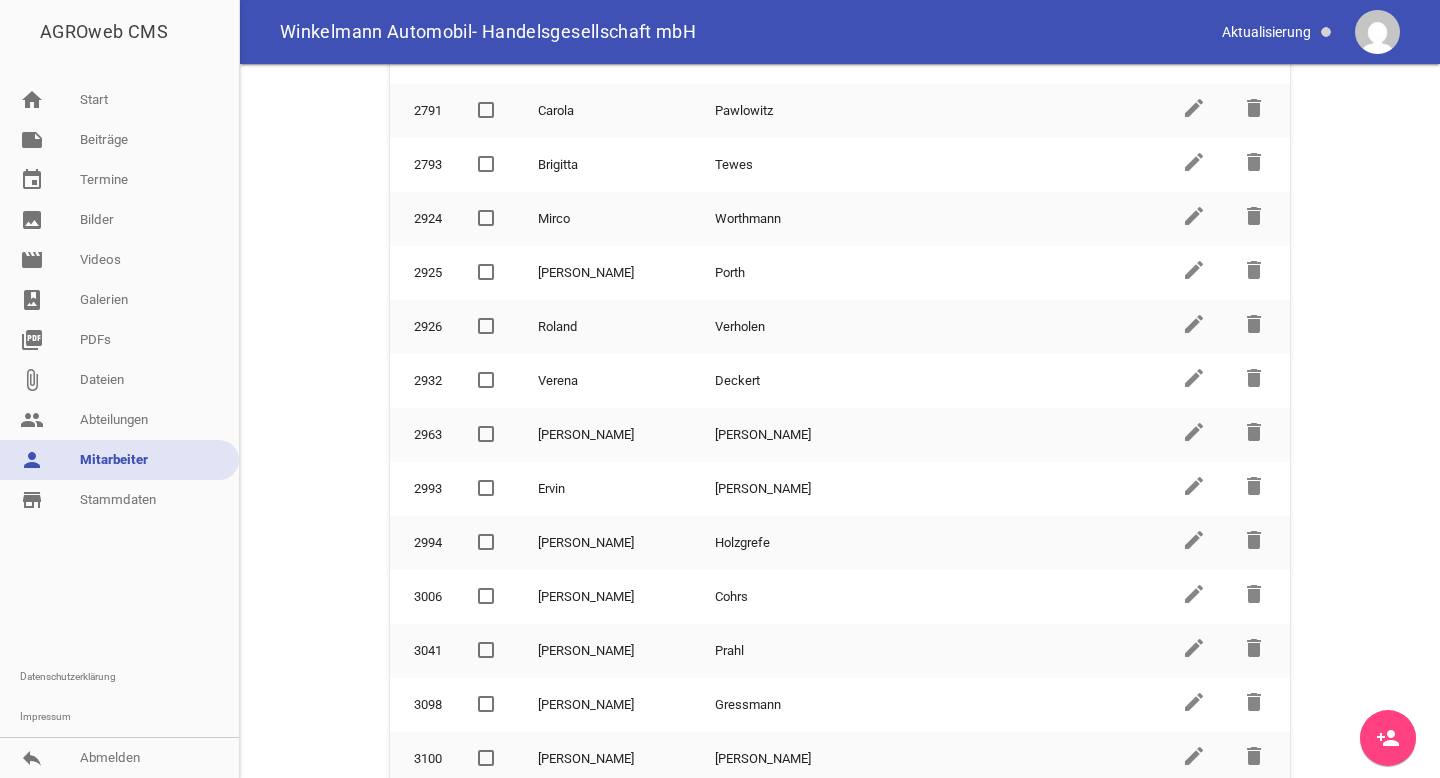 scroll, scrollTop: 1494, scrollLeft: 0, axis: vertical 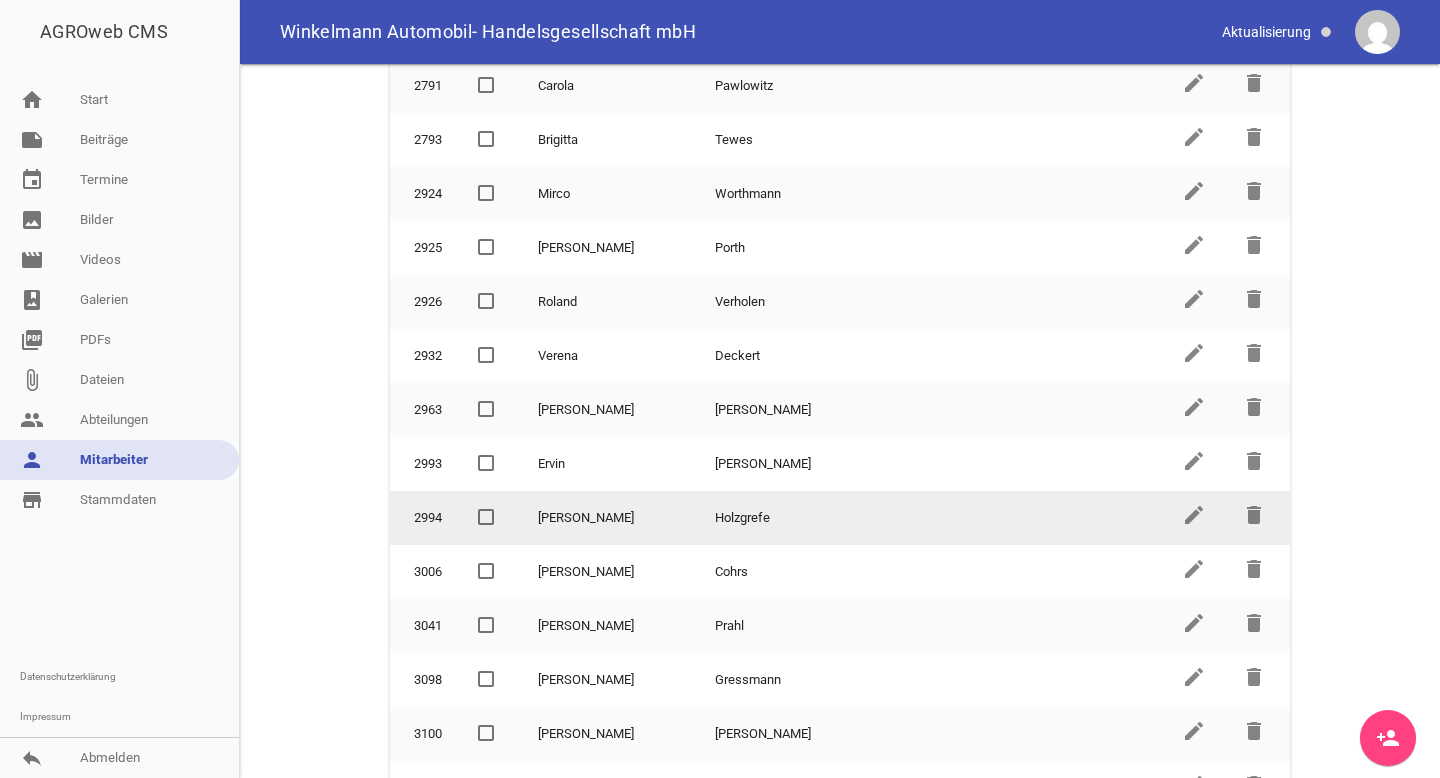 click on "edit" at bounding box center [1194, 518] 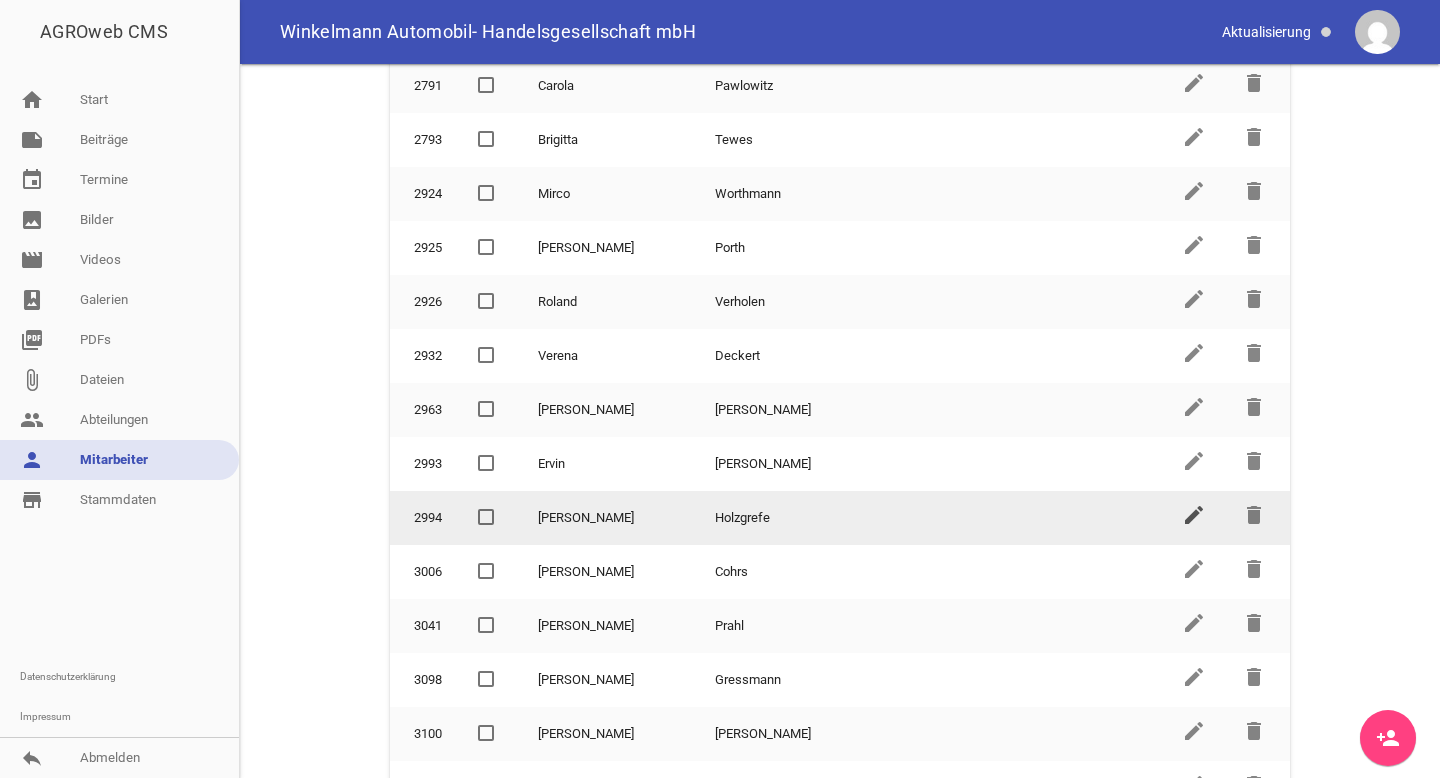 click on "edit" at bounding box center [1194, 515] 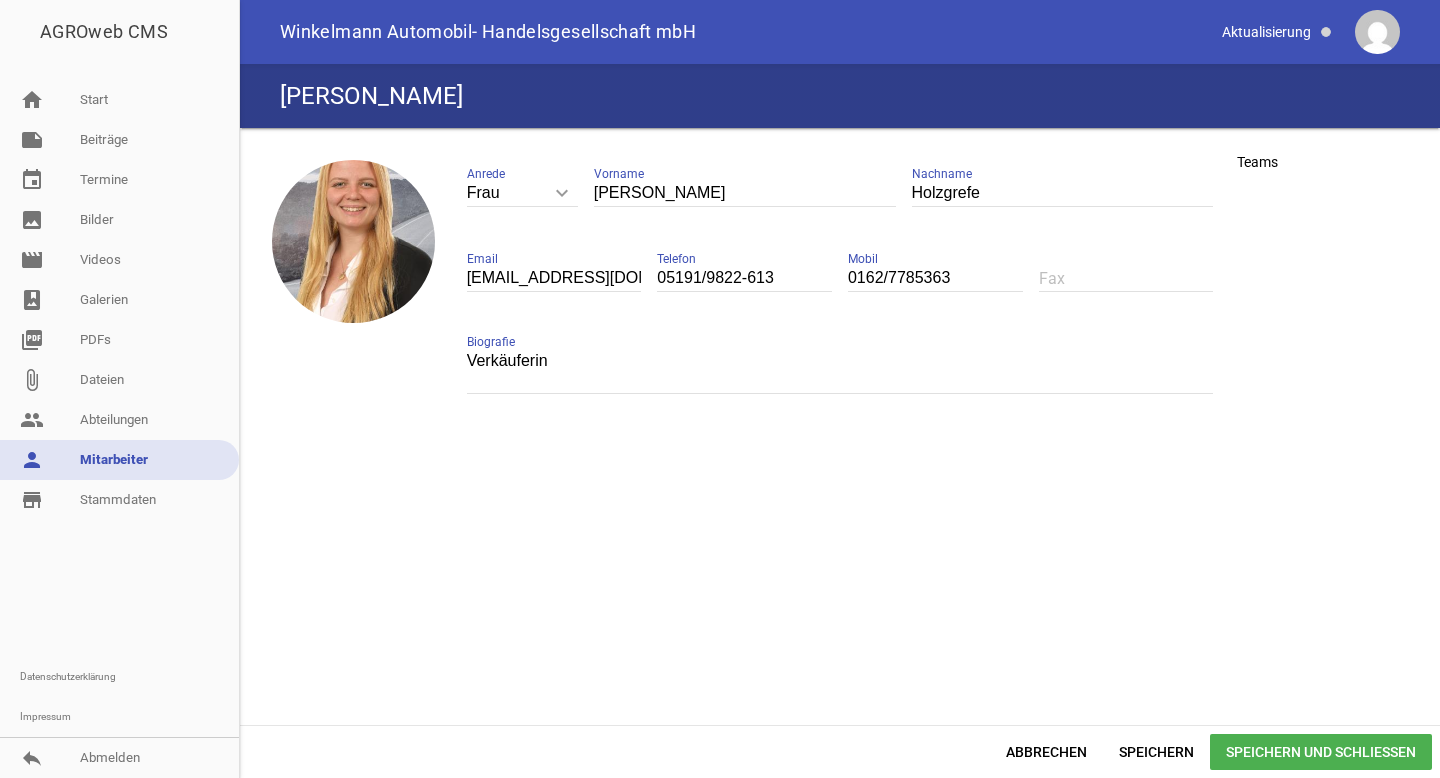 scroll, scrollTop: 0, scrollLeft: 0, axis: both 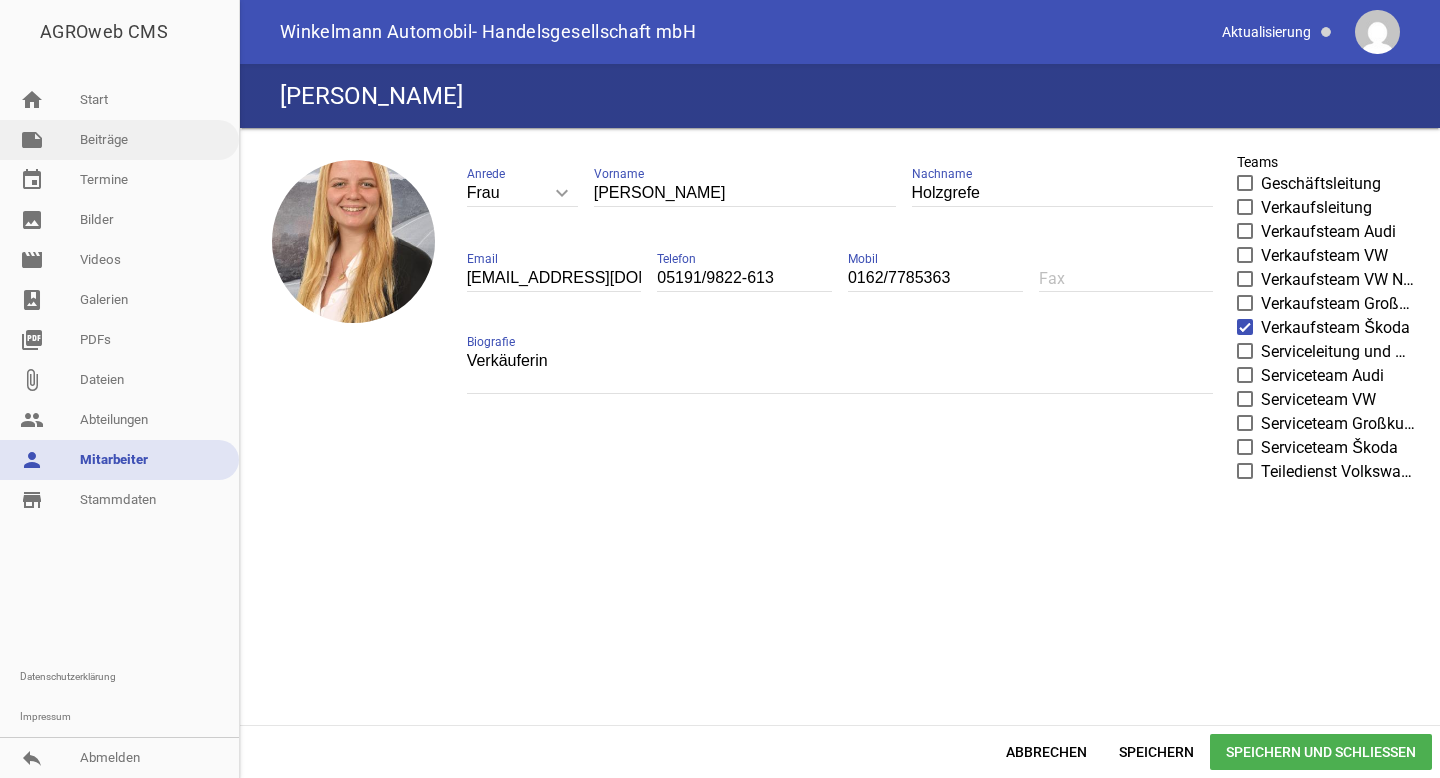 click on "note Beiträge" at bounding box center [119, 140] 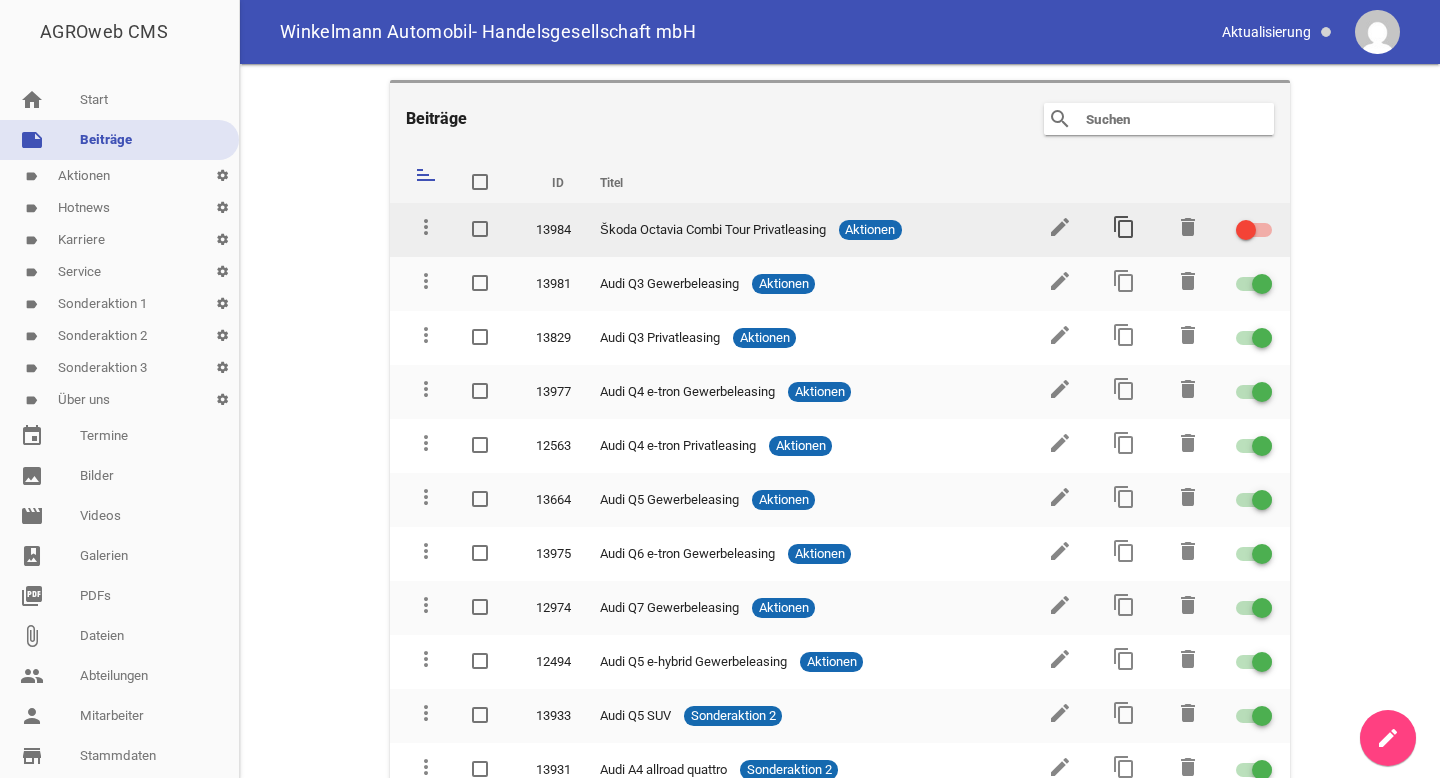 click on "content_copy" at bounding box center [1124, 227] 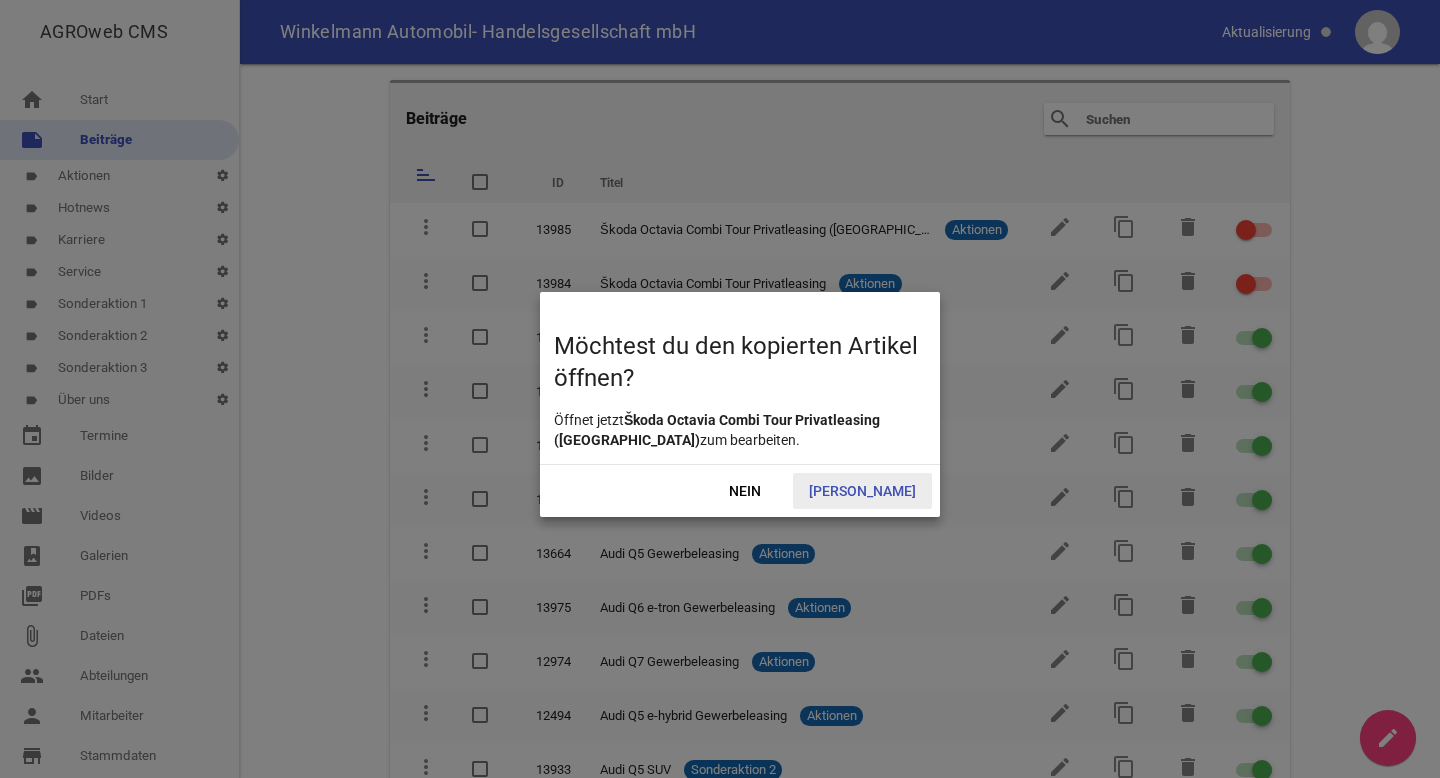 click on "[PERSON_NAME]" at bounding box center [862, 491] 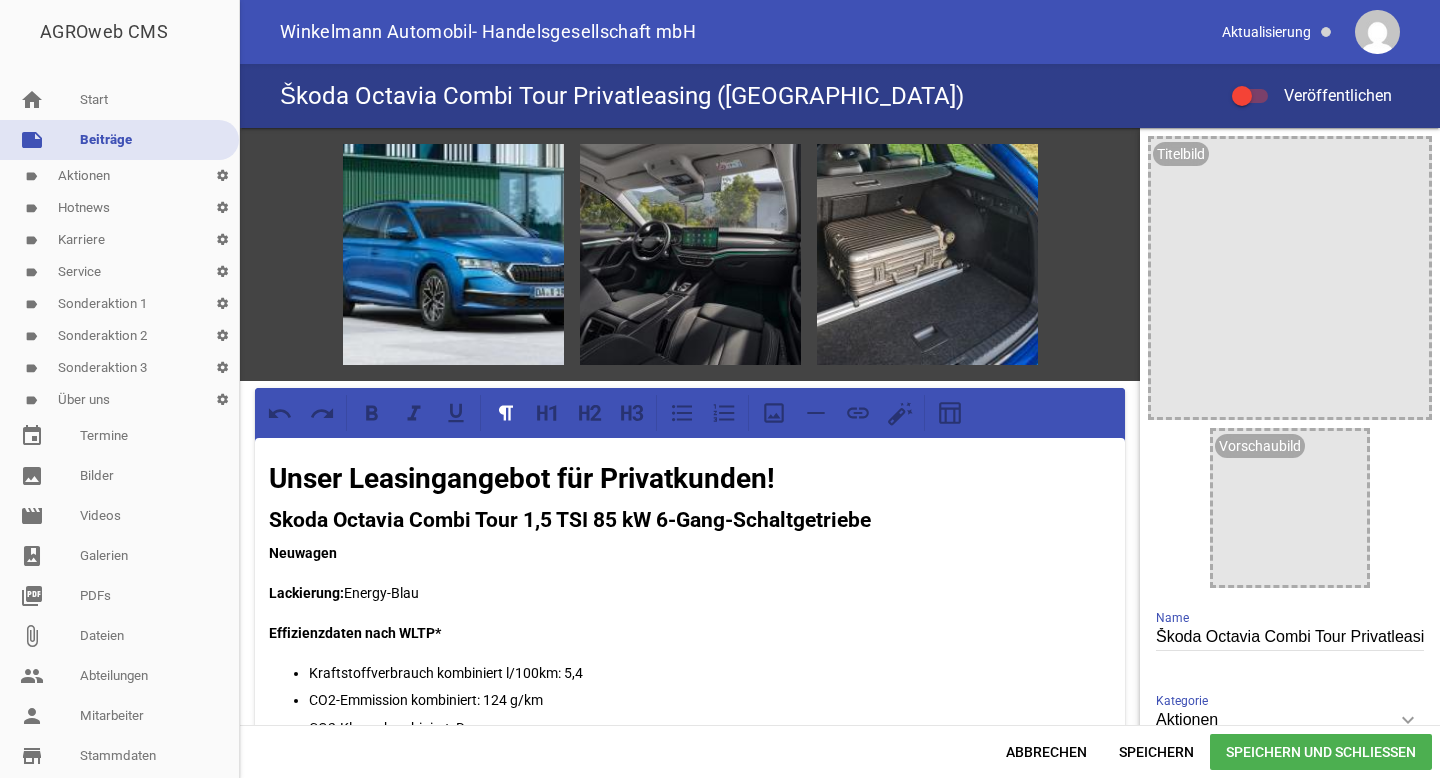 click on "Unser Leasingangebot für Privatkunden!" at bounding box center [522, 478] 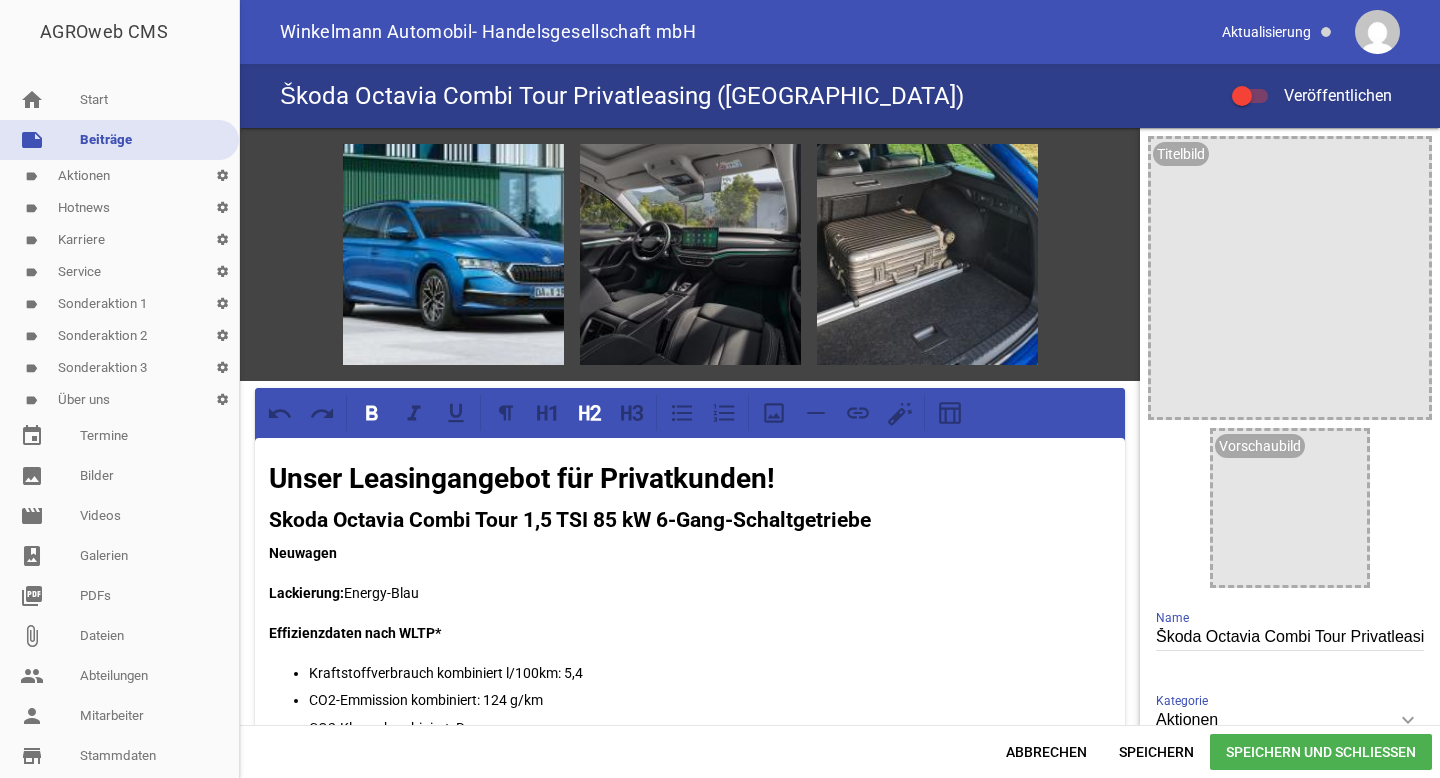 click on "Unser Leasingangebot für Privatkunden!" at bounding box center (522, 478) 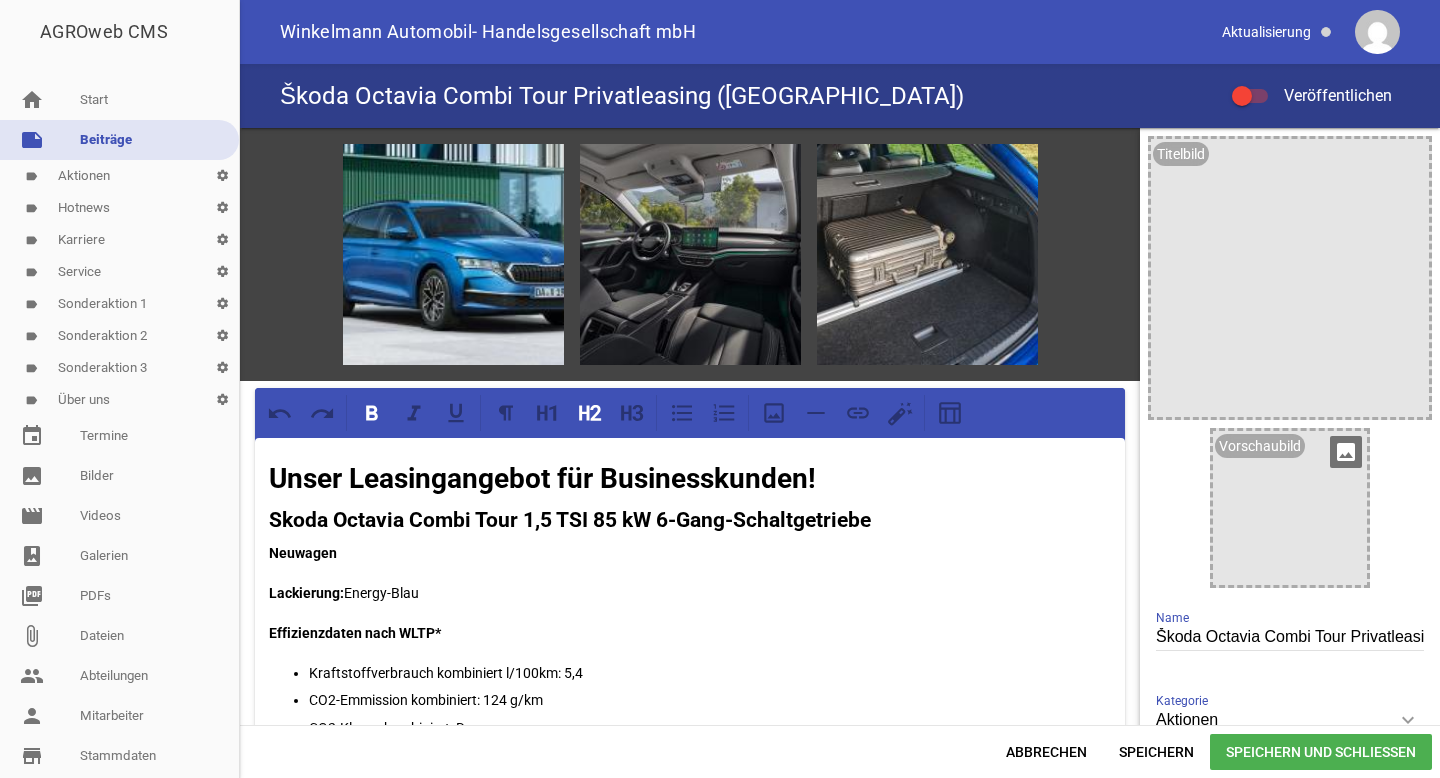 click on "image" at bounding box center (1346, 452) 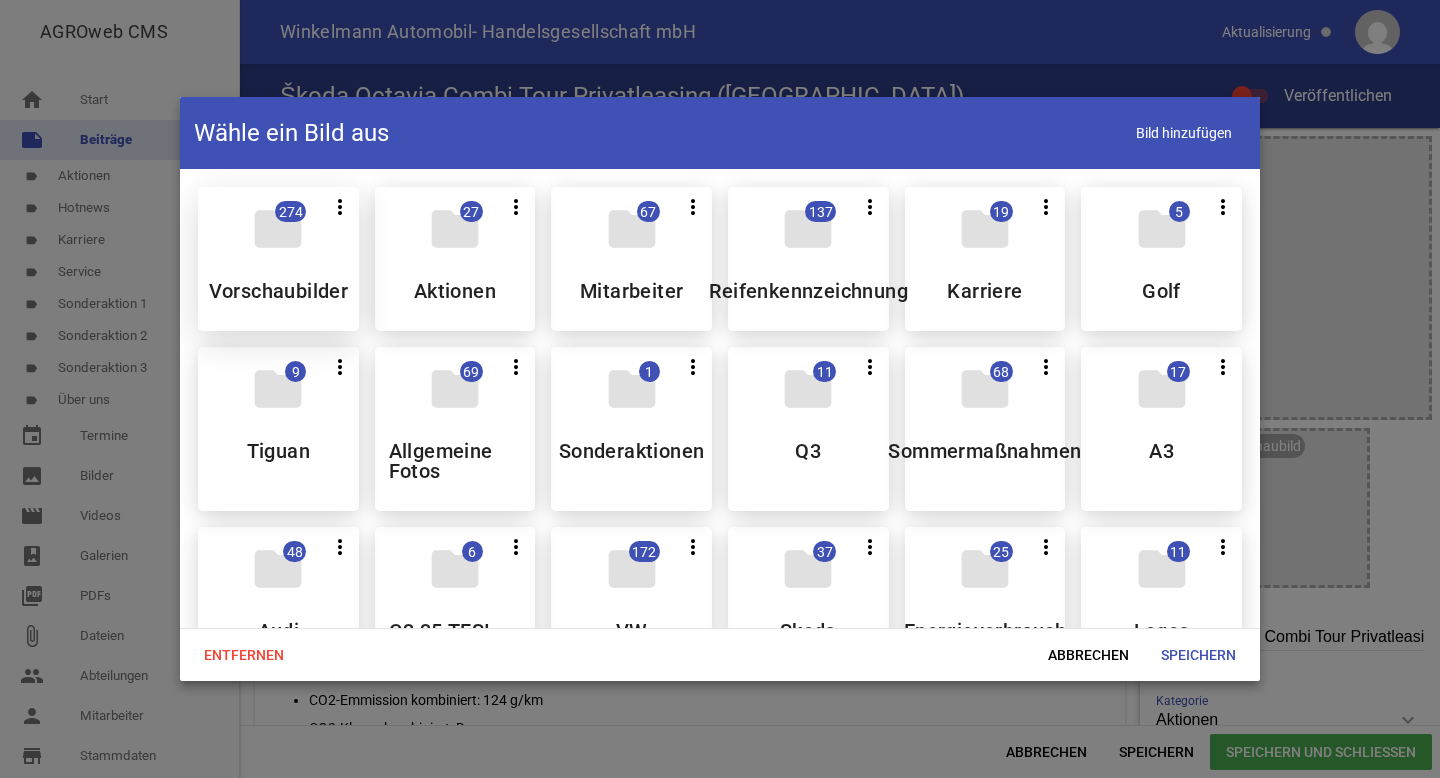 click on "Vorschaubilder" at bounding box center (279, 291) 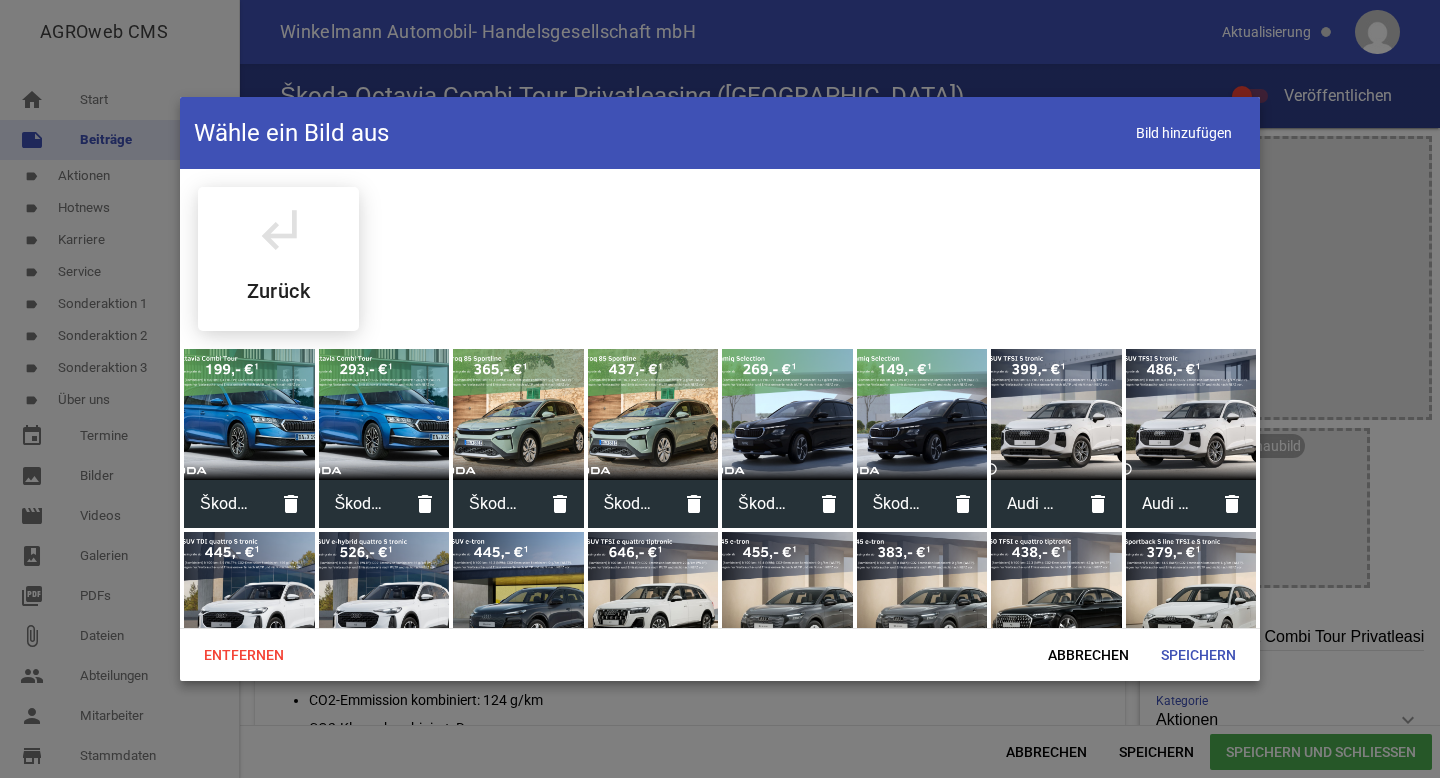 click at bounding box center [249, 414] 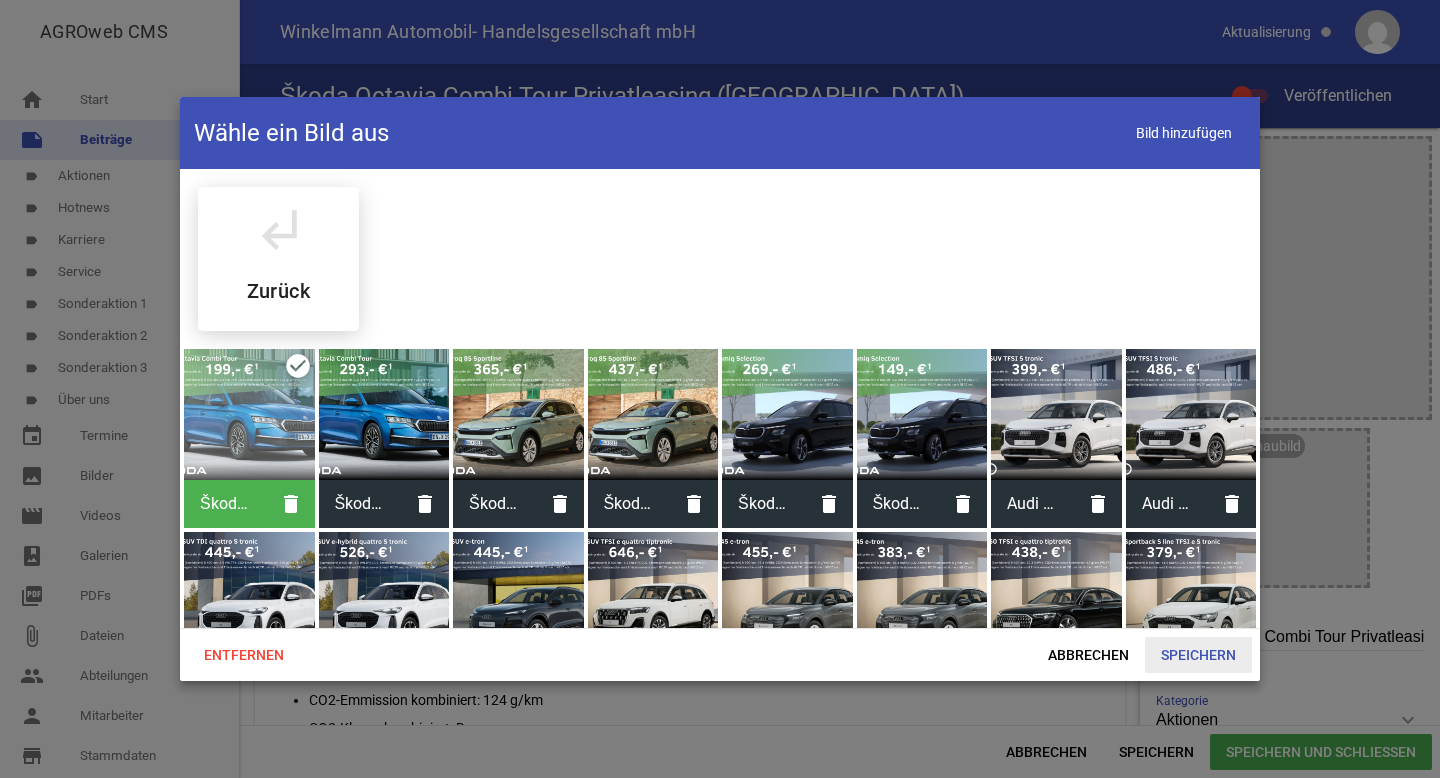 click on "Speichern" at bounding box center [1198, 655] 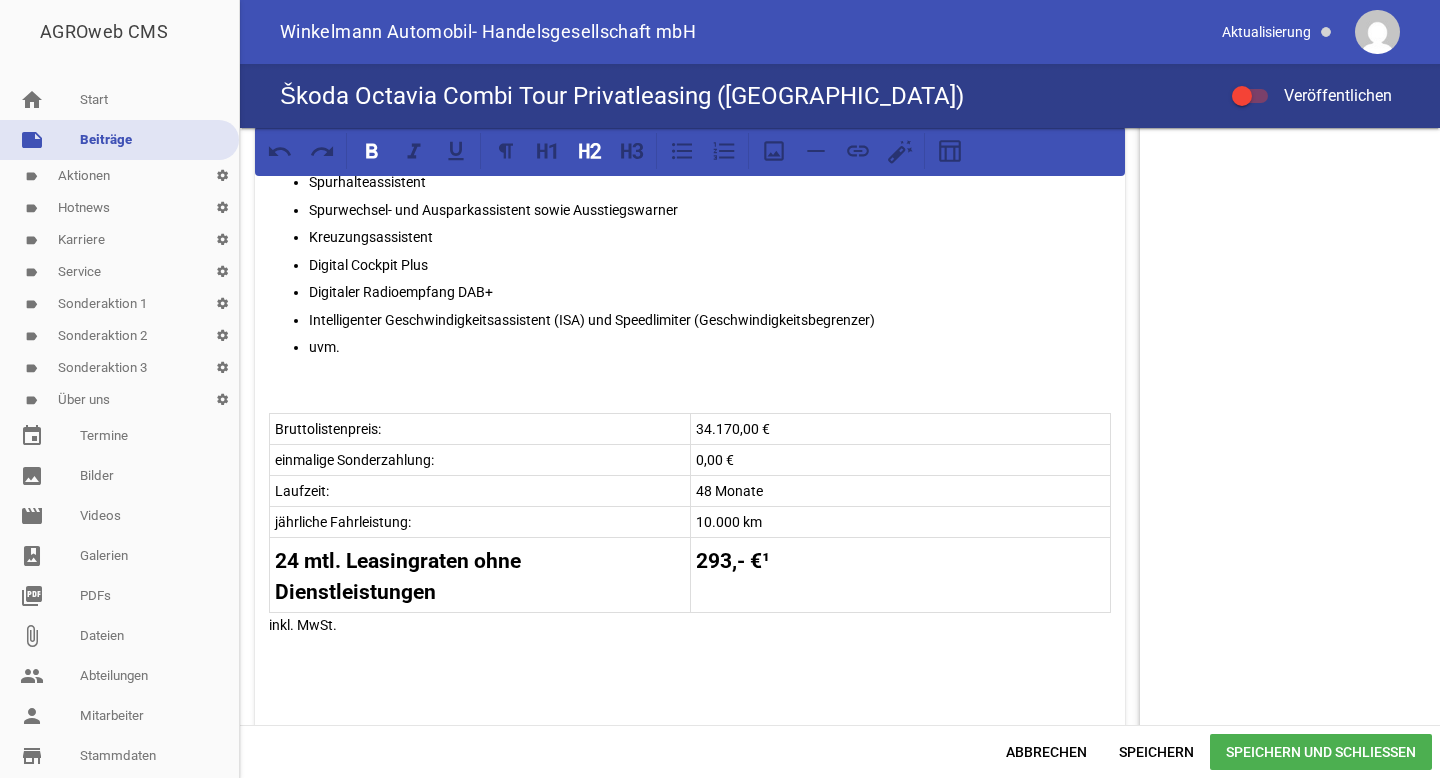 scroll, scrollTop: 940, scrollLeft: 0, axis: vertical 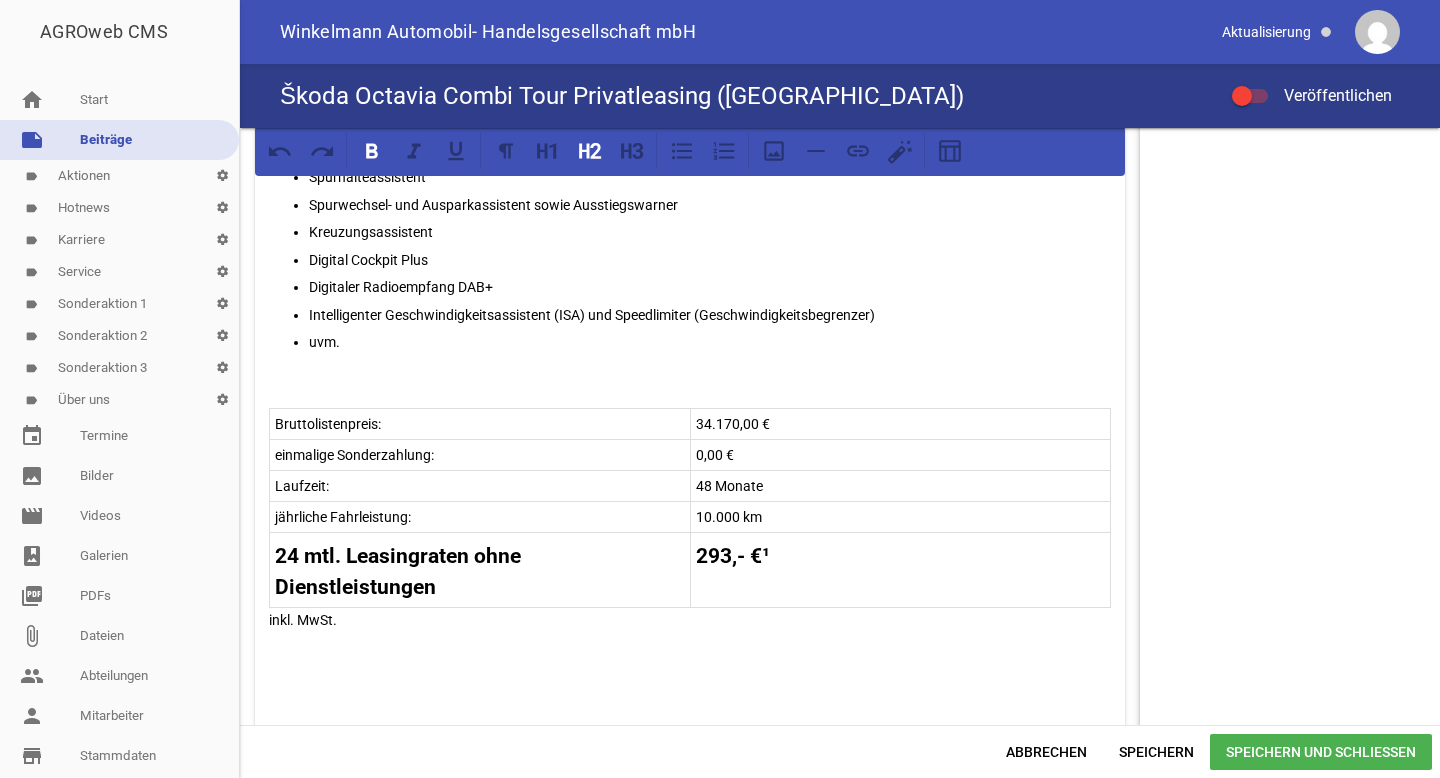 click on "inkl. MwSt." at bounding box center (690, 620) 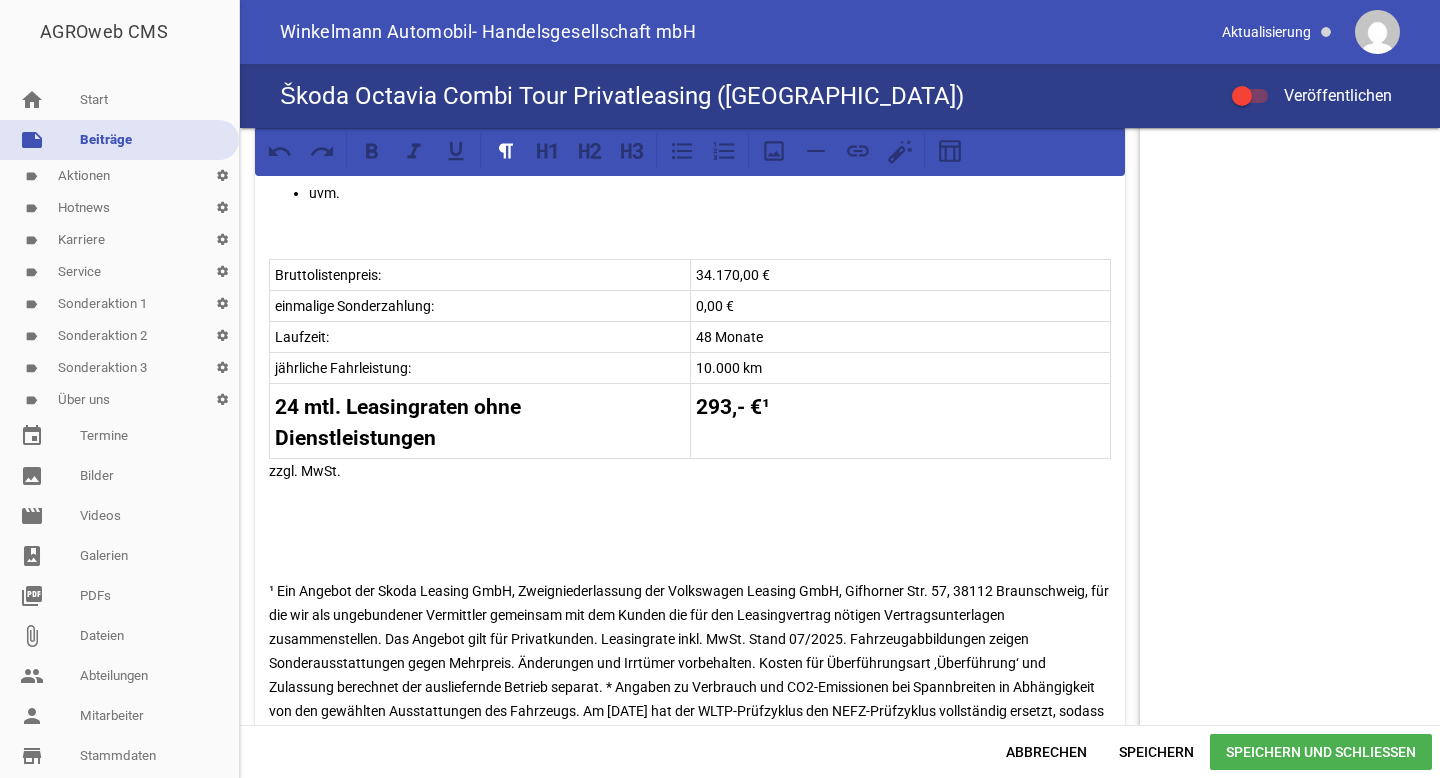 scroll, scrollTop: 1080, scrollLeft: 0, axis: vertical 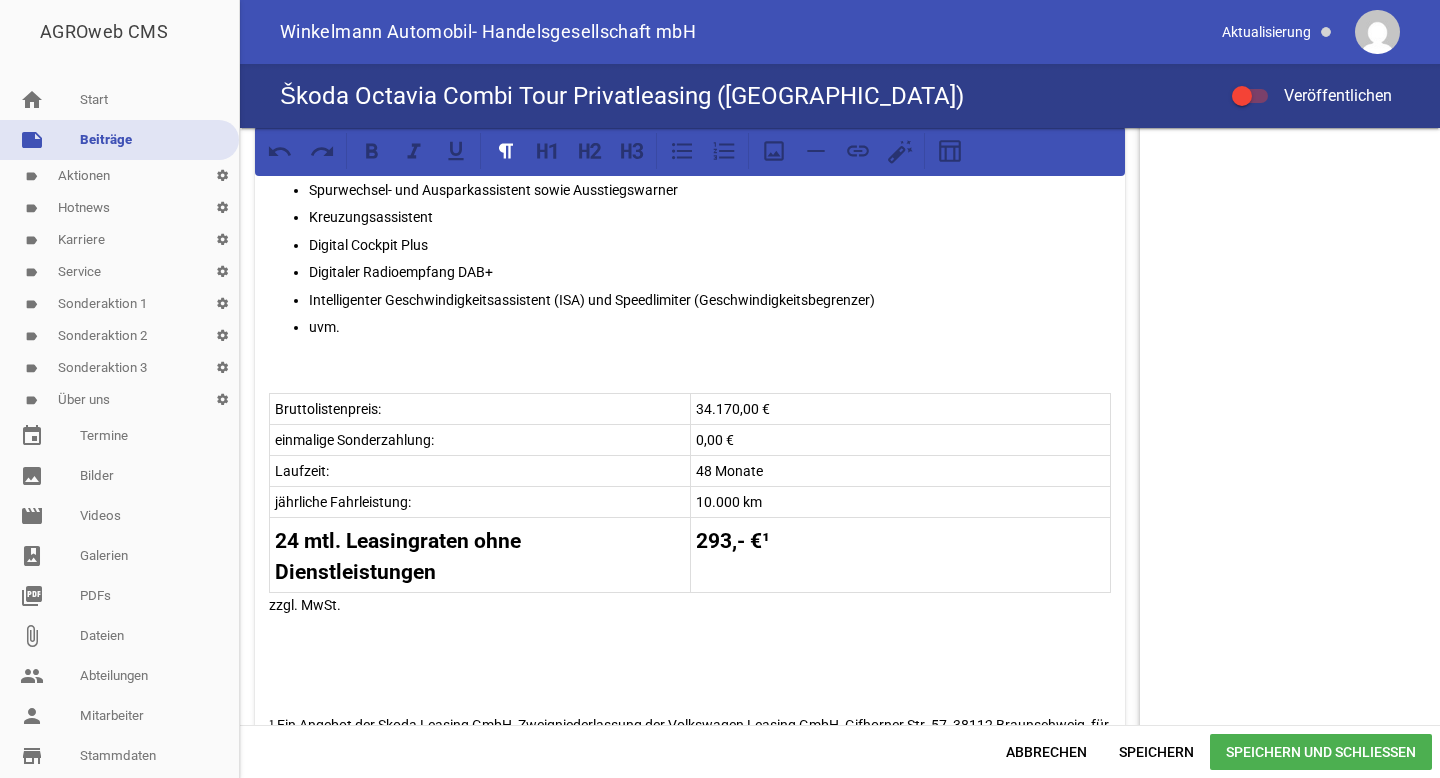 click on "24 mtl. Leasingraten ohne Dienstleistungen 293,- €¹" at bounding box center [690, 555] 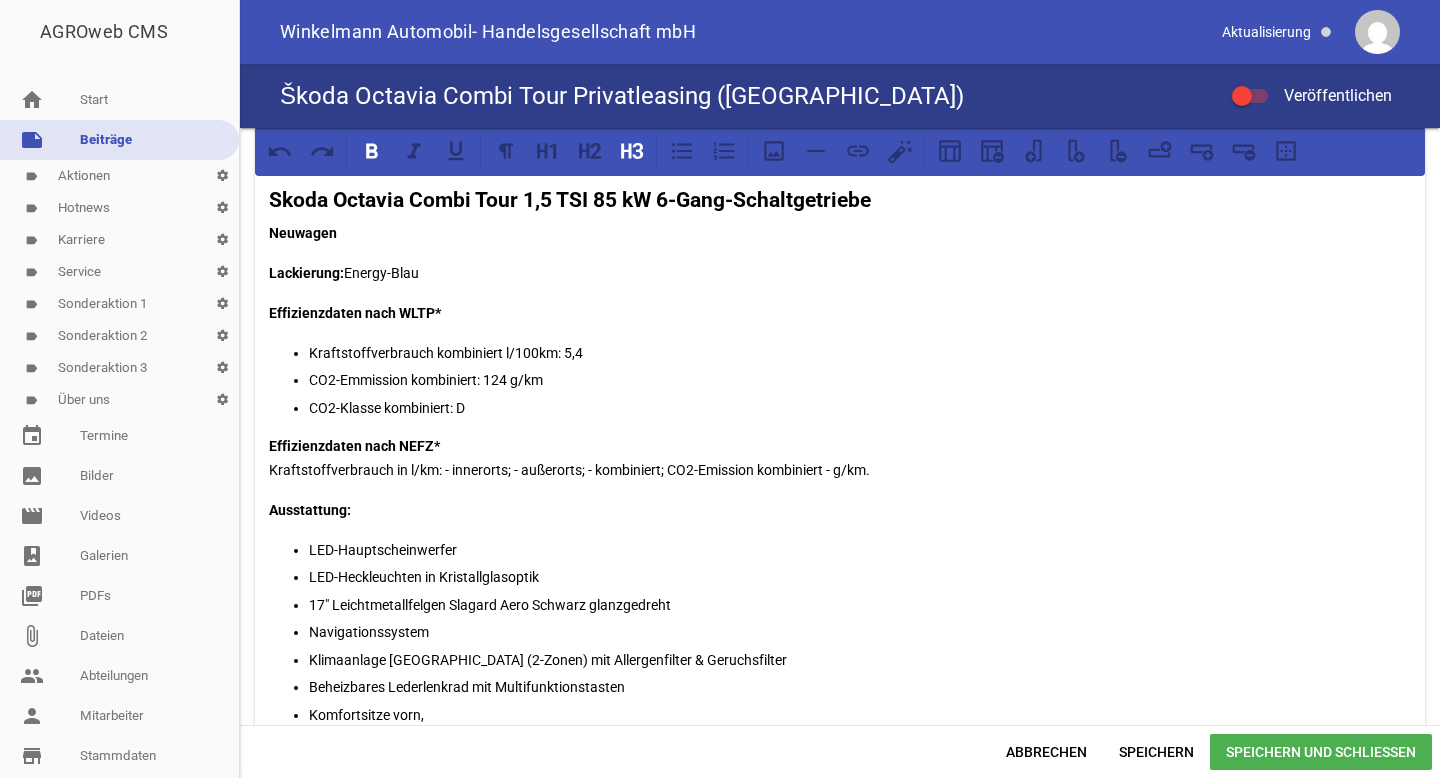 scroll, scrollTop: 392, scrollLeft: 0, axis: vertical 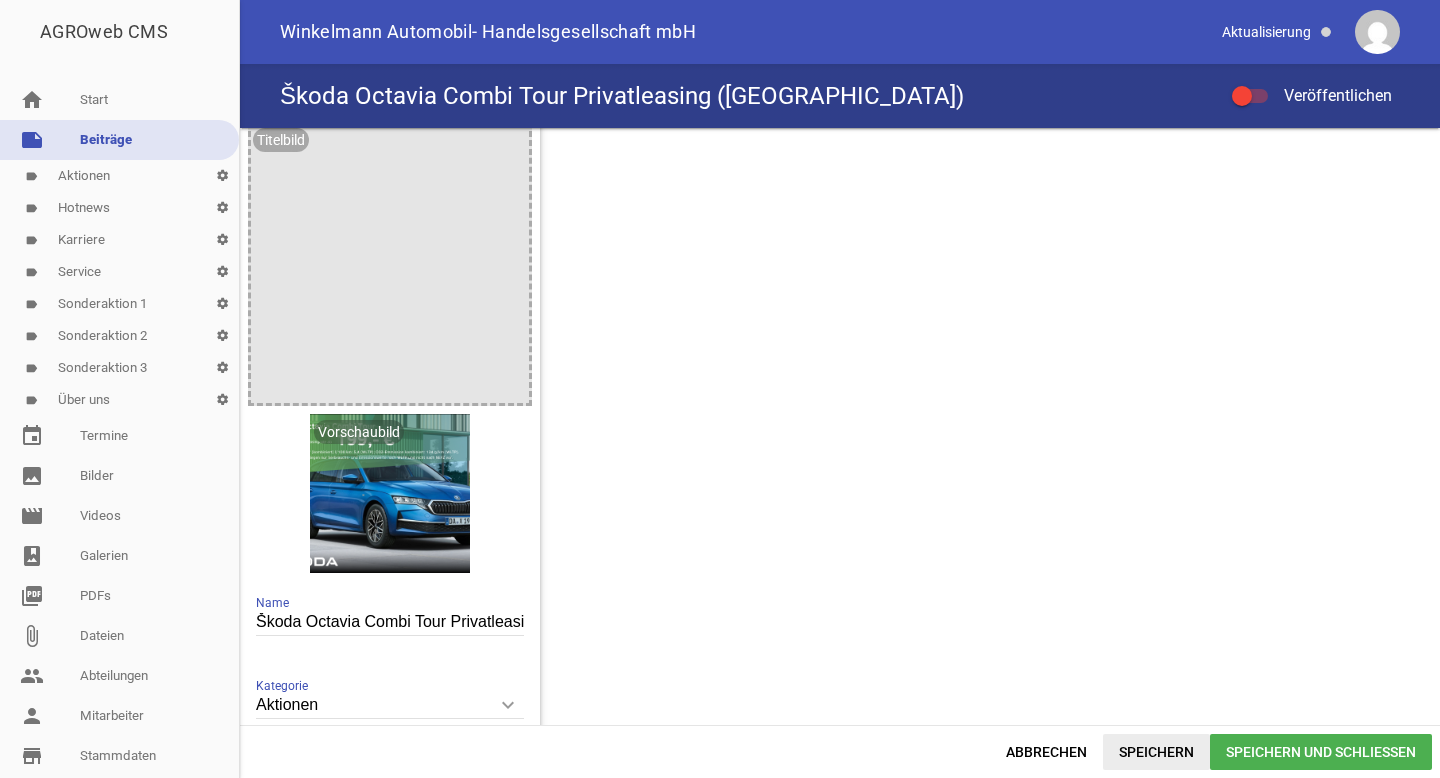 click on "Speichern" at bounding box center [1156, 752] 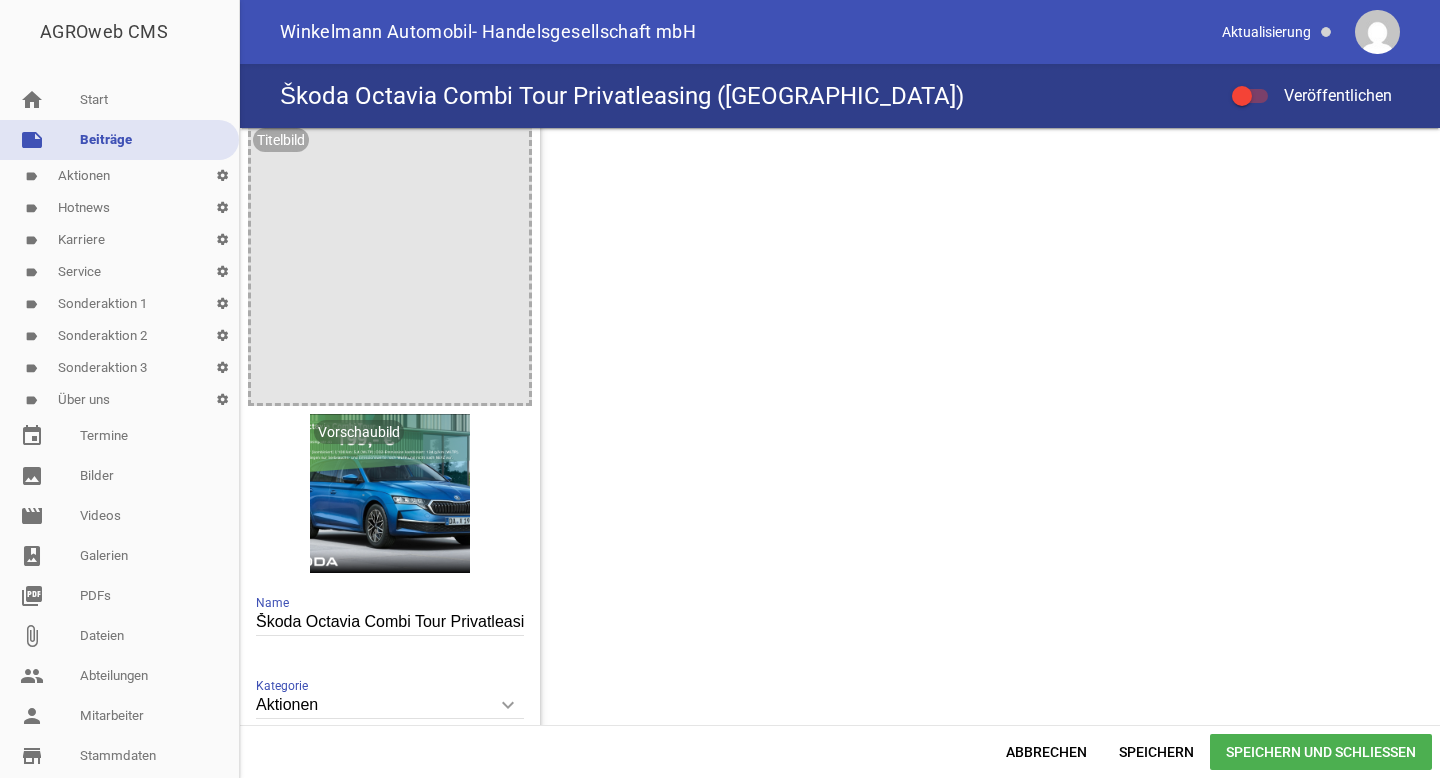 click on "Škoda Octavia Combi Tour Privatleasing ([GEOGRAPHIC_DATA])" at bounding box center [390, 622] 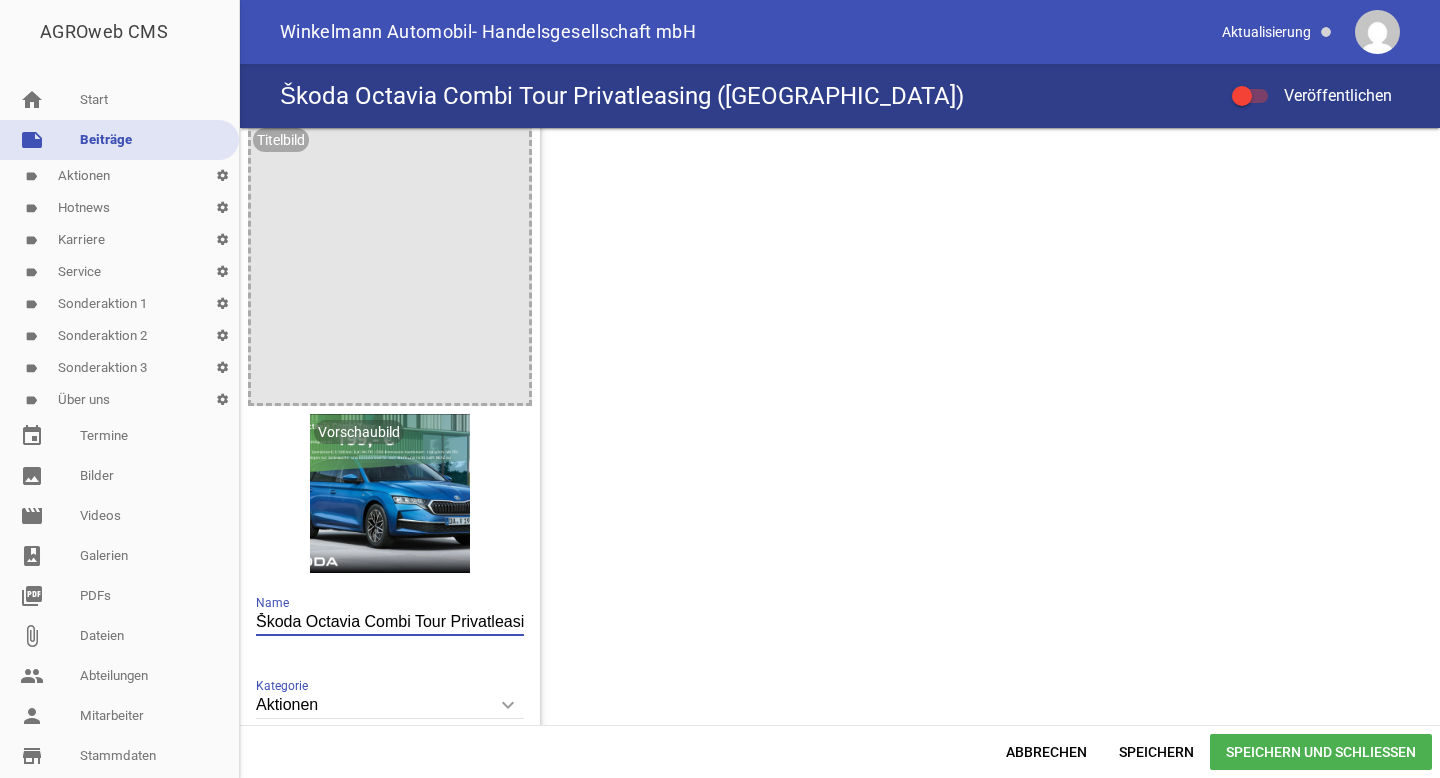 click on "Škoda Octavia Combi Tour Privatleasing ([GEOGRAPHIC_DATA])" at bounding box center (390, 622) 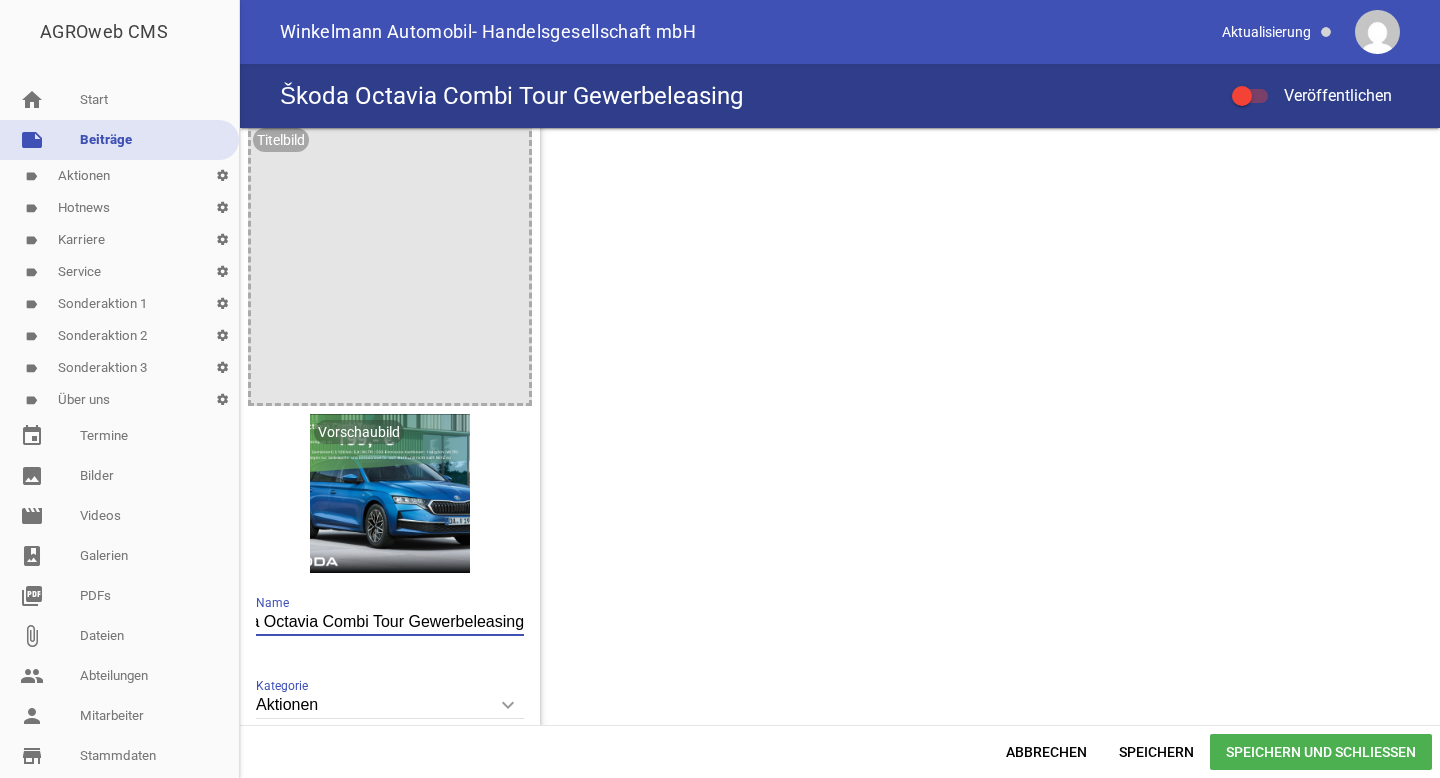 scroll, scrollTop: 0, scrollLeft: 42, axis: horizontal 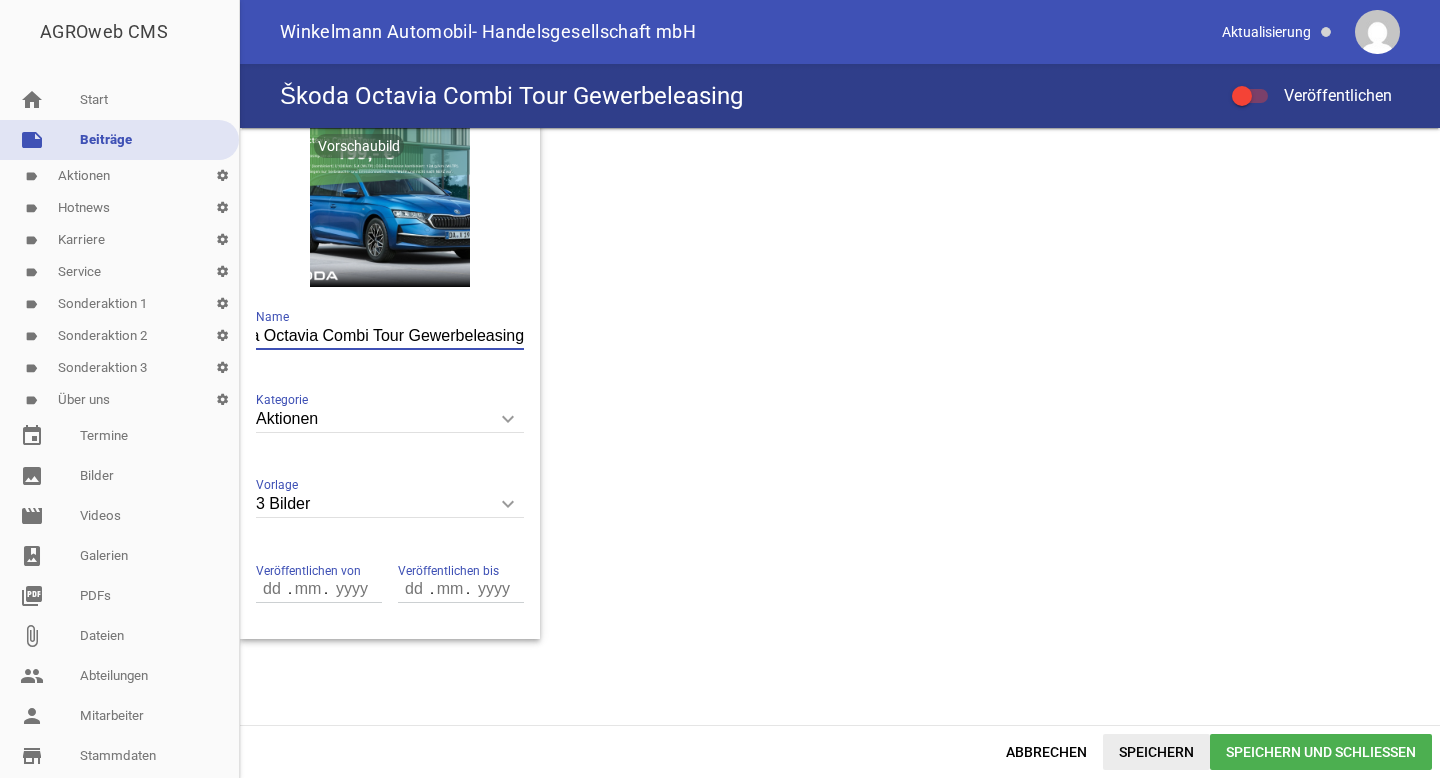 type on "Škoda Octavia Combi Tour Gewerbeleasing" 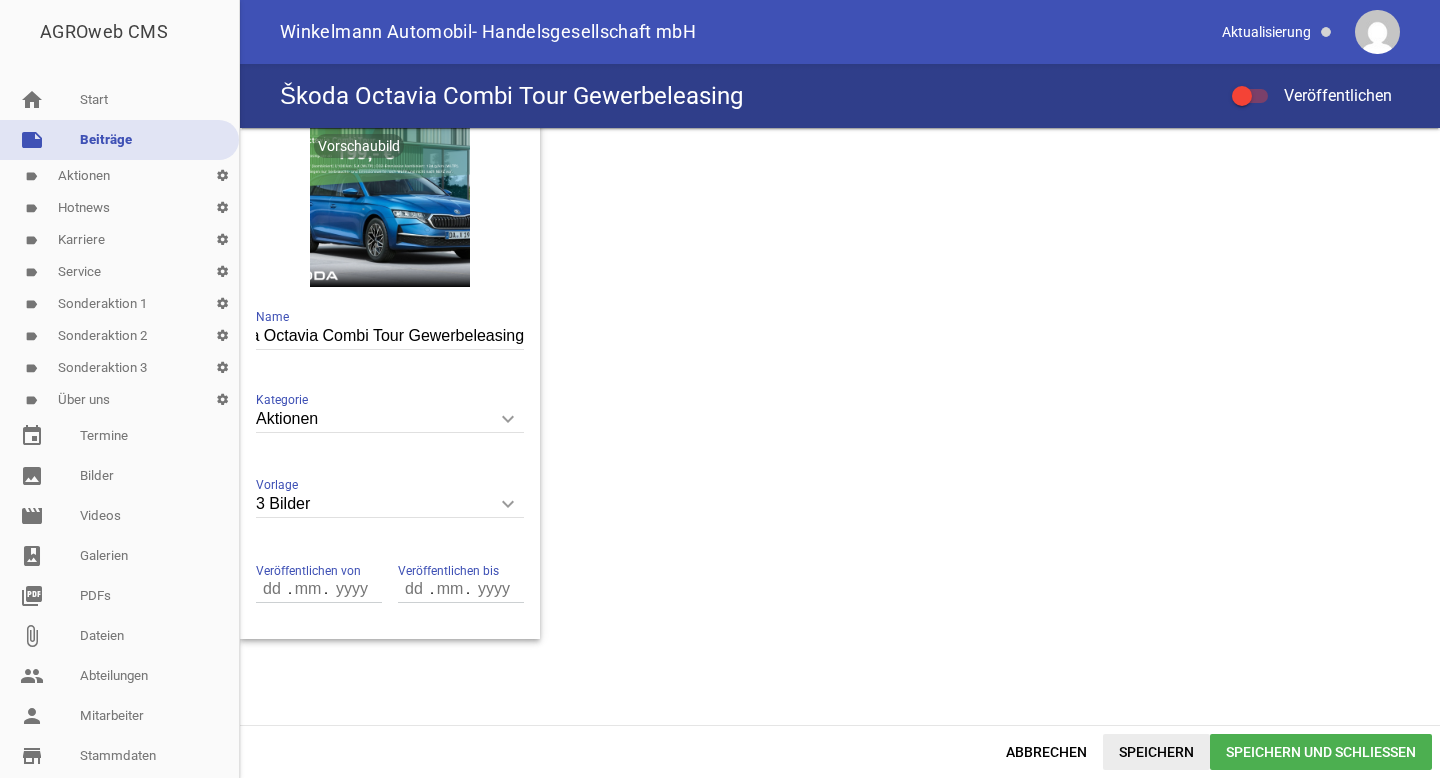 click on "Speichern" at bounding box center (1156, 752) 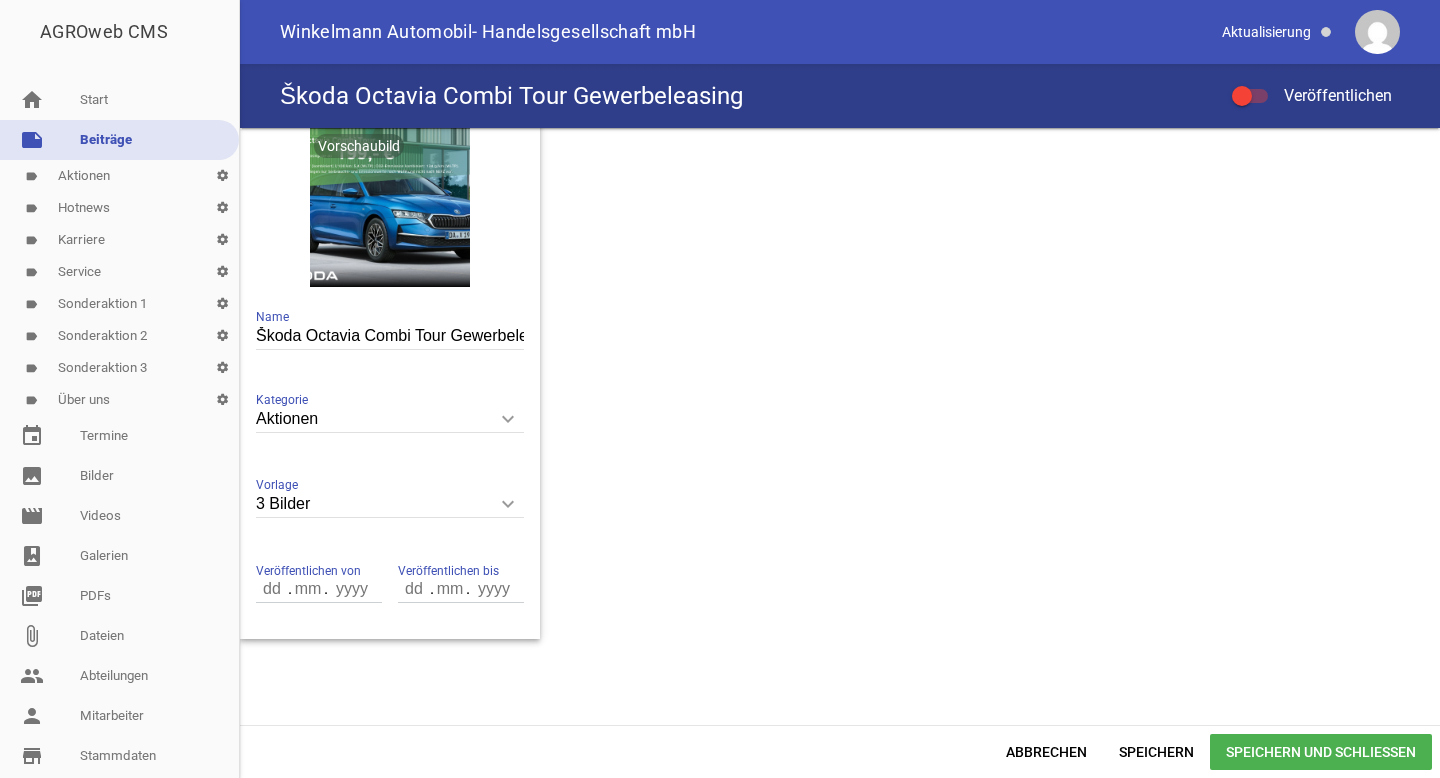 click on "Speichern und Schließen" at bounding box center [1321, 752] 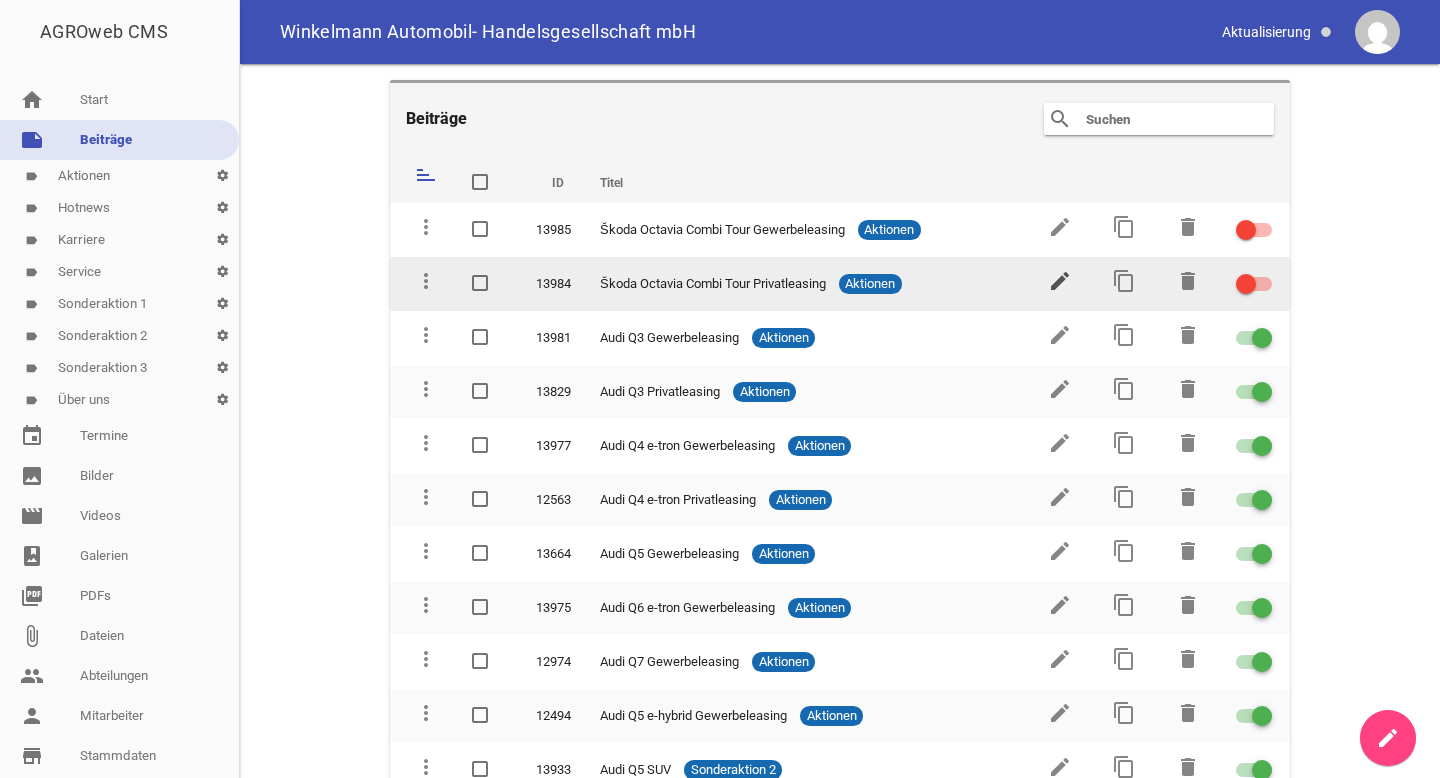 click on "edit" at bounding box center [1060, 281] 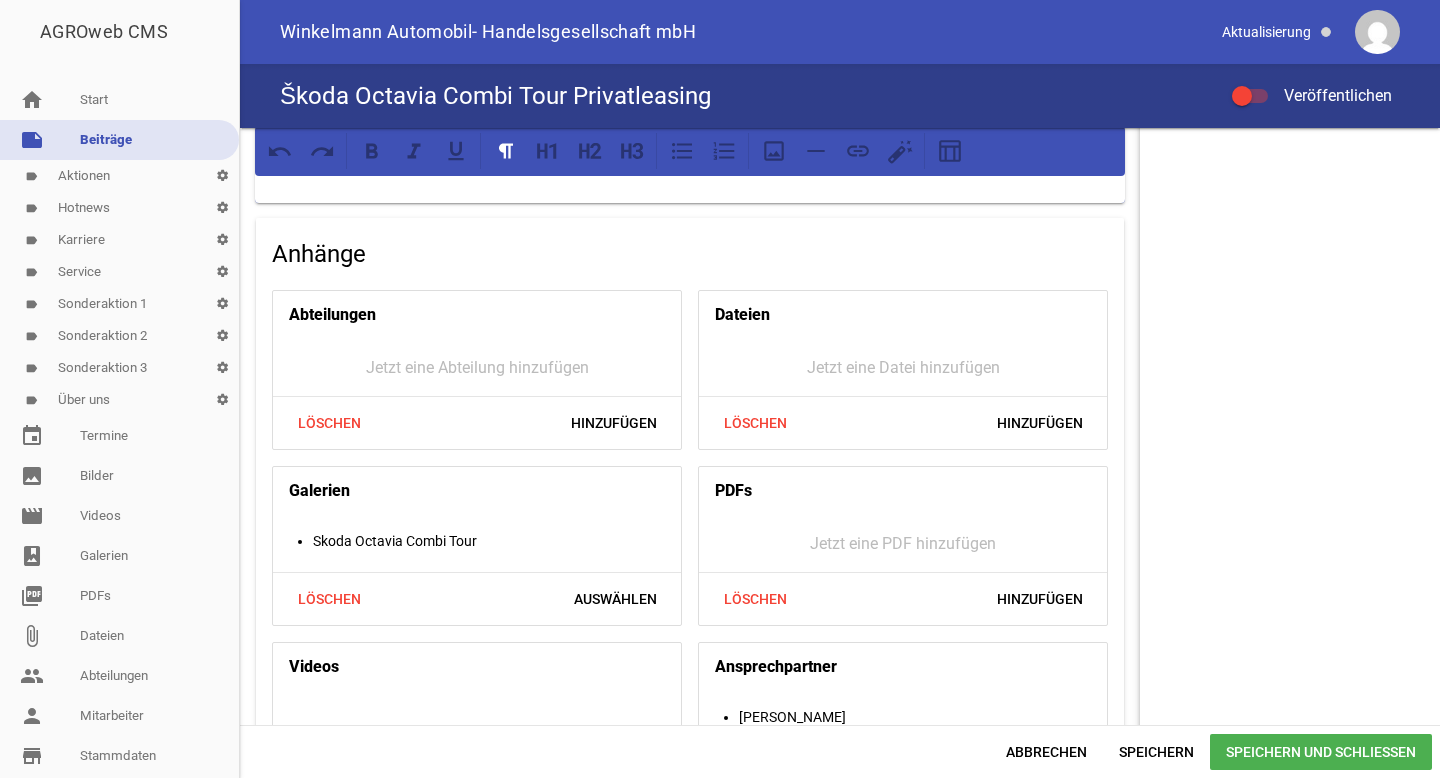 scroll, scrollTop: 1843, scrollLeft: 0, axis: vertical 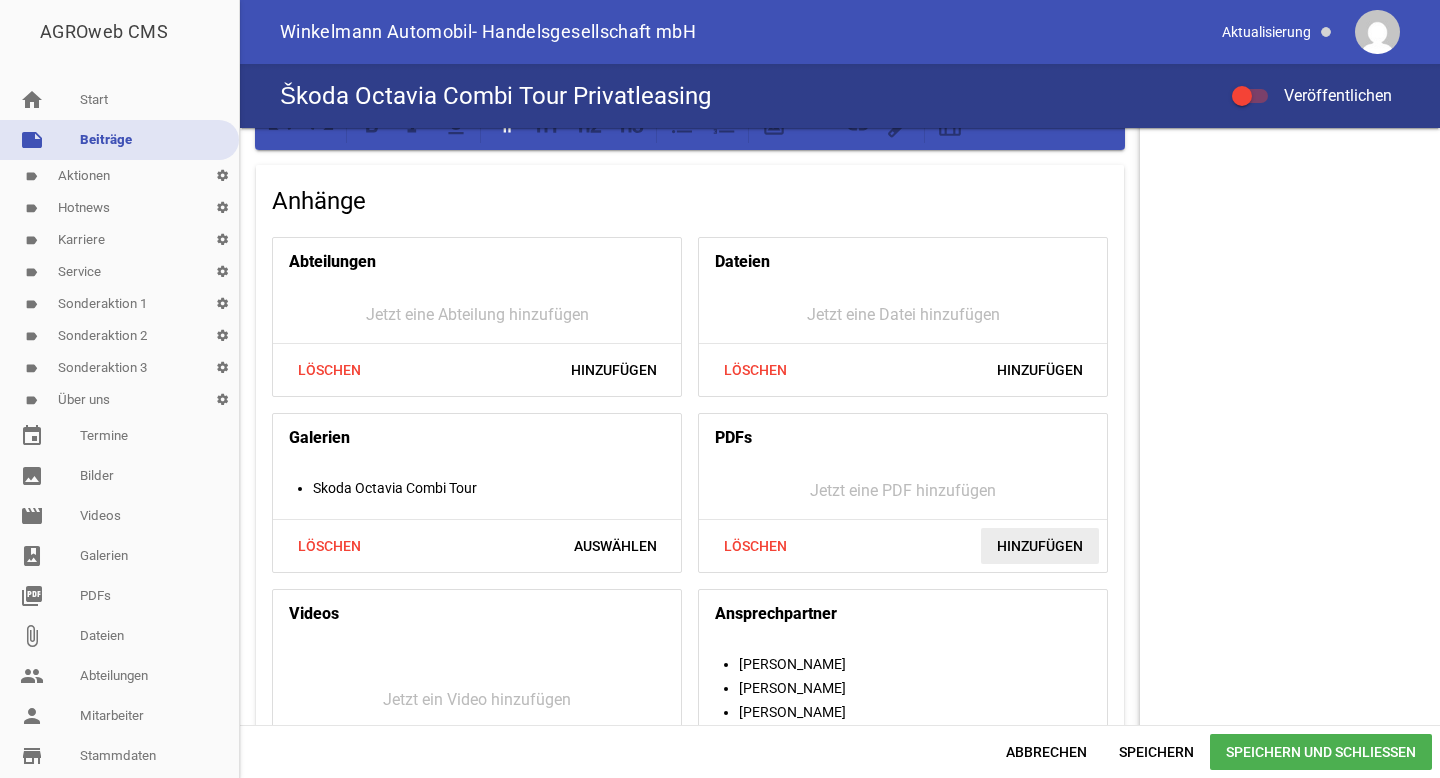 click on "Hinzufügen" at bounding box center (1040, 546) 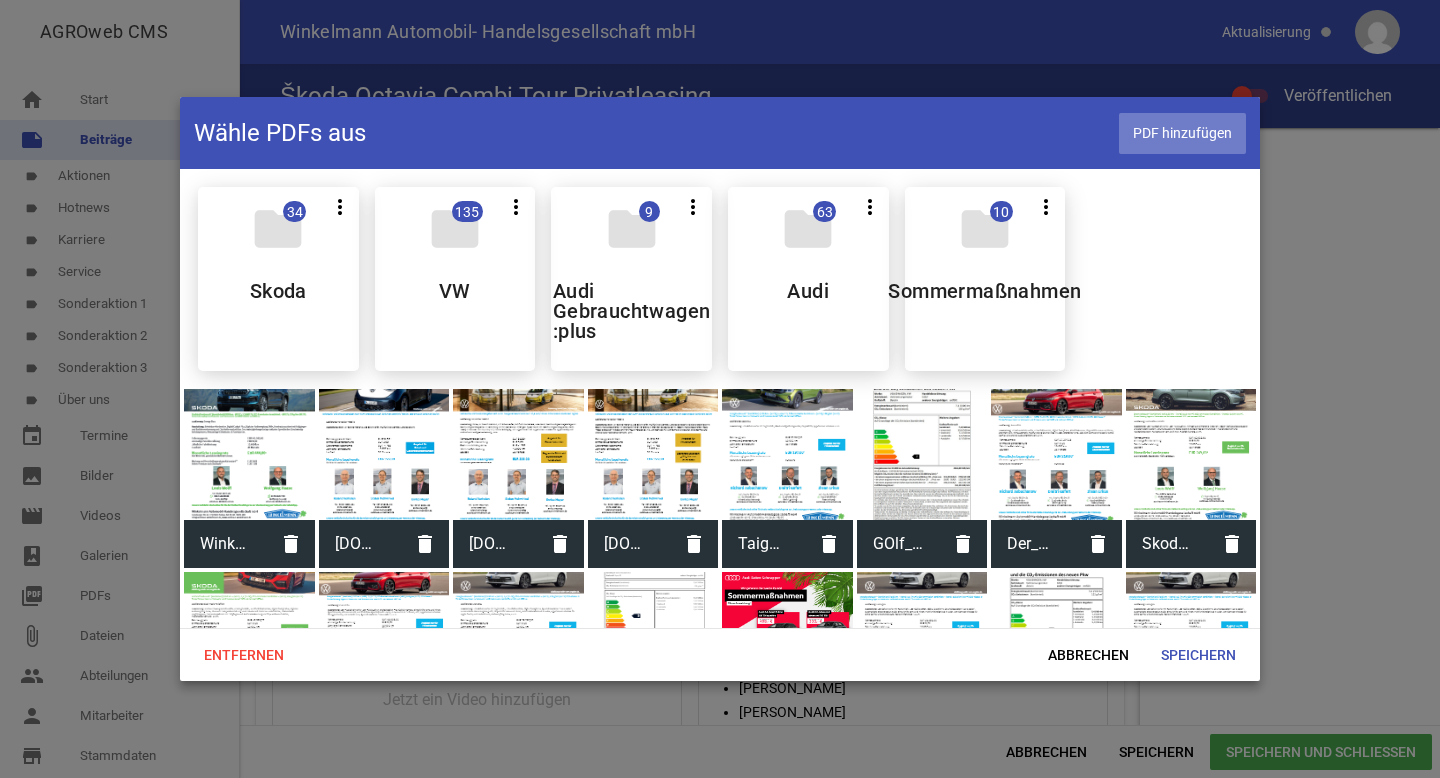 click on "PDF hinzufügen" at bounding box center (1182, 133) 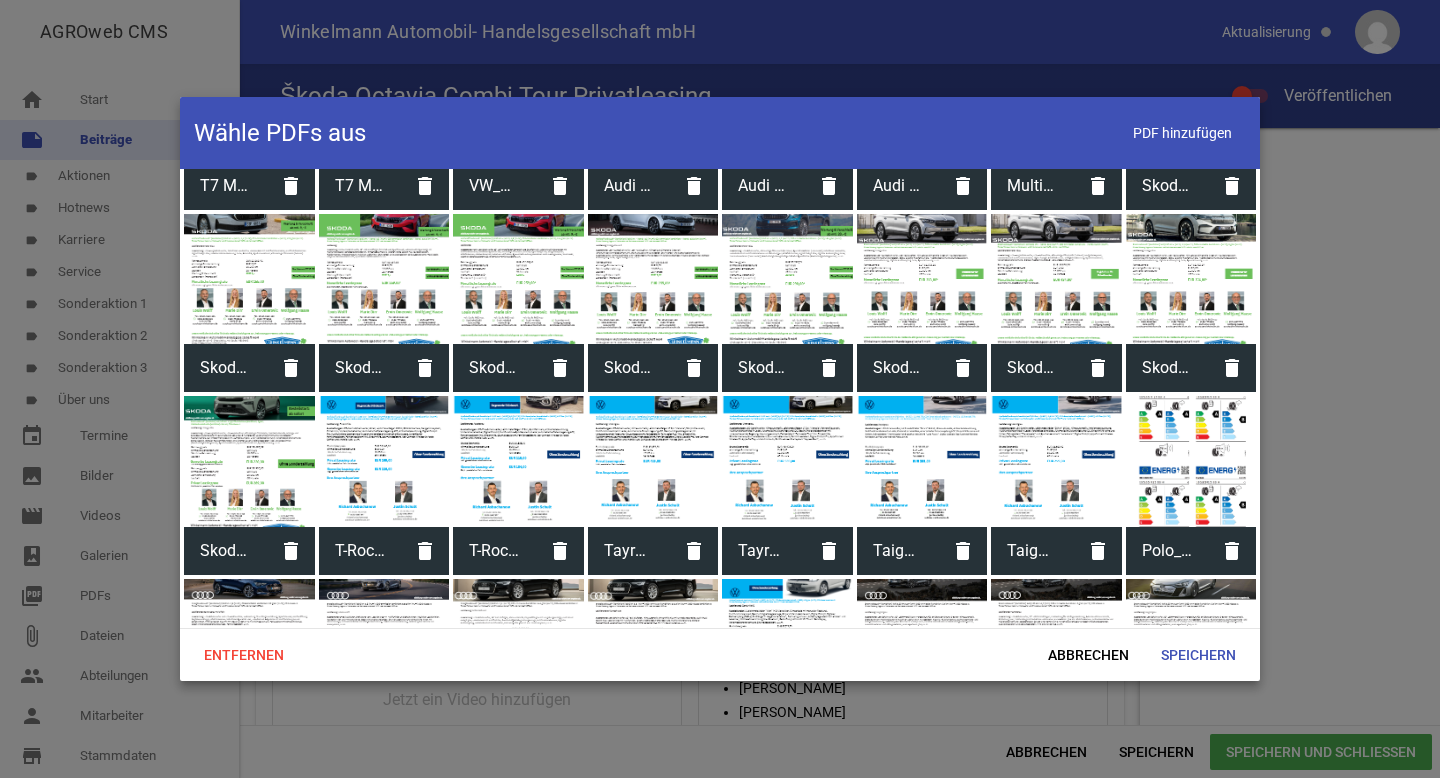 scroll, scrollTop: 2299, scrollLeft: 0, axis: vertical 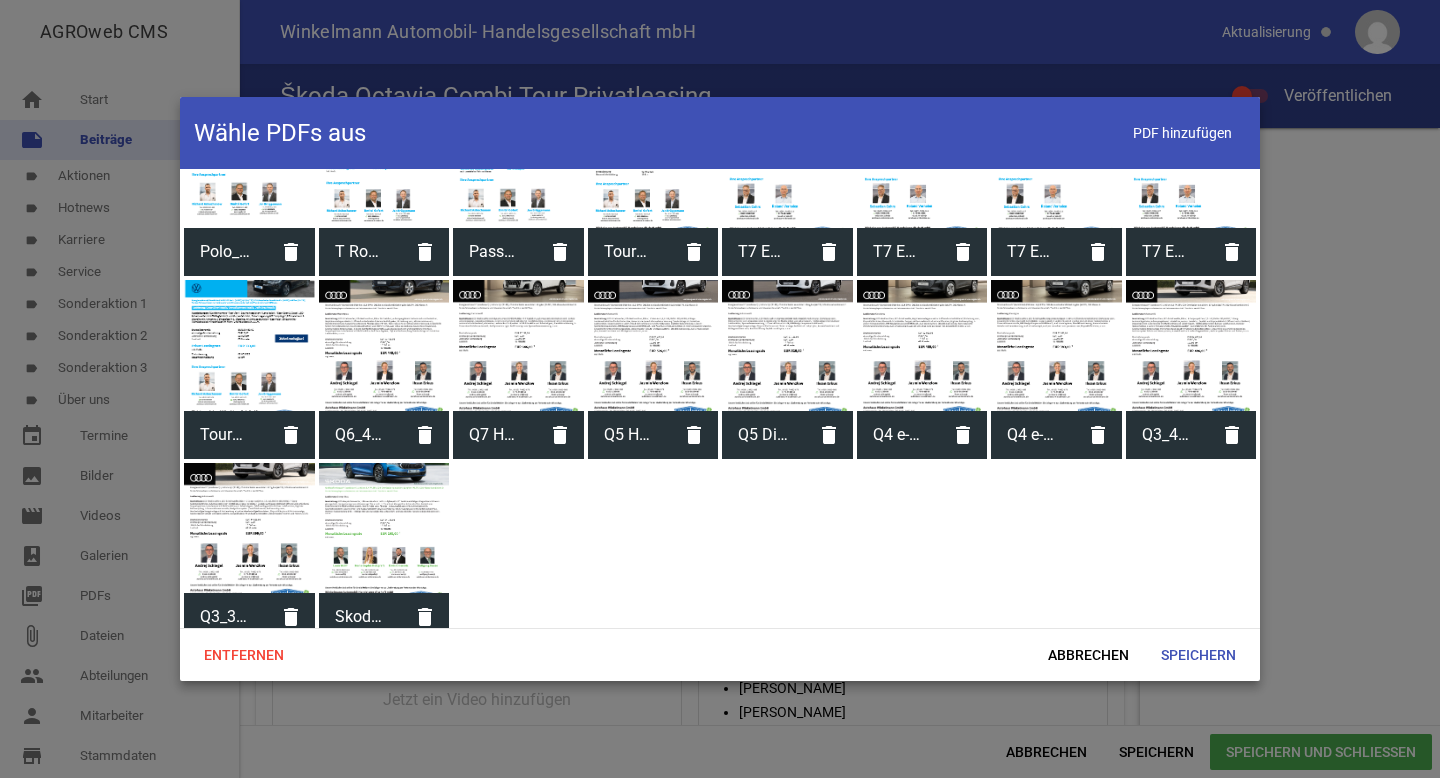 click at bounding box center [384, 528] 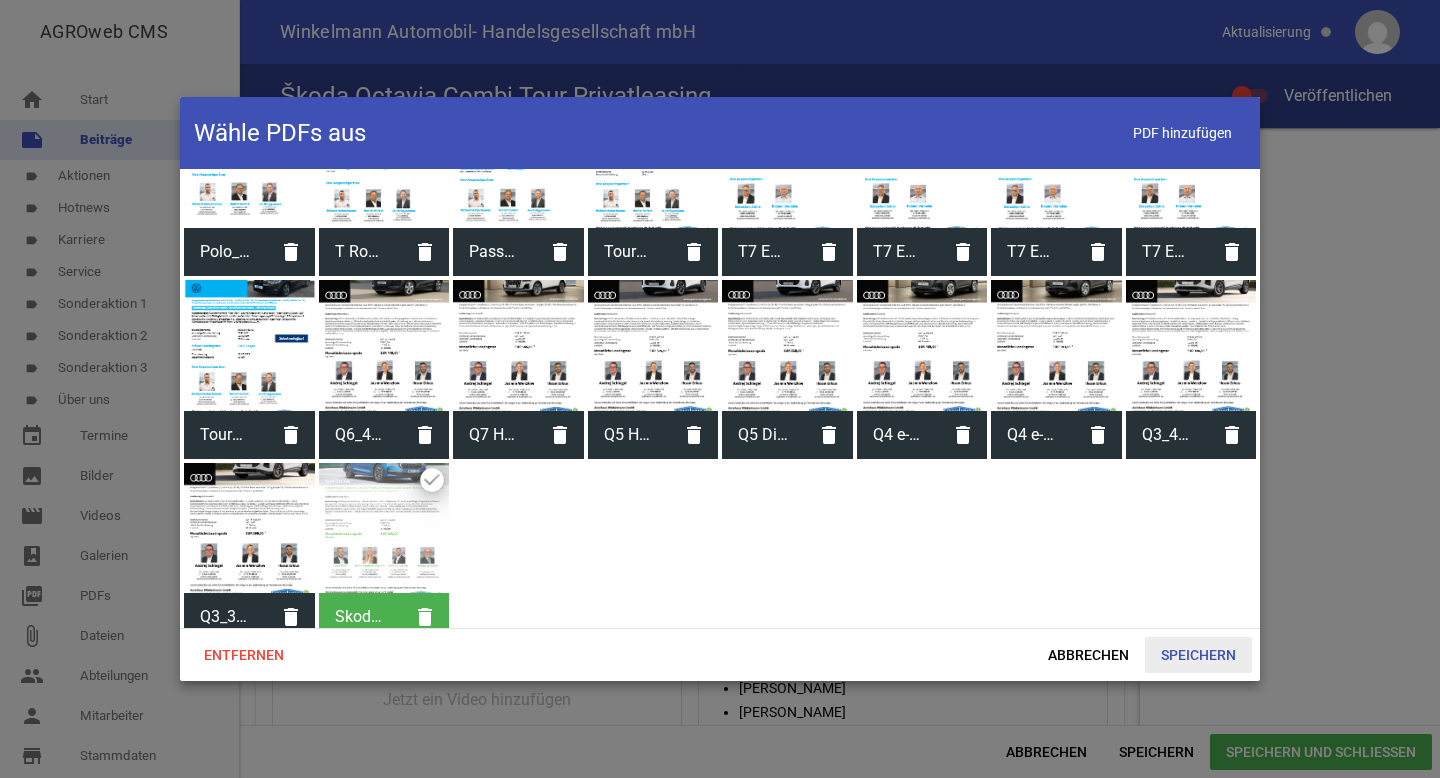 click on "Speichern" at bounding box center [1198, 655] 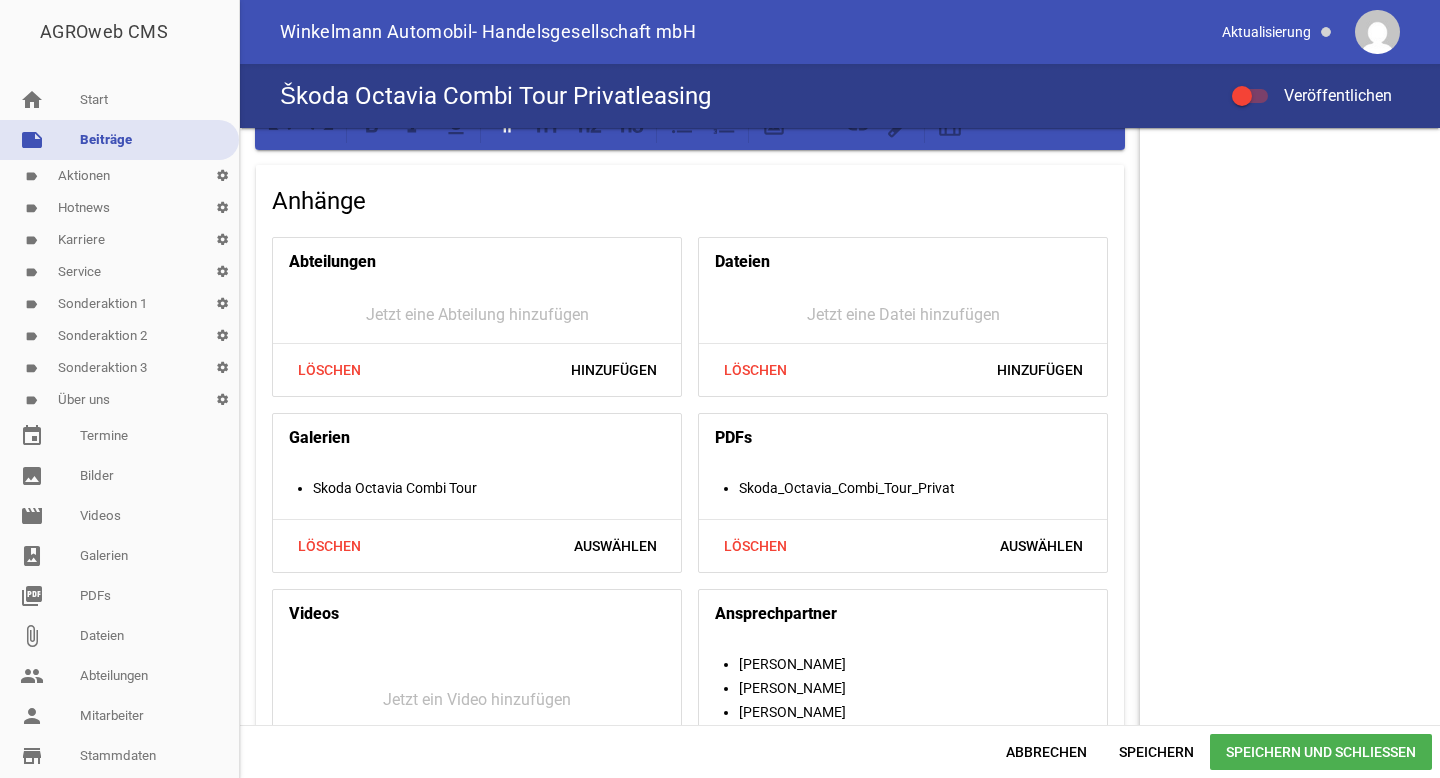 click at bounding box center (1242, 96) 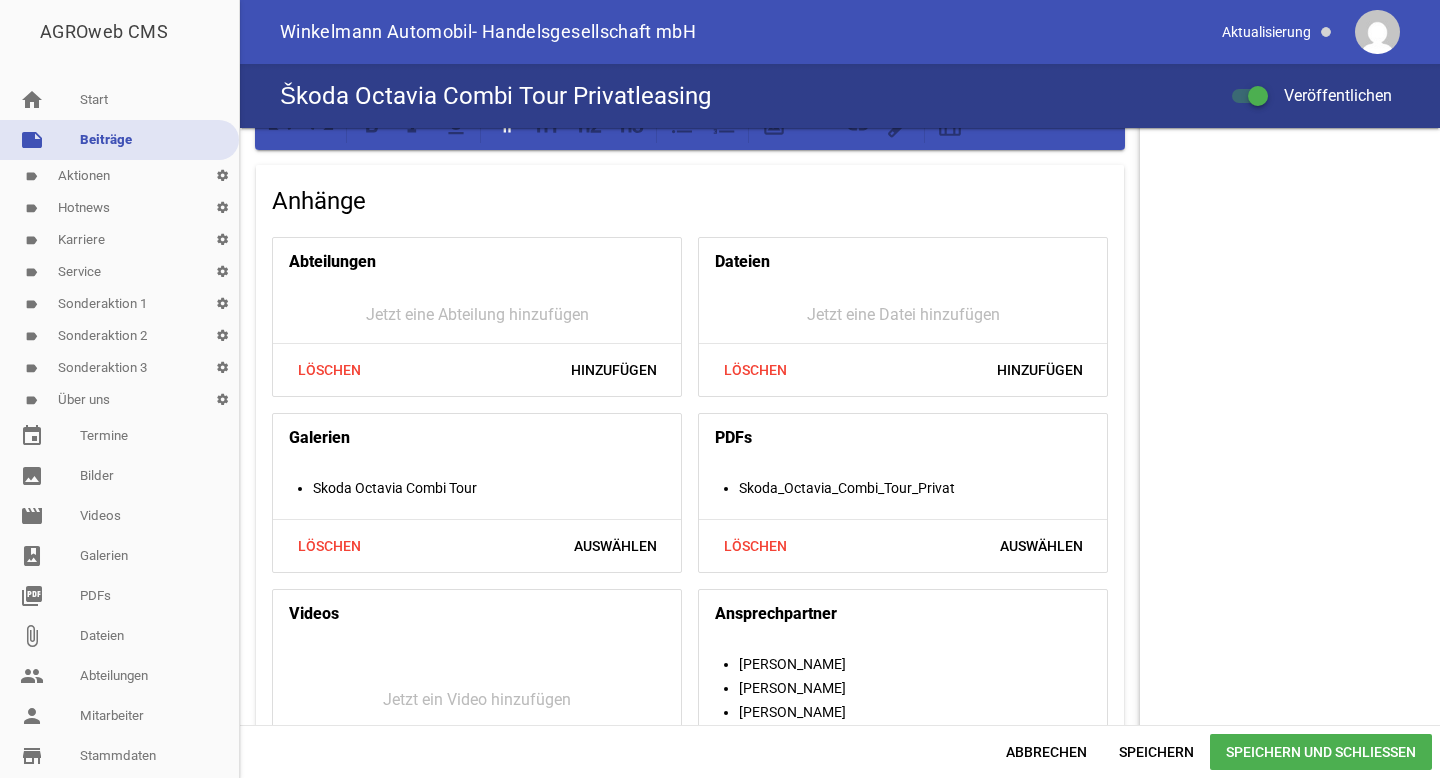 click on "Speichern und Schließen" at bounding box center [1321, 752] 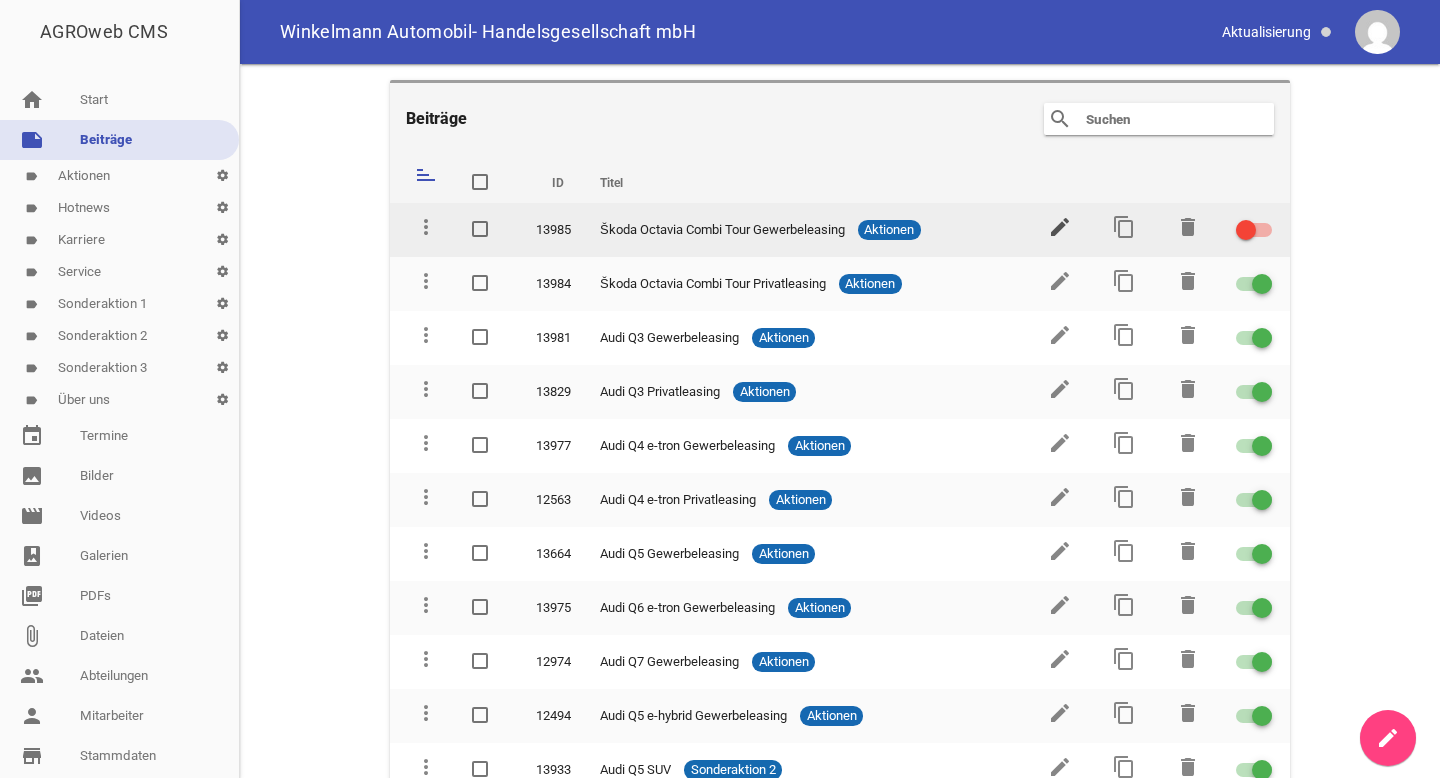 click on "edit" at bounding box center [1060, 227] 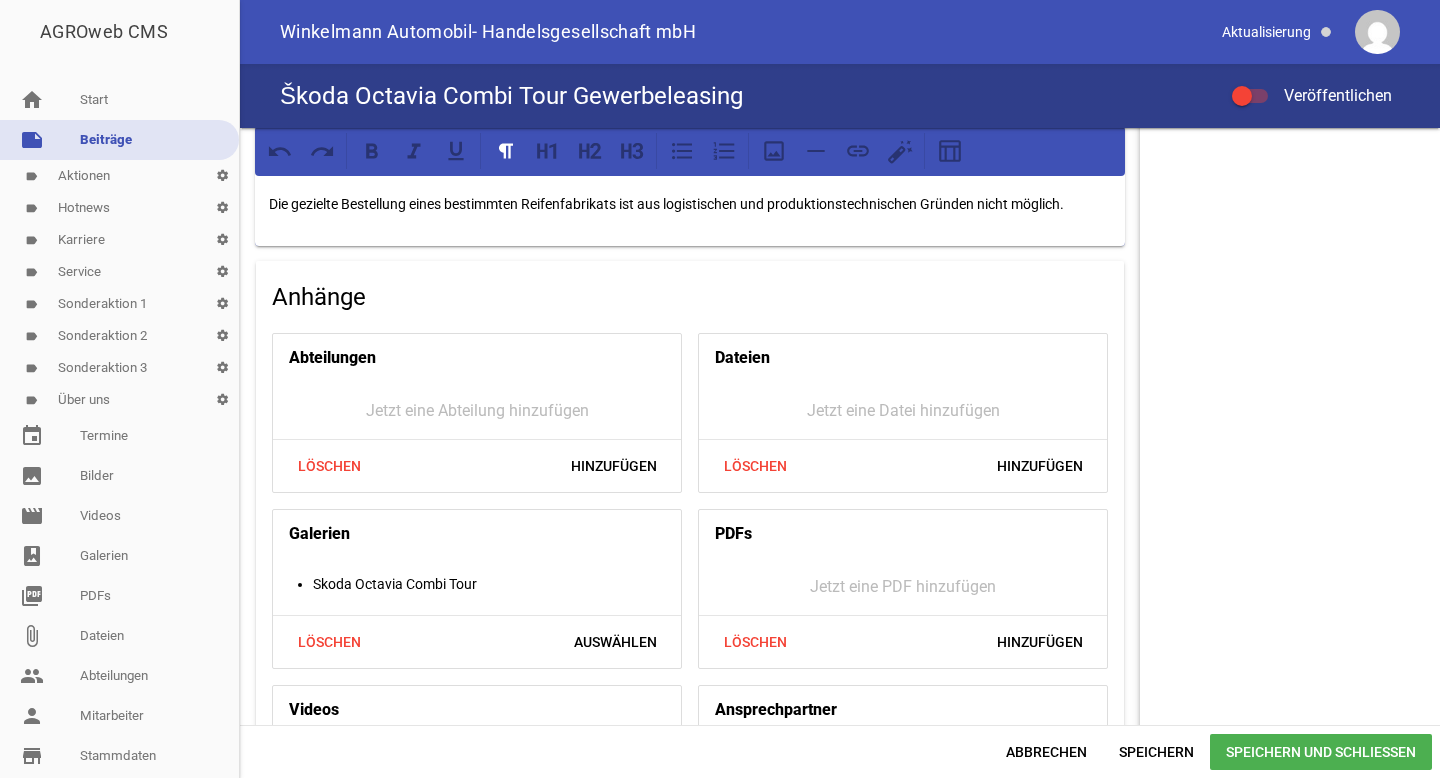 scroll, scrollTop: 1903, scrollLeft: 0, axis: vertical 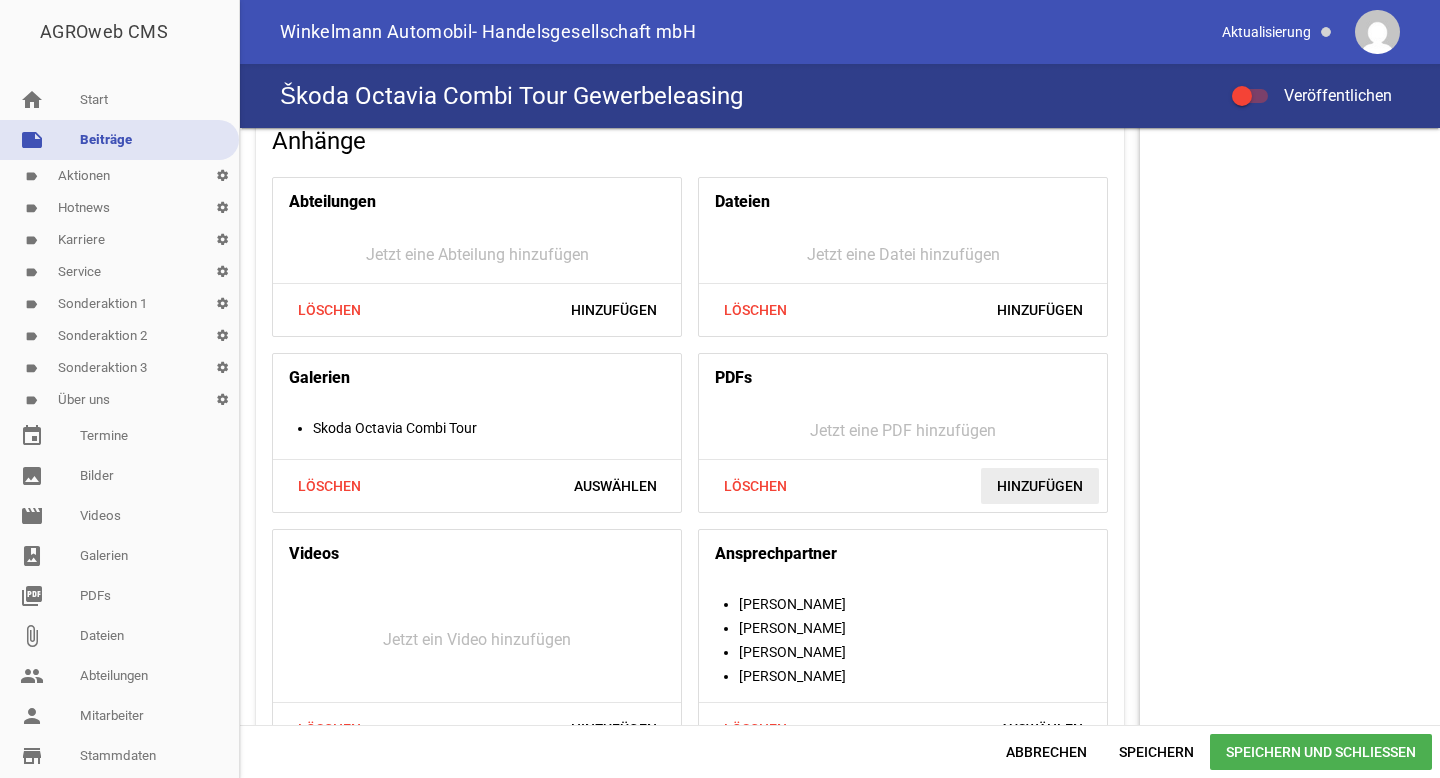 click on "Hinzufügen" at bounding box center (1040, 486) 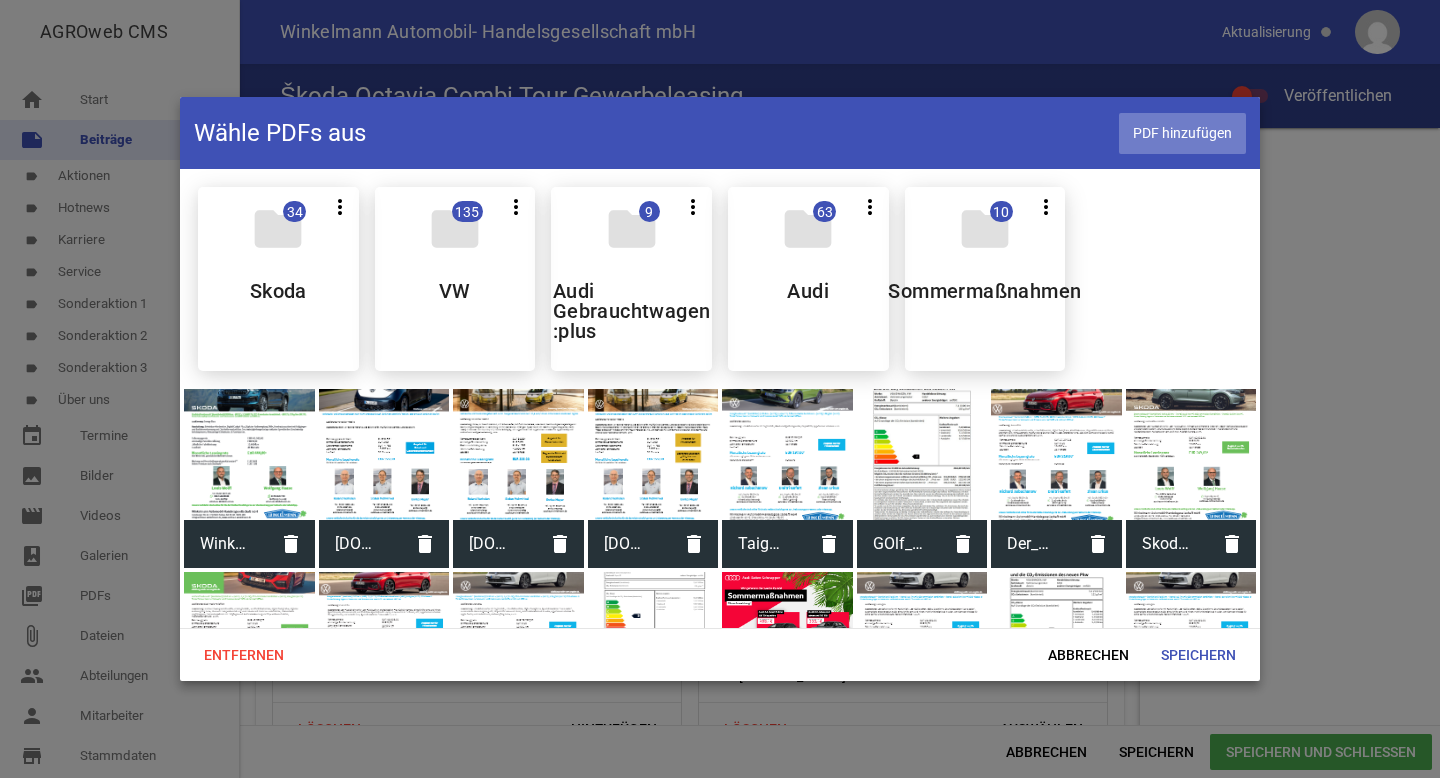 click on "PDF hinzufügen" at bounding box center (1182, 133) 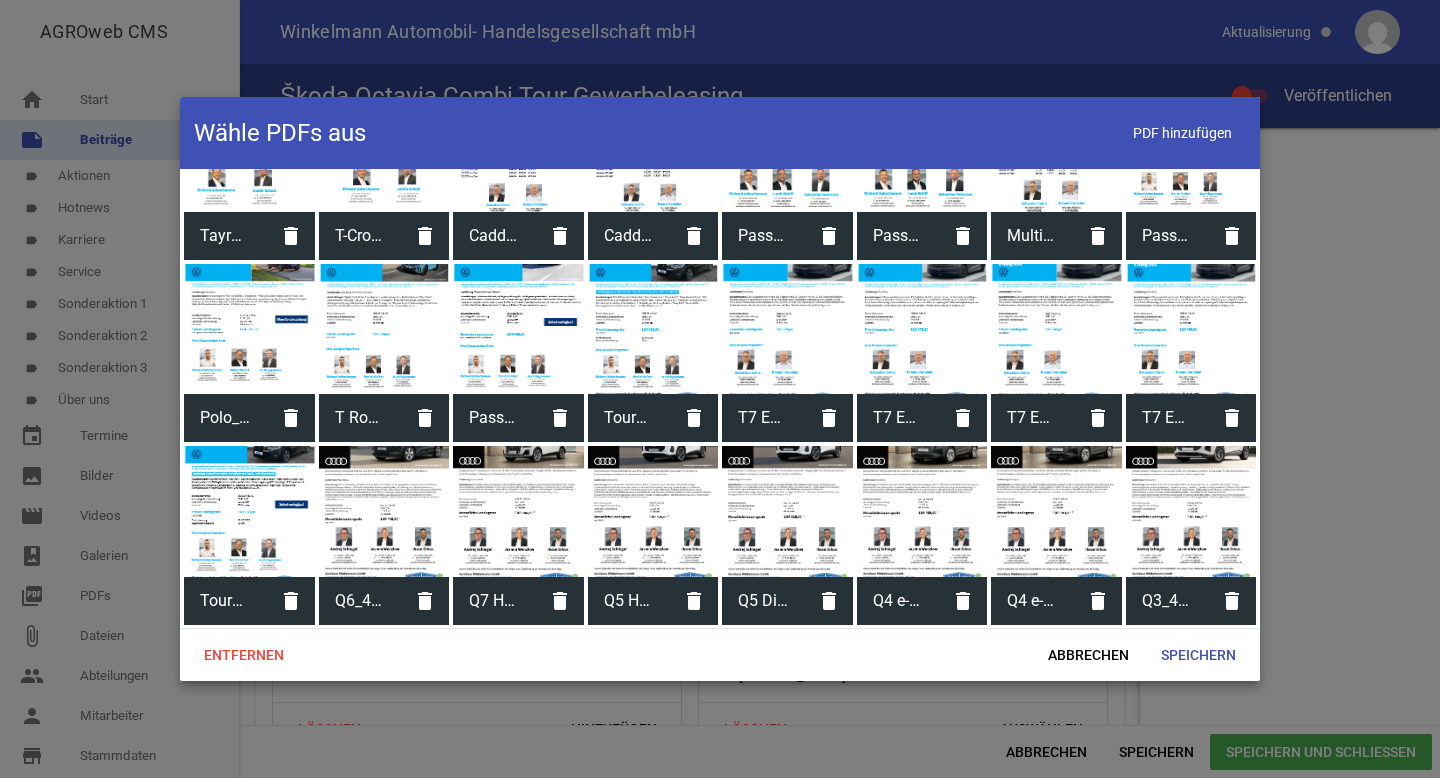 scroll, scrollTop: 2299, scrollLeft: 0, axis: vertical 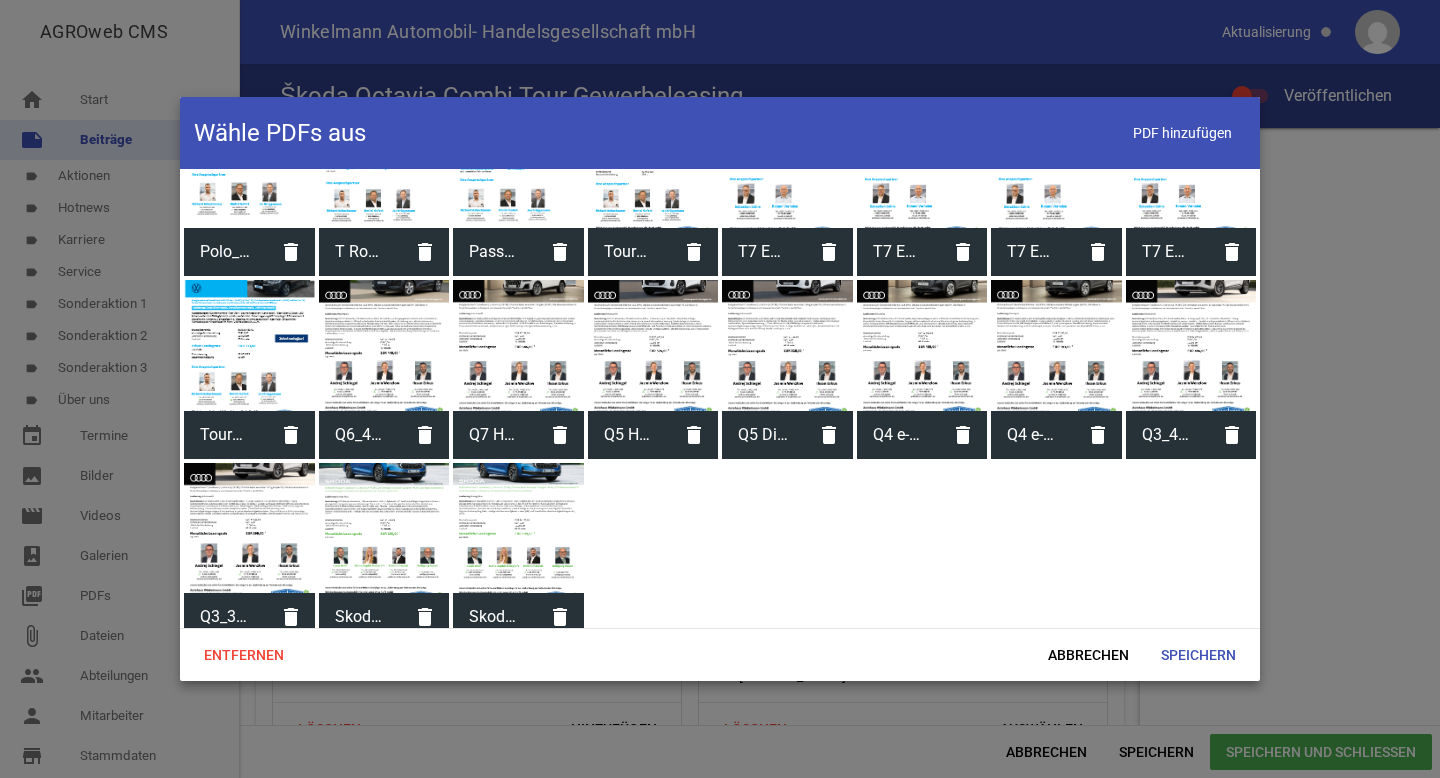 click on "Skoda_Octavia_Combi_Tour_gewerbe" at bounding box center (494, 617) 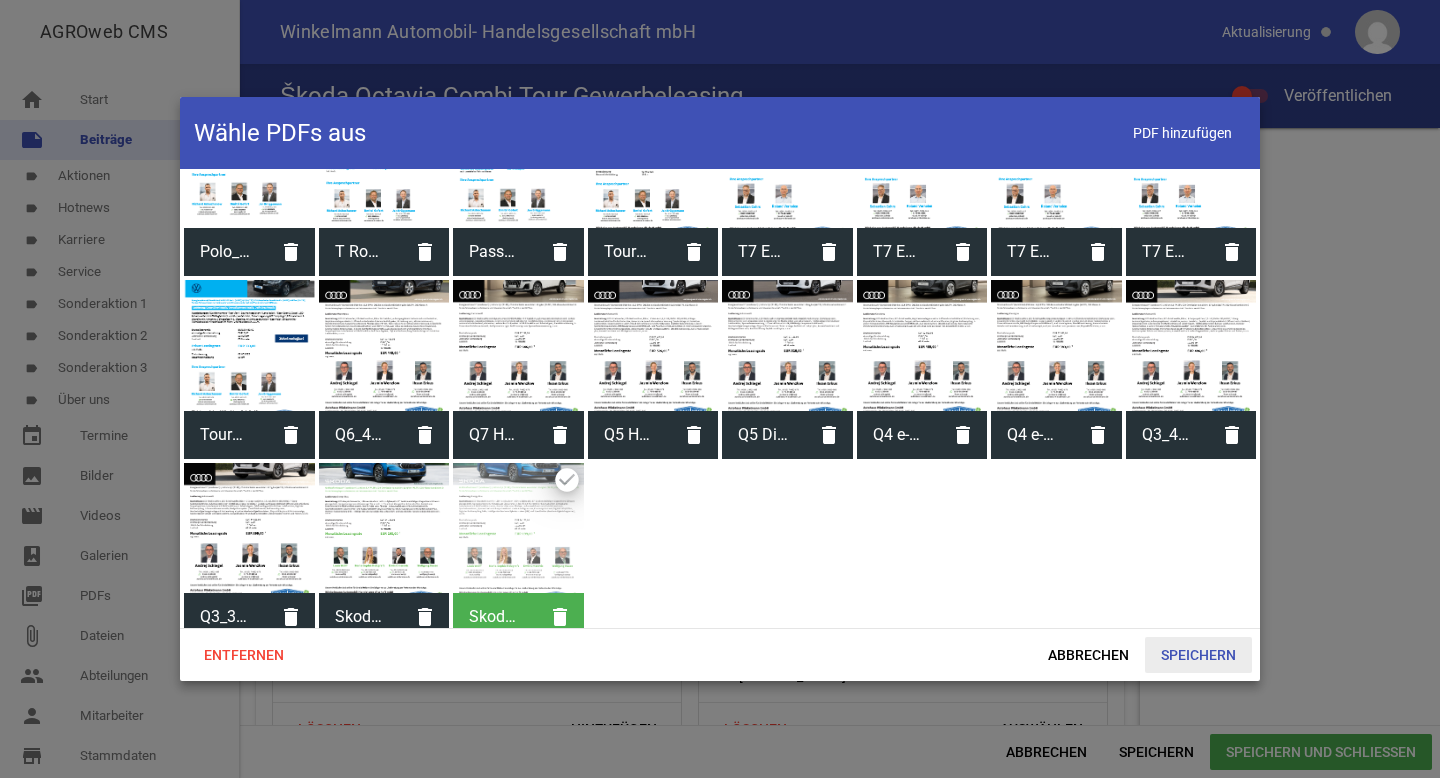 click on "Speichern" at bounding box center (1198, 655) 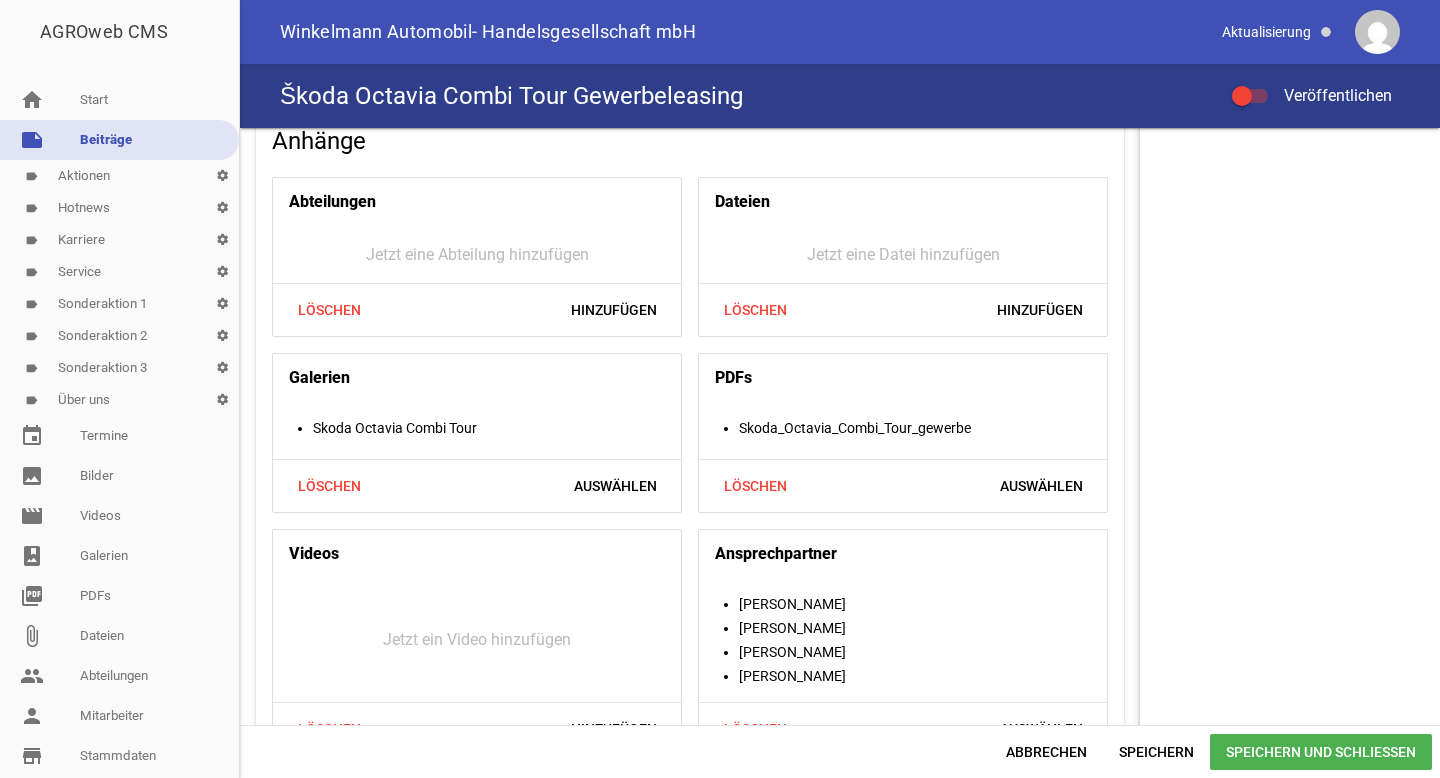 click at bounding box center (1242, 96) 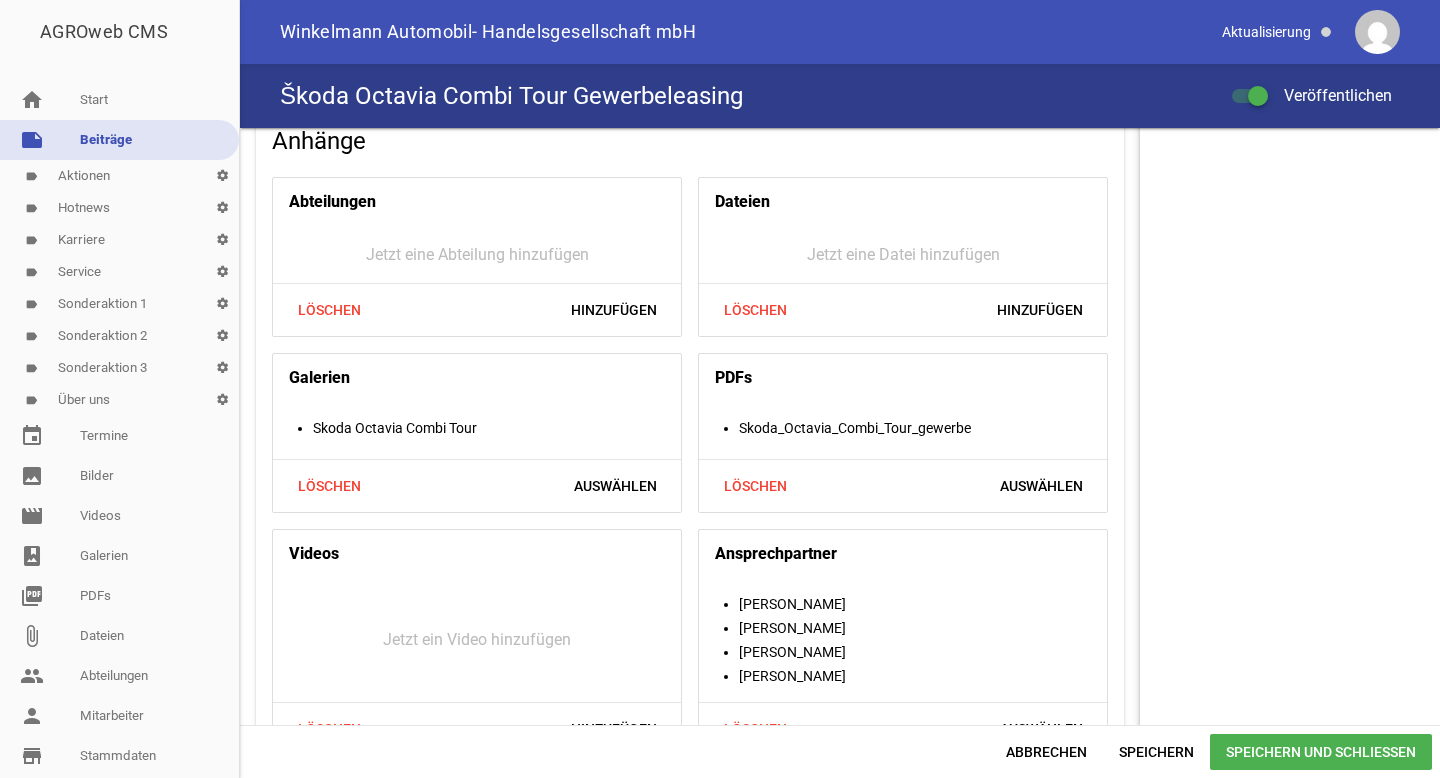 click on "Speichern und Schließen" at bounding box center [1321, 752] 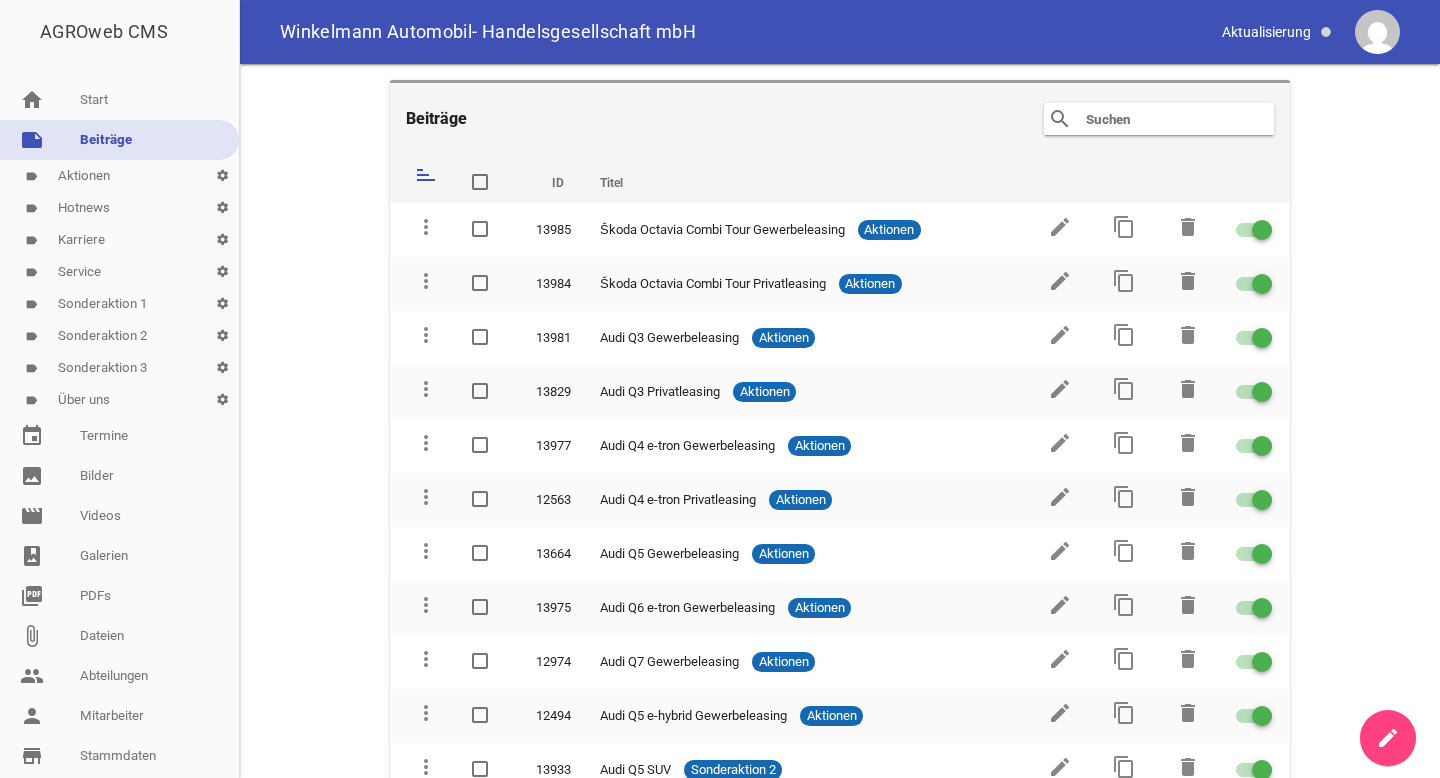 click on "Beiträge
search     clear   sort
ID
Titel
delete     more_vert       13985   Škoda Octavia Combi Tour Gewerbeleasing Aktionen   edit   content_copy   delete     more_vert       13984   Škoda Octavia Combi Tour Privatleasing Aktionen   edit   content_copy   delete     more_vert       13981   Audi Q3 Gewerbeleasing Aktionen   edit   content_copy   delete     more_vert       13829   Audi Q3 Privatleasing Aktionen   edit   content_copy   delete     more_vert       13977   Audi Q4 e-tron Gewerbeleasing Aktionen   edit   content_copy   delete     more_vert       12563   Audi Q4 e-tron Privatleasing Aktionen   edit   content_copy   delete     more_vert       13664   Audi Q5 Gewerbeleasing Aktionen   edit   content_copy   delete     more_vert       13975   Audi Q6 e-tron Gewerbeleasing Aktionen   edit   content_copy   delete     more_vert       12974   Audi Q7 Gewerbeleasing" at bounding box center [840, 421] 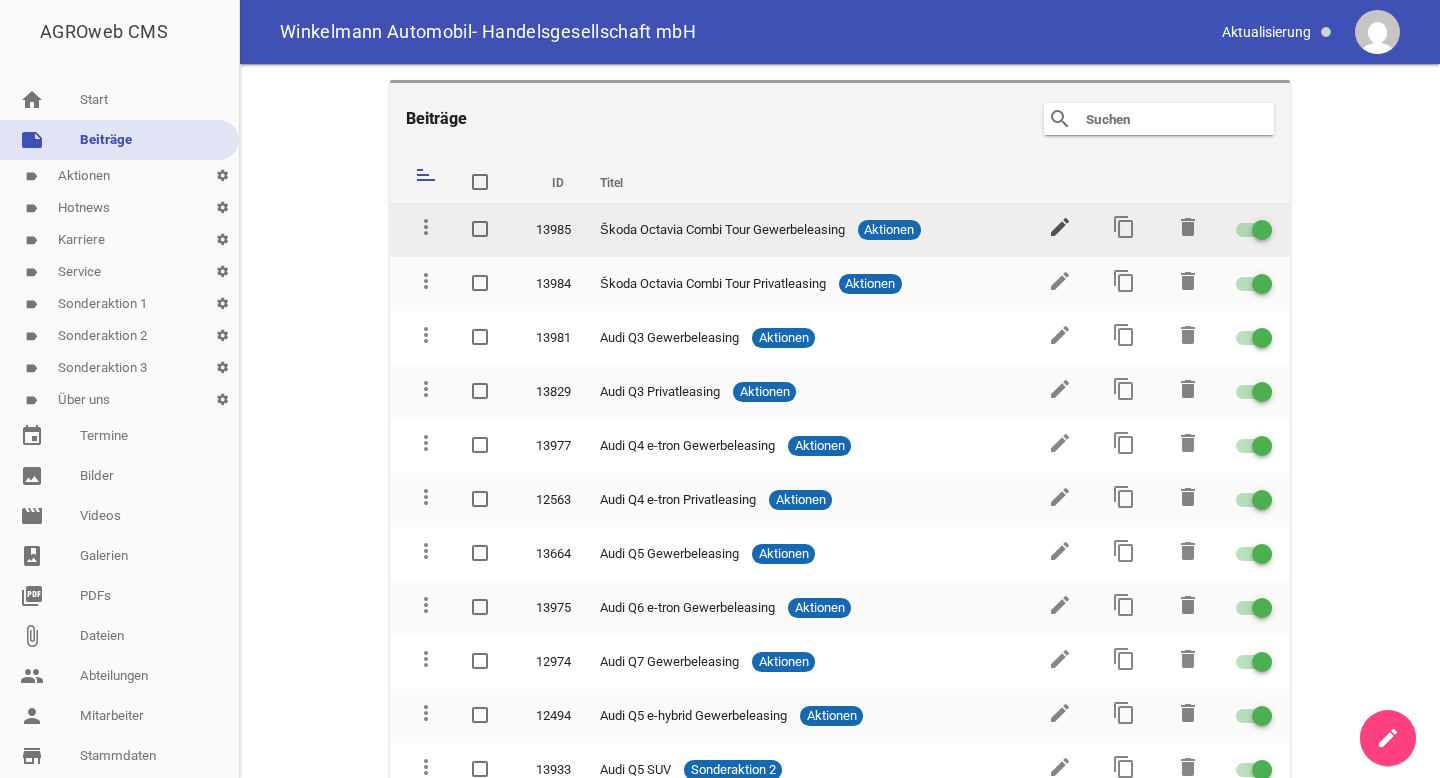 click on "edit" at bounding box center (1060, 227) 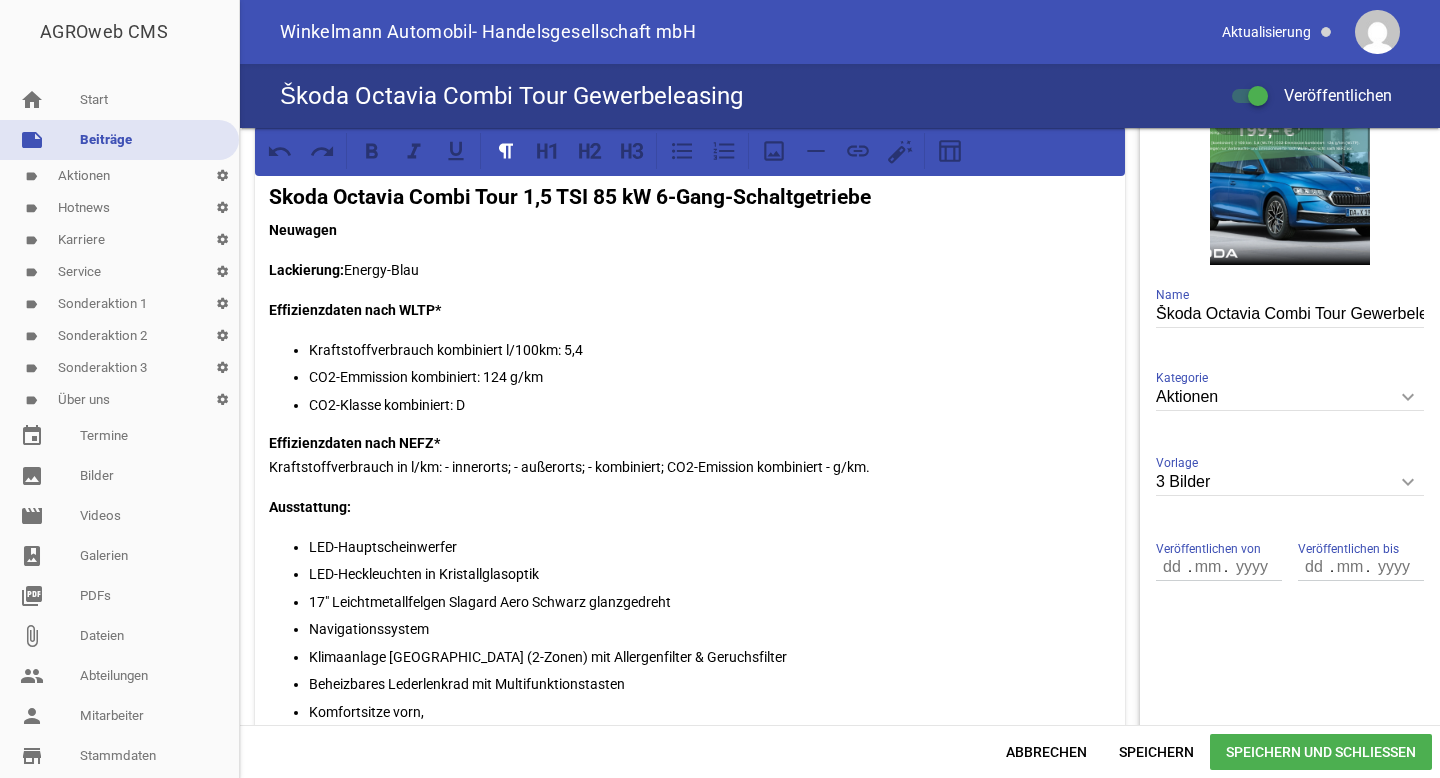 scroll, scrollTop: 594, scrollLeft: 0, axis: vertical 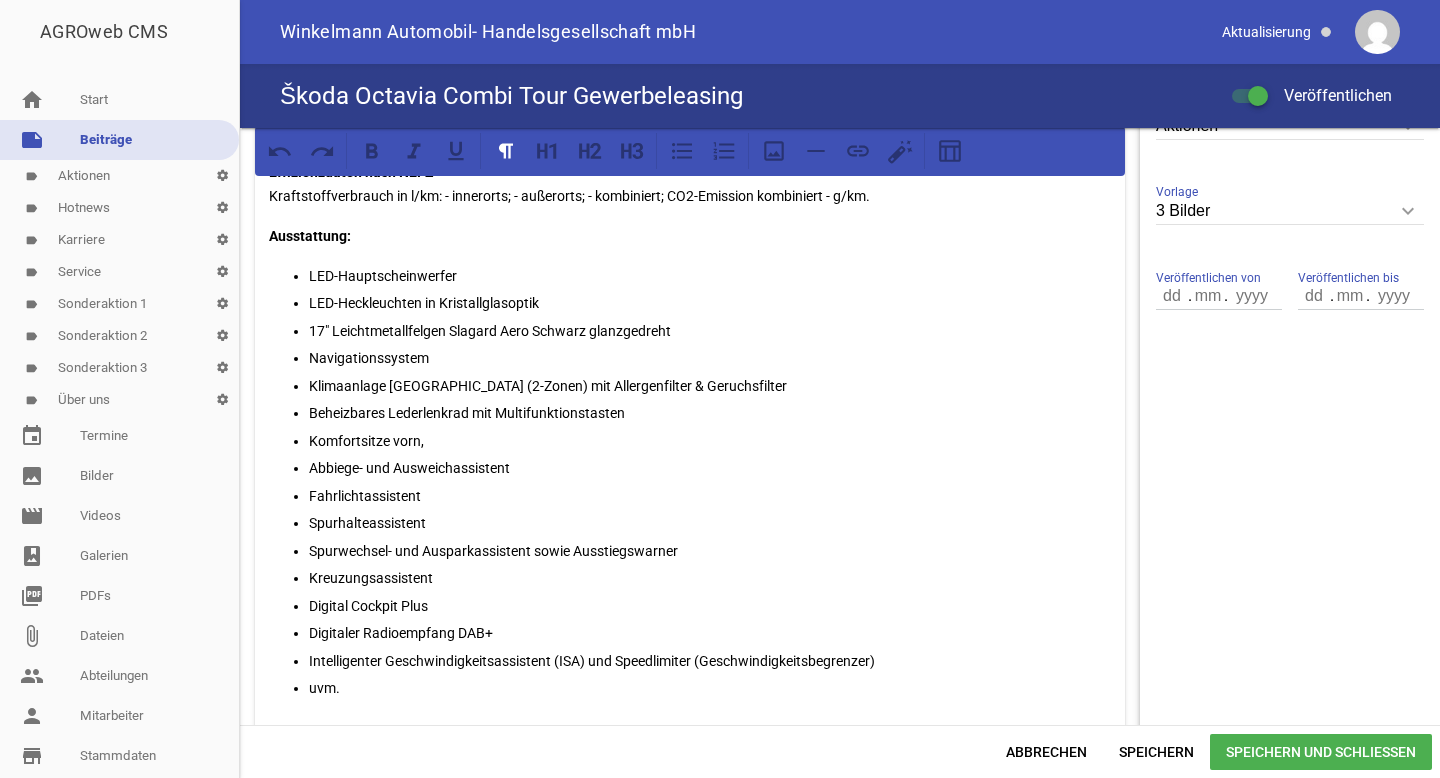 click on "uvm." at bounding box center (710, 688) 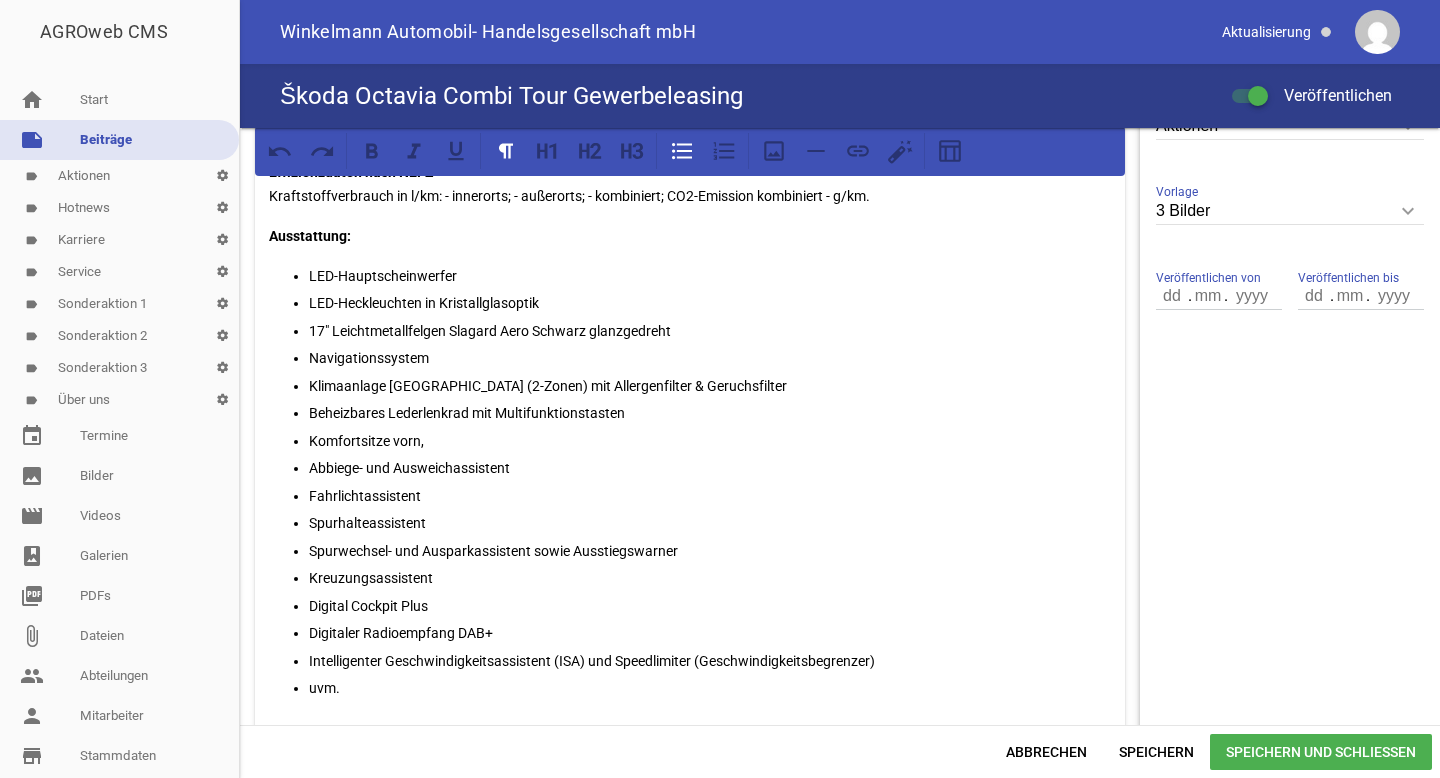 type 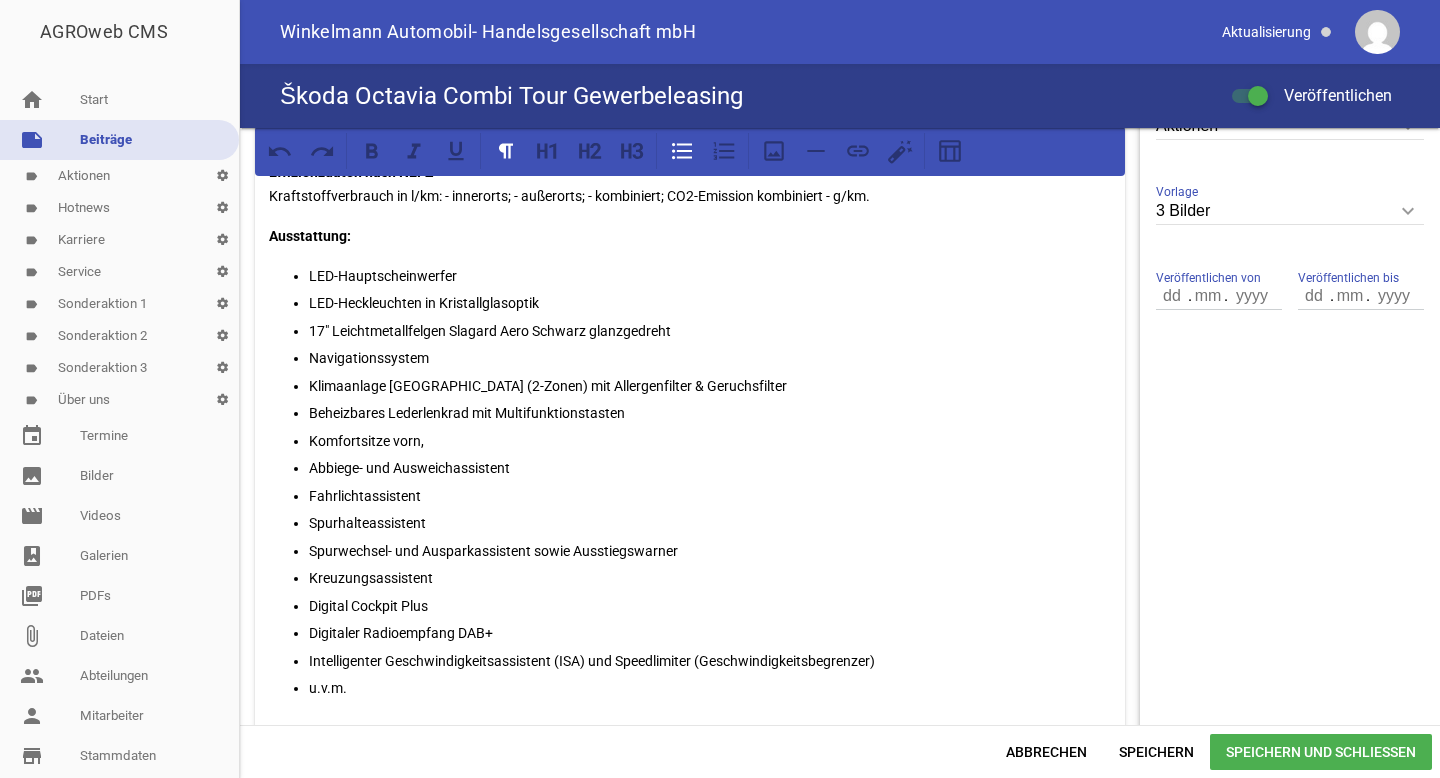 click on "Speichern und Schließen" at bounding box center [1321, 752] 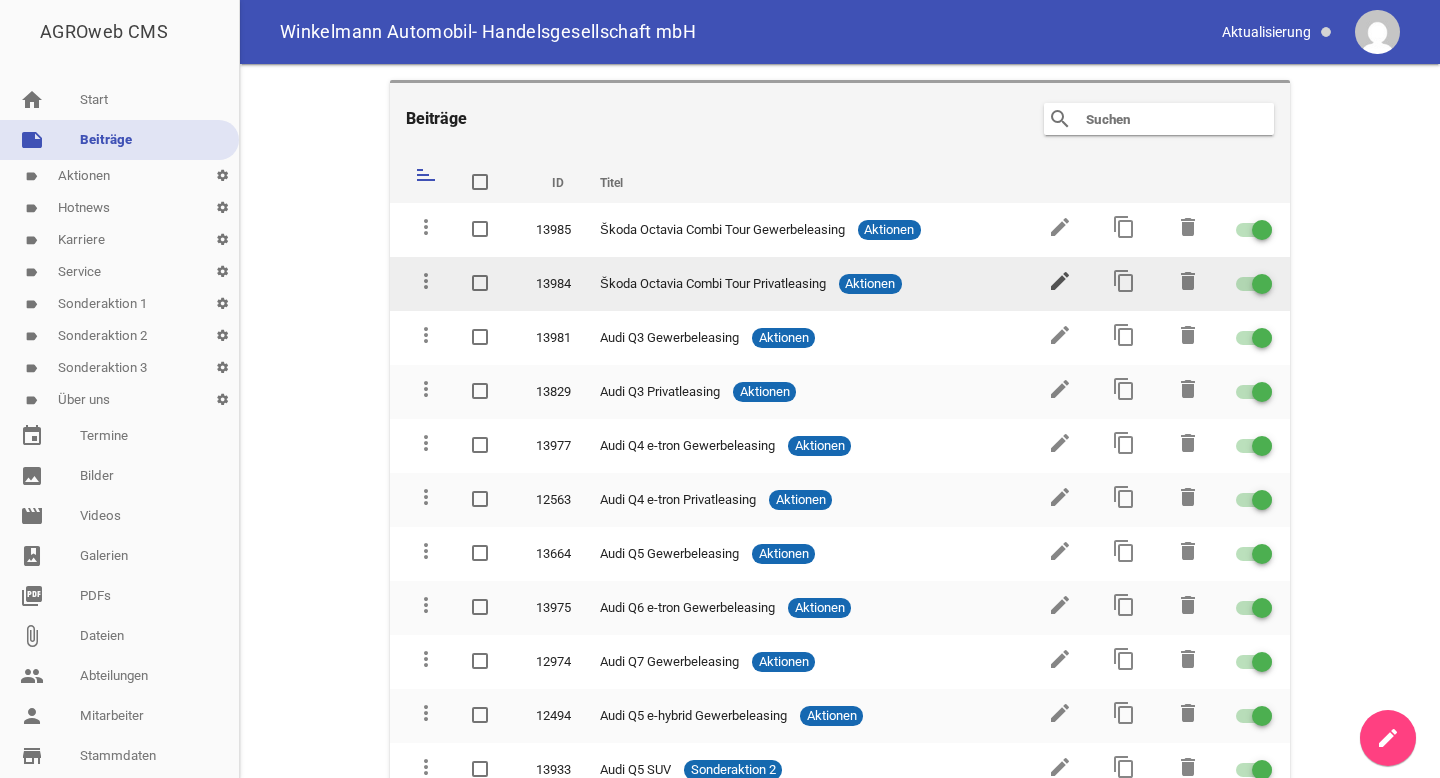 click on "edit" at bounding box center [1060, 281] 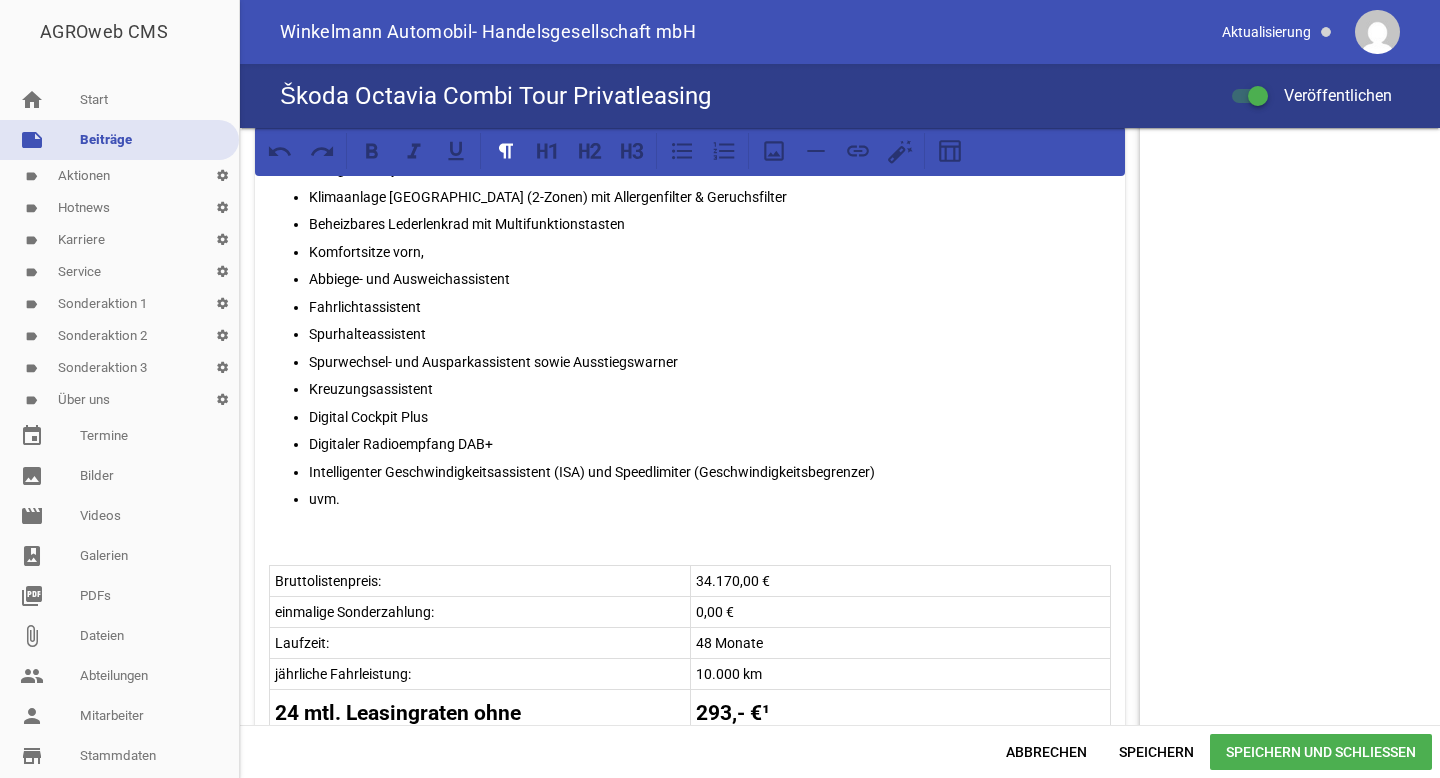 scroll, scrollTop: 799, scrollLeft: 0, axis: vertical 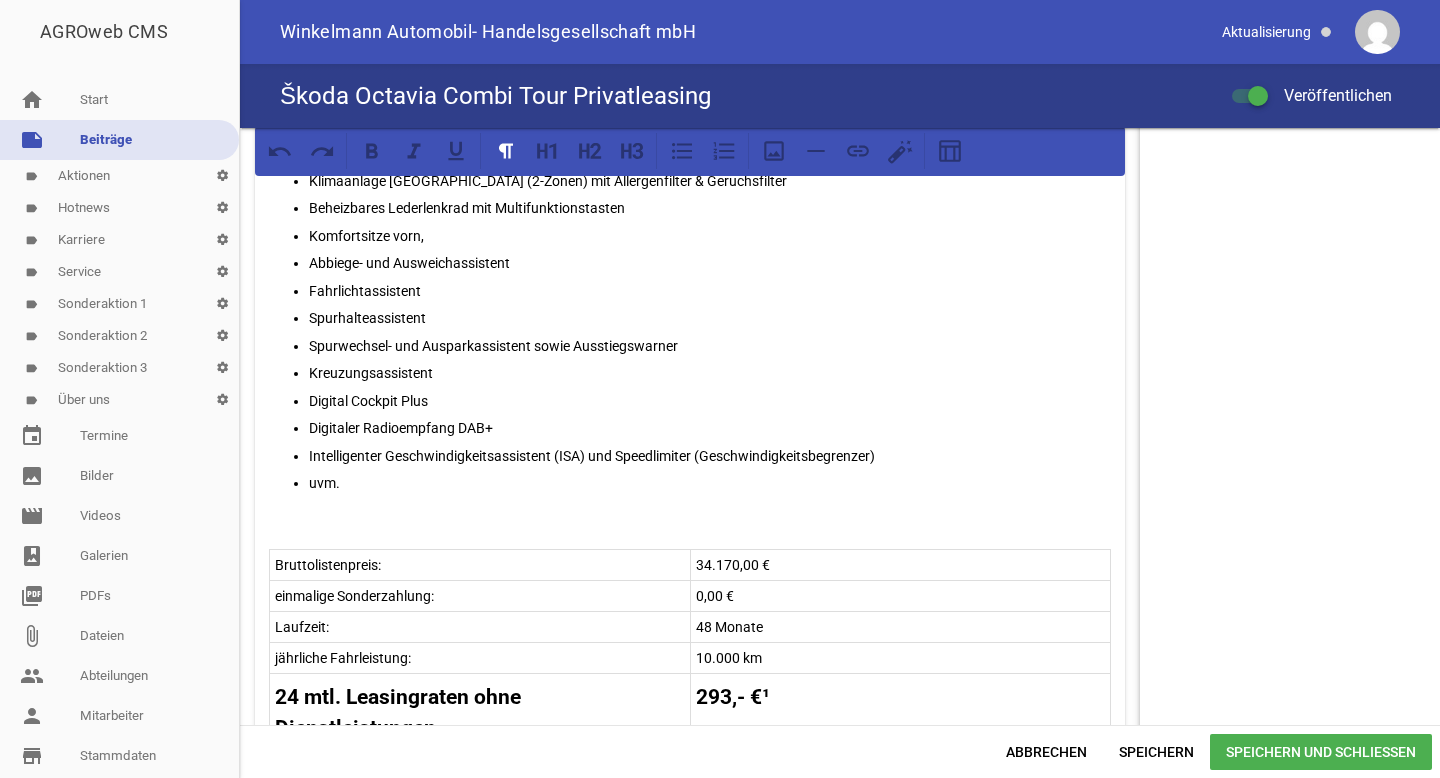 click on "uvm." at bounding box center [710, 483] 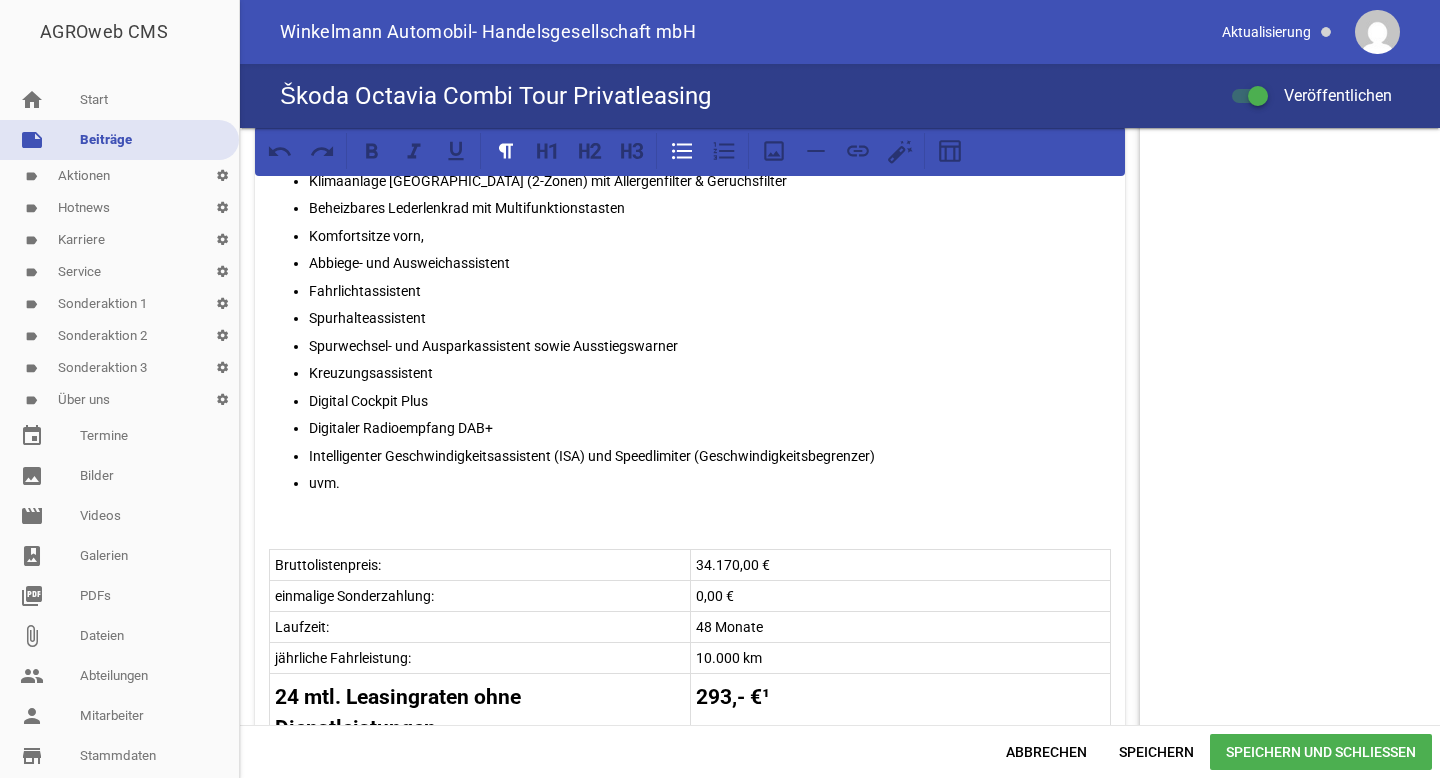 type 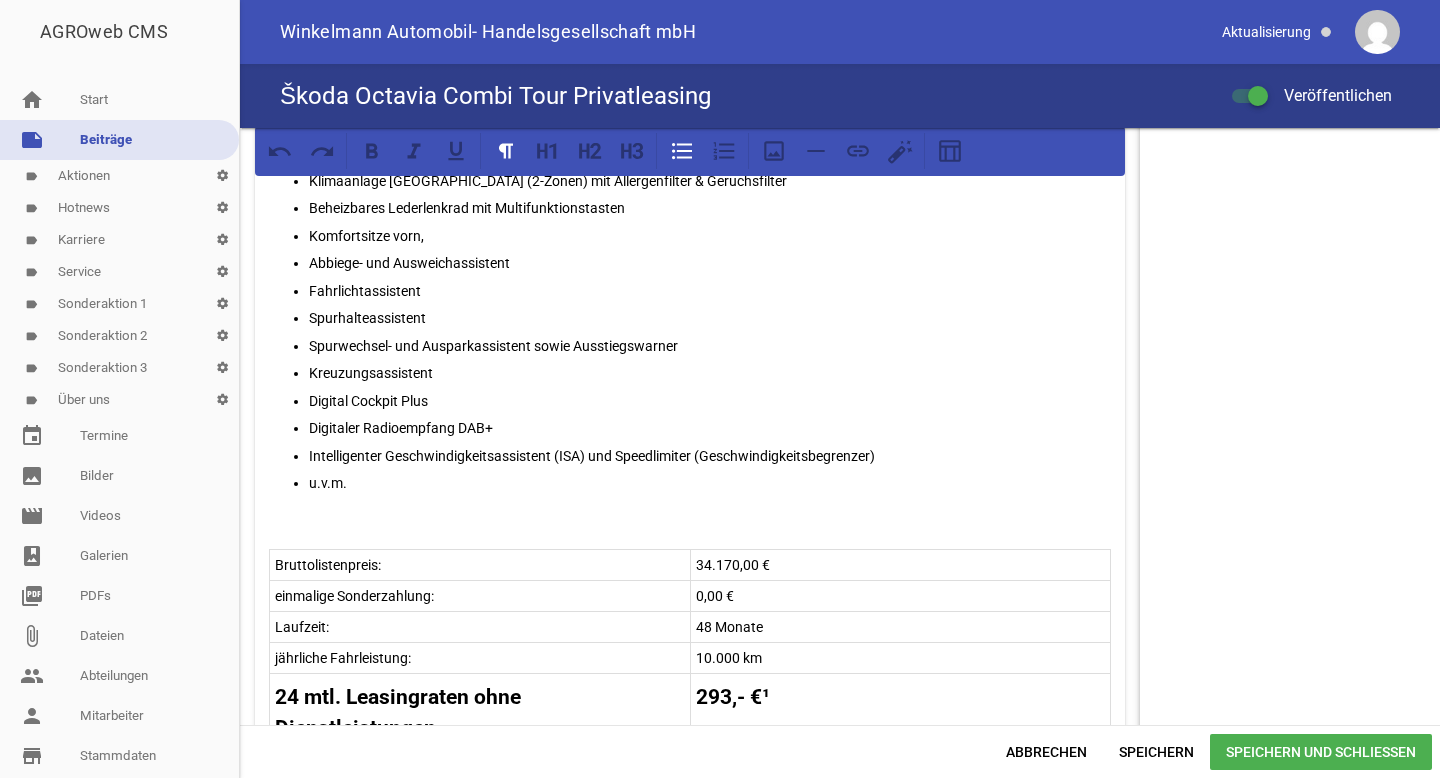 click on "Speichern und Schließen" at bounding box center (1321, 752) 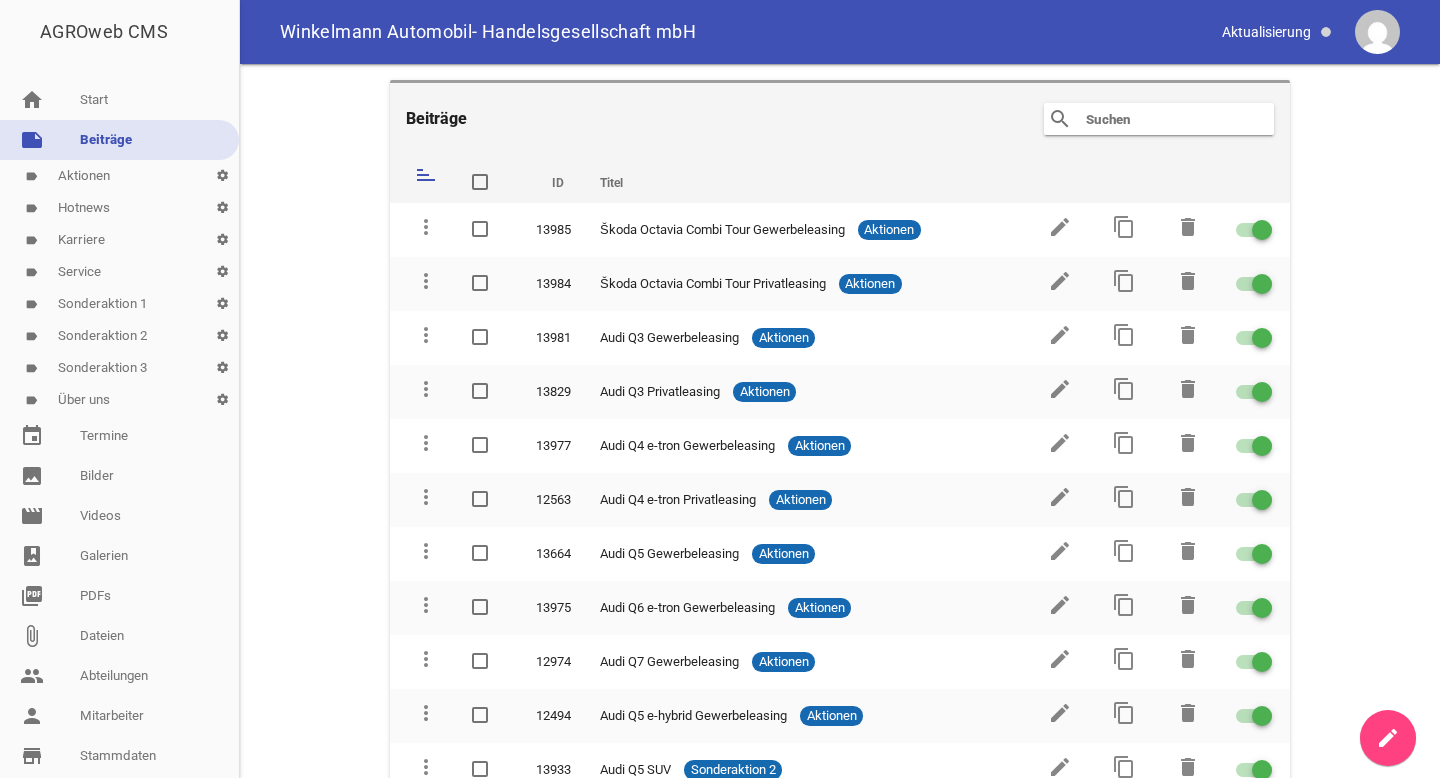 click at bounding box center [1164, 119] 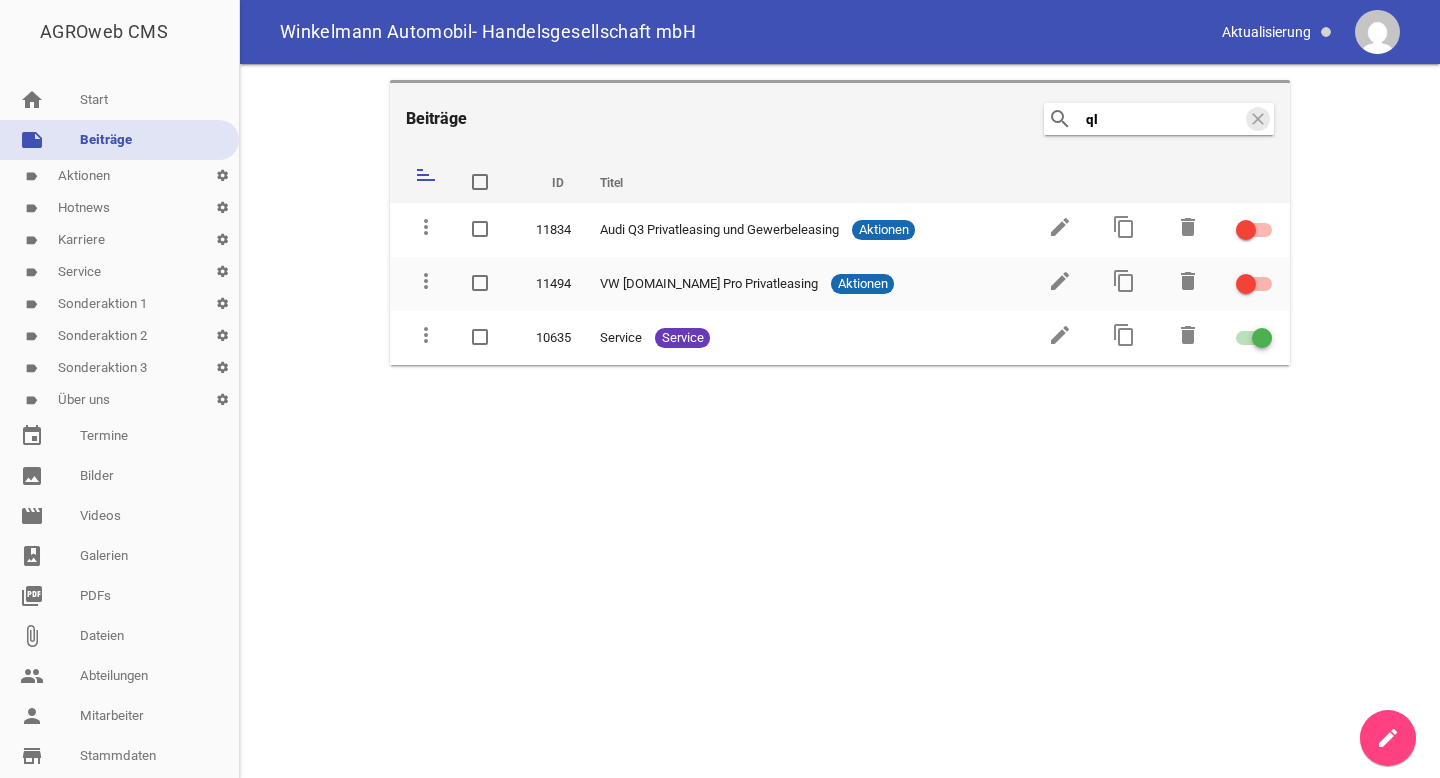 type on "q" 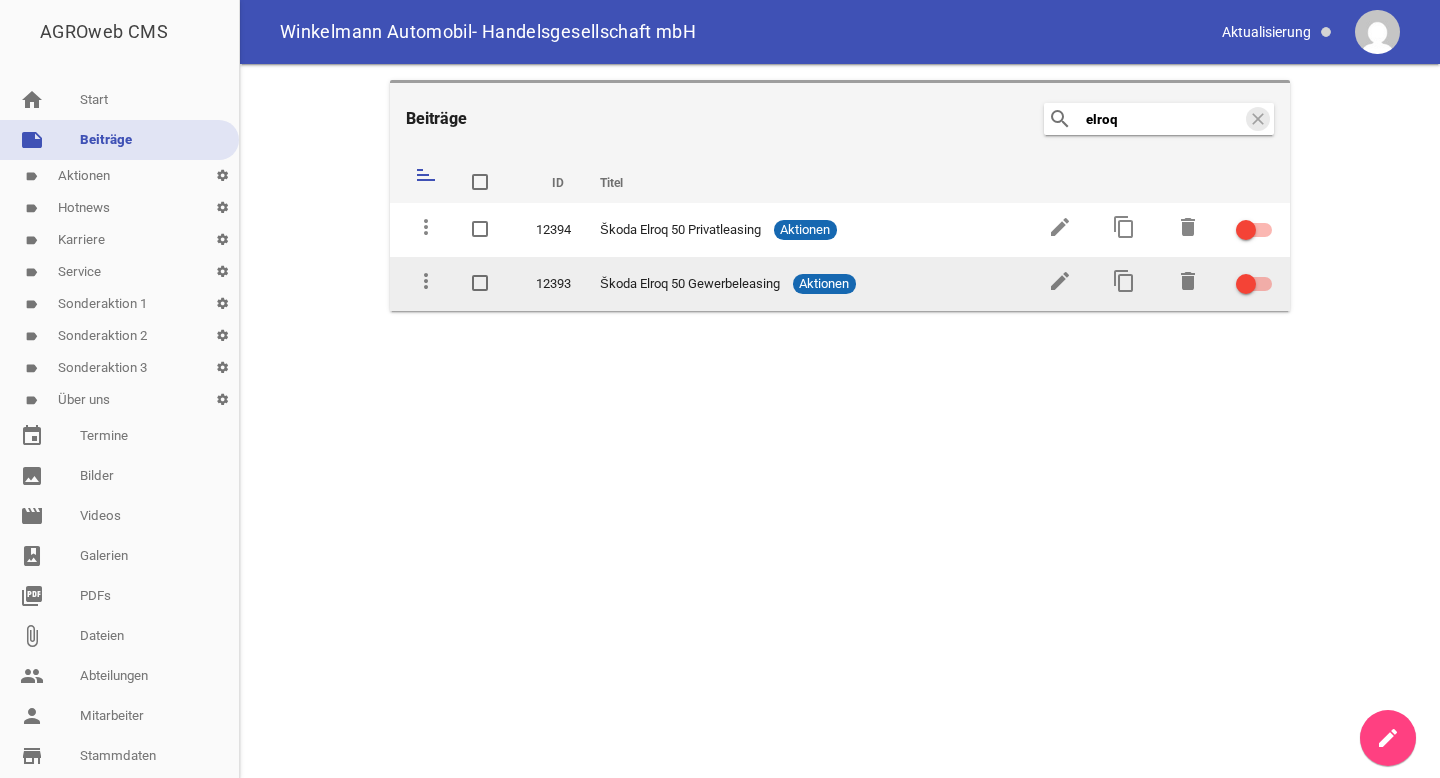 type on "elroq" 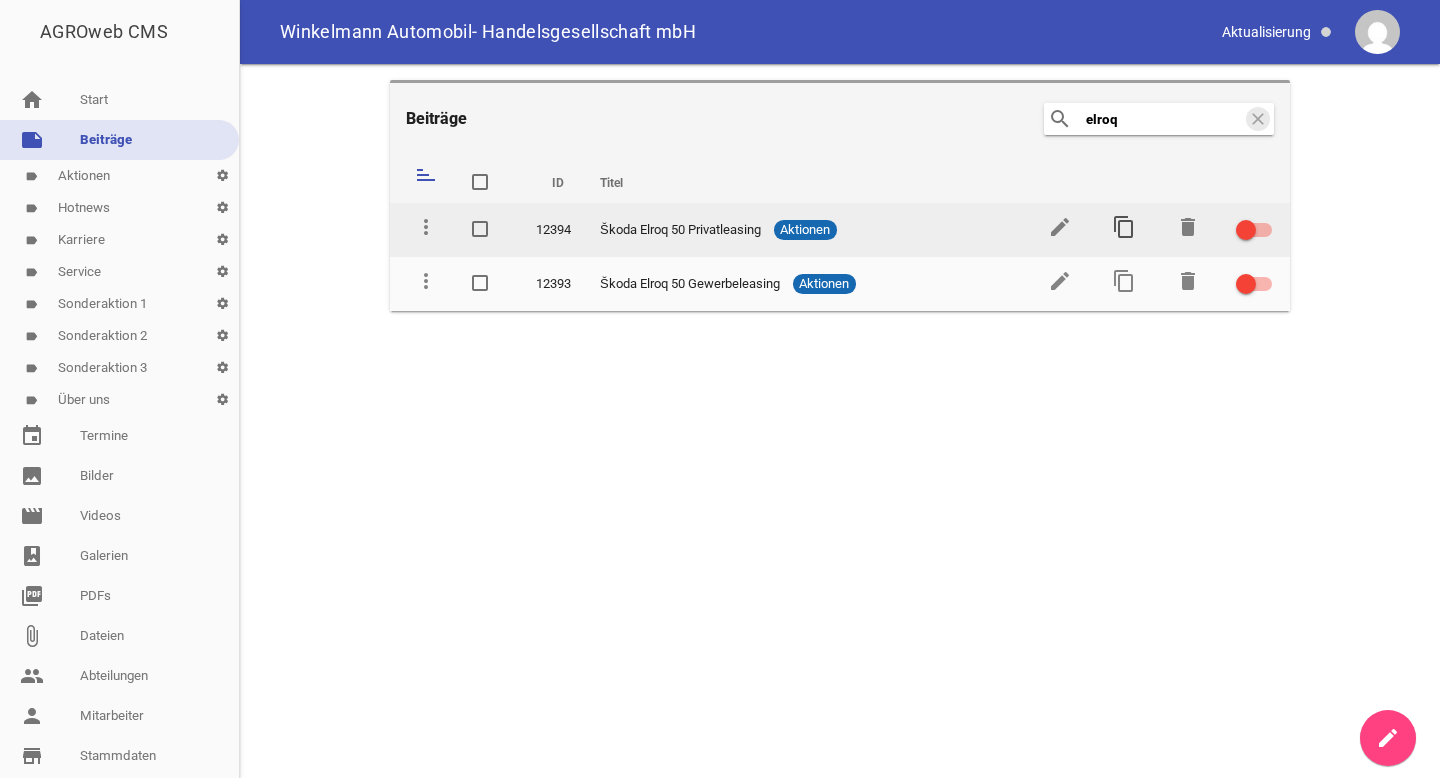 click on "content_copy" at bounding box center (1124, 227) 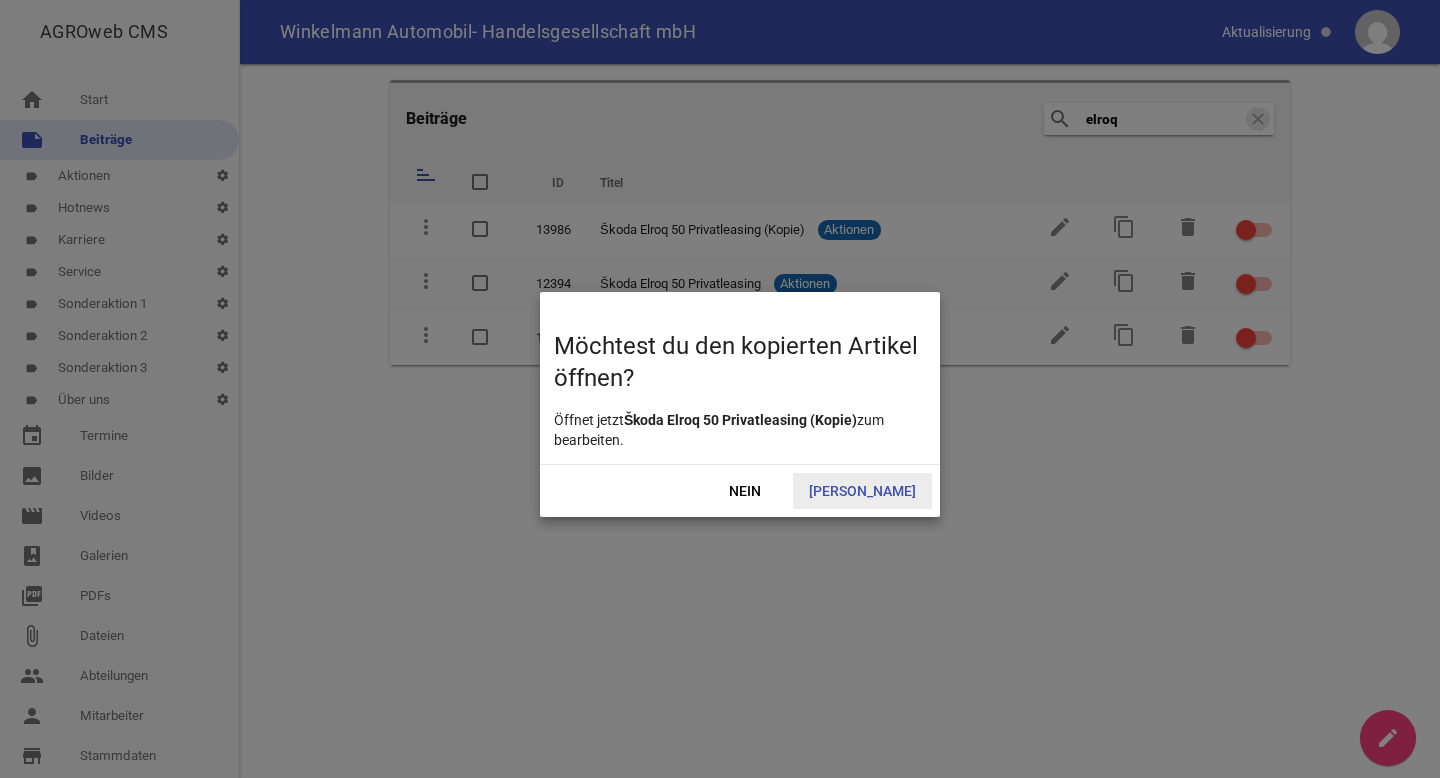 click on "[PERSON_NAME]" at bounding box center (862, 491) 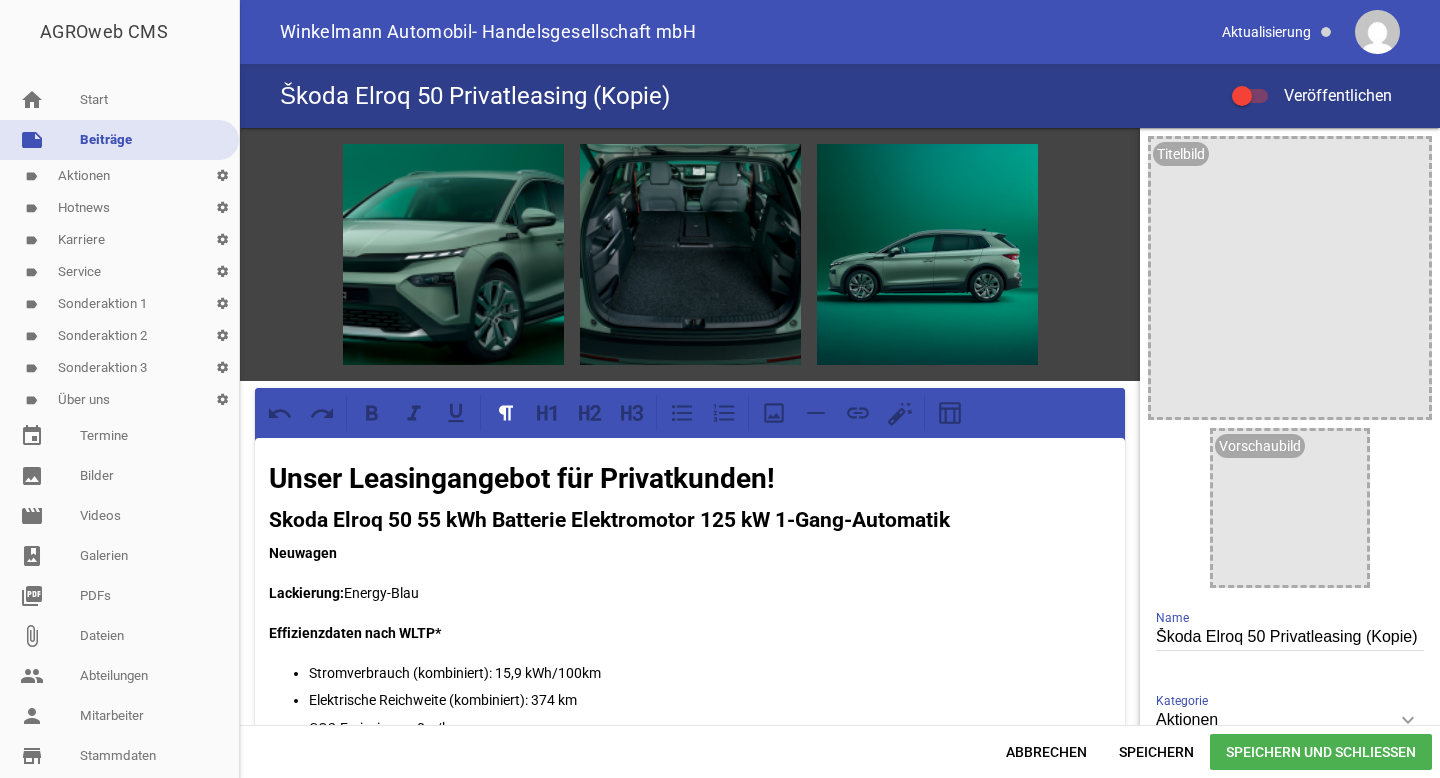 click on "Škoda Elroq 50 Privatleasing (Kopie)" at bounding box center (1290, 637) 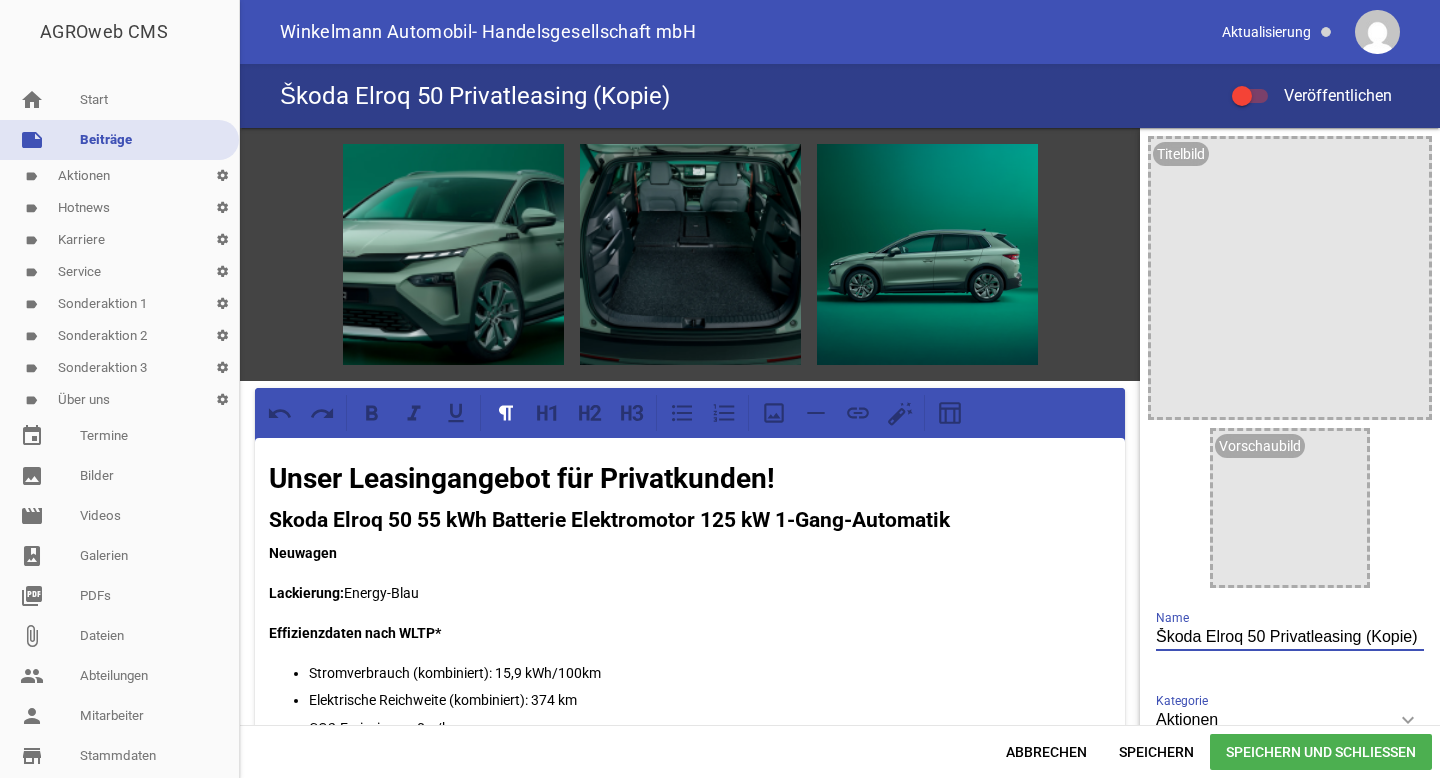 click on "Škoda Elroq 50 Privatleasing (Kopie)" at bounding box center [1290, 637] 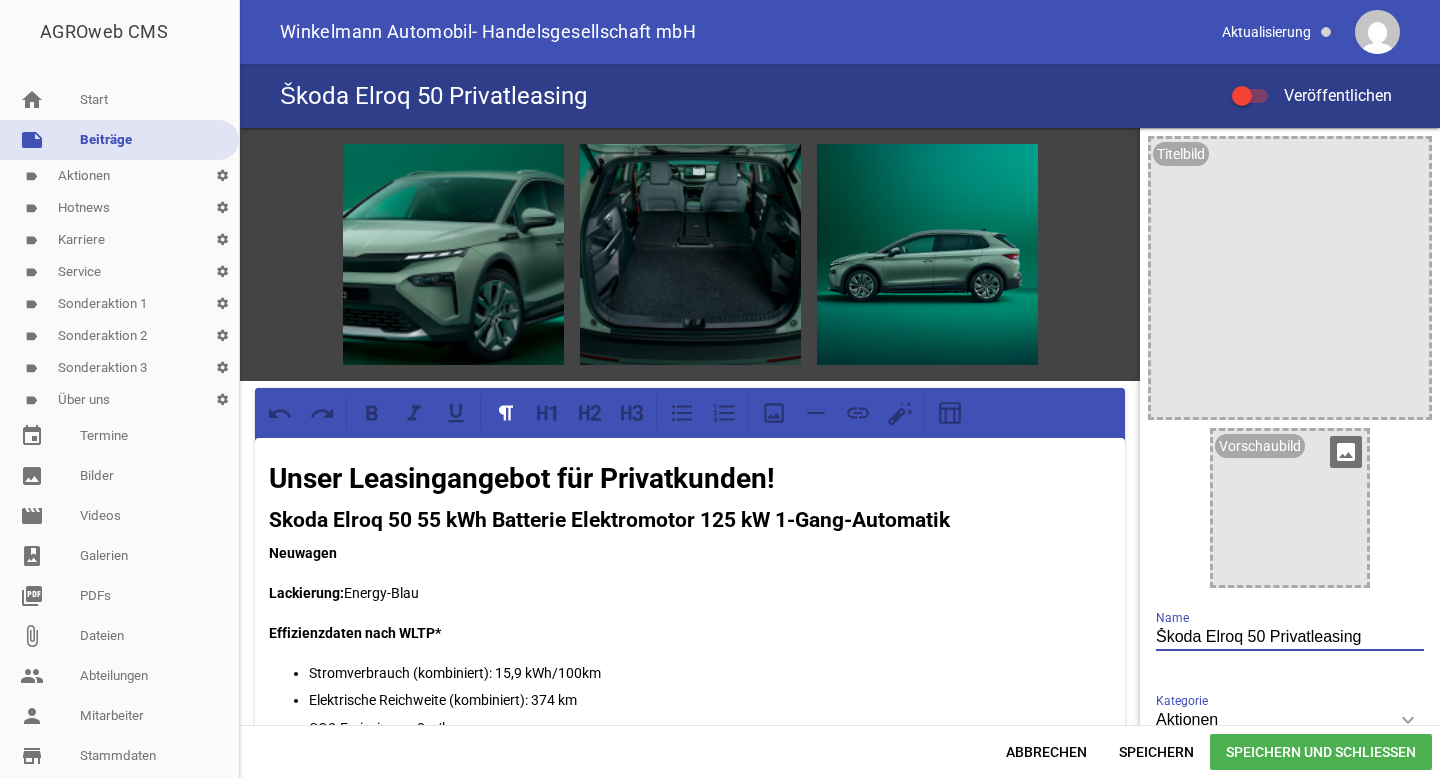 type on "Škoda Elroq 50 Privatleasing" 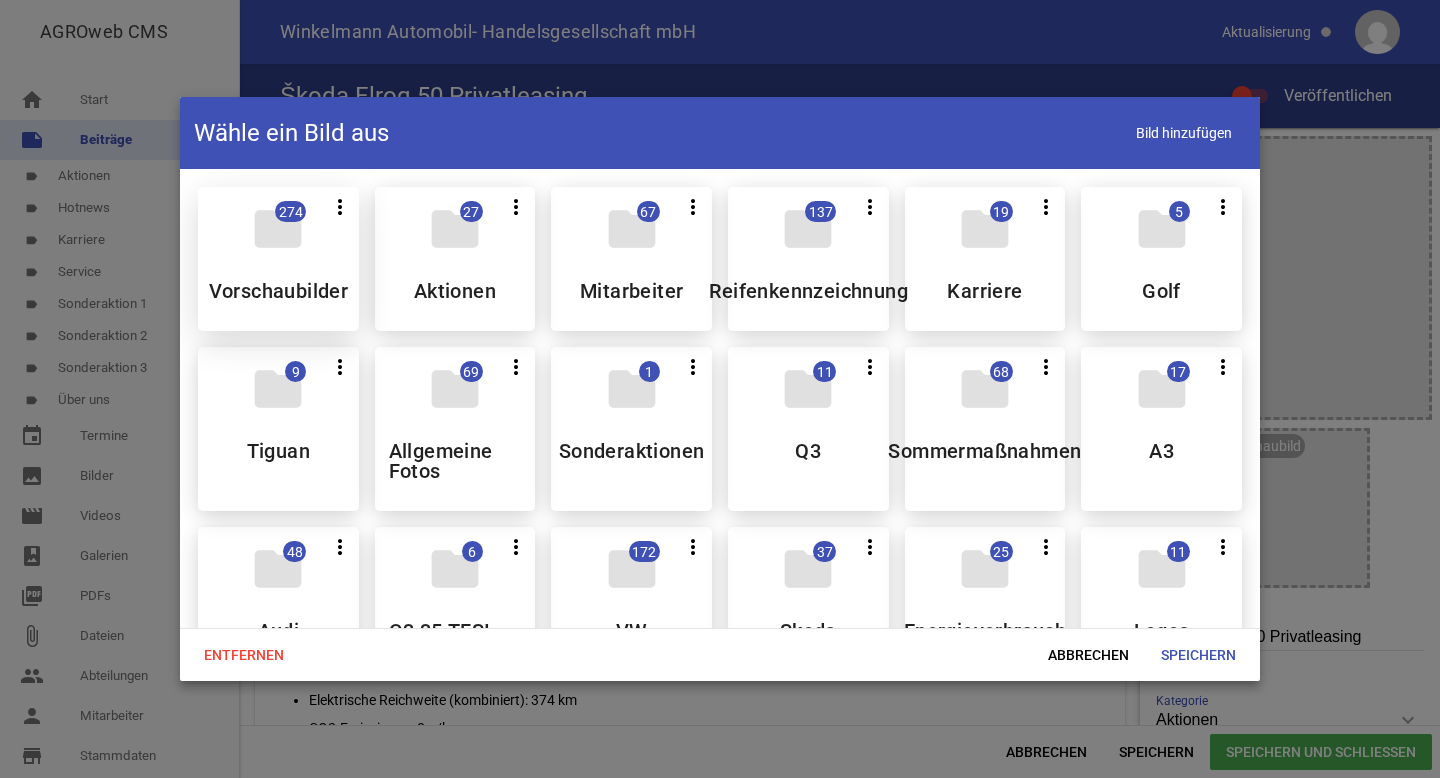 click on "folder   274   more_vert     Teilen   Bearbeiten   Löschen   Vorschaubilder" at bounding box center (278, 259) 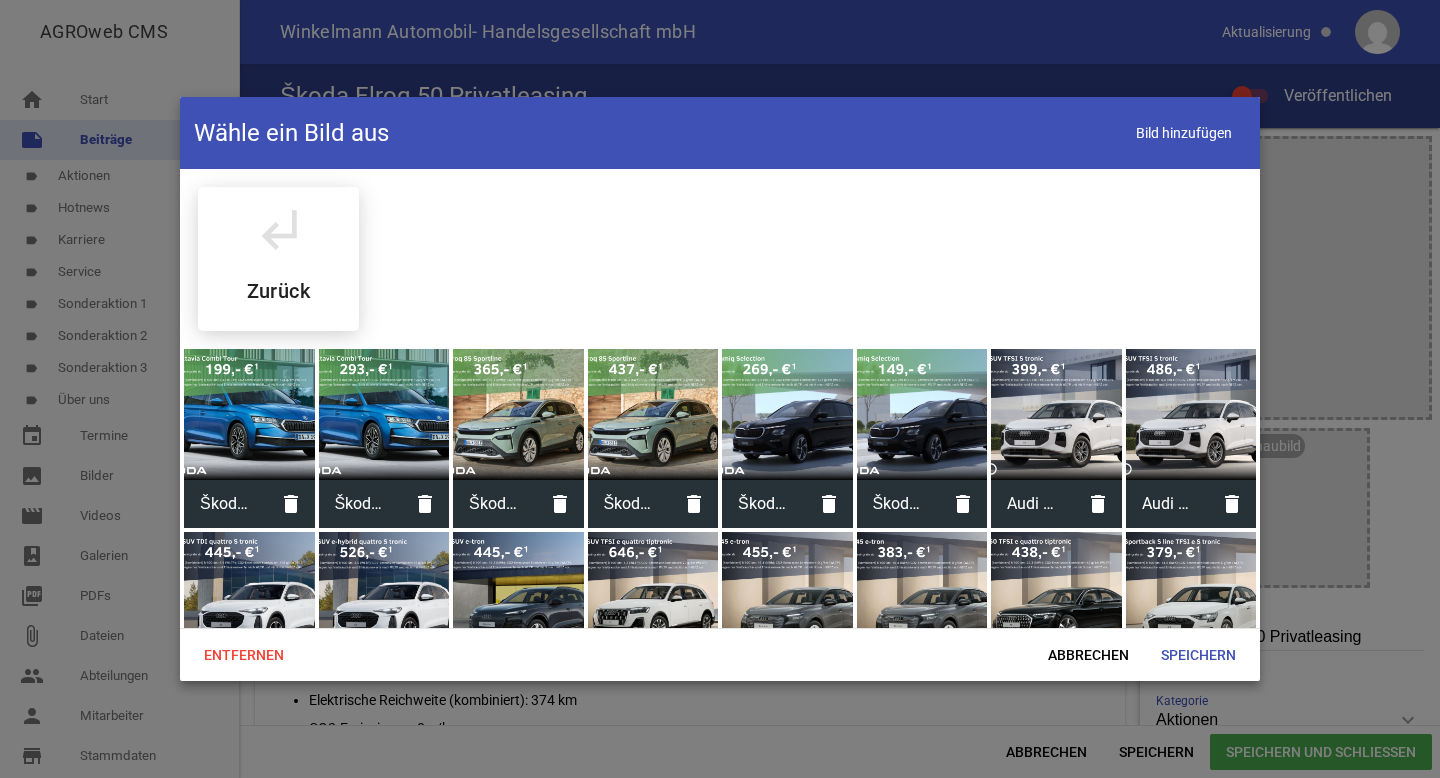 click at bounding box center (653, 414) 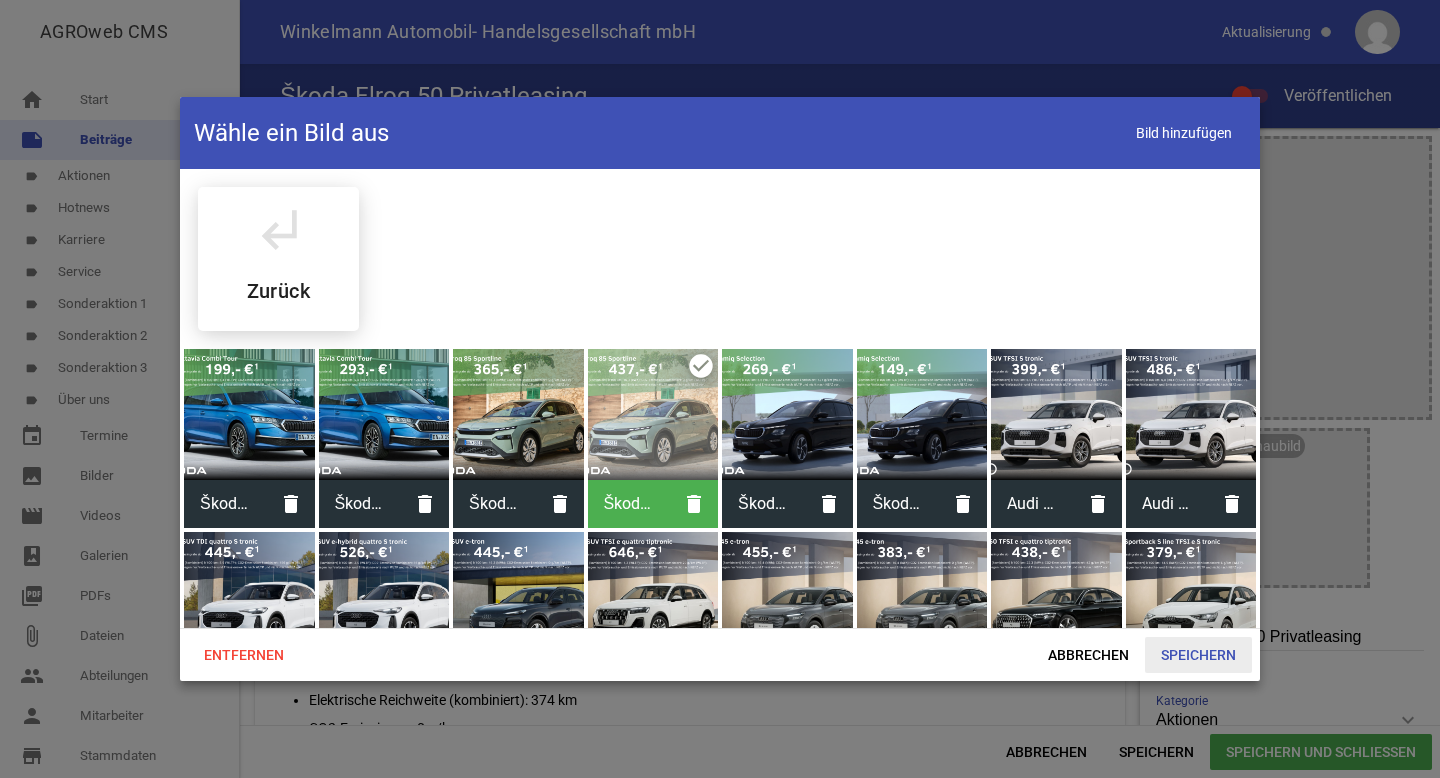 click on "Speichern" at bounding box center [1198, 655] 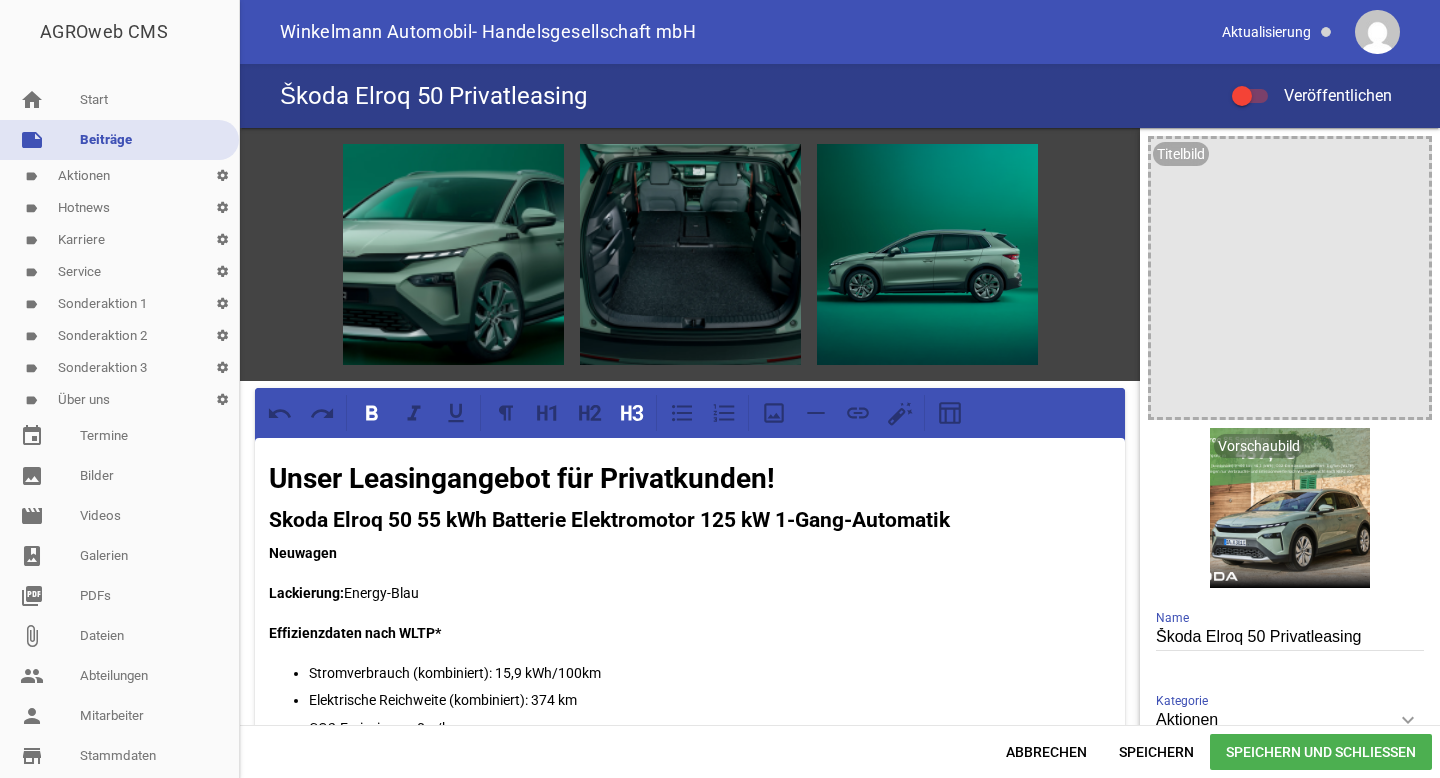 click on "Skoda Elroq 50 55 kWh Batterie Elektromotor 125 kW 1-Gang-Automatik" at bounding box center [609, 520] 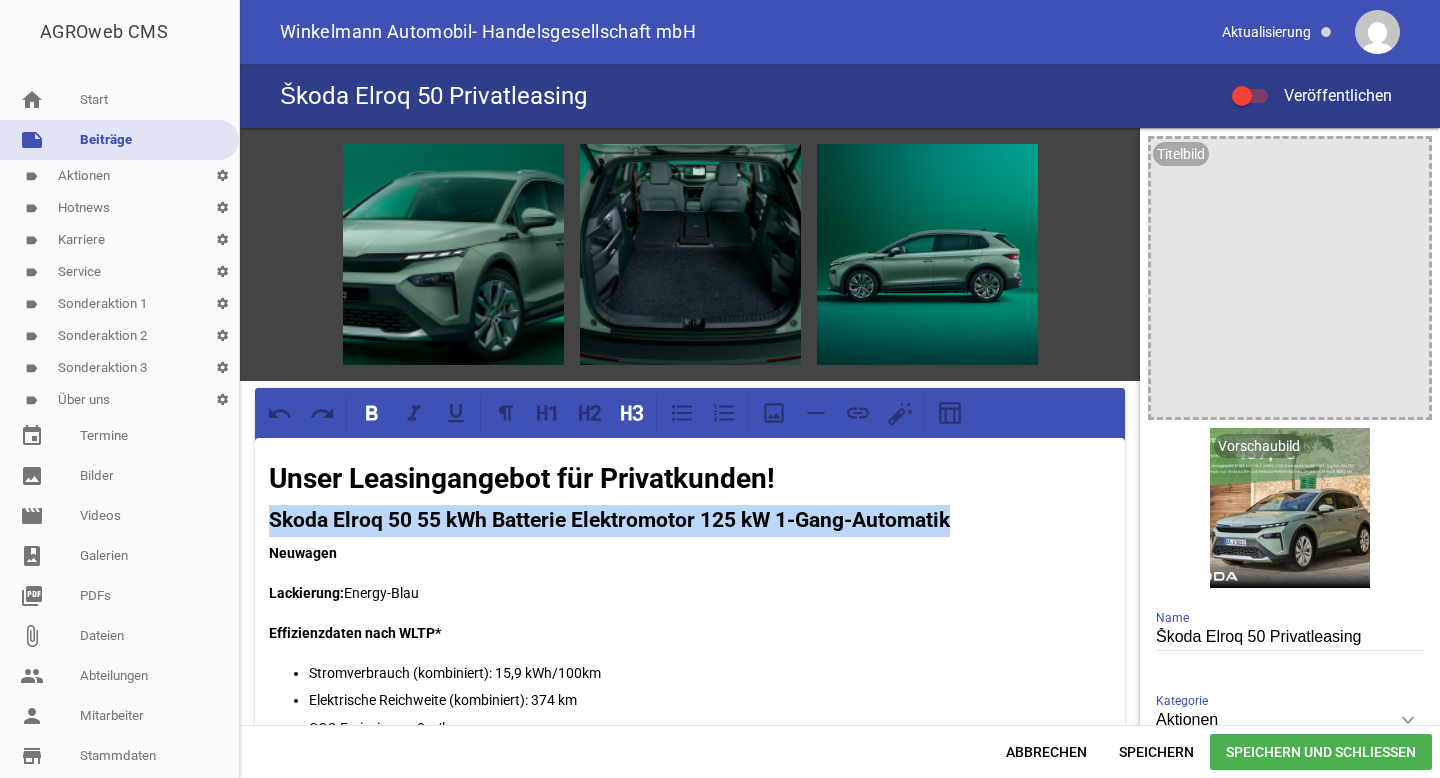 drag, startPoint x: 269, startPoint y: 517, endPoint x: 950, endPoint y: 517, distance: 681 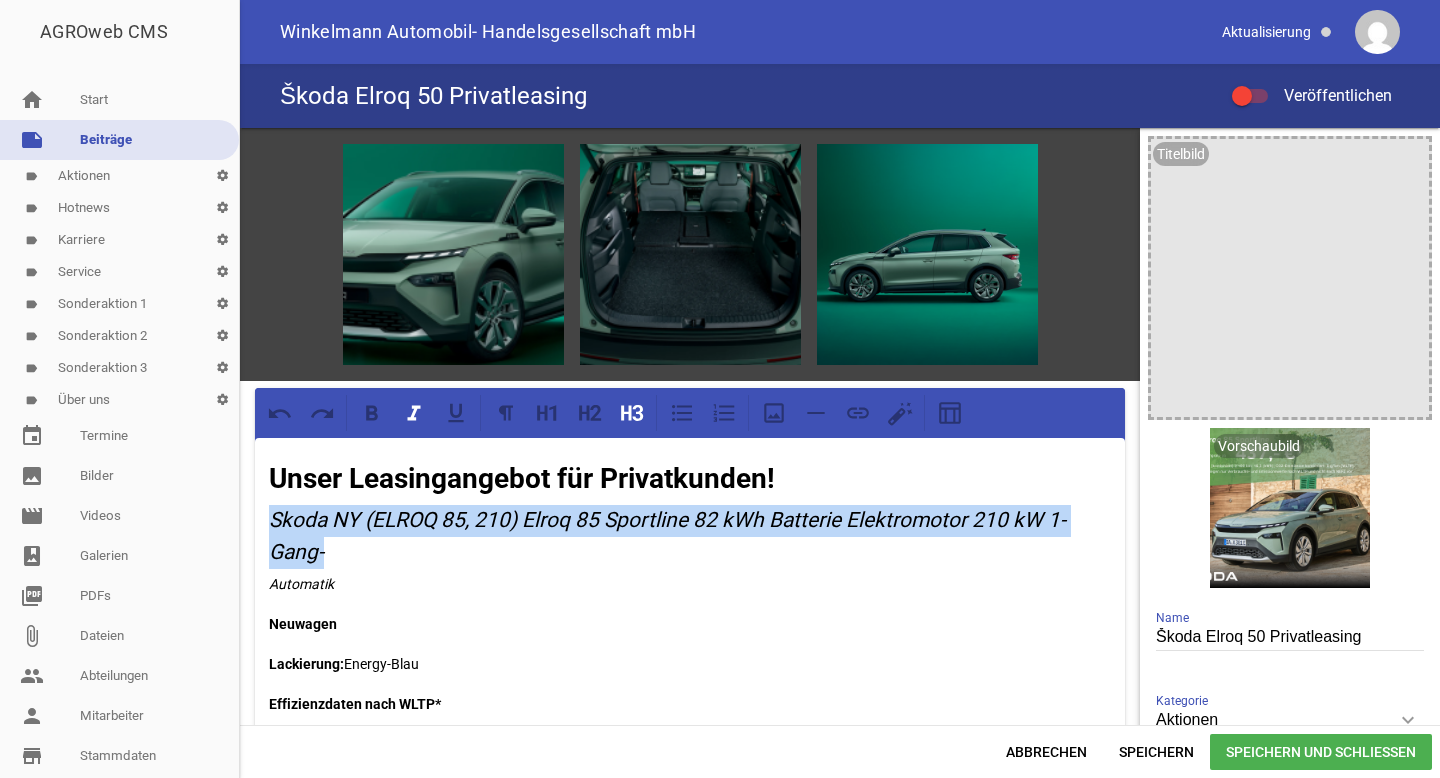 drag, startPoint x: 325, startPoint y: 547, endPoint x: 273, endPoint y: 529, distance: 55.027267 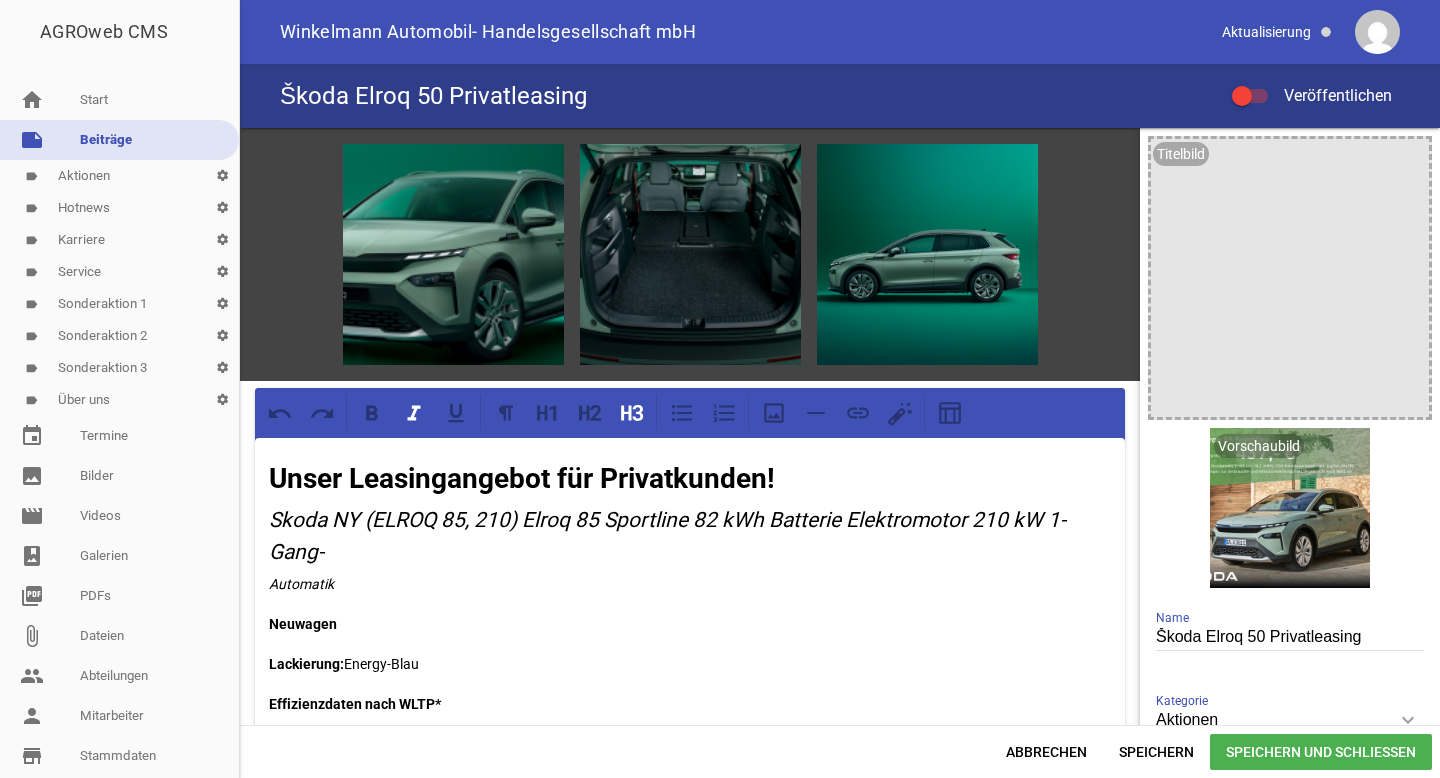 click on "Skoda NY (ELROQ 85, 210) Elroq 85 Sportline 82 kWh Batterie Elektromotor 210 kW 1-Gang-" at bounding box center (690, 536) 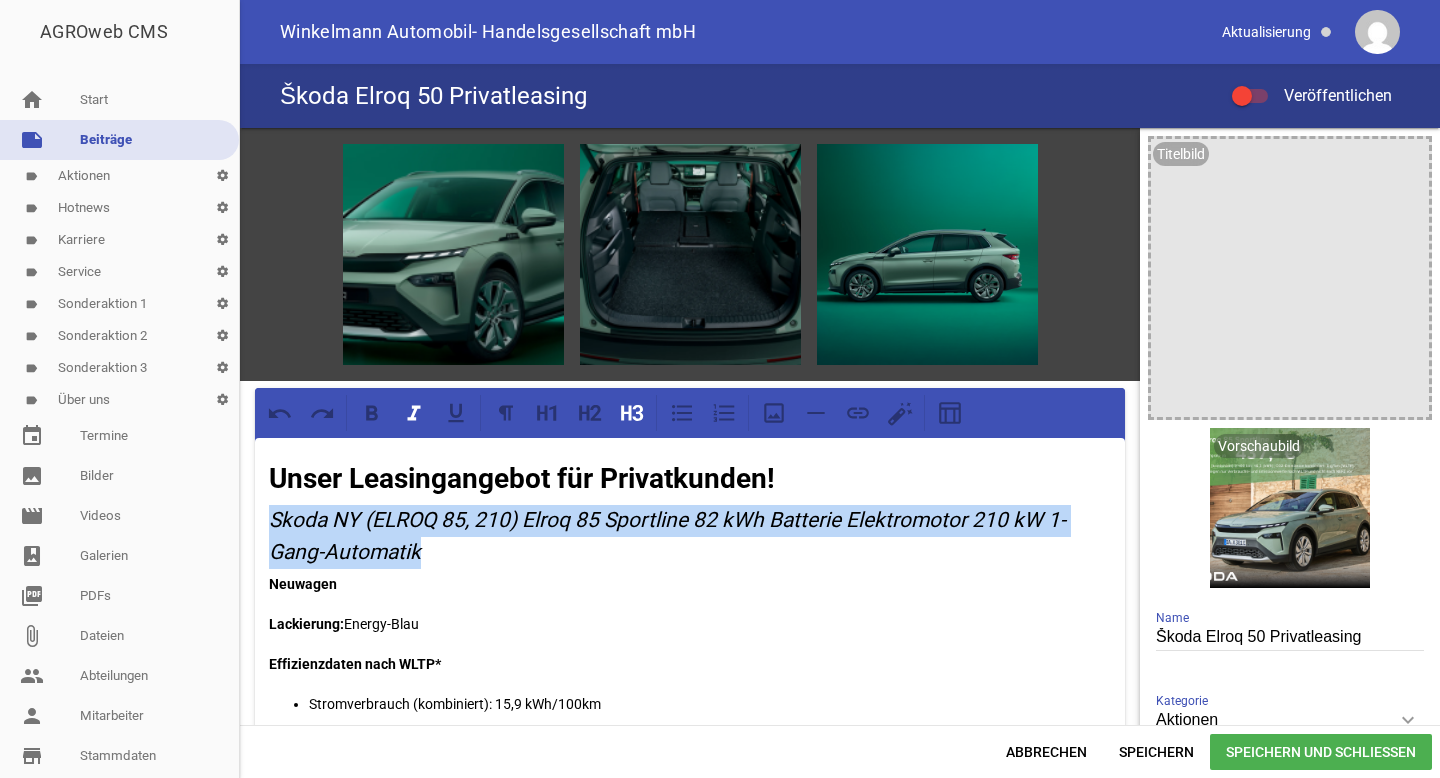 drag, startPoint x: 436, startPoint y: 551, endPoint x: 274, endPoint y: 518, distance: 165.32695 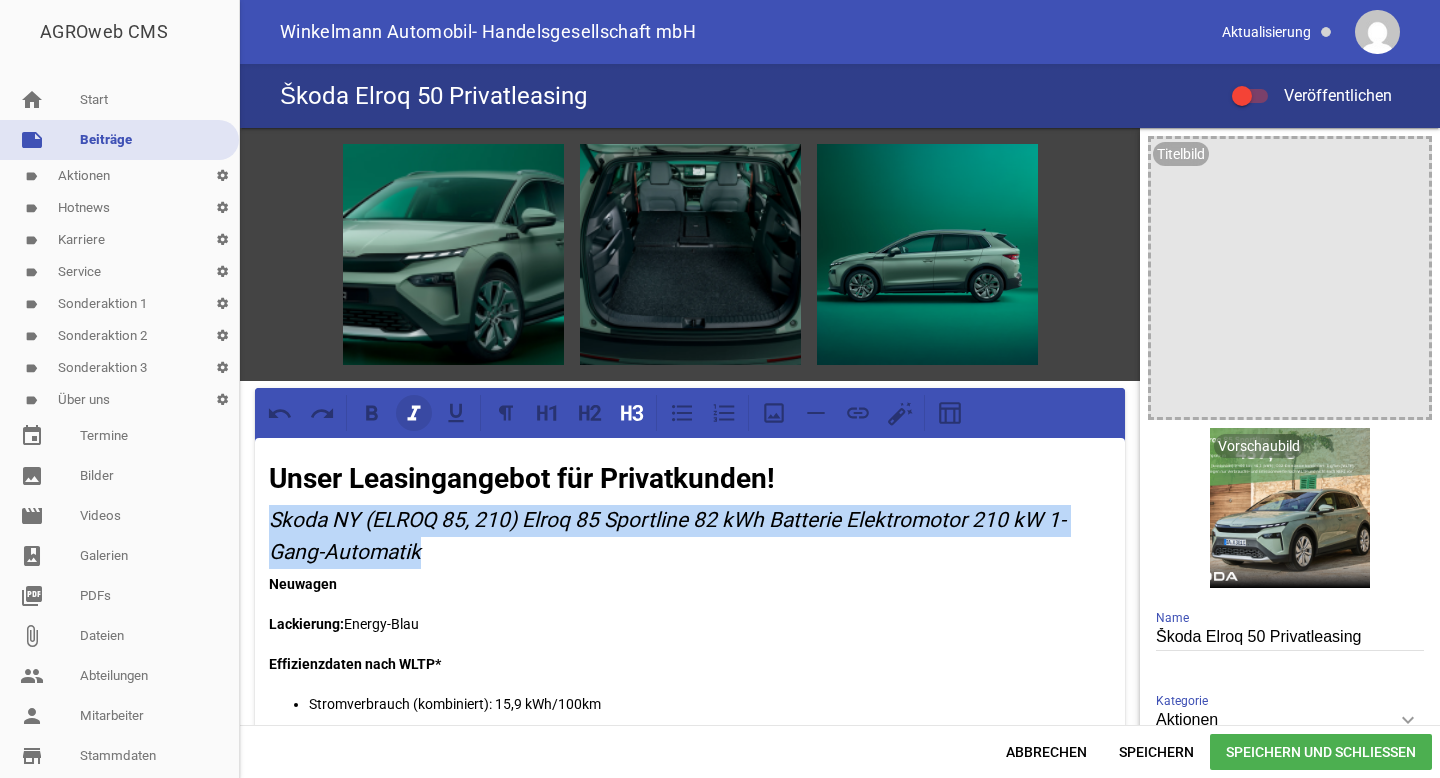 click 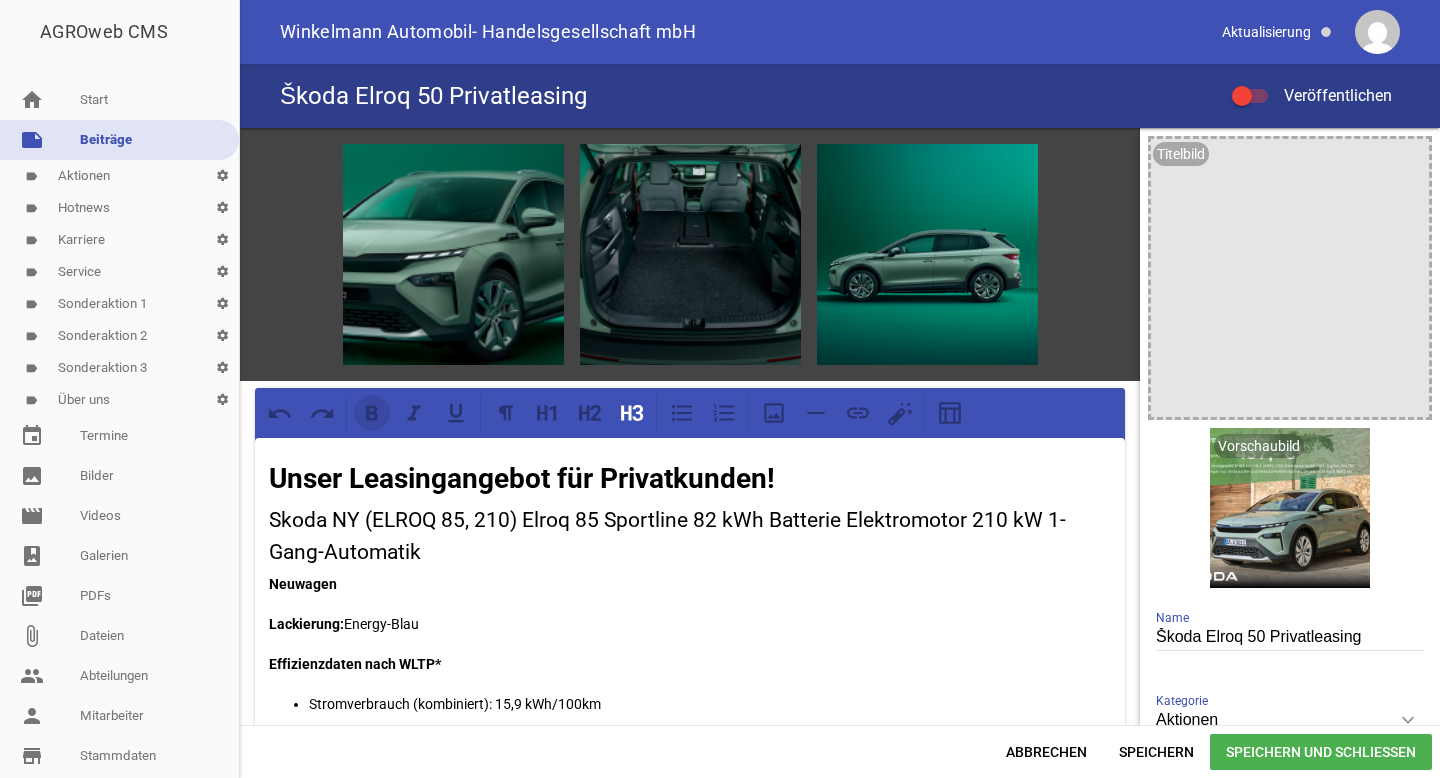 click 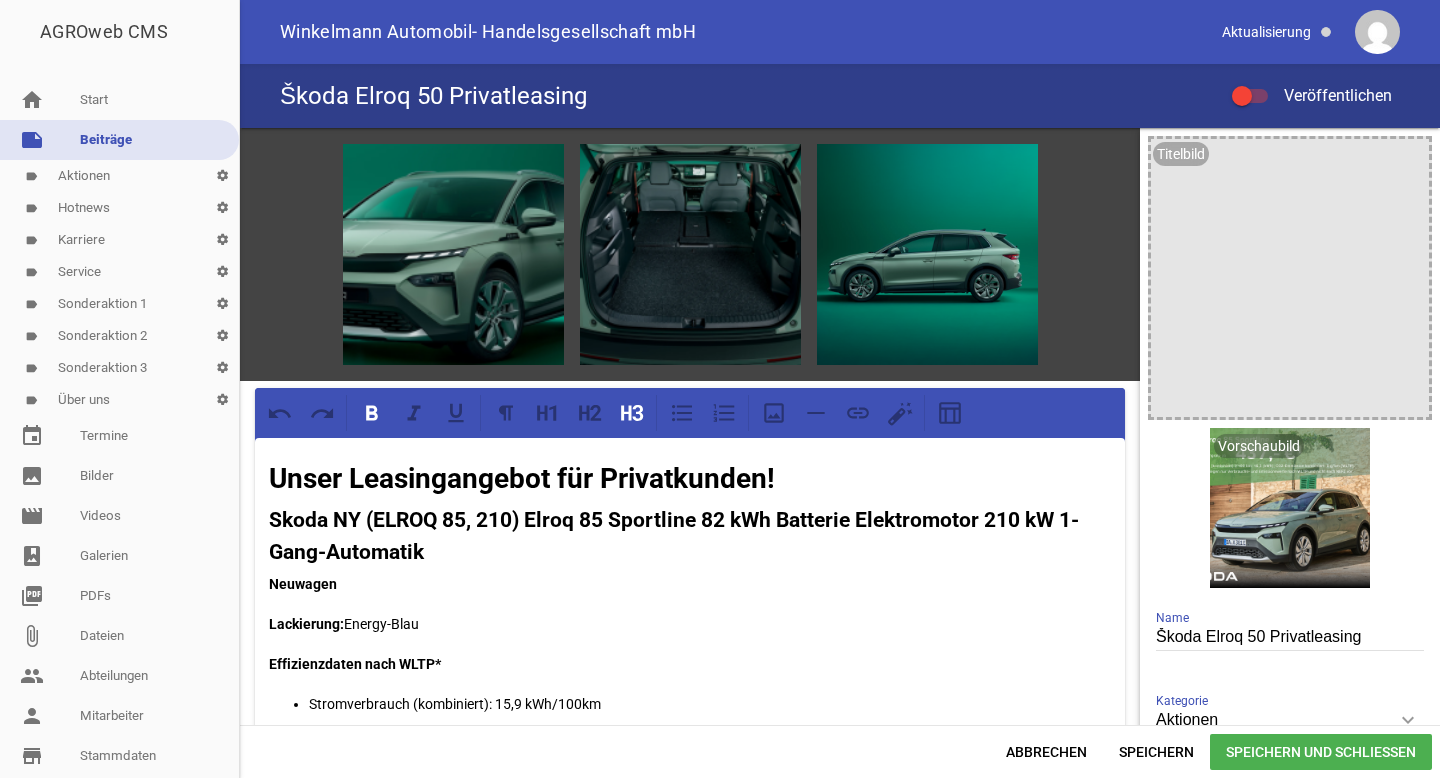 click on "Skoda NY (ELROQ 85, 210) Elroq 85 Sportline 82 kWh Batterie Elektromotor 210 kW 1-Gang-Automatik" at bounding box center (690, 536) 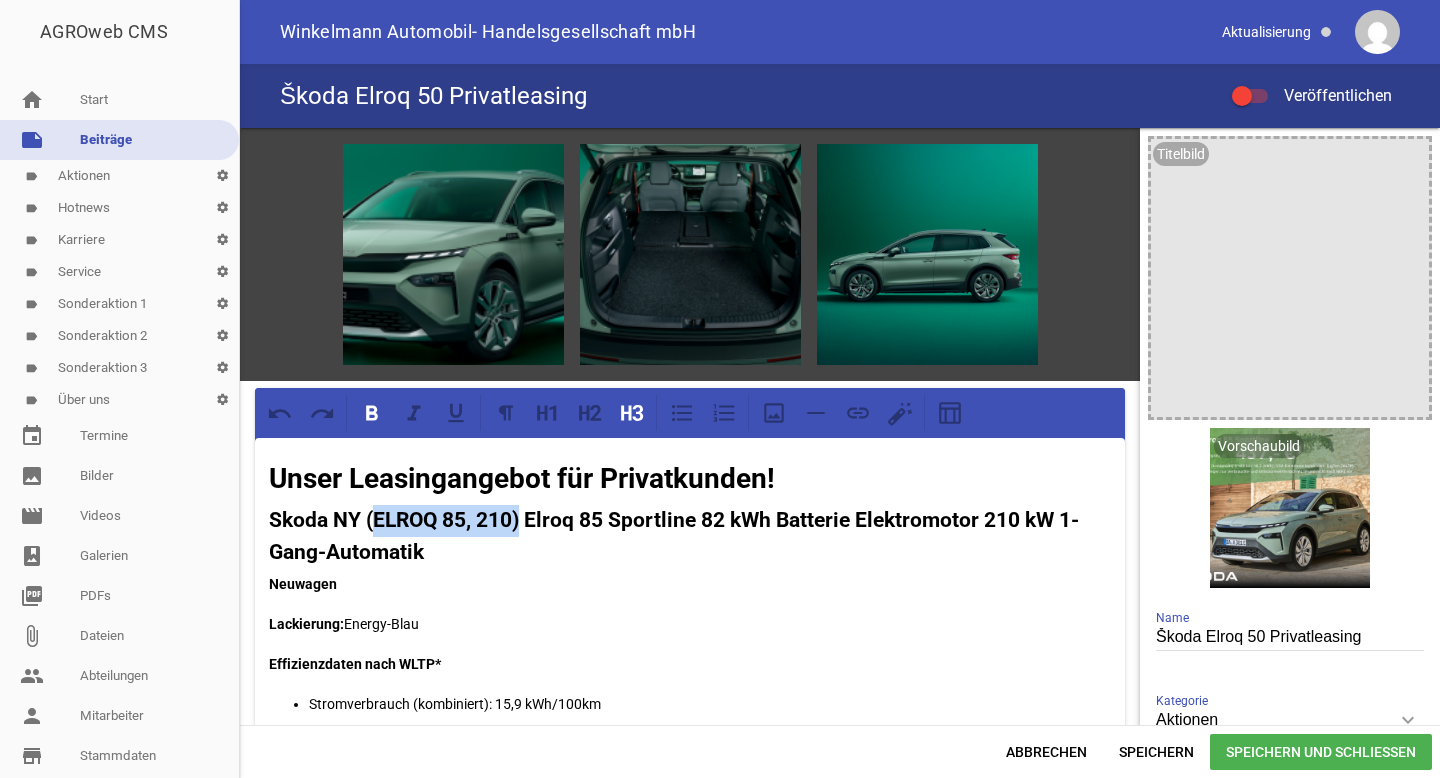 drag, startPoint x: 523, startPoint y: 516, endPoint x: 377, endPoint y: 516, distance: 146 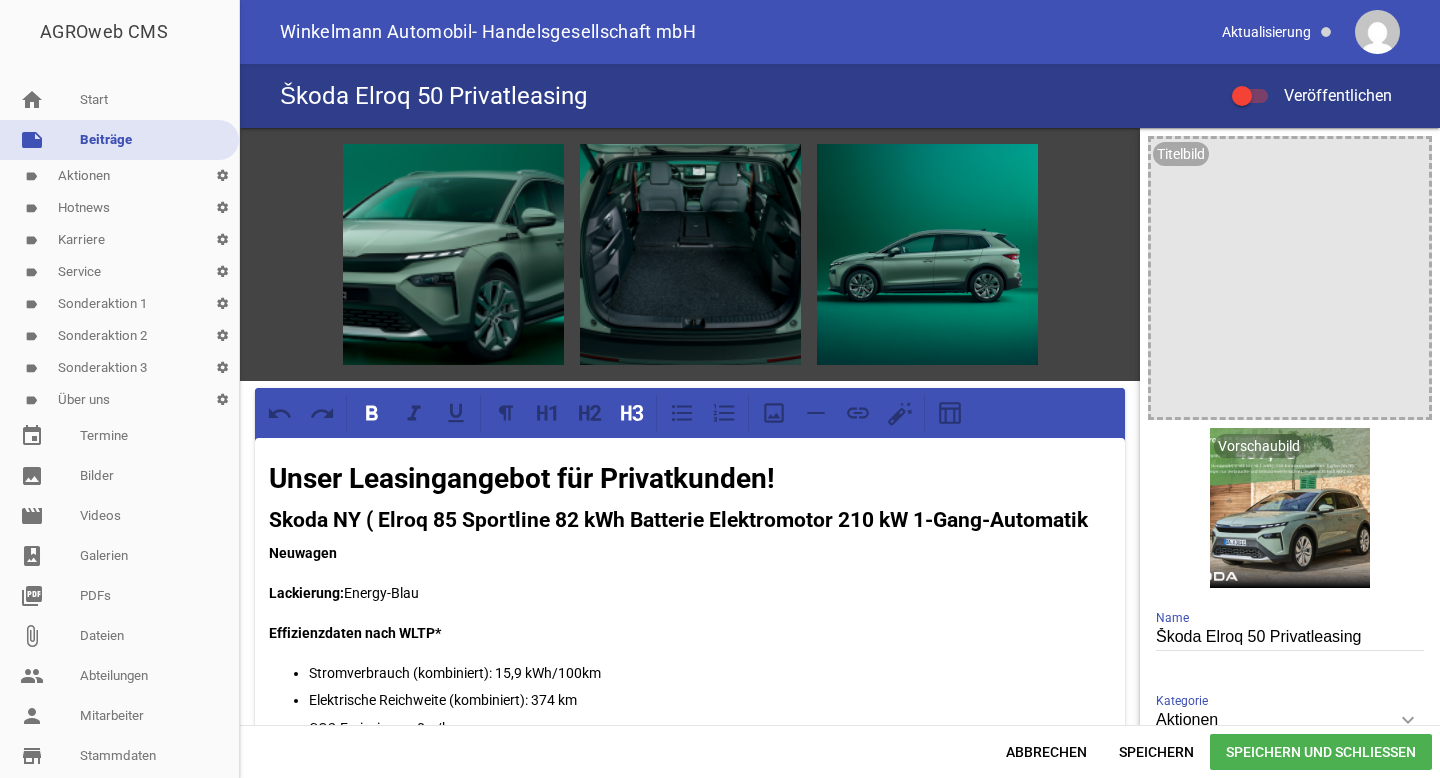 type 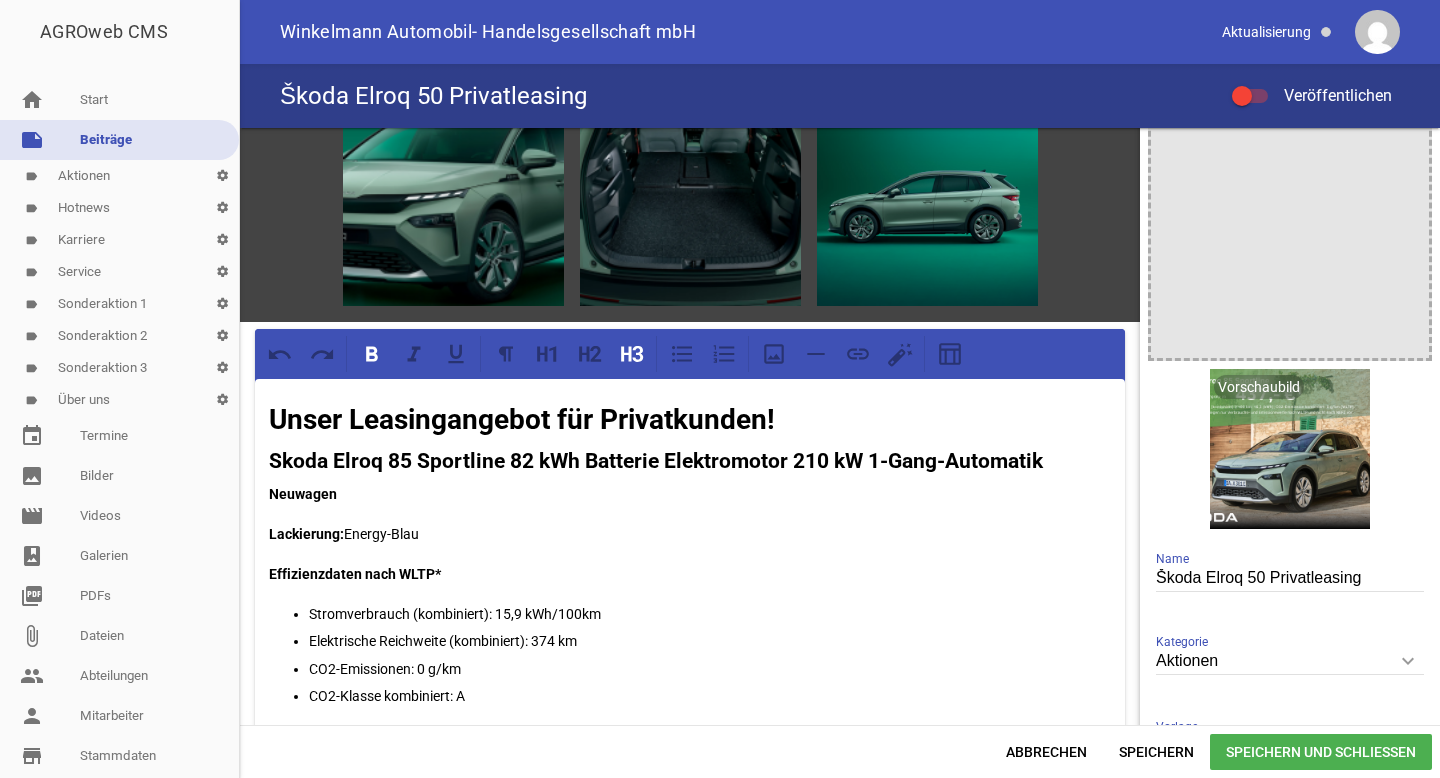 scroll, scrollTop: 62, scrollLeft: 0, axis: vertical 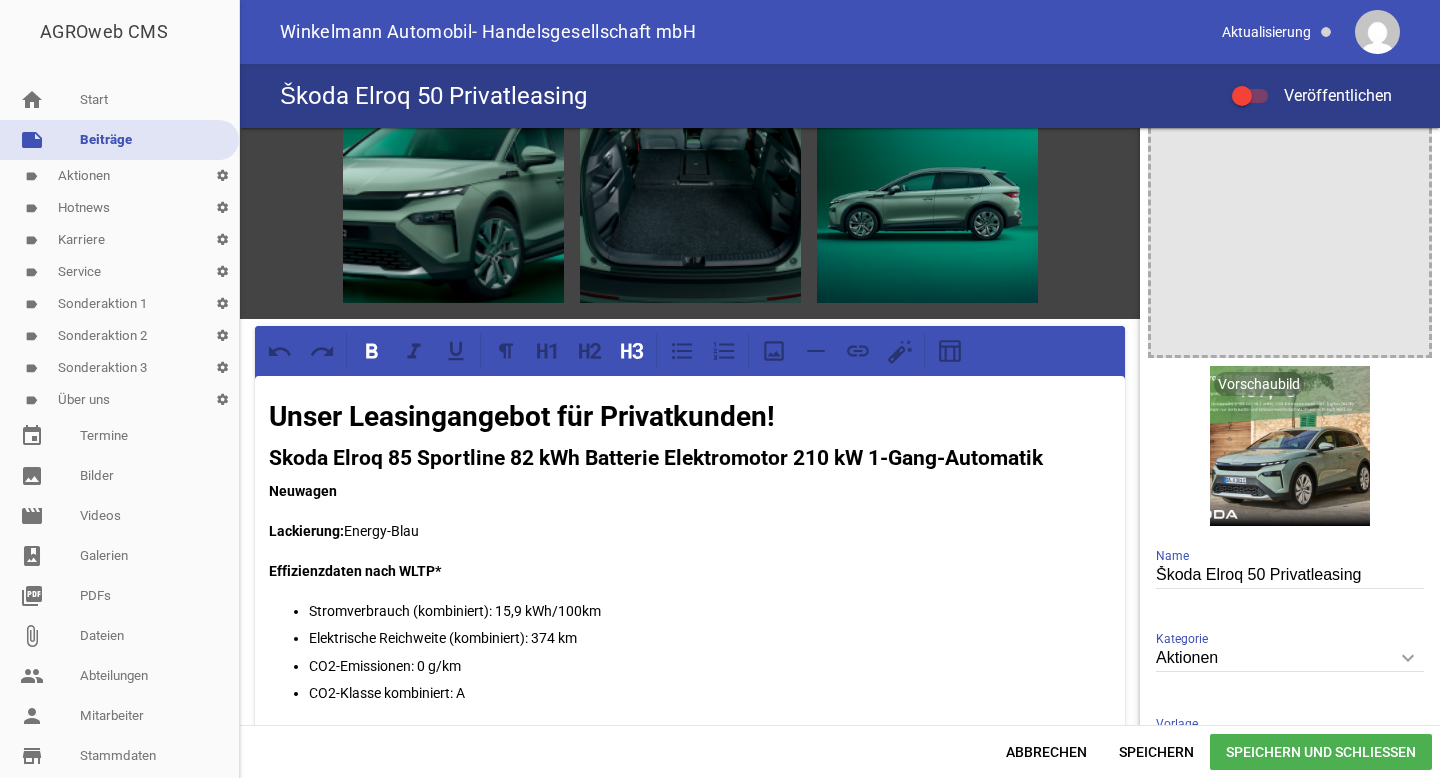 click on "Unser Leasingangebot für Privatkunden! Skoda Elroq 85 Sportline 82 kWh Batterie Elektromotor 210 kW 1-Gang-Automatik Neuwagen Lackierung:  Energy-Blau Effizienzdaten nach WLTP* Stromverbrauch (kombiniert): 15,9 kWh/100km Elektrische Reichweite (kombiniert): 374 km CO2-Emissionen: 0 g/km CO2-Klasse kombiniert: A Ausstattung:  LED-Hauptscheinwerfer LED-Heckleuchten Klimaanlage Climatronic Elektrisch einstell-, anklapp- und beheizbare Außenspiegel mit automatischer Abblendung (Fahrerseite) Lederlenkrad mit Multifunktionstasten Rückfahrkamera 13" Infotainmentbildschirm Aufmerksamkeits- und Müdigkeitserkennung Verkehrszeichenerkennung Digital Cockpit Digitaler Radioempfang DAB+ Intelligenter Geschwindigkeitsassistent (ISA) und Speedlimiter (Geschwindigkeitsbegrenzer) Spurhalteassistent Spurwechselassistent Sprachsteuerung u.v.m. Fahrzeugpreis ab Werk 33.900,00 € einmalige Sonderzahlung: 0,00 € Laufzeit: 48 Monate jährliche Fahrleistung: 10.000 km 48 mtl. Leasingraten ohne Dienstleistungen 269,- €¹" at bounding box center (690, 1129) 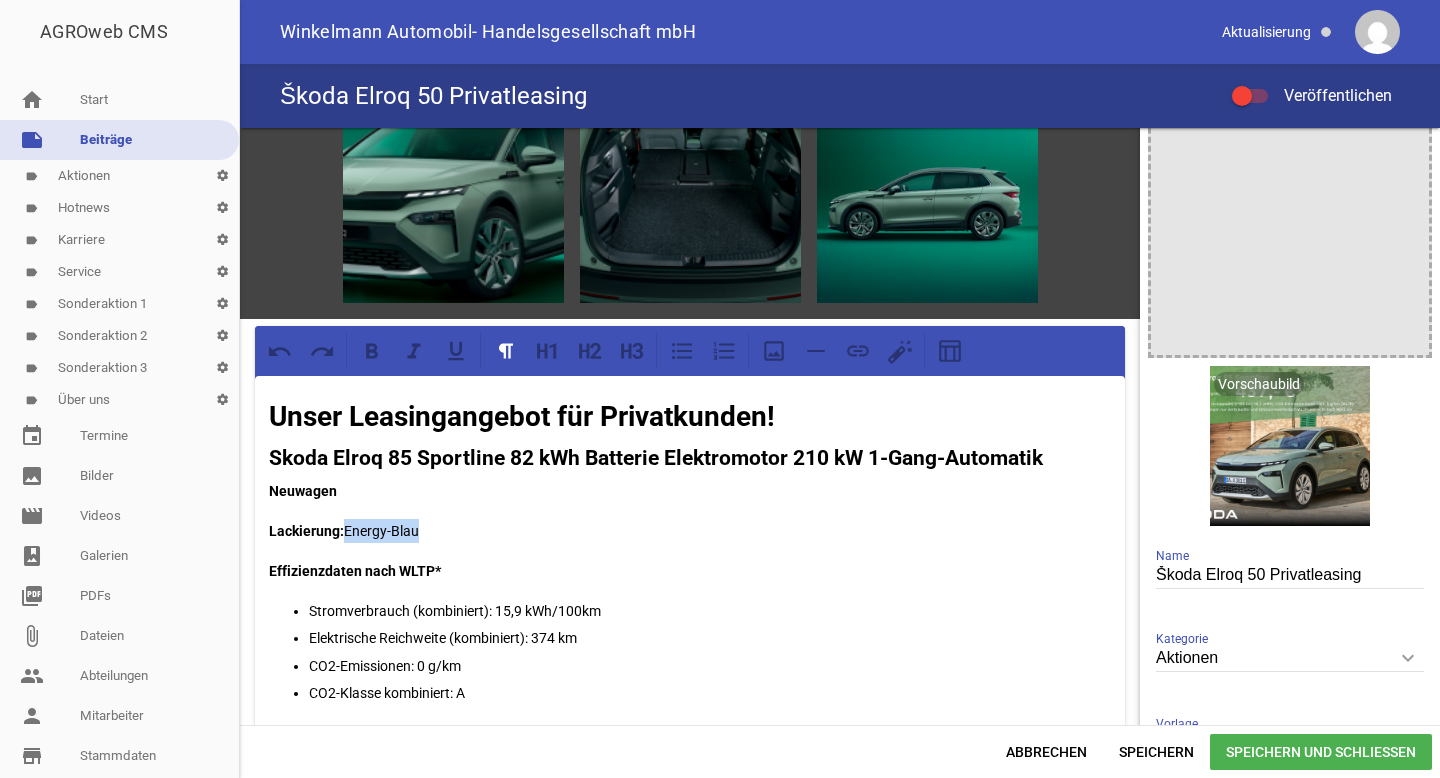 drag, startPoint x: 347, startPoint y: 527, endPoint x: 416, endPoint y: 528, distance: 69.00725 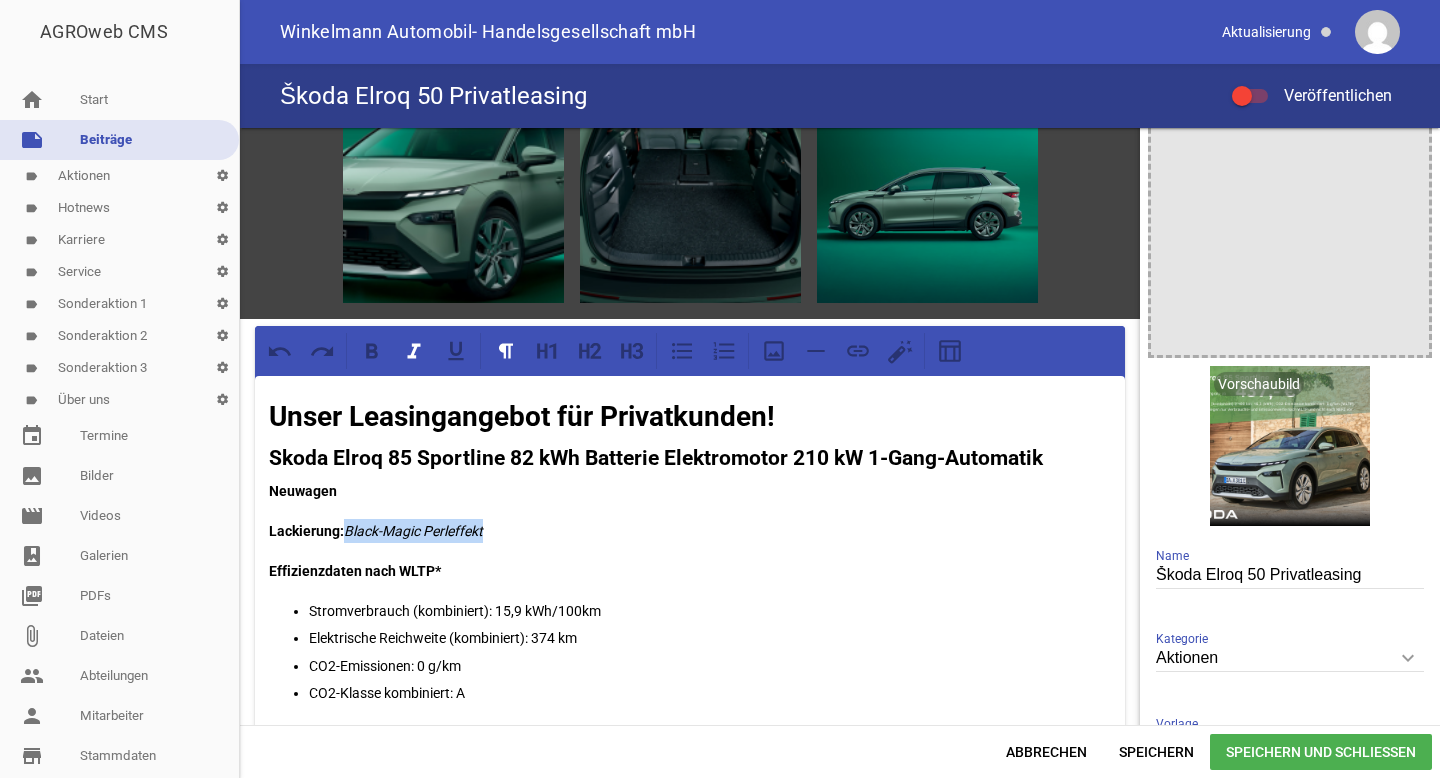drag, startPoint x: 501, startPoint y: 530, endPoint x: 350, endPoint y: 521, distance: 151.26797 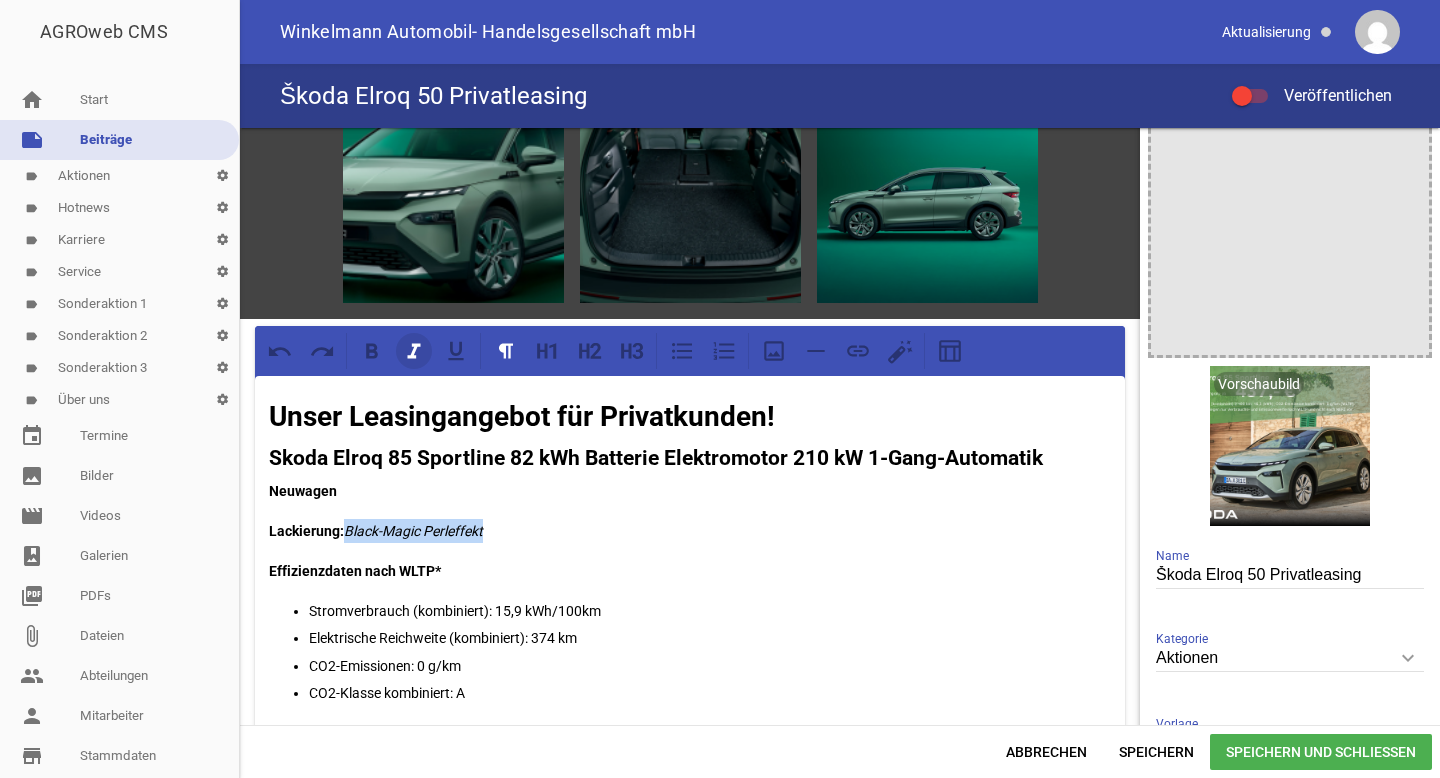 click 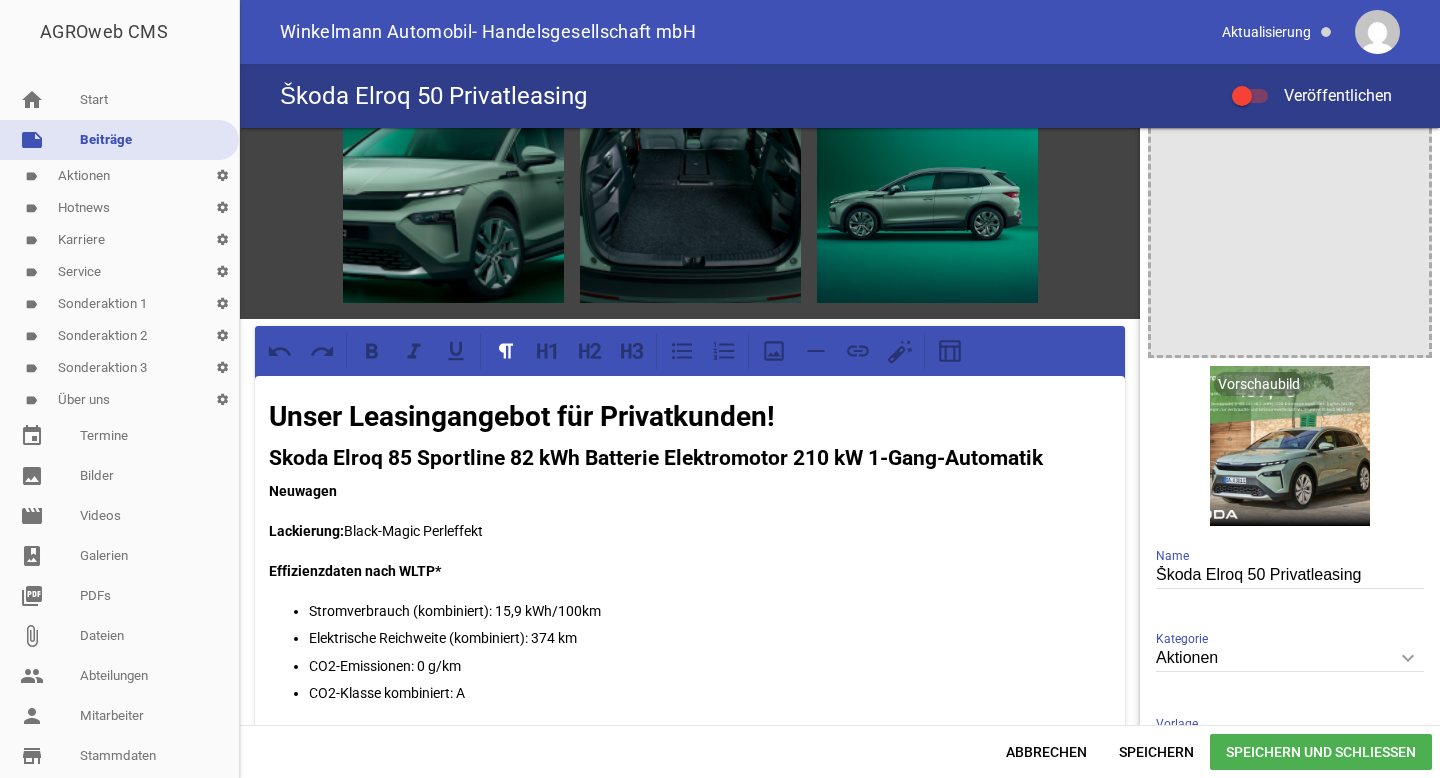 scroll, scrollTop: 103, scrollLeft: 0, axis: vertical 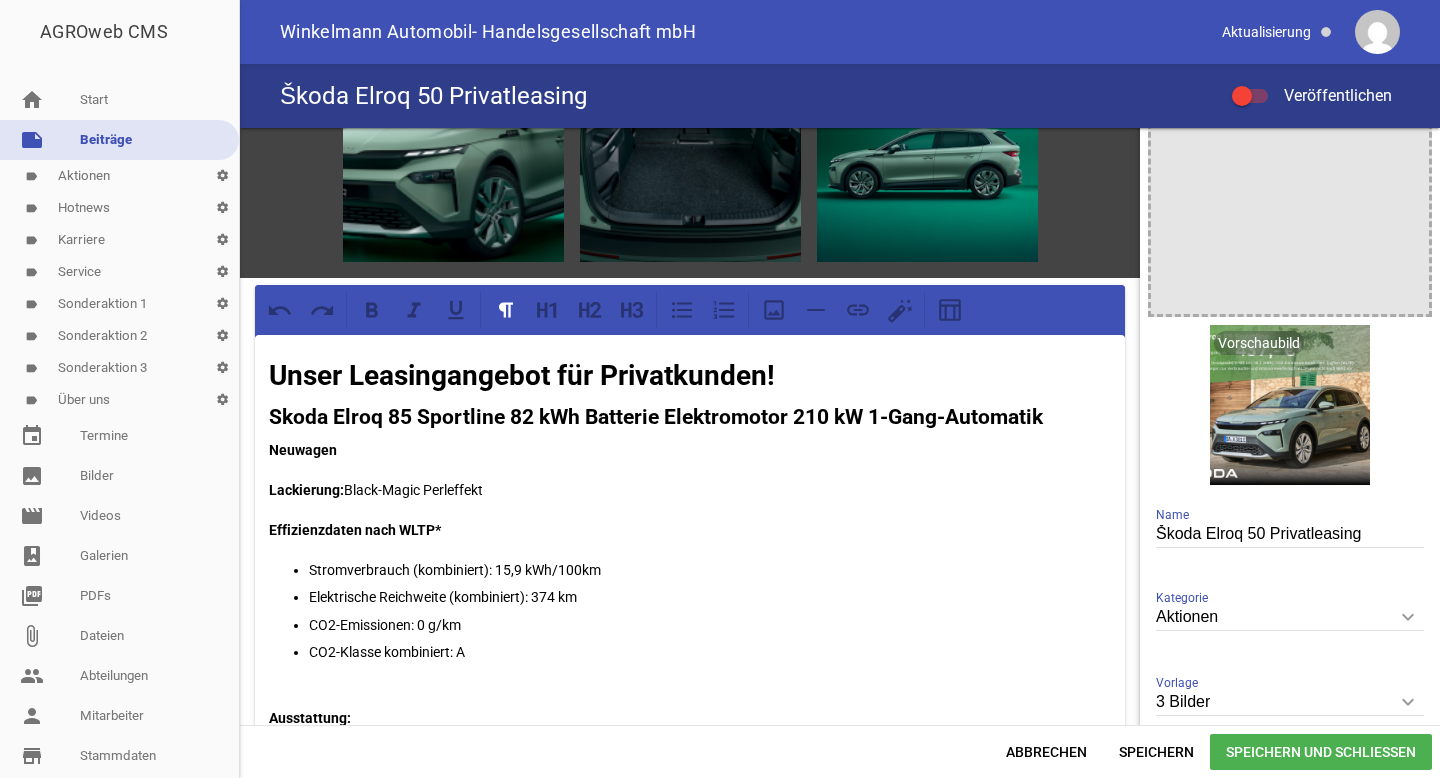 click on "Stromverbrauch (kombiniert): 15,9 kWh/100km" at bounding box center (710, 570) 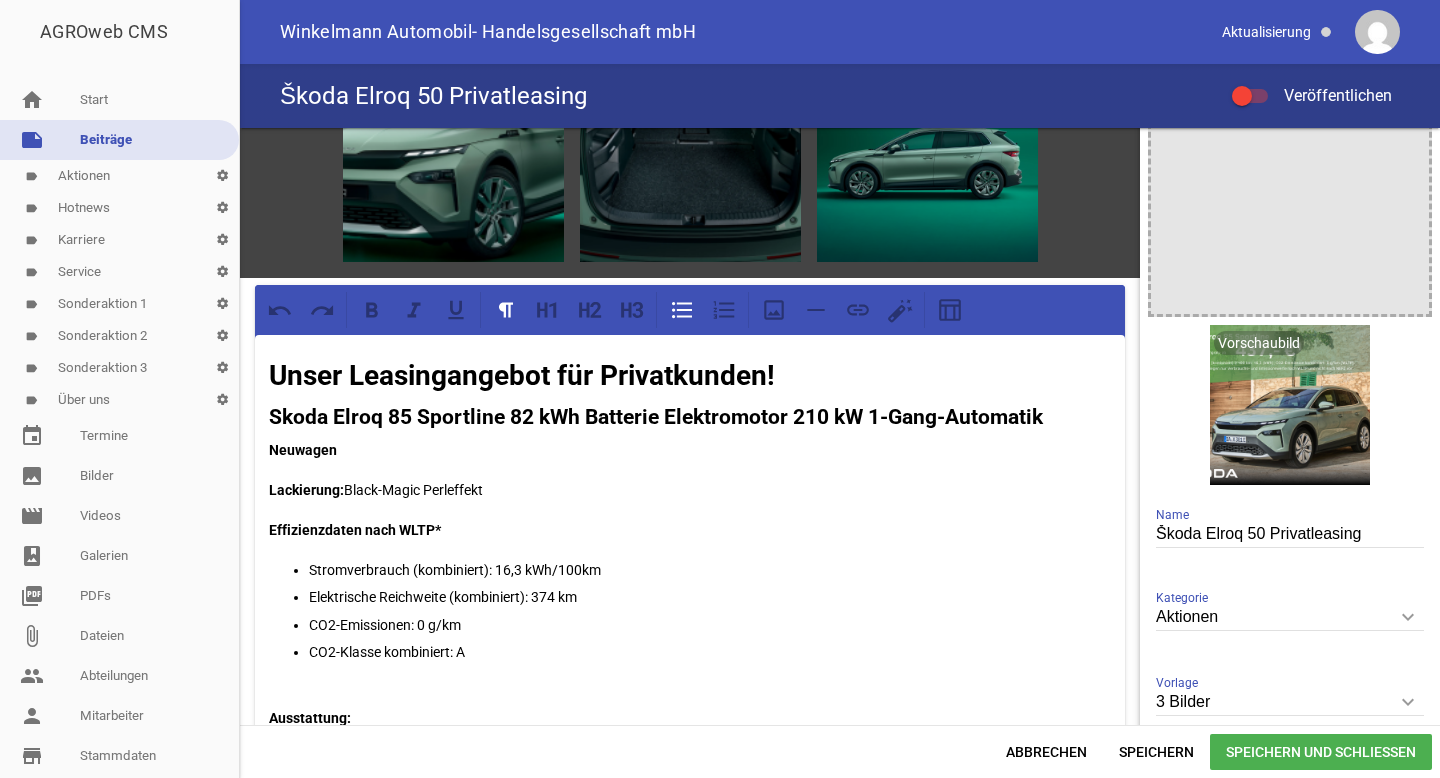 click on "Elektrische Reichweite (kombiniert): 374 km" at bounding box center [710, 597] 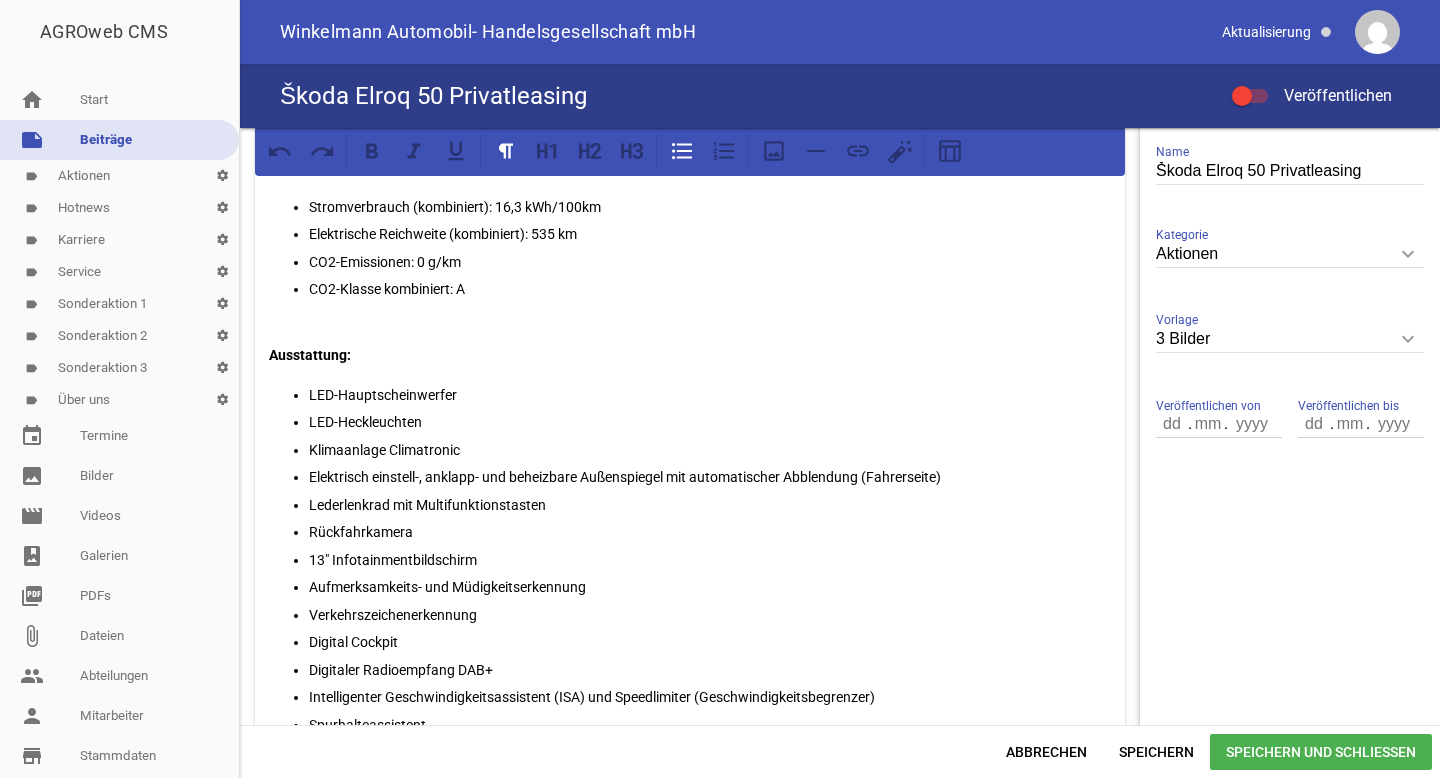 scroll, scrollTop: 481, scrollLeft: 0, axis: vertical 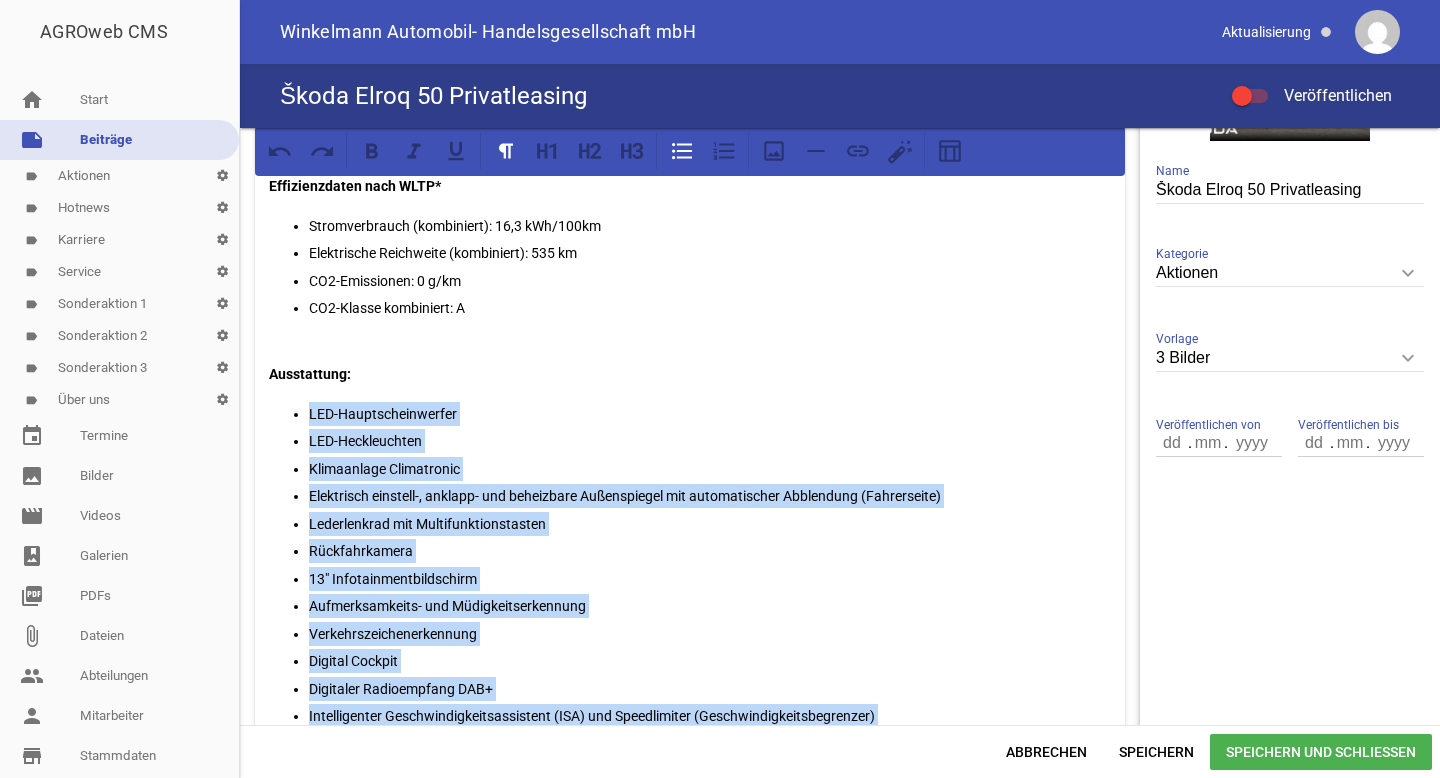 drag, startPoint x: 426, startPoint y: 527, endPoint x: 306, endPoint y: 405, distance: 171.12569 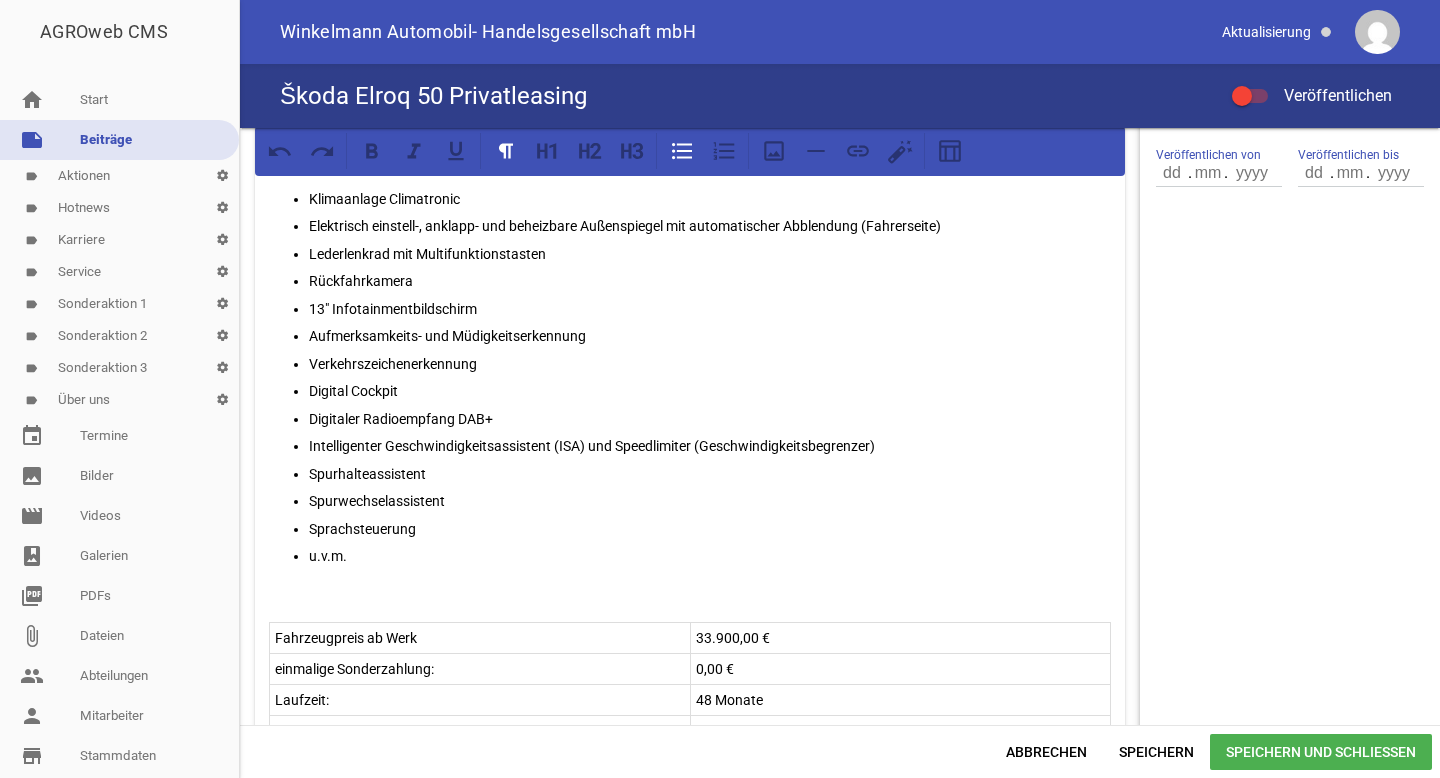 scroll, scrollTop: 779, scrollLeft: 0, axis: vertical 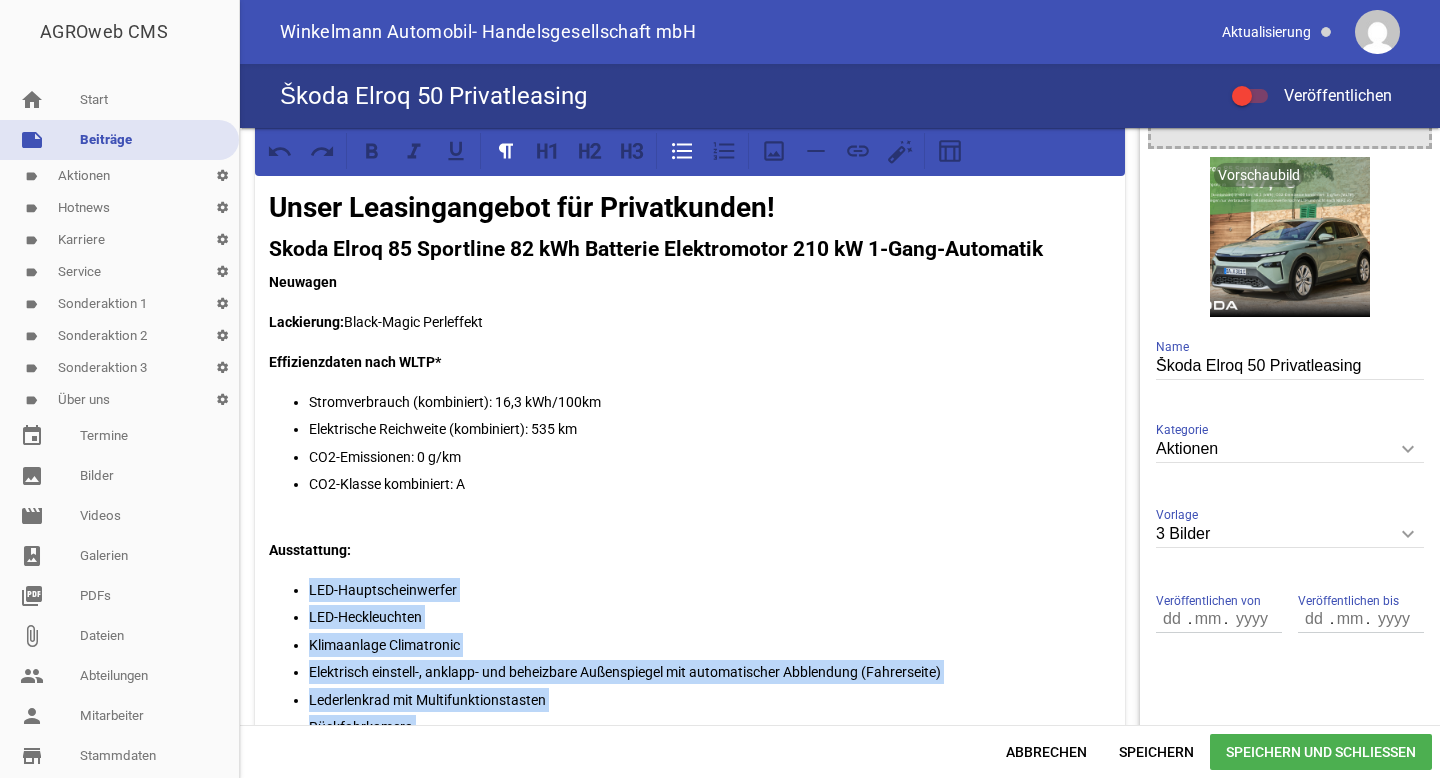 drag, startPoint x: 431, startPoint y: 462, endPoint x: 310, endPoint y: 589, distance: 175.4138 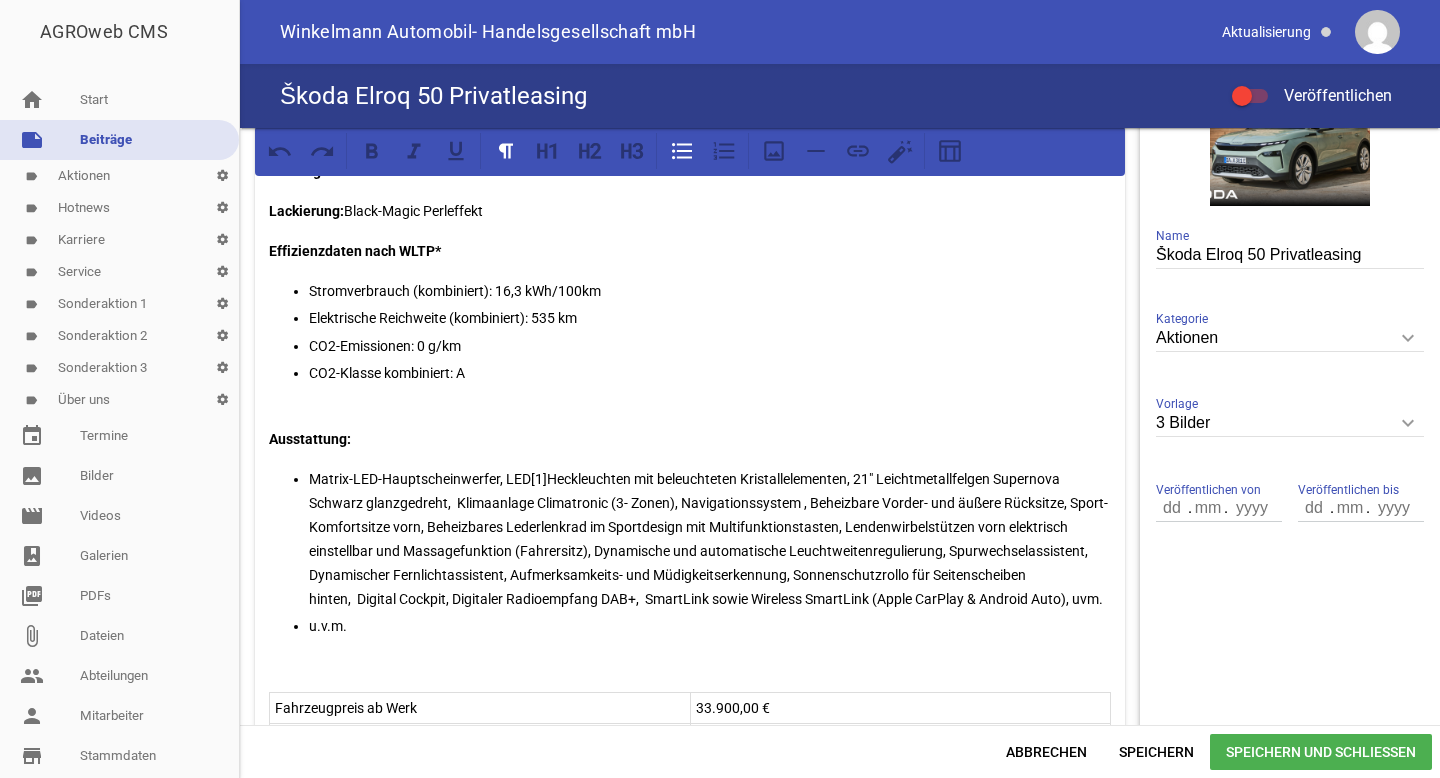 scroll, scrollTop: 389, scrollLeft: 0, axis: vertical 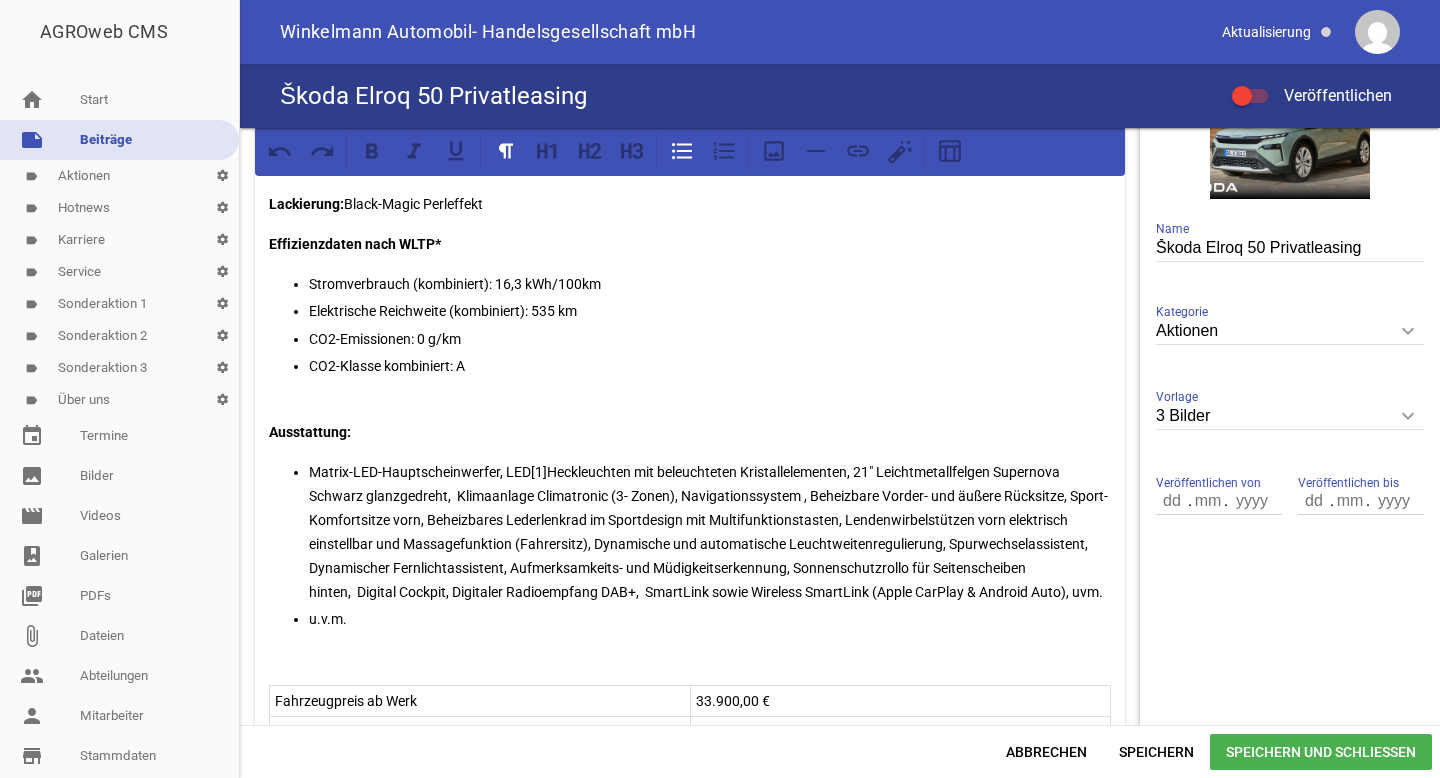 click on "Matrix-LED-Hauptscheinwerfer, LED[1]Heckleuchten mit beleuchteten Kristallelementen, 21" Leichtmetallfelgen Supernova Schwarz glanzgedreht,  Klimaanlage Climatronic (3- Zonen), Navigationssystem , Beheizbare Vorder- und äußere Rücksitze, Sport-Komfortsitze vorn, Beheizbares Lederlenkrad im Sportdesign mit Multifunktionstasten, Lendenwirbelstützen vorn elektrisch einstellbar und Massagefunktion (Fahrersitz), Dynamische und automatische Leuchtweitenregulierung, Spurwechselassistent, Dynamischer Fernlichtassistent, Aufmerksamkeits- und Müdigkeitserkennung, Sonnenschutzrollo für Seitenscheiben hinten,  Digital Cockpit, Digitaler Radioempfang DAB+,  SmartLink sowie Wireless SmartLink (Apple CarPlay & Android Auto), uvm." at bounding box center (710, 532) 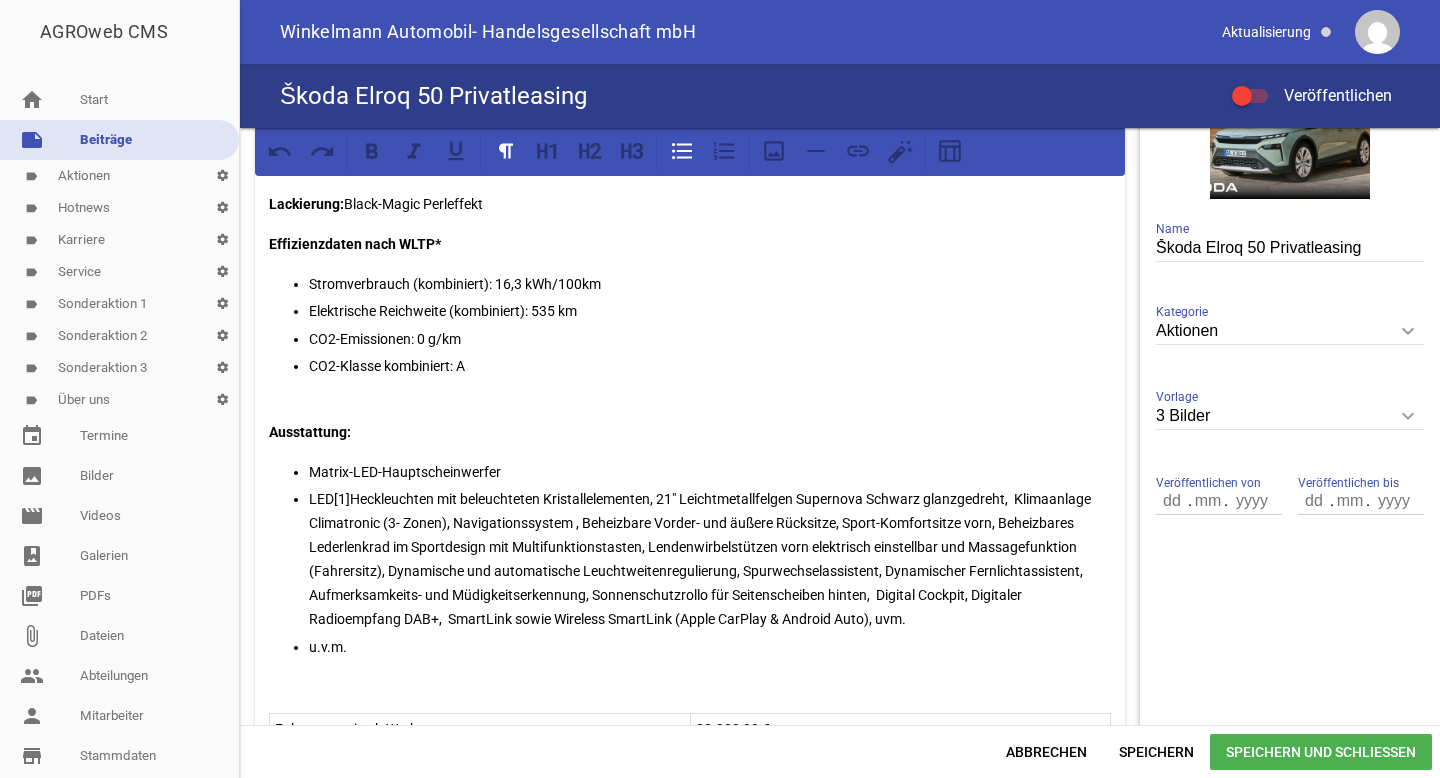 click on "LED[1]Heckleuchten mit beleuchteten Kristallelementen, 21" Leichtmetallfelgen Supernova Schwarz glanzgedreht,  Klimaanlage Climatronic (3- Zonen), Navigationssystem , Beheizbare Vorder- und äußere Rücksitze, Sport-Komfortsitze vorn, Beheizbares Lederlenkrad im Sportdesign mit Multifunktionstasten, Lendenwirbelstützen vorn elektrisch einstellbar und Massagefunktion (Fahrersitz), Dynamische und automatische Leuchtweitenregulierung, Spurwechselassistent, Dynamischer Fernlichtassistent, Aufmerksamkeits- und Müdigkeitserkennung, Sonnenschutzrollo für Seitenscheiben hinten,  Digital Cockpit, Digitaler Radioempfang DAB+,  SmartLink sowie Wireless SmartLink (Apple CarPlay & Android Auto), uvm." at bounding box center (710, 559) 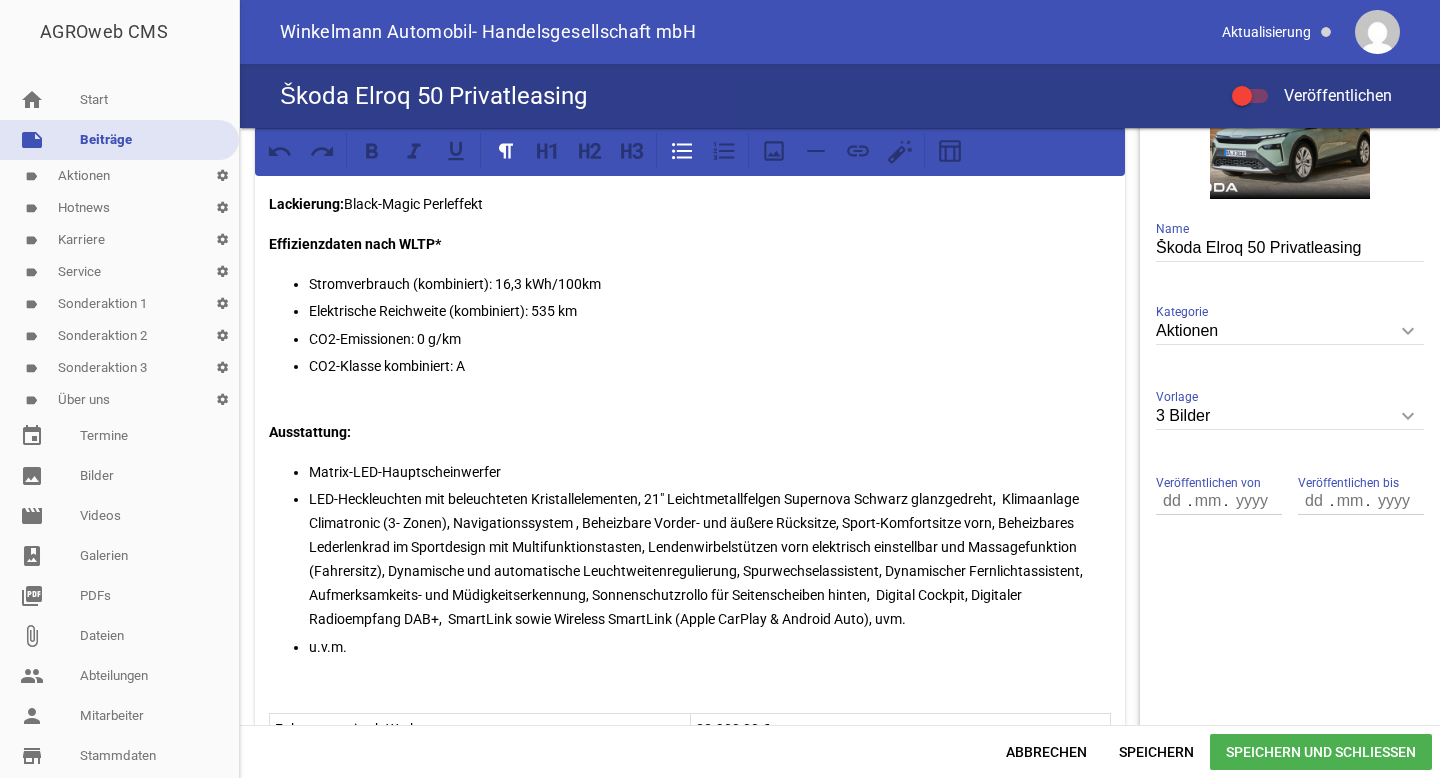 click on "LED-Heckleuchten mit beleuchteten Kristallelementen, 21" Leichtmetallfelgen Supernova Schwarz glanzgedreht,  Klimaanlage Climatronic (3- Zonen), Navigationssystem , Beheizbare Vorder- und äußere Rücksitze, Sport-Komfortsitze vorn, Beheizbares Lederlenkrad im Sportdesign mit Multifunktionstasten, Lendenwirbelstützen vorn elektrisch einstellbar und Massagefunktion (Fahrersitz), Dynamische und automatische Leuchtweitenregulierung, Spurwechselassistent, Dynamischer Fernlichtassistent, Aufmerksamkeits- und Müdigkeitserkennung, Sonnenschutzrollo für Seitenscheiben hinten,  Digital Cockpit, Digitaler Radioempfang DAB+,  SmartLink sowie Wireless SmartLink (Apple CarPlay & Android Auto), uvm." at bounding box center [710, 559] 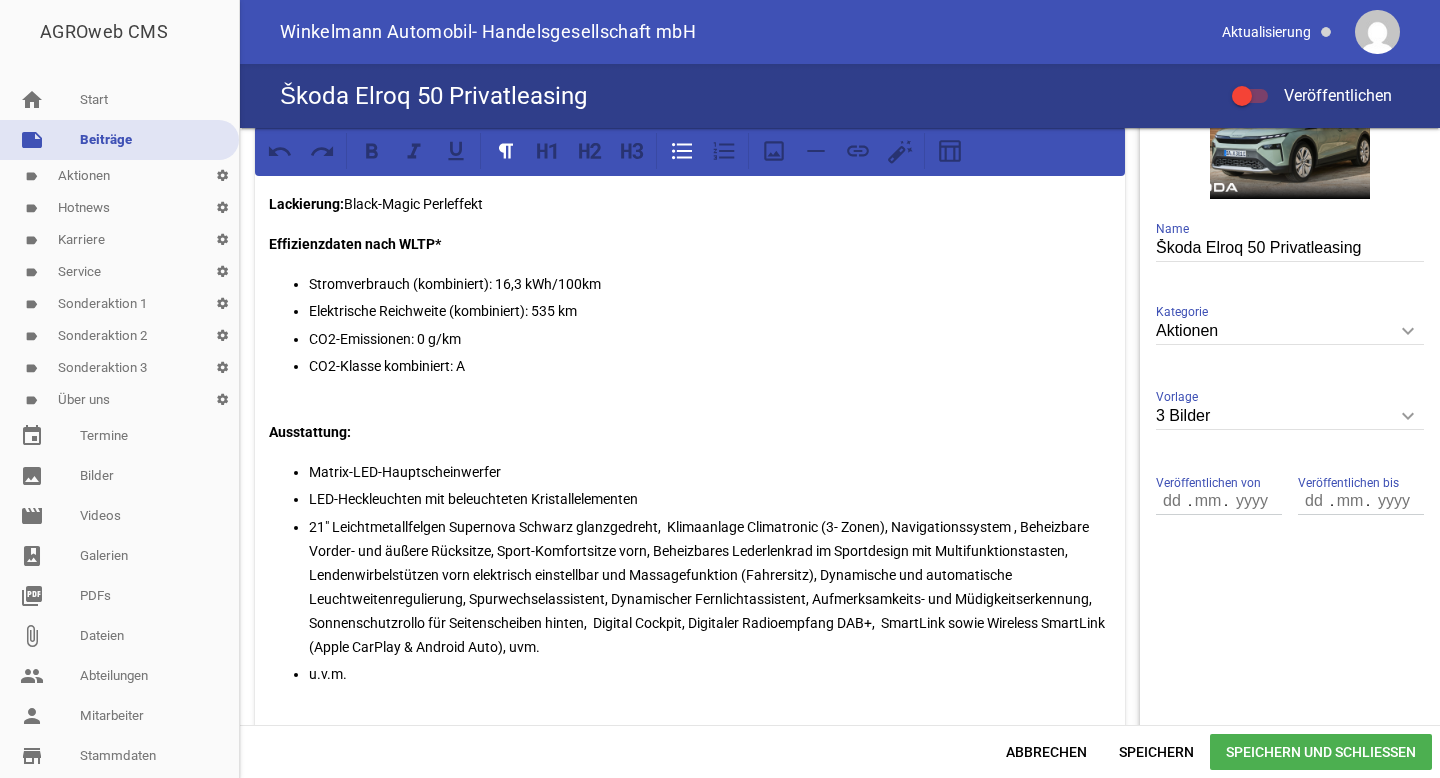click on "21" Leichtmetallfelgen Supernova Schwarz glanzgedreht,  Klimaanlage Climatronic (3- Zonen), Navigationssystem , Beheizbare Vorder- und äußere Rücksitze, Sport-Komfortsitze vorn, Beheizbares Lederlenkrad im Sportdesign mit Multifunktionstasten, Lendenwirbelstützen vorn elektrisch einstellbar und Massagefunktion (Fahrersitz), Dynamische und automatische Leuchtweitenregulierung, Spurwechselassistent, Dynamischer Fernlichtassistent, Aufmerksamkeits- und Müdigkeitserkennung, Sonnenschutzrollo für Seitenscheiben hinten,  Digital Cockpit, Digitaler Radioempfang DAB+,  SmartLink sowie Wireless SmartLink (Apple CarPlay & Android Auto), uvm." at bounding box center [710, 587] 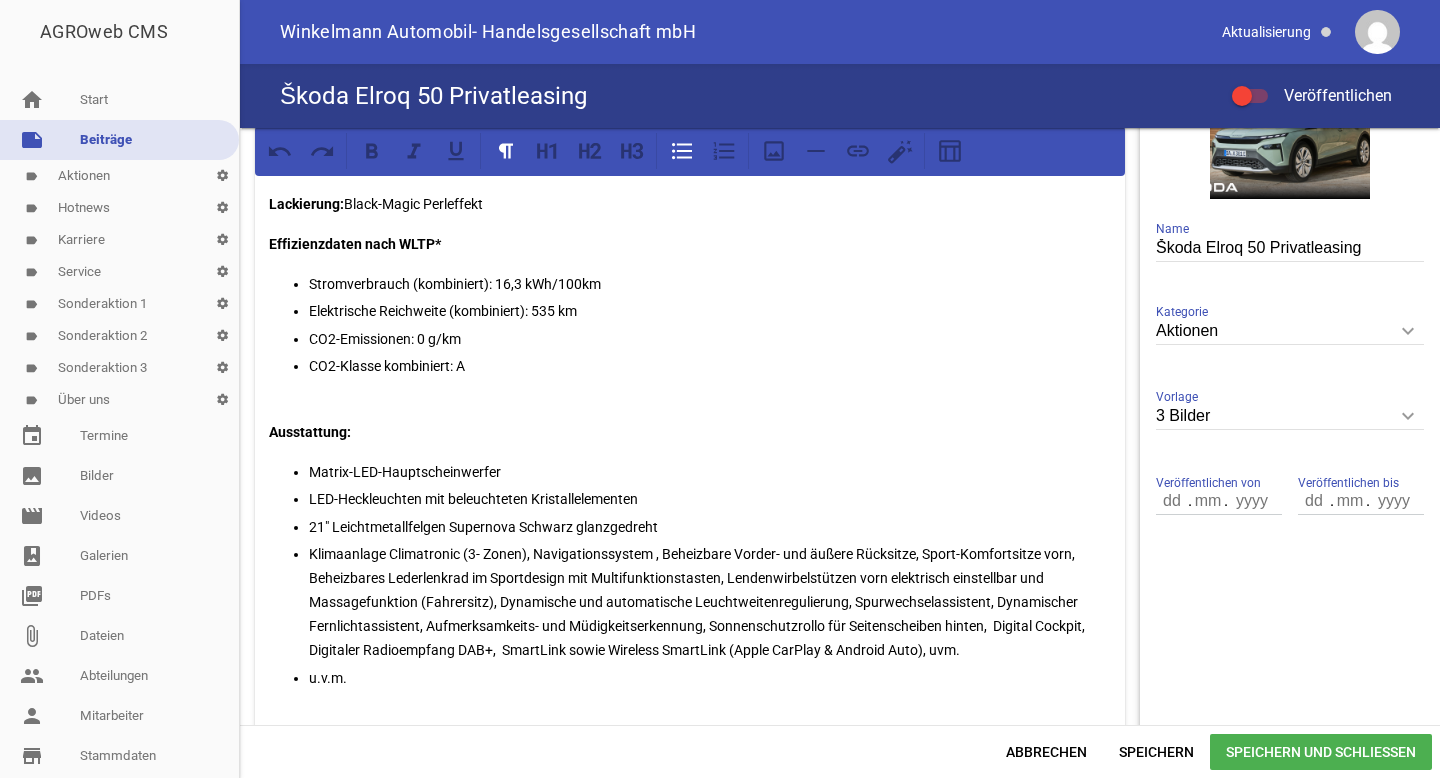 click on "Klimaanlage Climatronic (3- Zonen), Navigationssystem , Beheizbare Vorder- und äußere Rücksitze, Sport-Komfortsitze vorn, Beheizbares Lederlenkrad im Sportdesign mit Multifunktionstasten, Lendenwirbelstützen vorn elektrisch einstellbar und Massagefunktion (Fahrersitz), Dynamische und automatische Leuchtweitenregulierung, Spurwechselassistent, Dynamischer Fernlichtassistent, Aufmerksamkeits- und Müdigkeitserkennung, Sonnenschutzrollo für Seitenscheiben hinten,  Digital Cockpit, Digitaler Radioempfang DAB+,  SmartLink sowie Wireless SmartLink (Apple CarPlay & Android Auto), uvm." at bounding box center [710, 602] 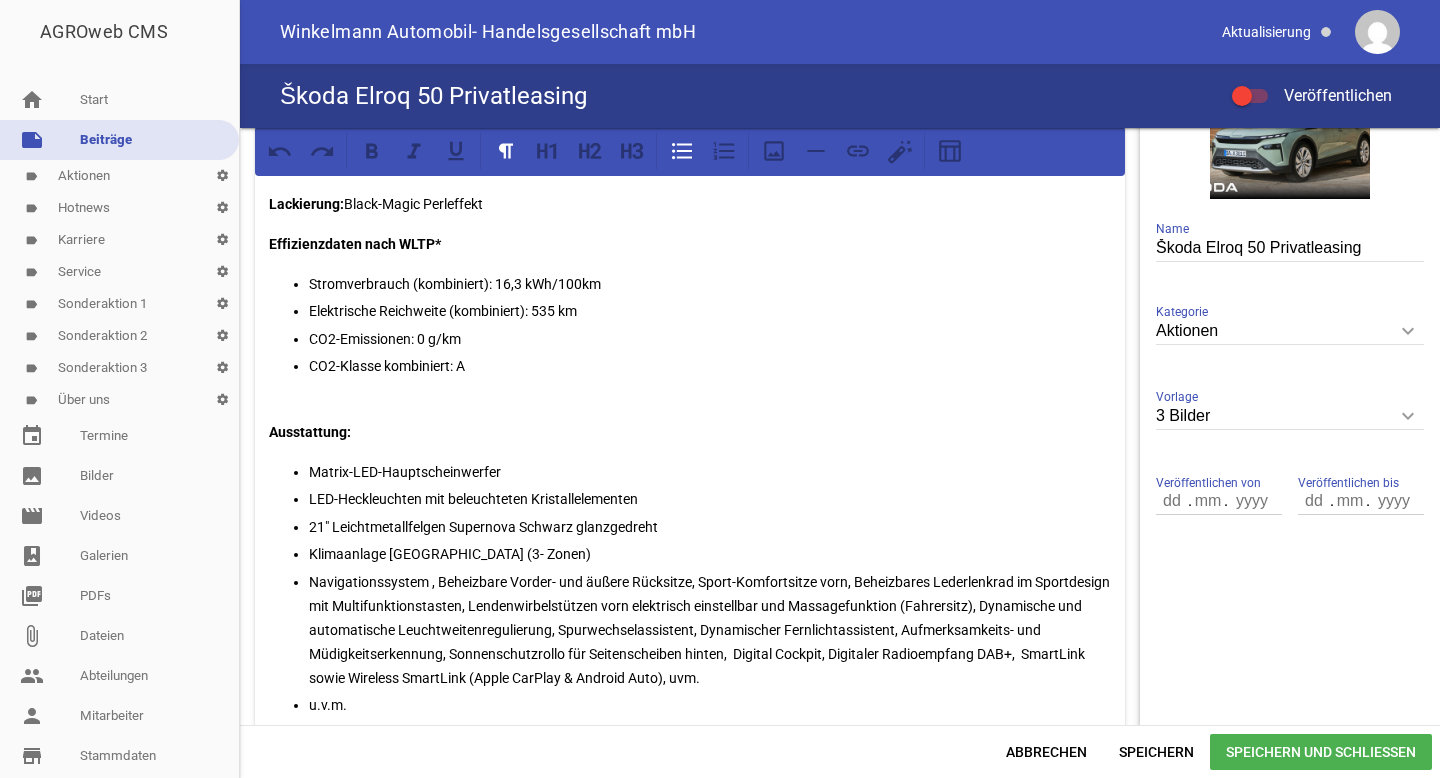 click on "Navigationssystem , Beheizbare Vorder- und äußere Rücksitze, Sport-Komfortsitze vorn, Beheizbares Lederlenkrad im Sportdesign mit Multifunktionstasten, Lendenwirbelstützen vorn elektrisch einstellbar und Massagefunktion (Fahrersitz), Dynamische und automatische Leuchtweitenregulierung, Spurwechselassistent, Dynamischer Fernlichtassistent, Aufmerksamkeits- und Müdigkeitserkennung, Sonnenschutzrollo für Seitenscheiben hinten,  Digital Cockpit, Digitaler Radioempfang DAB+,  SmartLink sowie Wireless SmartLink (Apple CarPlay & Android Auto), uvm." at bounding box center (710, 630) 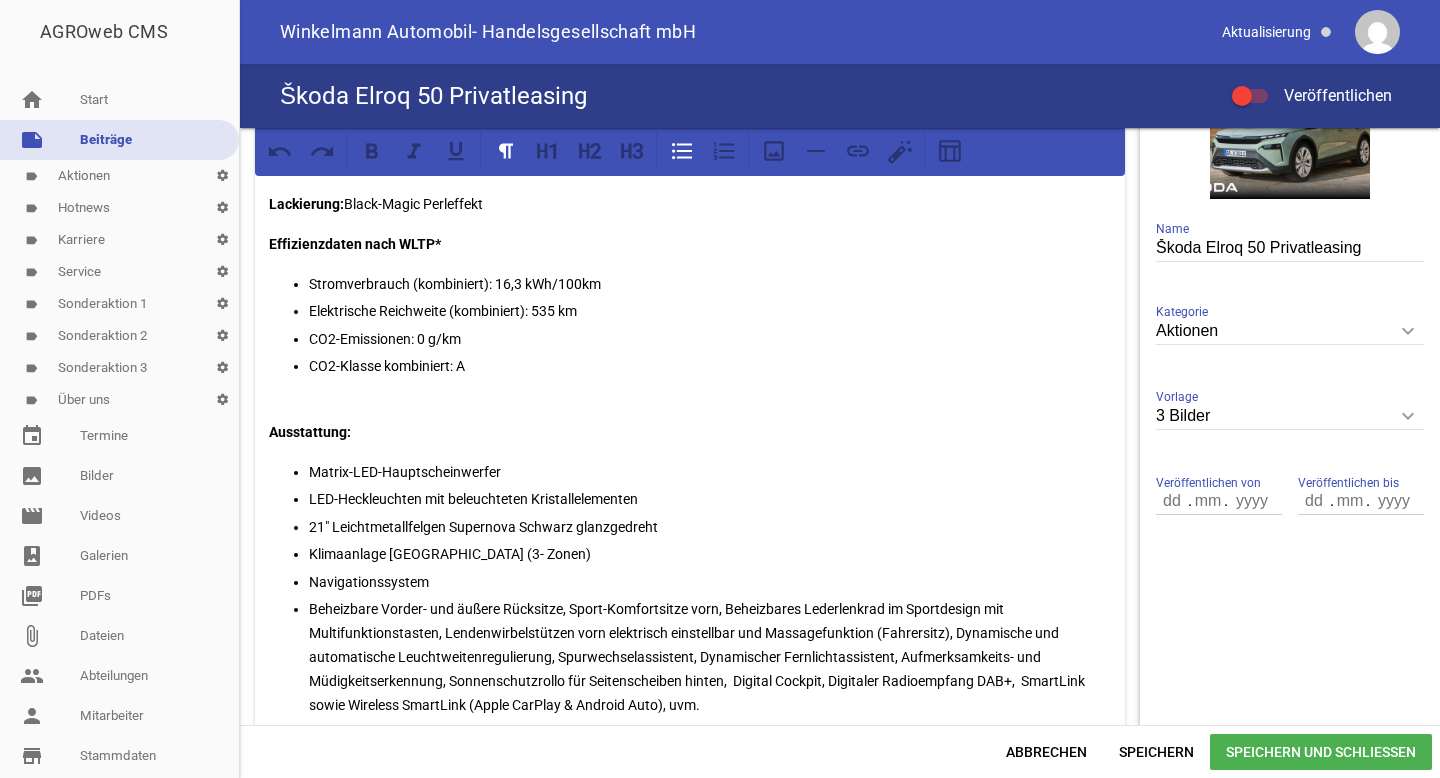 click on "Beheizbare Vorder- und äußere Rücksitze, Sport-Komfortsitze vorn, Beheizbares Lederlenkrad im Sportdesign mit Multifunktionstasten, Lendenwirbelstützen vorn elektrisch einstellbar und Massagefunktion (Fahrersitz), Dynamische und automatische Leuchtweitenregulierung, Spurwechselassistent, Dynamischer Fernlichtassistent, Aufmerksamkeits- und Müdigkeitserkennung, Sonnenschutzrollo für Seitenscheiben hinten,  Digital Cockpit, Digitaler Radioempfang DAB+,  SmartLink sowie Wireless SmartLink (Apple CarPlay & Android Auto), uvm." at bounding box center (710, 657) 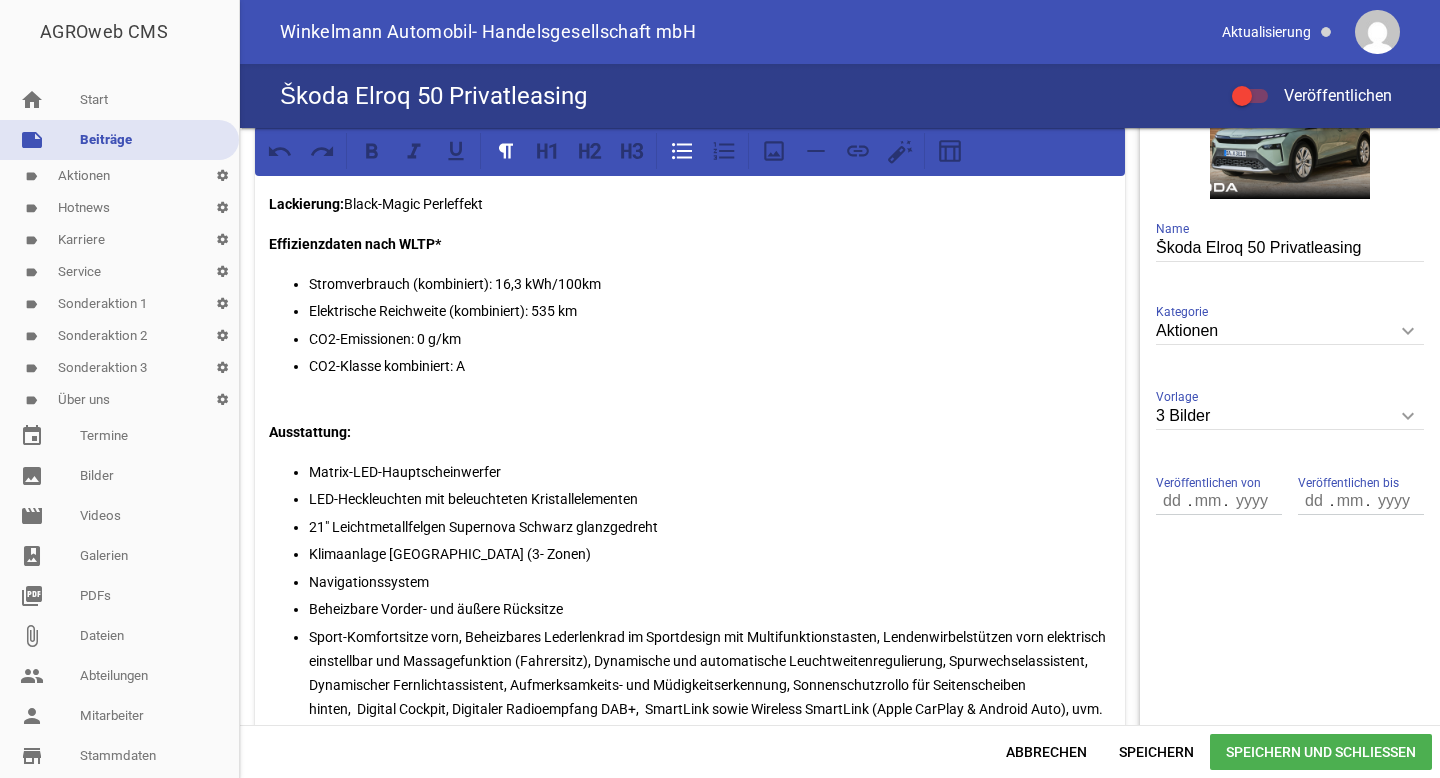 click on "Sport-Komfortsitze vorn, Beheizbares Lederlenkrad im Sportdesign mit Multifunktionstasten, Lendenwirbelstützen vorn elektrisch einstellbar und Massagefunktion (Fahrersitz), Dynamische und automatische Leuchtweitenregulierung, Spurwechselassistent, Dynamischer Fernlichtassistent, Aufmerksamkeits- und Müdigkeitserkennung, Sonnenschutzrollo für Seitenscheiben hinten,  Digital Cockpit, Digitaler Radioempfang DAB+,  SmartLink sowie Wireless SmartLink (Apple CarPlay & Android Auto), uvm." at bounding box center [710, 673] 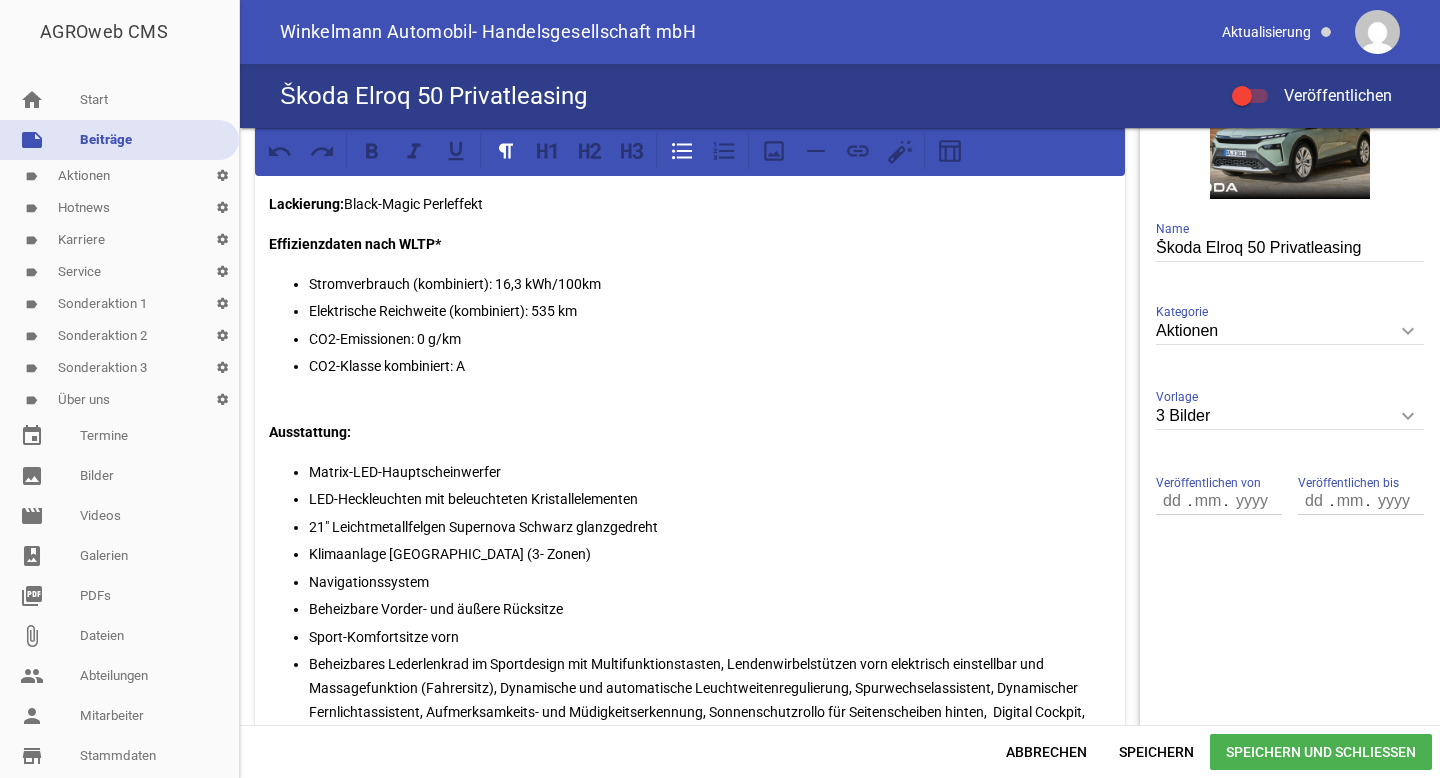 scroll, scrollTop: 455, scrollLeft: 0, axis: vertical 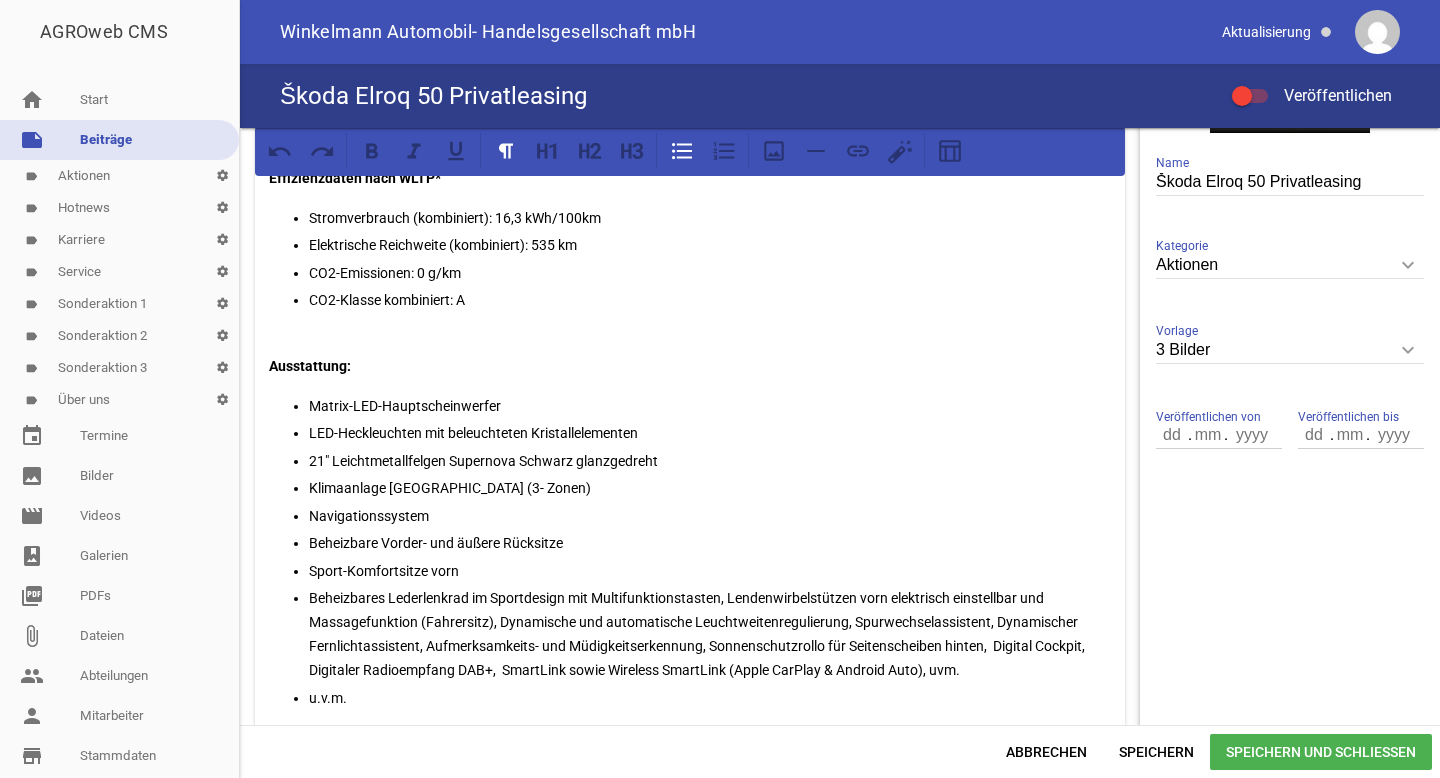 click on "Beheizbares Lederlenkrad im Sportdesign mit Multifunktionstasten, Lendenwirbelstützen vorn elektrisch einstellbar und Massagefunktion (Fahrersitz), Dynamische und automatische Leuchtweitenregulierung, Spurwechselassistent, Dynamischer Fernlichtassistent, Aufmerksamkeits- und Müdigkeitserkennung, Sonnenschutzrollo für Seitenscheiben hinten,  Digital Cockpit, Digitaler Radioempfang DAB+,  SmartLink sowie Wireless SmartLink (Apple CarPlay & Android Auto), uvm." at bounding box center (710, 634) 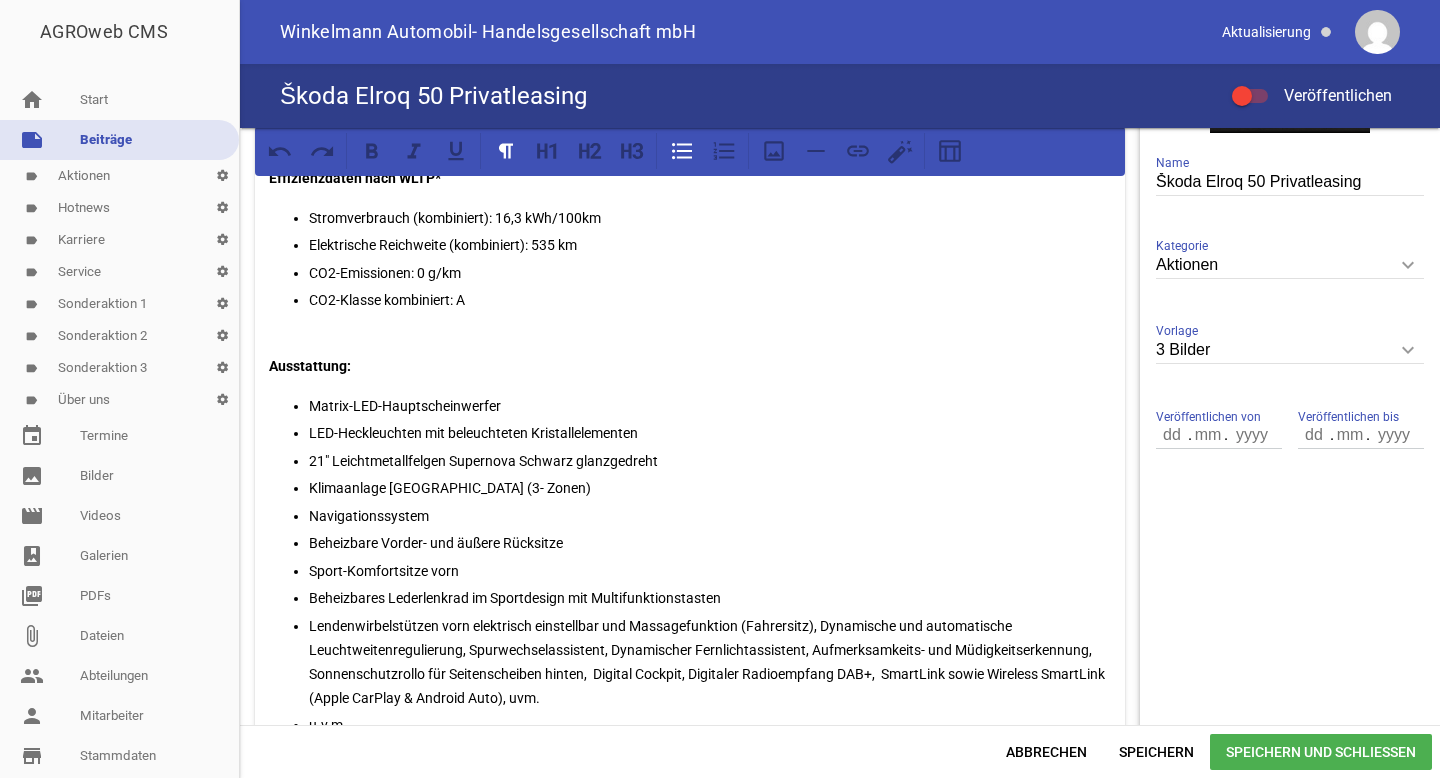 click on "Lendenwirbelstützen vorn elektrisch einstellbar und Massagefunktion (Fahrersitz), Dynamische und automatische Leuchtweitenregulierung, Spurwechselassistent, Dynamischer Fernlichtassistent, Aufmerksamkeits- und Müdigkeitserkennung, Sonnenschutzrollo für Seitenscheiben hinten,  Digital Cockpit, Digitaler Radioempfang DAB+,  SmartLink sowie Wireless SmartLink (Apple CarPlay & Android Auto), uvm." at bounding box center [710, 662] 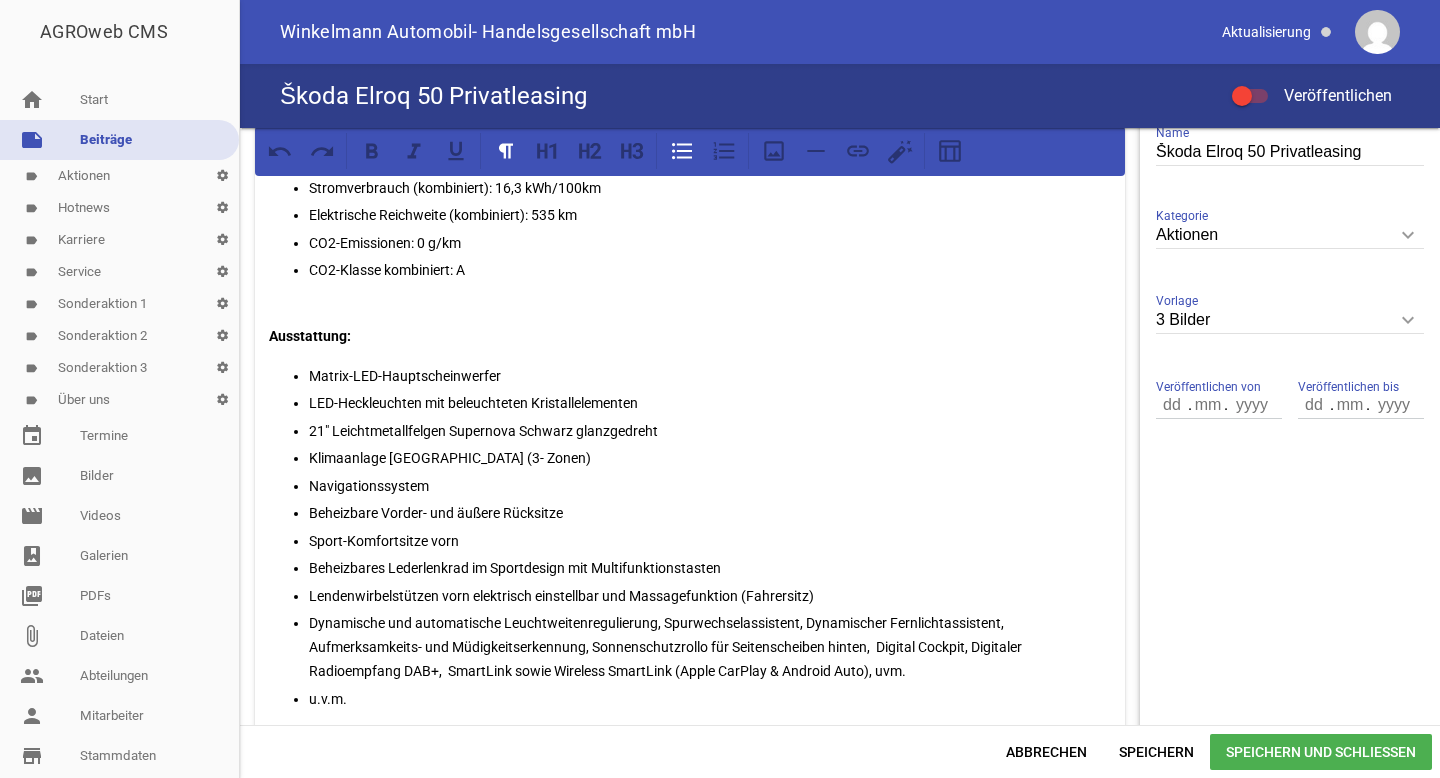 scroll, scrollTop: 517, scrollLeft: 0, axis: vertical 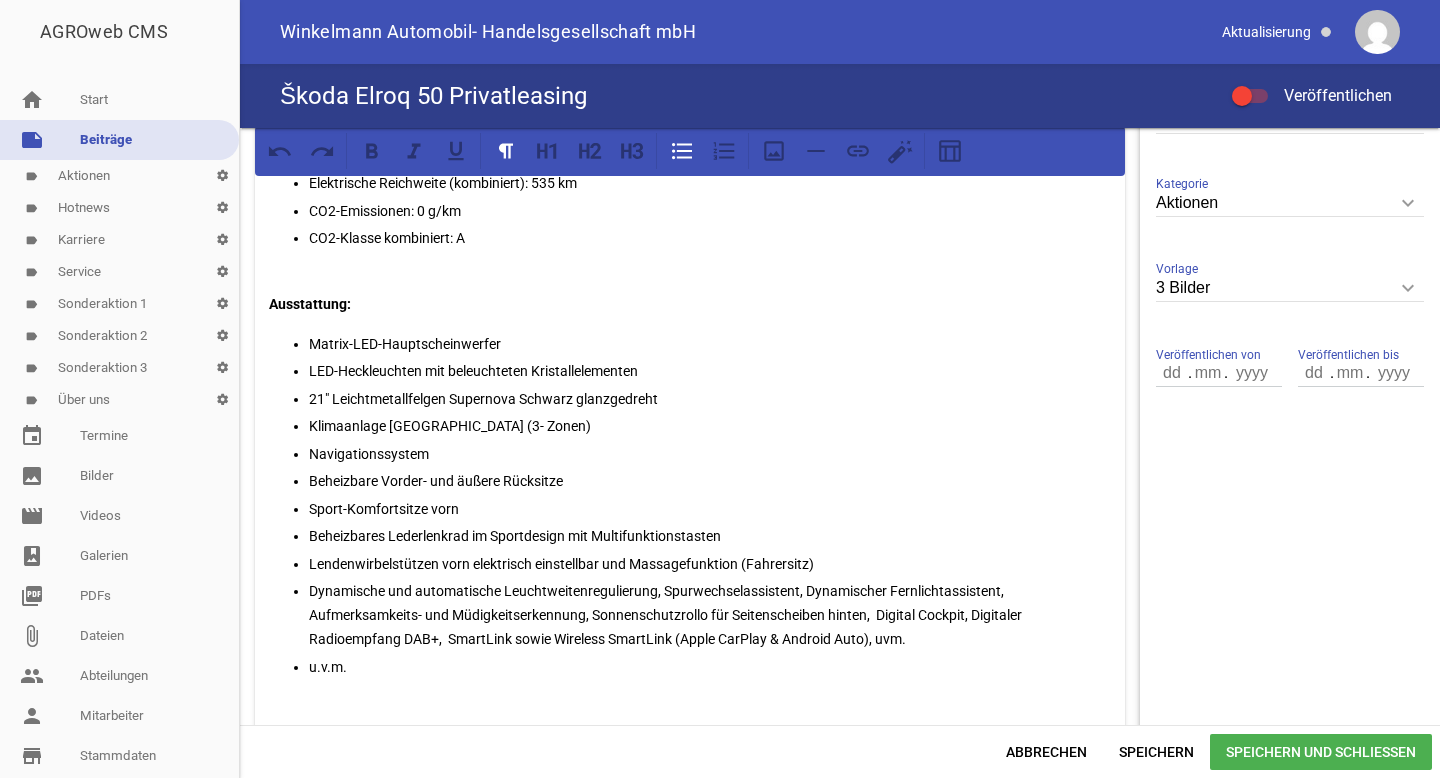 click on "Dynamische und automatische Leuchtweitenregulierung, Spurwechselassistent, Dynamischer Fernlichtassistent, Aufmerksamkeits- und Müdigkeitserkennung, Sonnenschutzrollo für Seitenscheiben hinten,  Digital Cockpit, Digitaler Radioempfang DAB+,  SmartLink sowie Wireless SmartLink (Apple CarPlay & Android Auto), uvm." at bounding box center (710, 615) 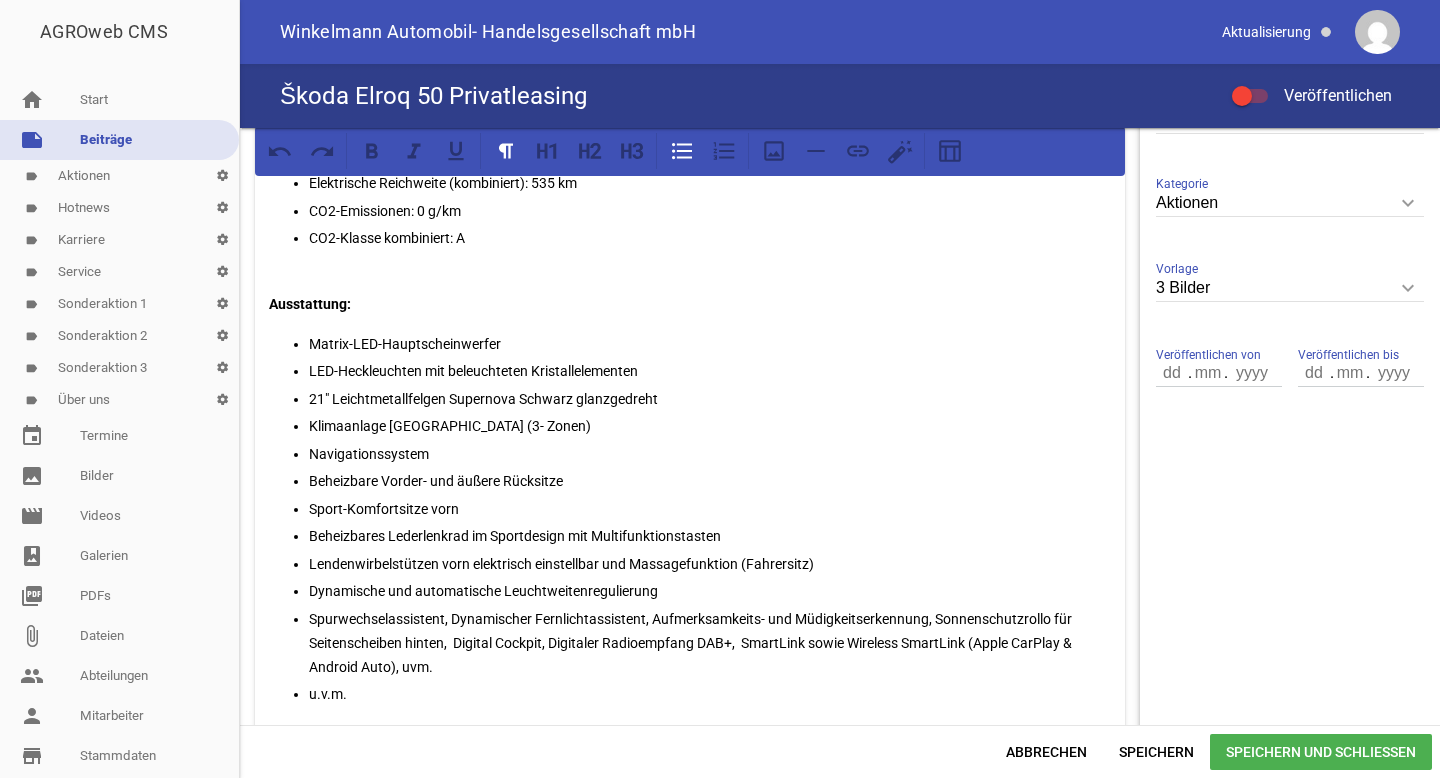 click on "Spurwechselassistent, Dynamischer Fernlichtassistent, Aufmerksamkeits- und Müdigkeitserkennung, Sonnenschutzrollo für Seitenscheiben hinten,  Digital Cockpit, Digitaler Radioempfang DAB+,  SmartLink sowie Wireless SmartLink (Apple CarPlay & Android Auto), uvm." at bounding box center [710, 643] 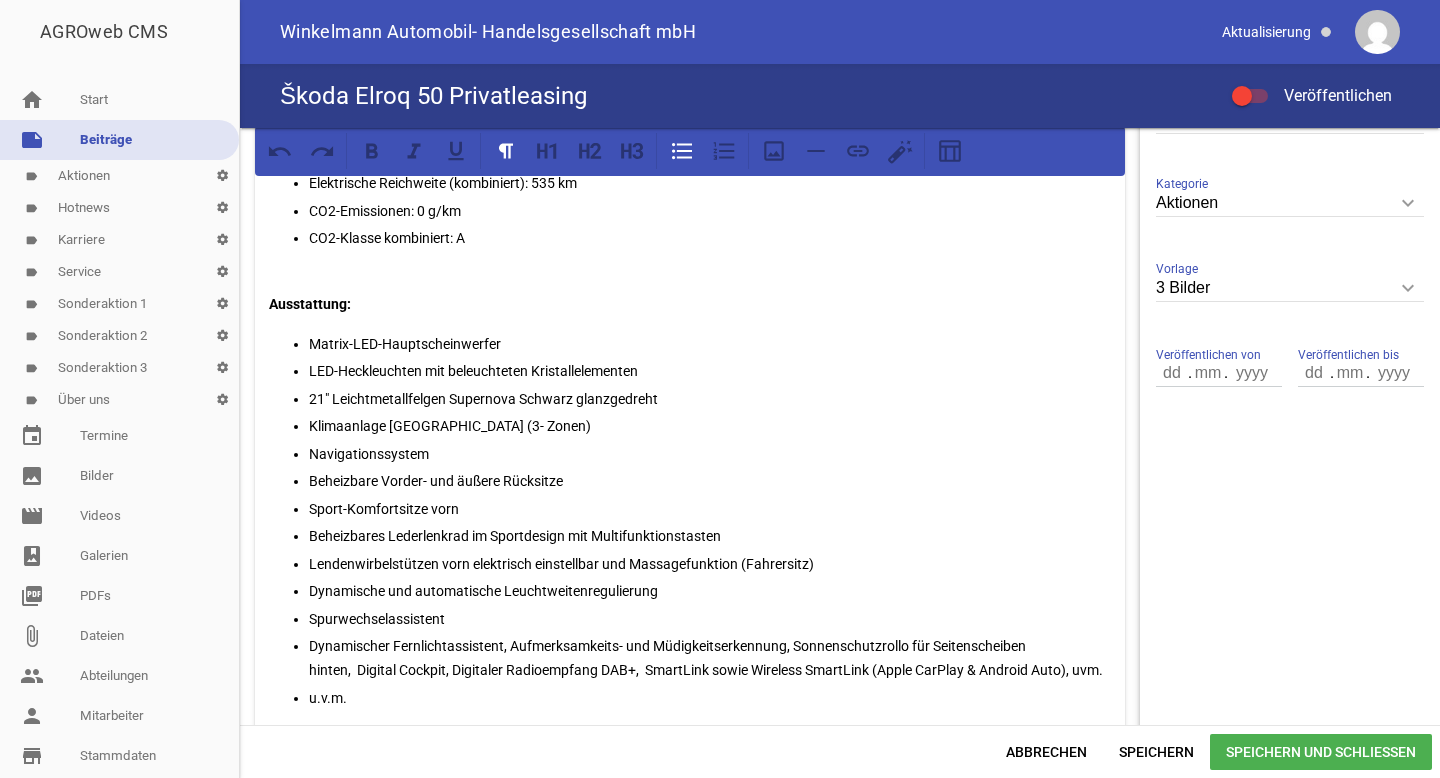 click on "Dynamischer Fernlichtassistent, Aufmerksamkeits- und Müdigkeitserkennung, Sonnenschutzrollo für Seitenscheiben hinten,  Digital Cockpit, Digitaler Radioempfang DAB+,  SmartLink sowie Wireless SmartLink (Apple CarPlay & Android Auto), uvm." at bounding box center (710, 658) 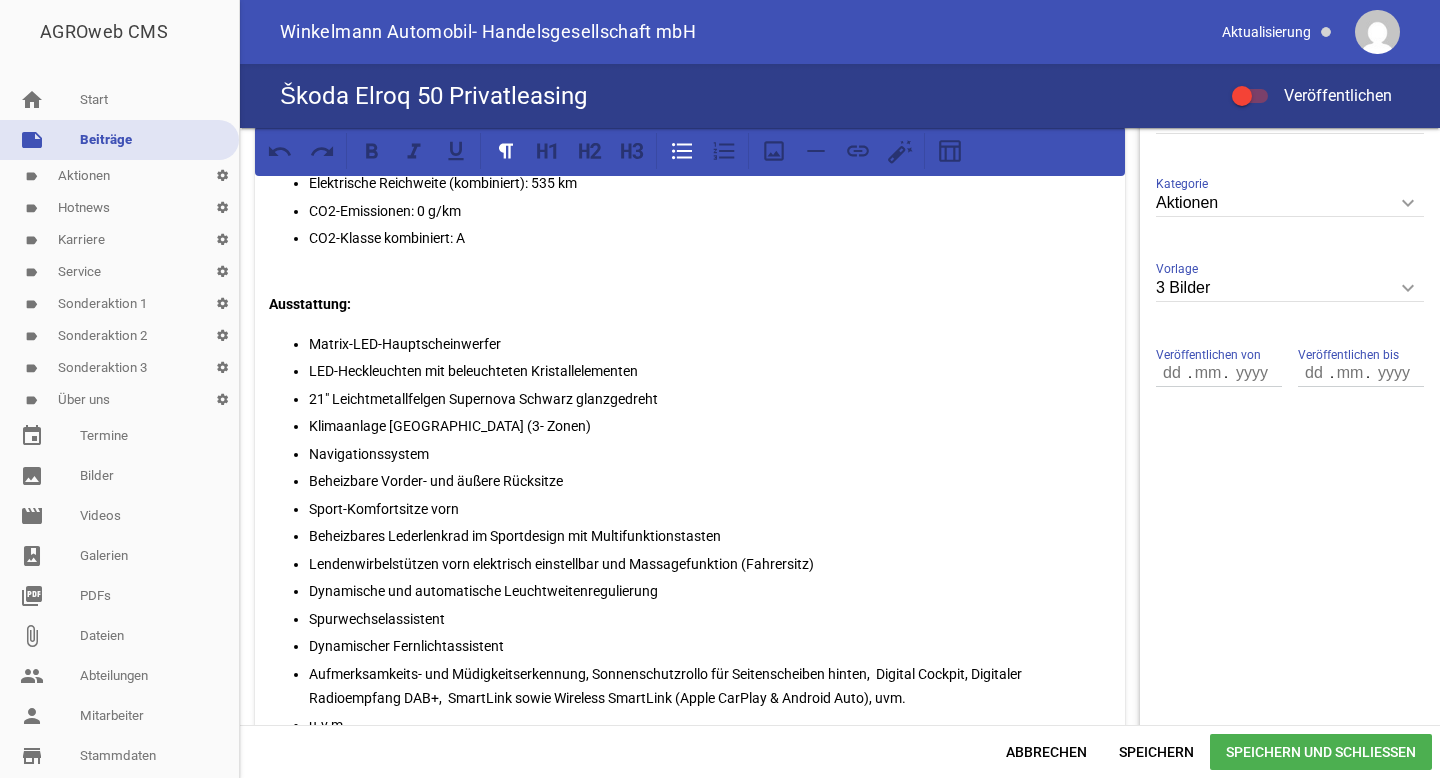 click on "Aufmerksamkeits- und Müdigkeitserkennung, Sonnenschutzrollo für Seitenscheiben hinten,  Digital Cockpit, Digitaler Radioempfang DAB+,  SmartLink sowie Wireless SmartLink (Apple CarPlay & Android Auto), uvm." at bounding box center [710, 686] 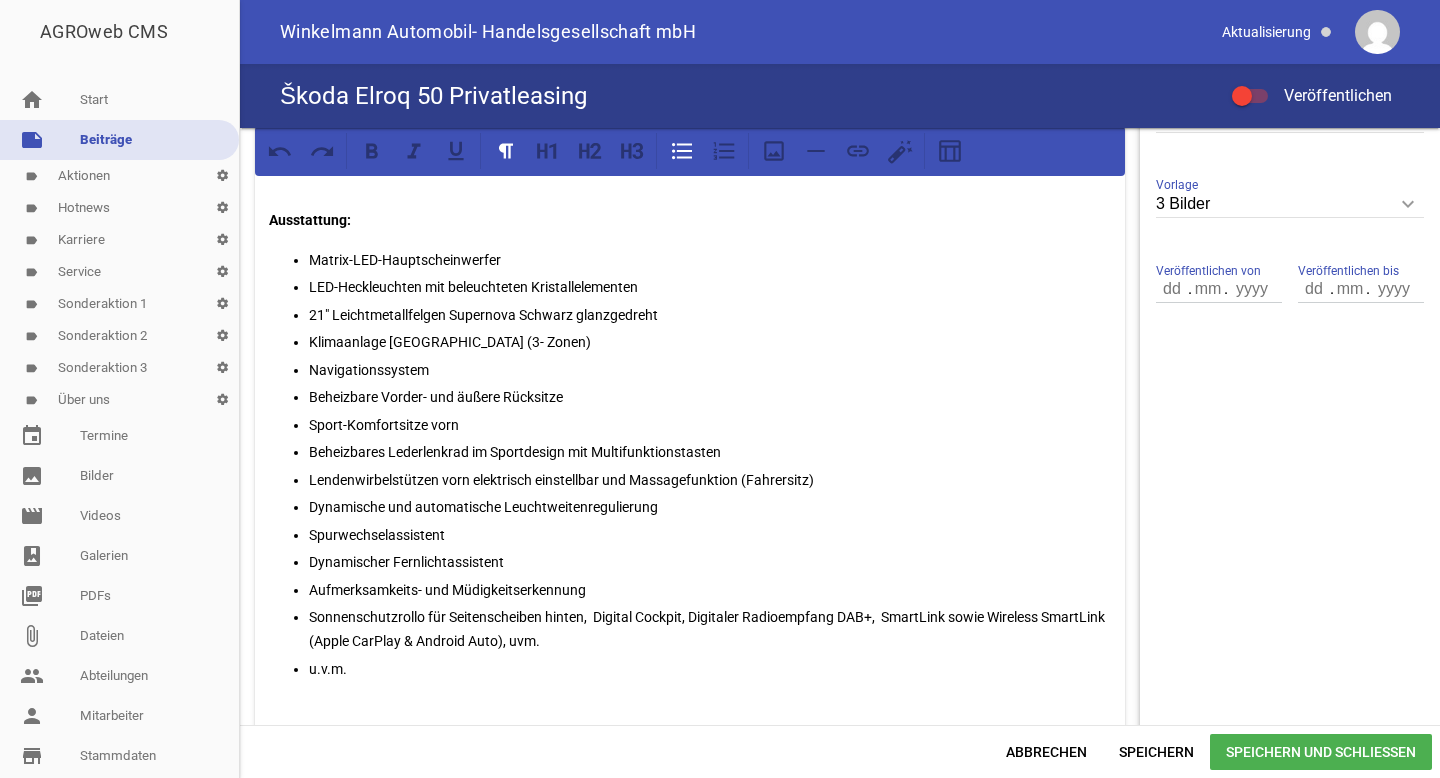 scroll, scrollTop: 635, scrollLeft: 0, axis: vertical 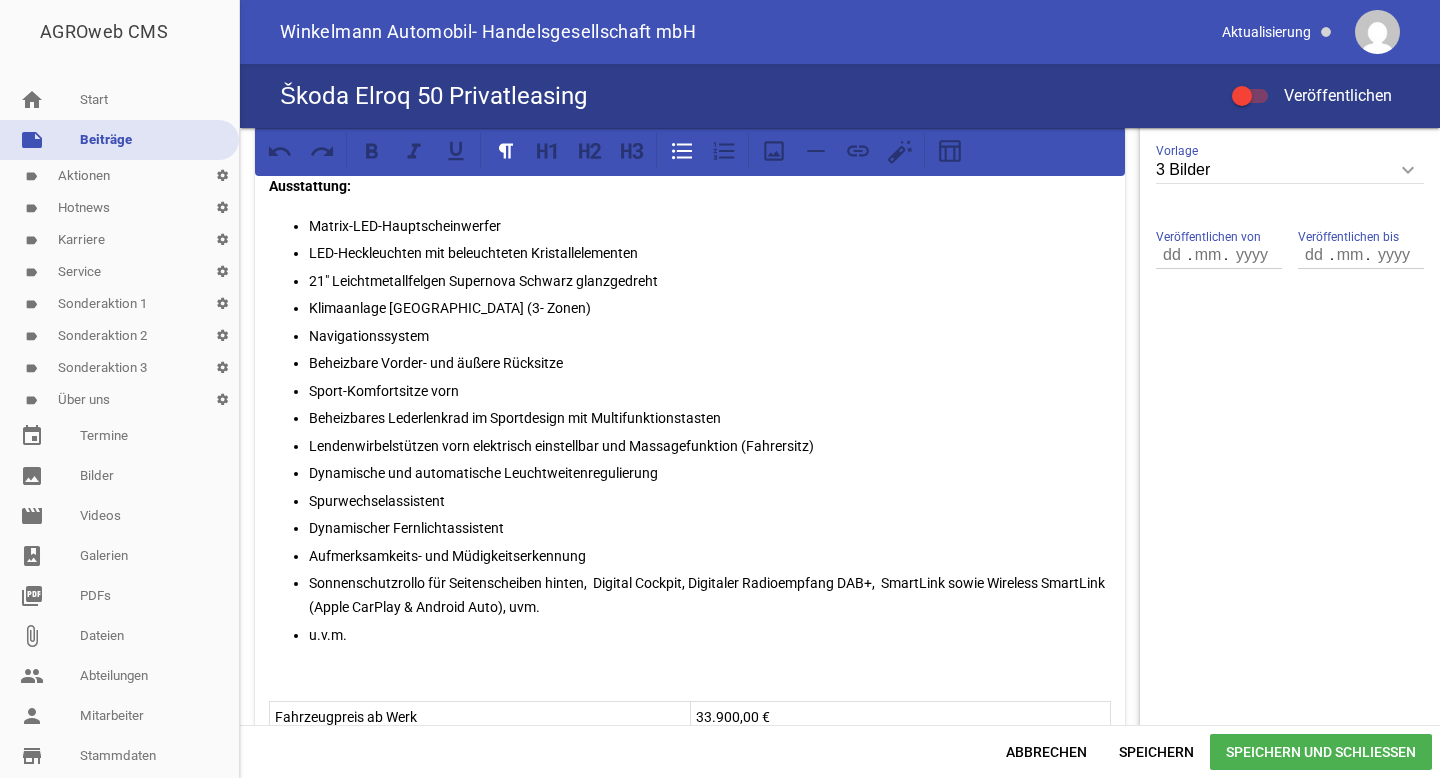 click on "Sonnenschutzrollo für Seitenscheiben hinten,  Digital Cockpit, Digitaler Radioempfang DAB+,  SmartLink sowie Wireless SmartLink (Apple CarPlay & Android Auto), uvm." at bounding box center (710, 595) 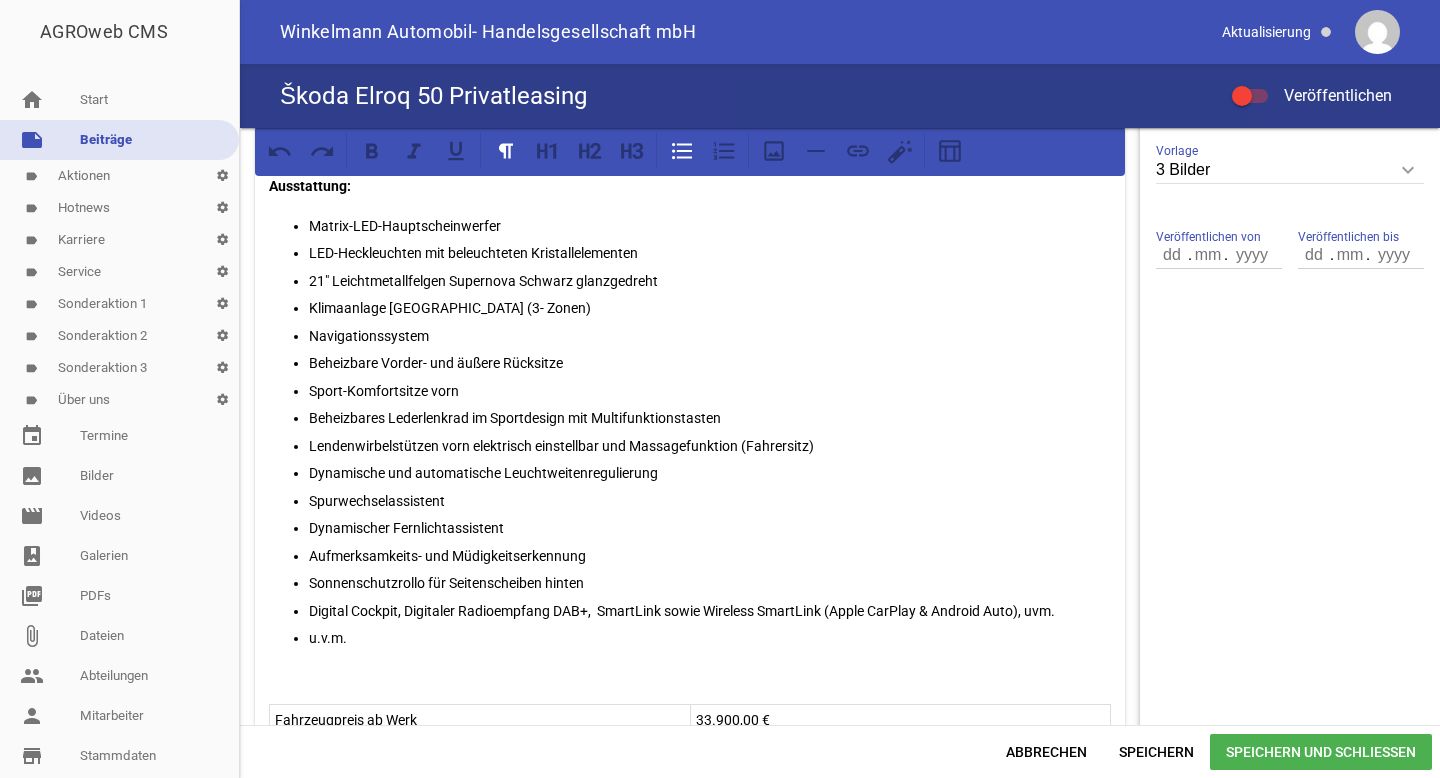 click on "Digital Cockpit, Digitaler Radioempfang DAB+,  SmartLink sowie Wireless SmartLink (Apple CarPlay & Android Auto), uvm." at bounding box center (710, 611) 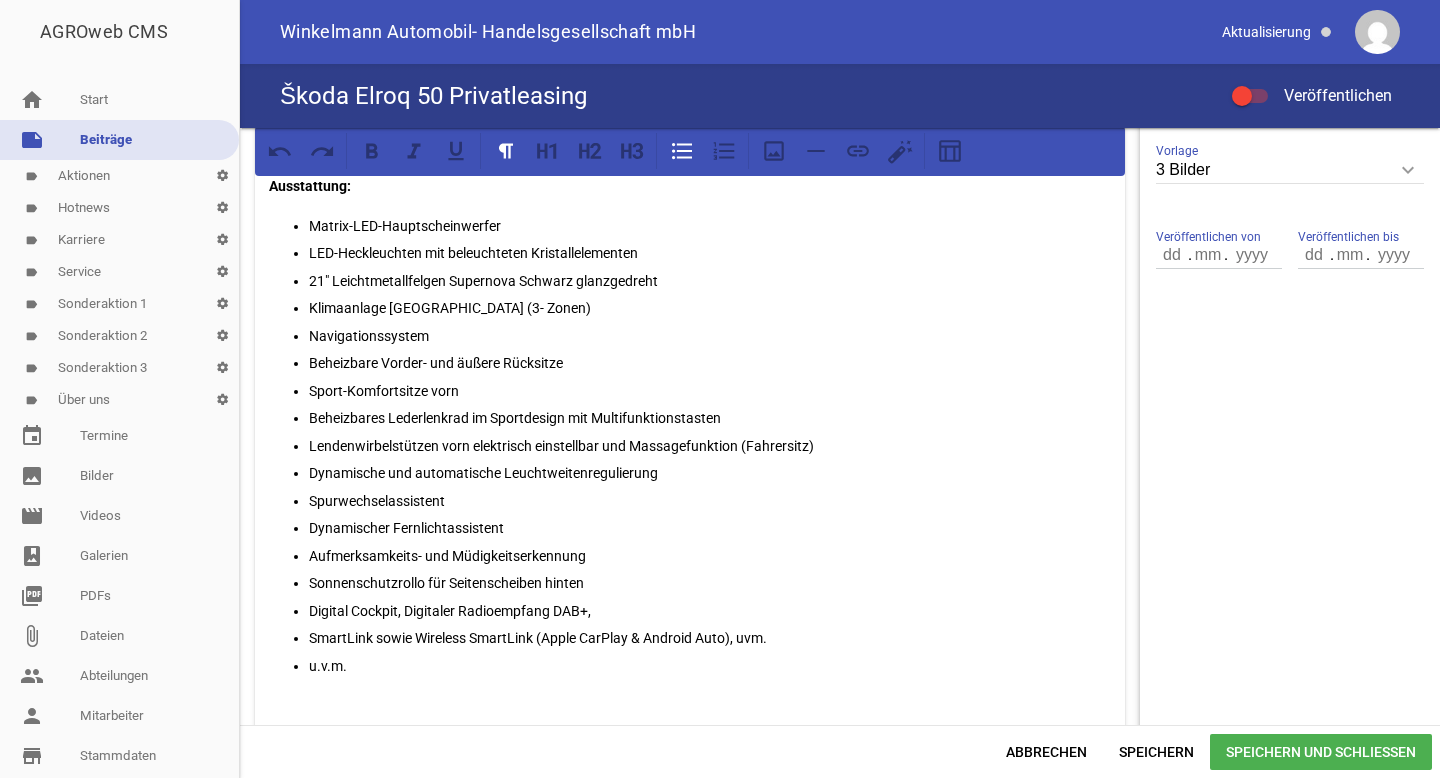 click on "Digital Cockpit, Digitaler Radioempfang DAB+," at bounding box center (710, 611) 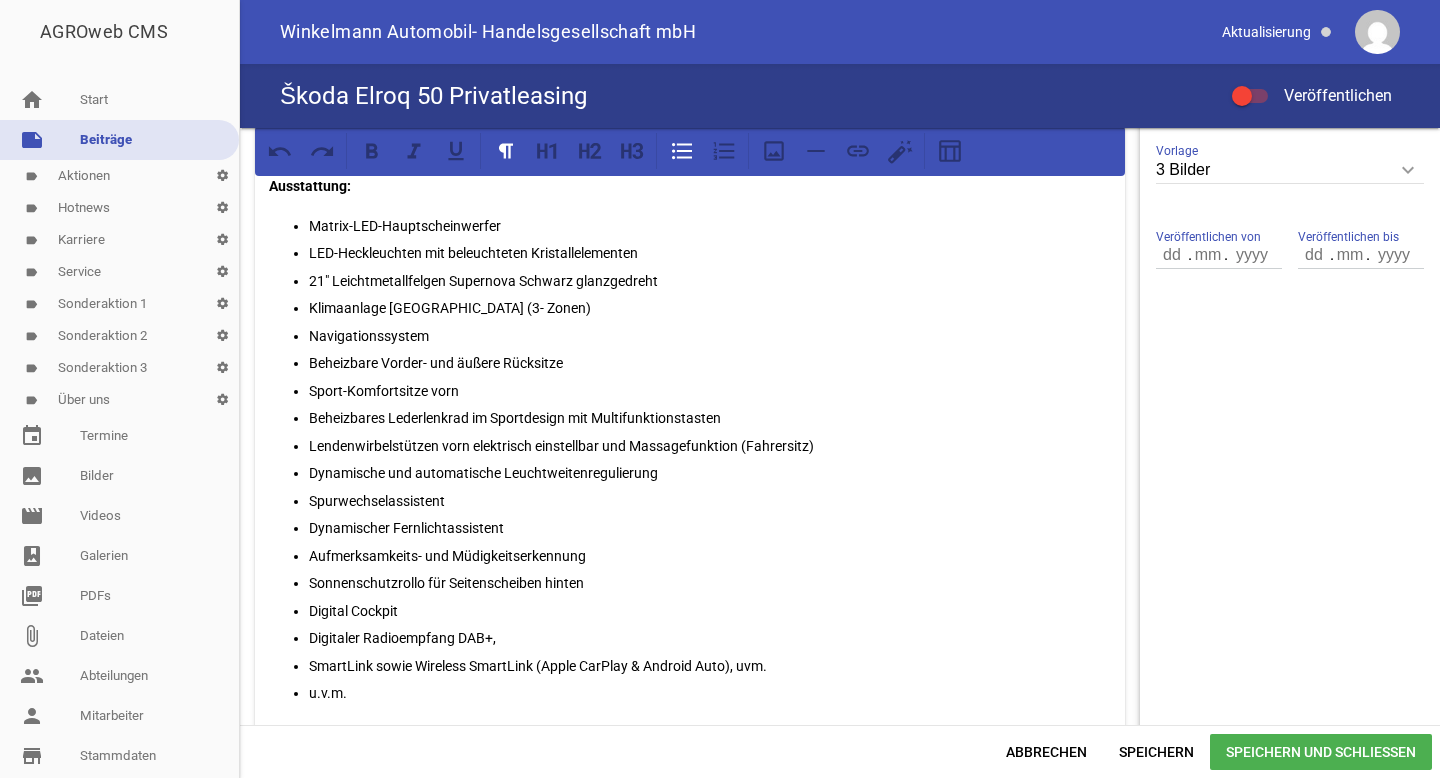click on "SmartLink sowie Wireless SmartLink (Apple CarPlay & Android Auto), uvm." at bounding box center (710, 666) 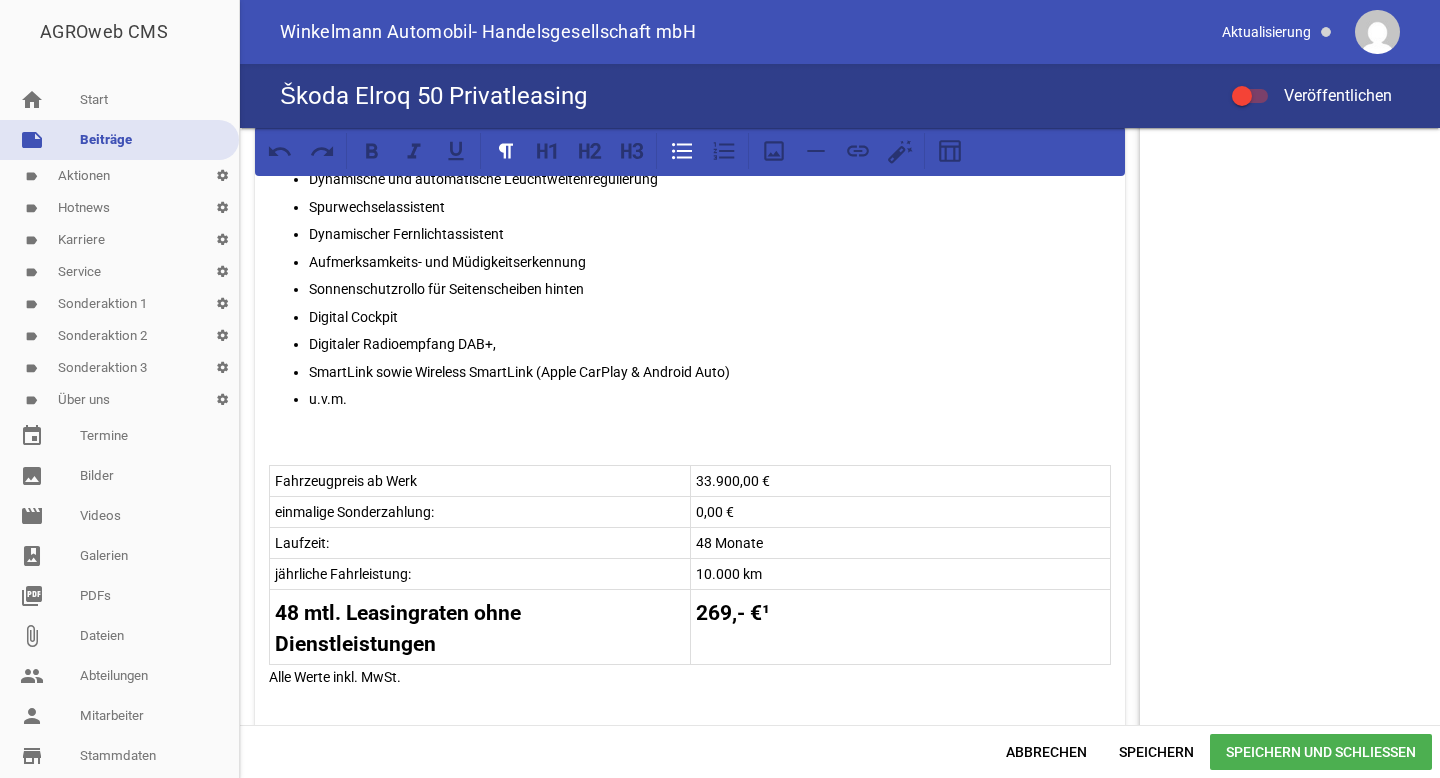 scroll, scrollTop: 949, scrollLeft: 0, axis: vertical 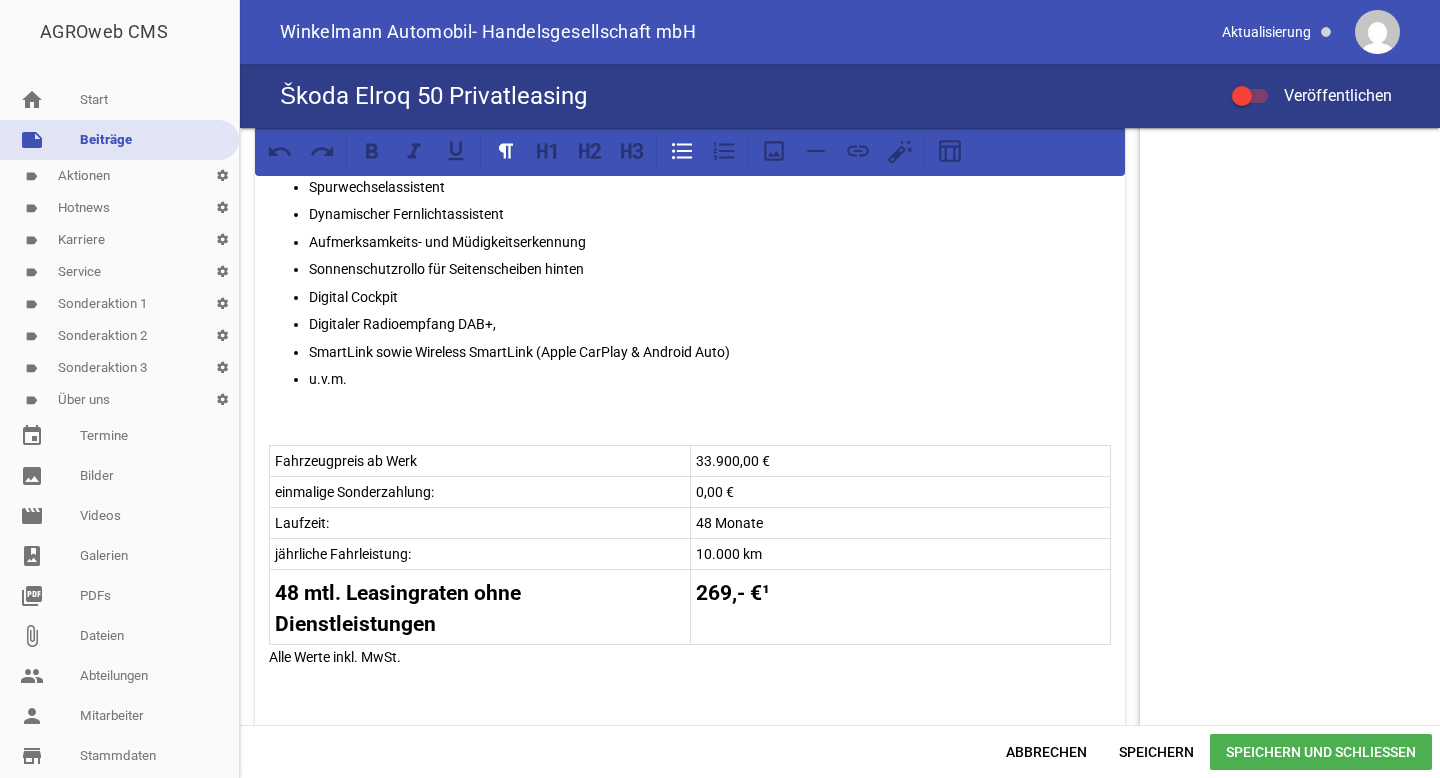 click on "Fahrzeugpreis ab Werk 33.900,00 €" at bounding box center (690, 461) 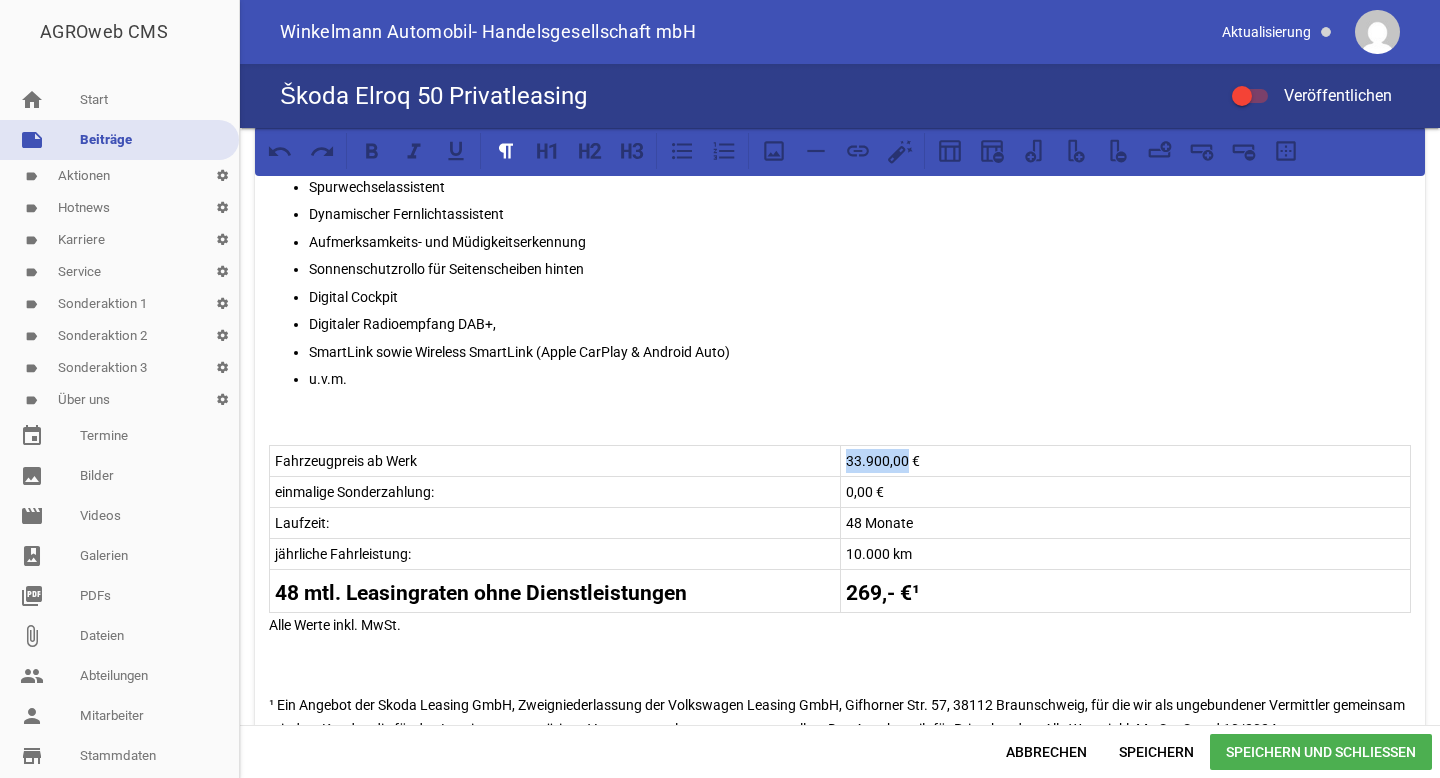 drag, startPoint x: 842, startPoint y: 459, endPoint x: 899, endPoint y: 456, distance: 57.07889 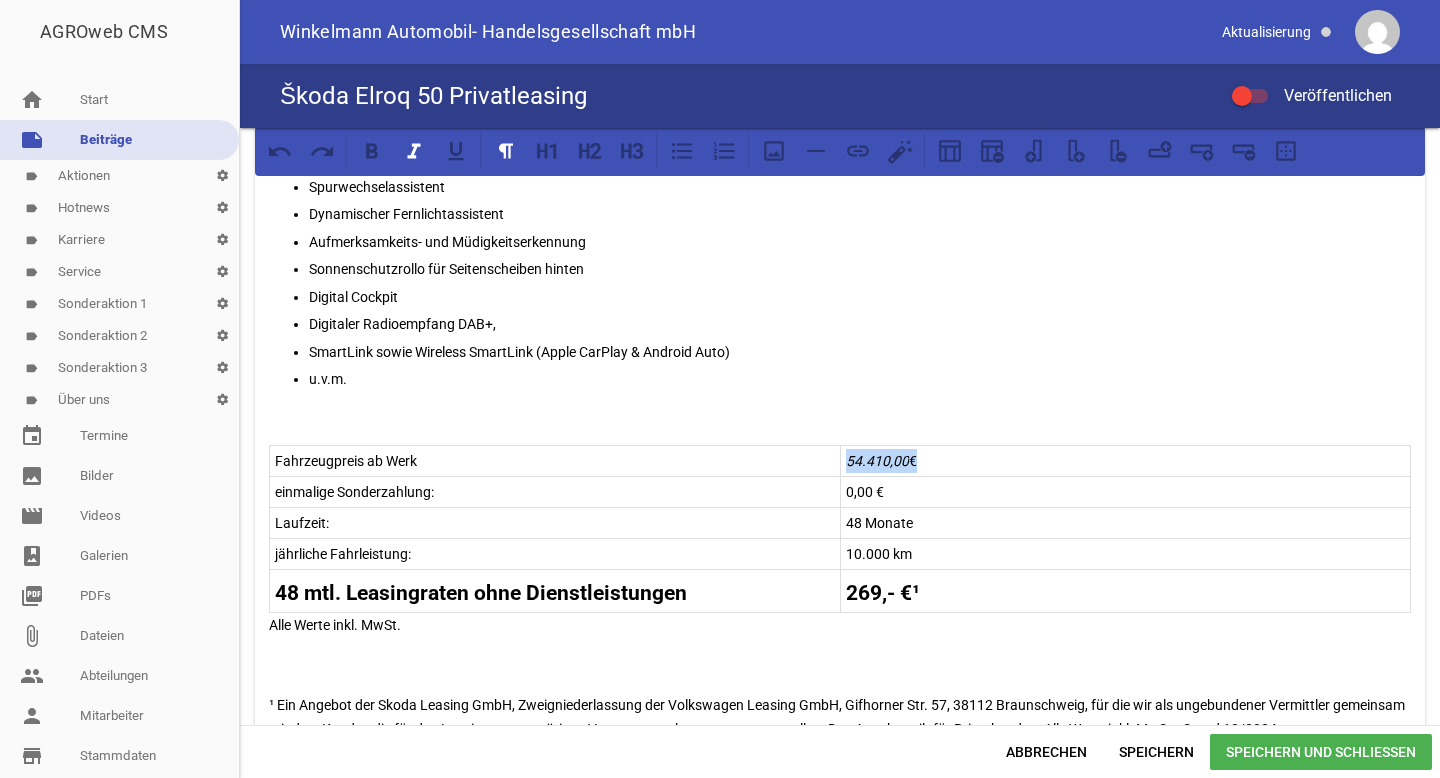 drag, startPoint x: 905, startPoint y: 458, endPoint x: 838, endPoint y: 457, distance: 67.00746 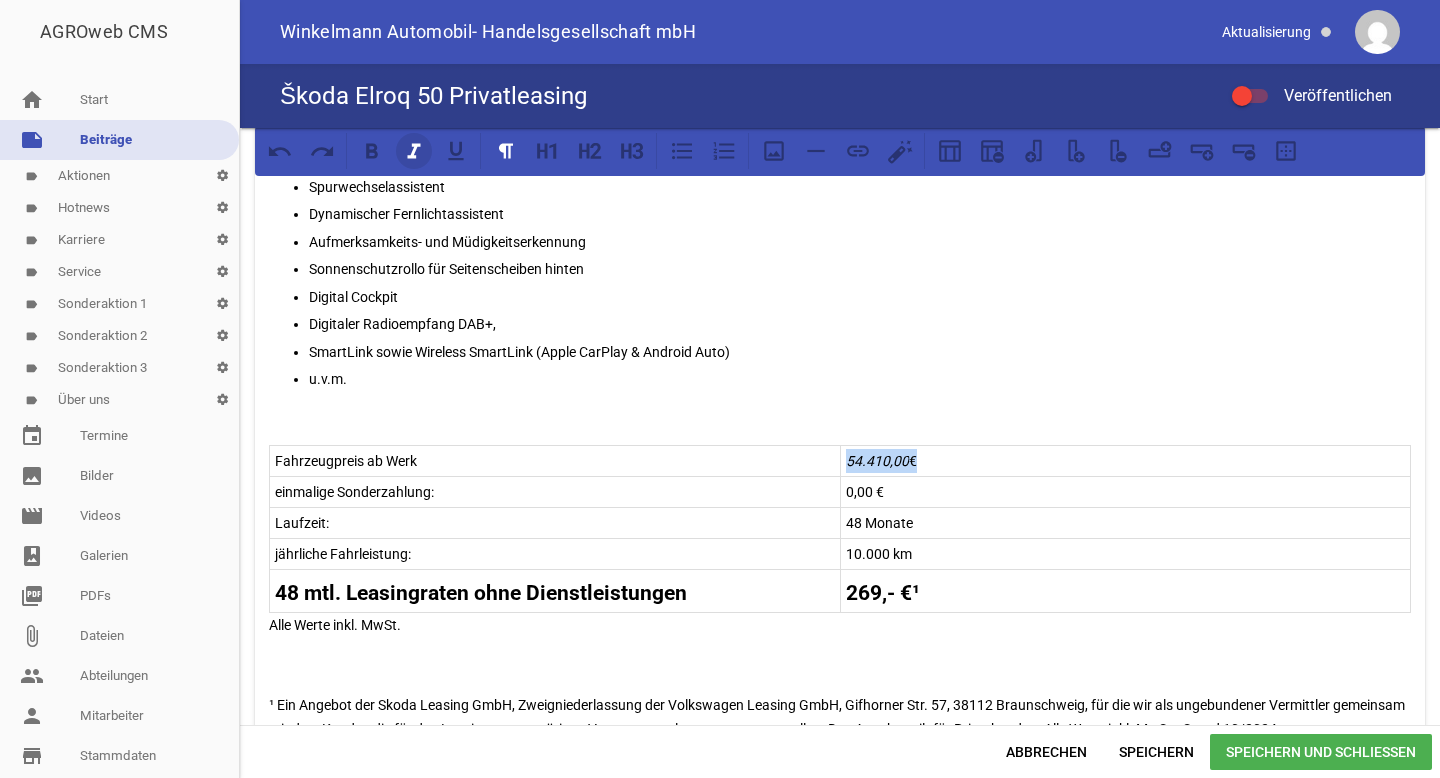 click 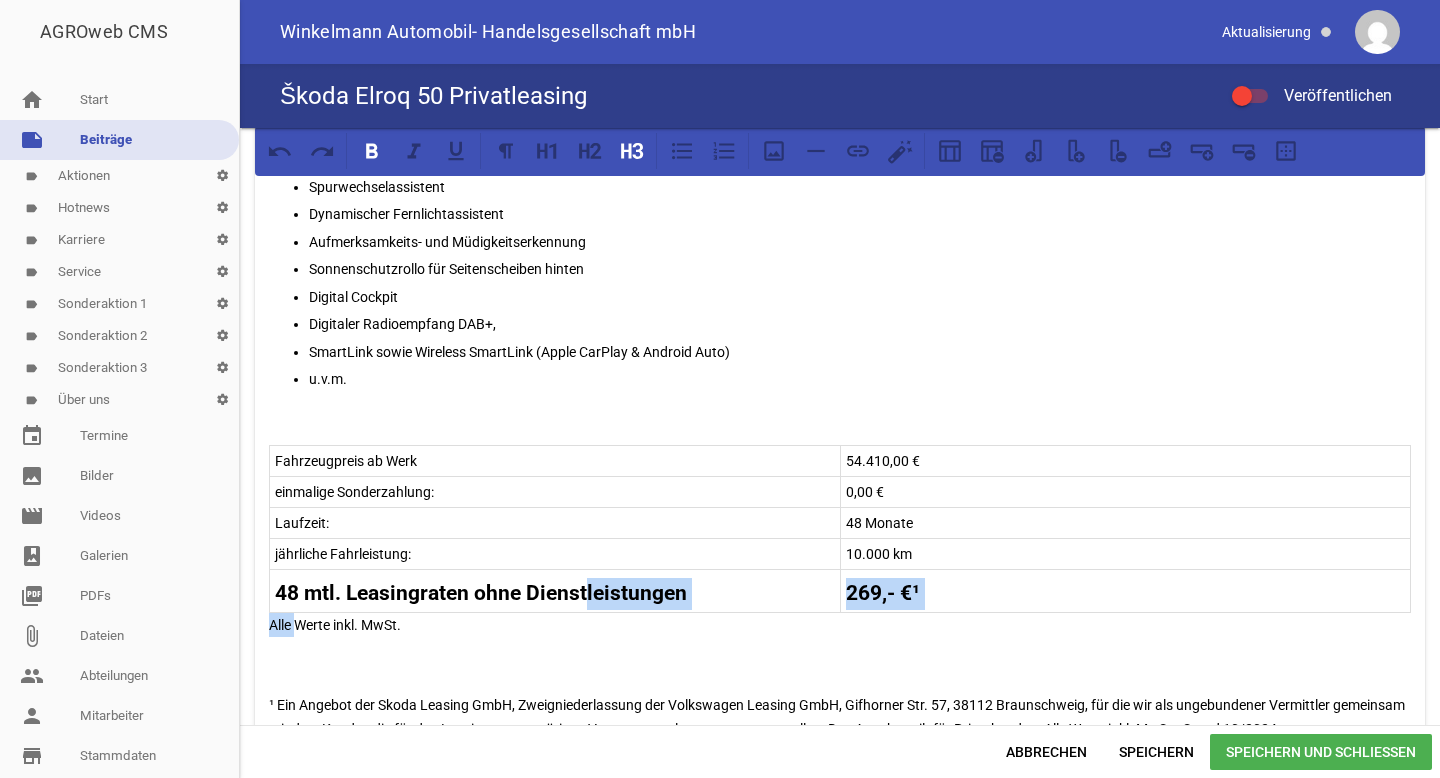 drag, startPoint x: 334, startPoint y: 618, endPoint x: 294, endPoint y: 617, distance: 40.012497 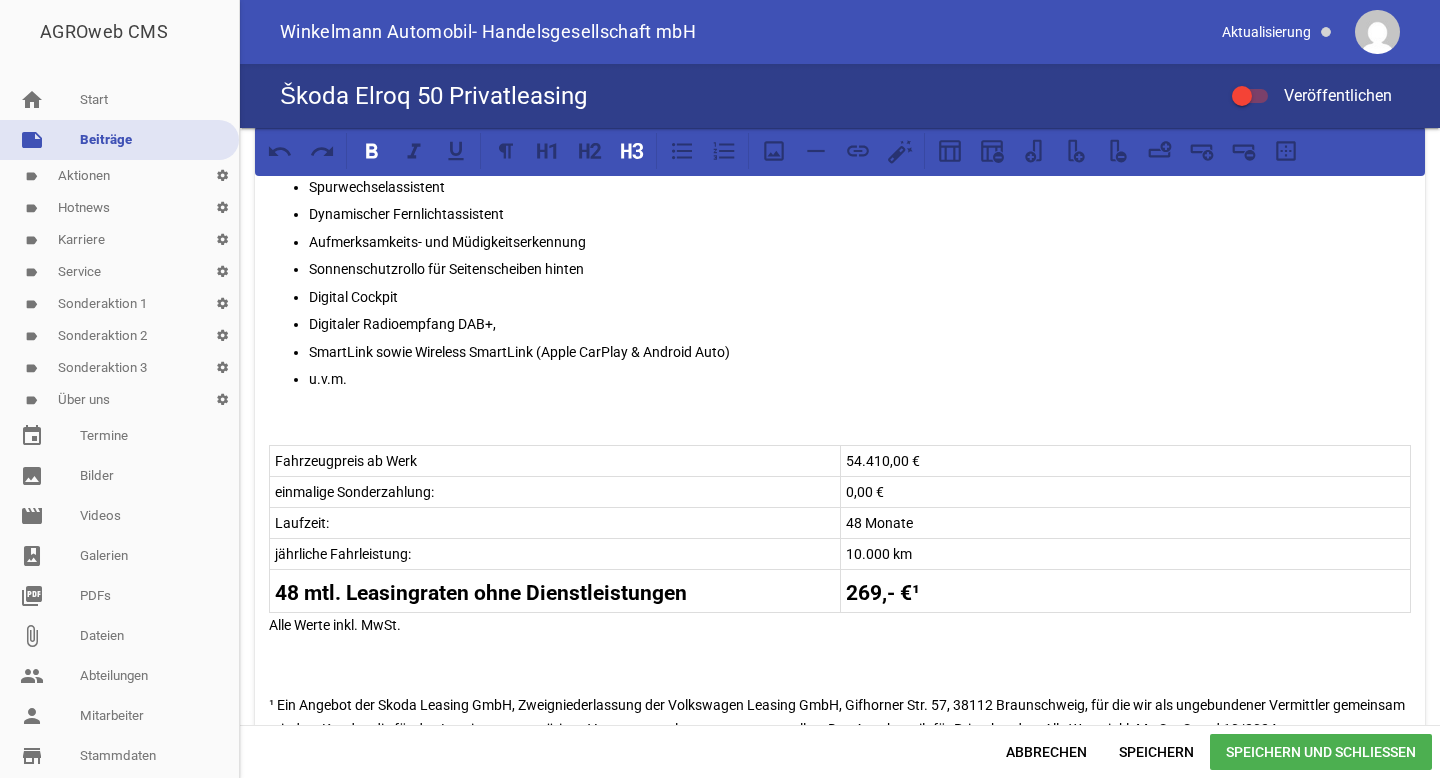 click on "Alle Werte inkl. MwSt." at bounding box center (840, 625) 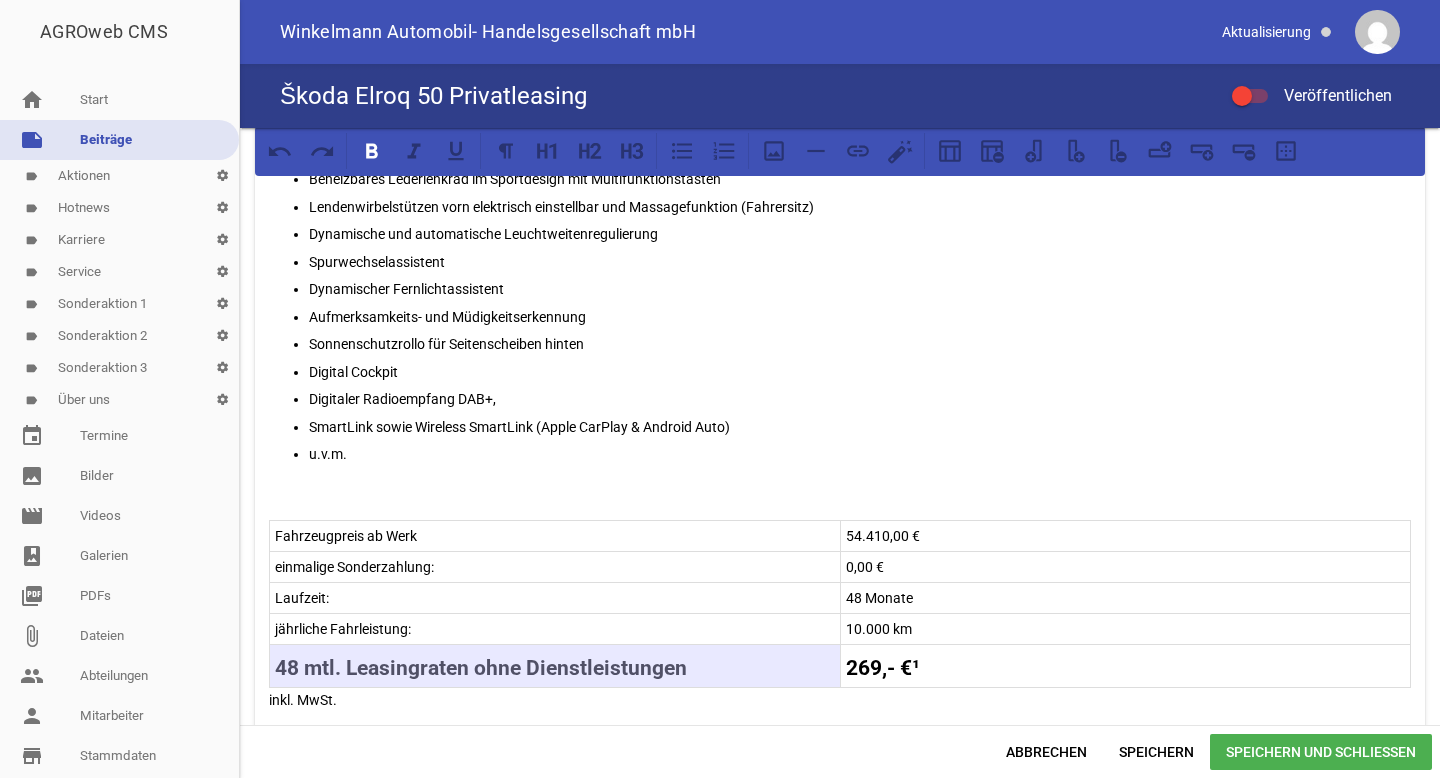 click on "48 mtl. Leasingraten ohne Dienstleistungen 269,- €¹" at bounding box center (840, 666) 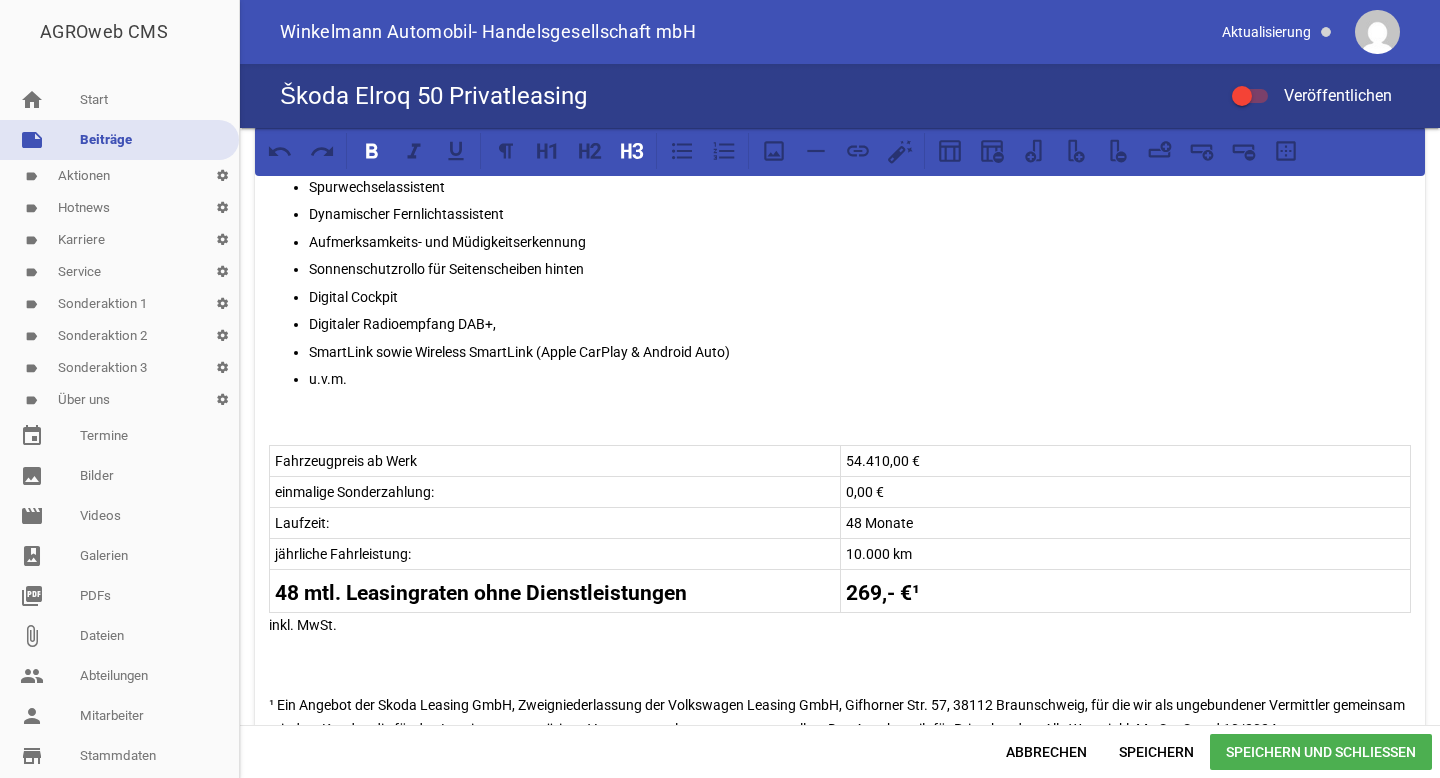 click on "269,- €¹" at bounding box center (883, 593) 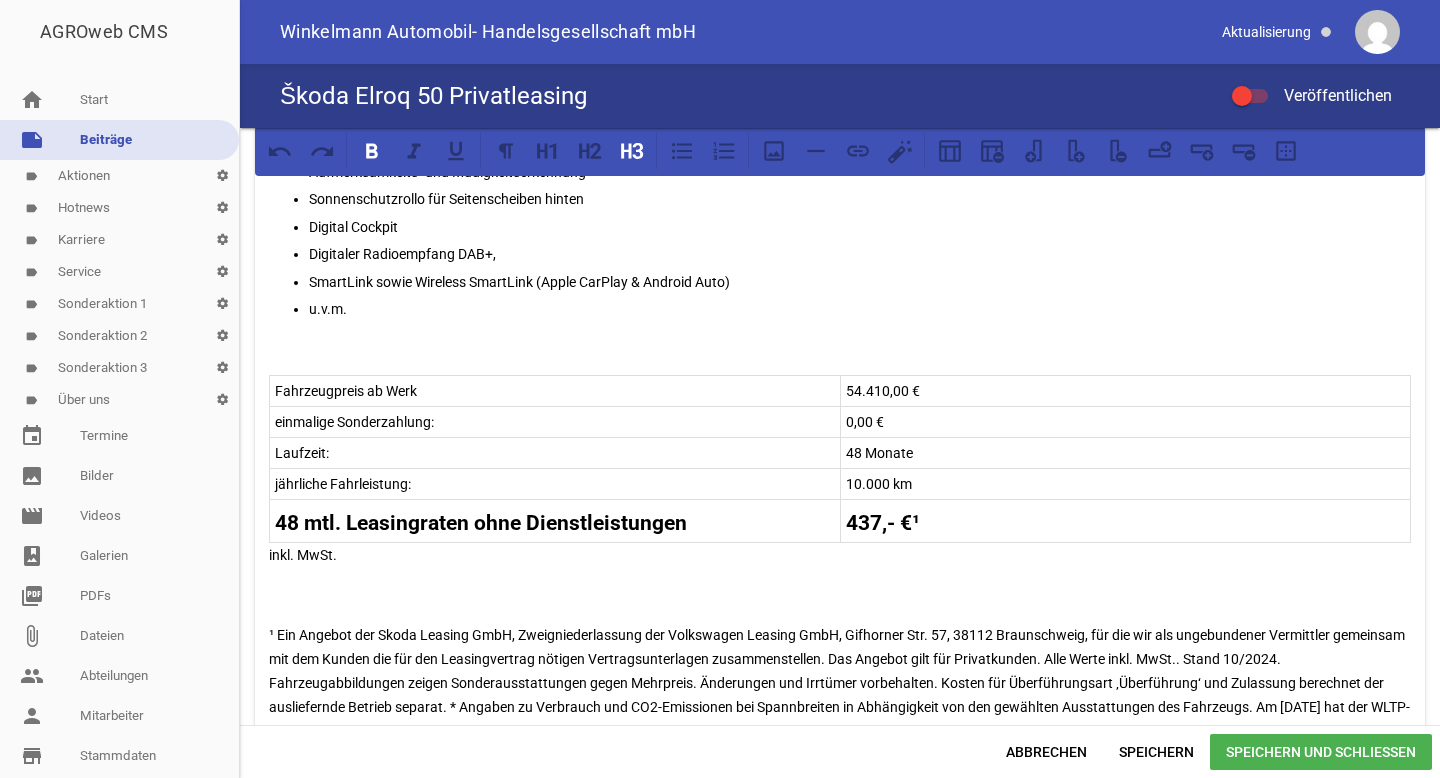 scroll, scrollTop: 1166, scrollLeft: 0, axis: vertical 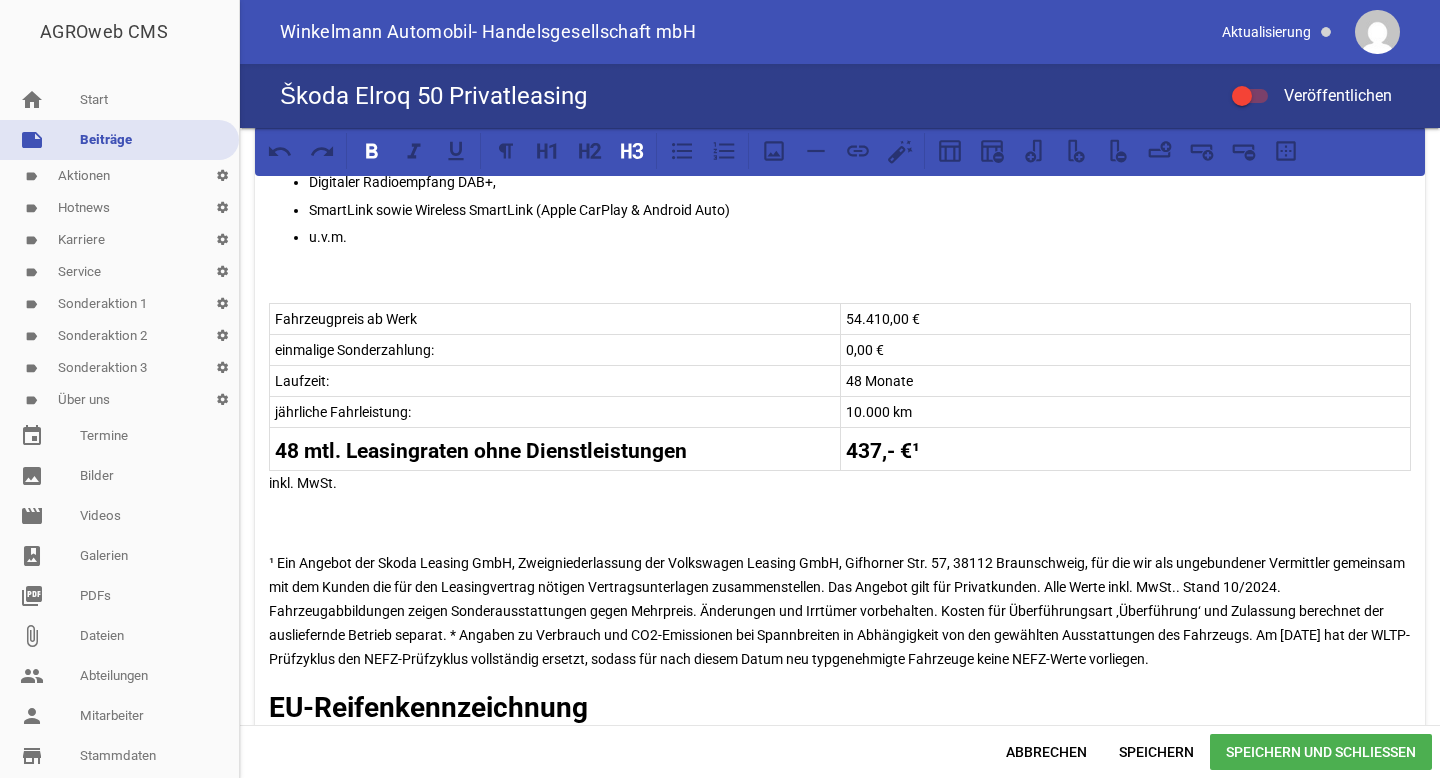 click on "games     image     games     image     games     image                                                                                                                                                                                                                                                                                                                                                                                                           Unser Leasingangebot für Privatkunden! Skoda Elroq 85 Sportline 82 kWh Batterie Elektromotor 210 kW 1-Gang-Automatik Neuwagen Lackierung:  Black-Magic Perleffekt Effizienzdaten nach WLTP* Stromverbrauch (kombiniert): 16,3 kWh/100km Elektrische Reichweite (kombiniert): 535 km CO2-Emissionen: 0 g/km CO2-Klasse kombiniert: A Ausstattung:  Matrix-LED-Hauptscheinwerfer LED-Heckleuchten mit beleuchteten Kristallelementen 21" Leichtmetallfelgen Supernova Schwarz glanzgedreht Klimaanlage Climatronic (3- Zonen) Navigationssystem Sport-Komfortsitze vorn Digital Cockpit" at bounding box center (840, 426) 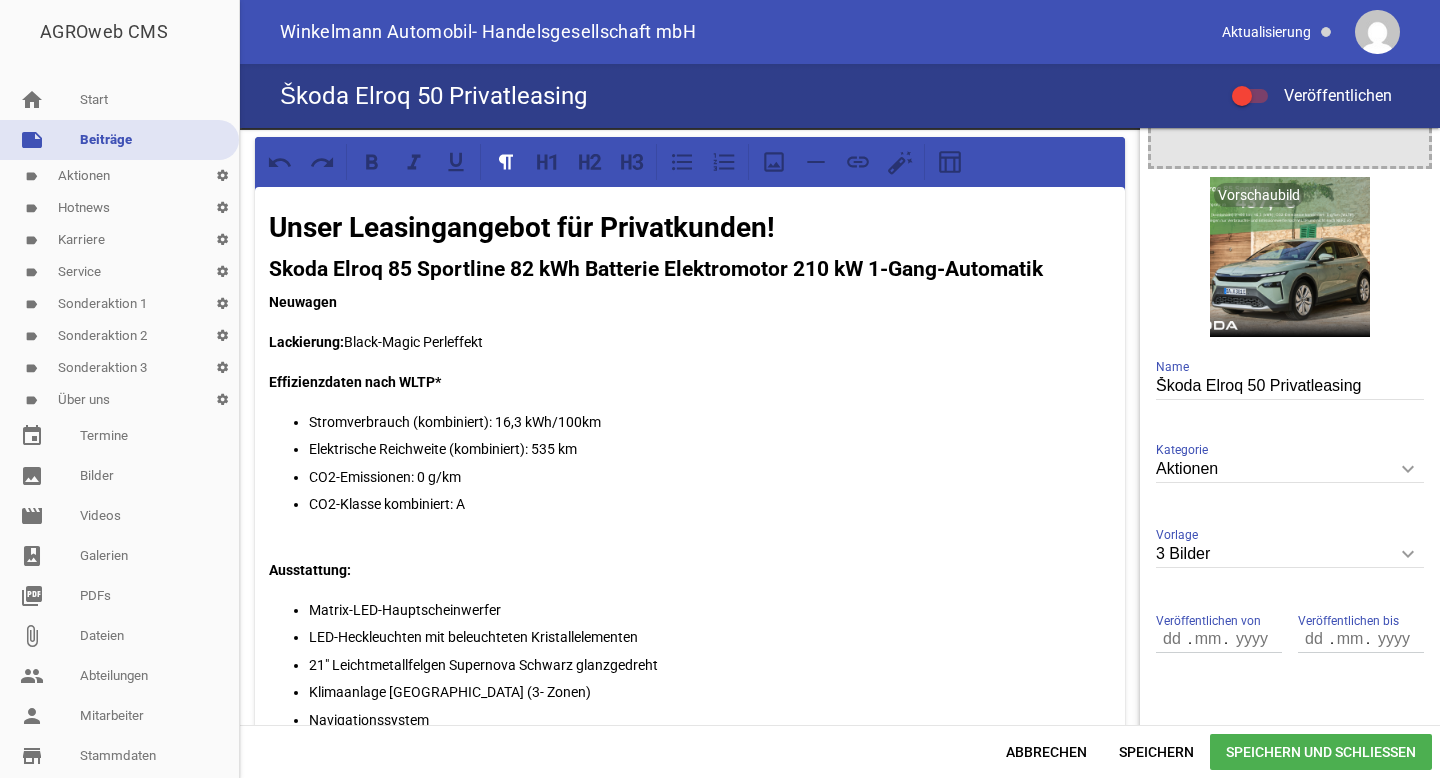 scroll, scrollTop: 243, scrollLeft: 0, axis: vertical 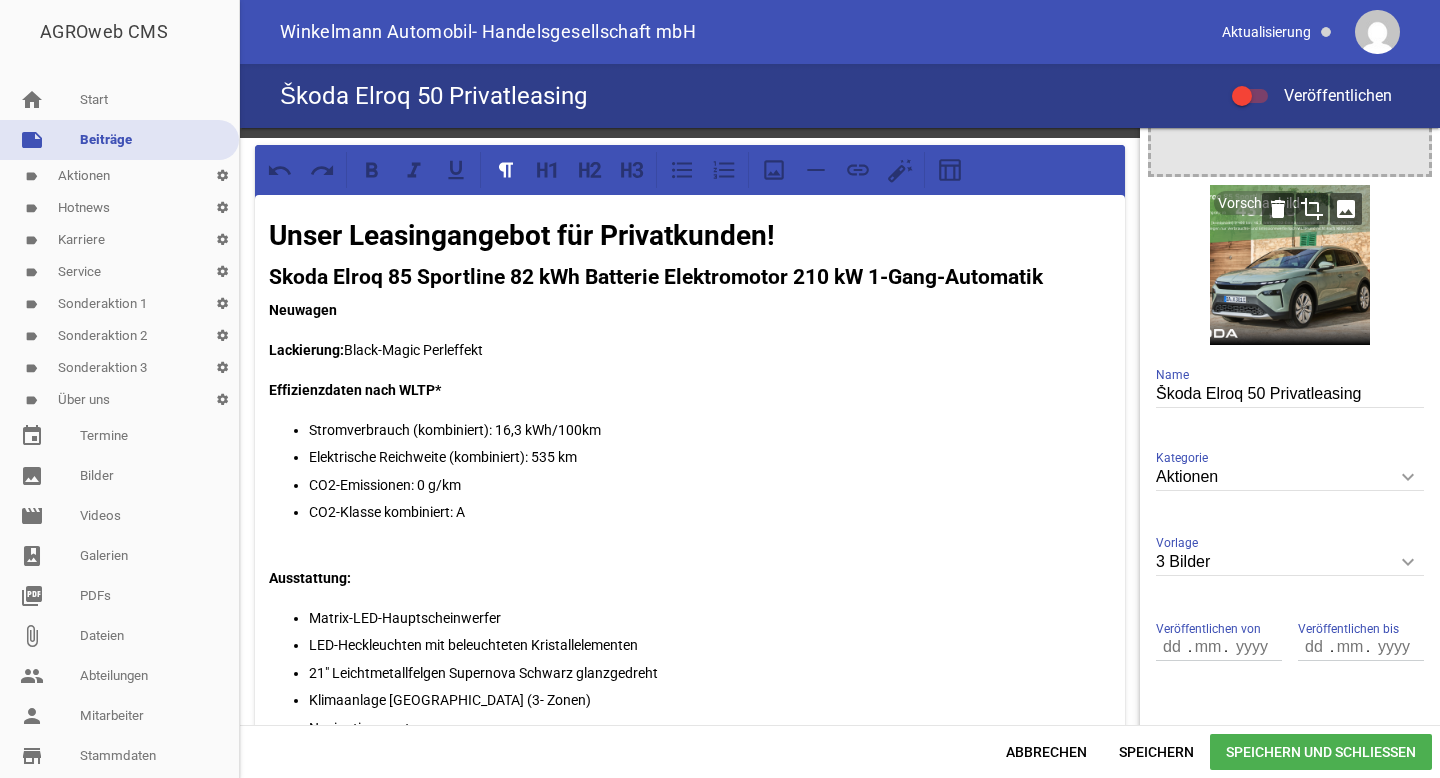 click on "image" at bounding box center [1346, 209] 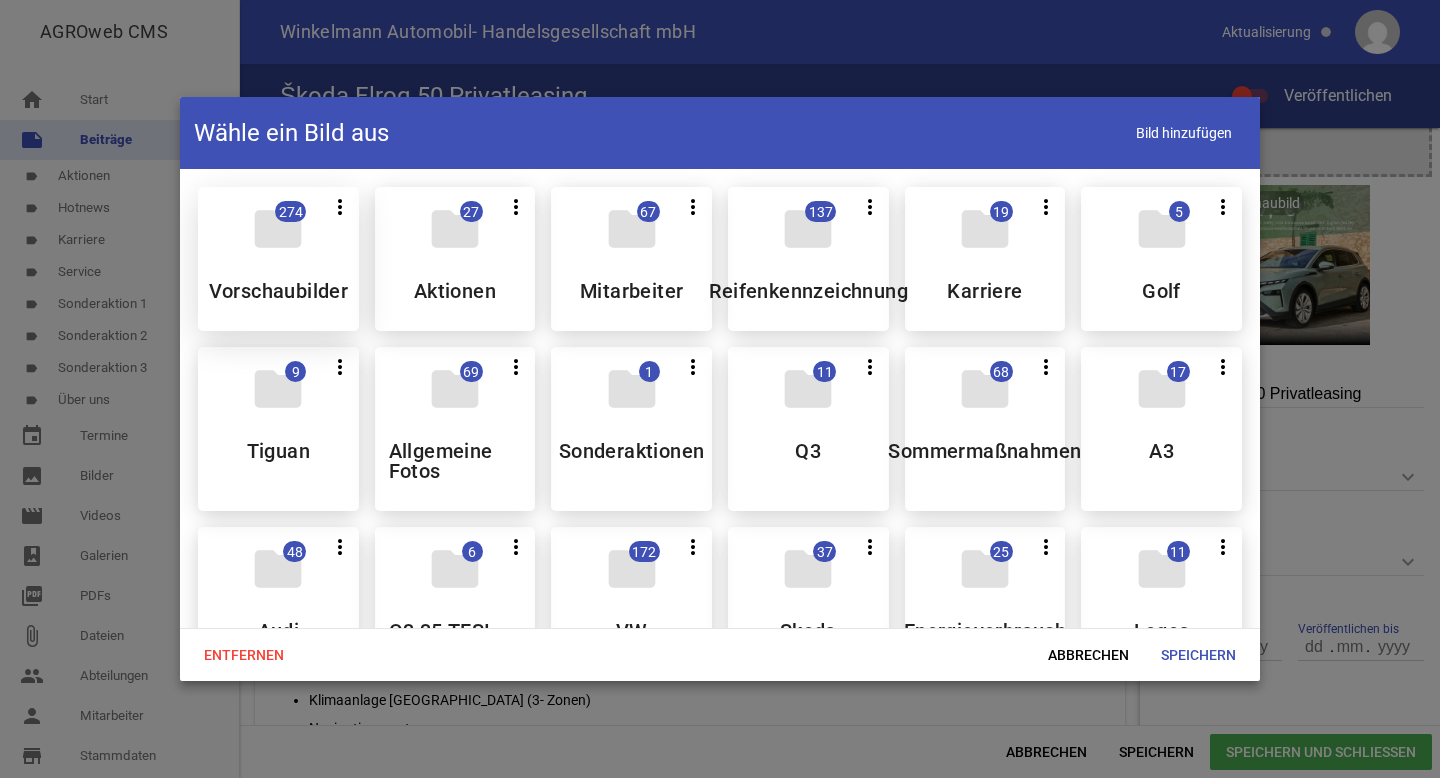 click on "folder   274   more_vert     Teilen   Bearbeiten   Löschen   Vorschaubilder" at bounding box center (278, 259) 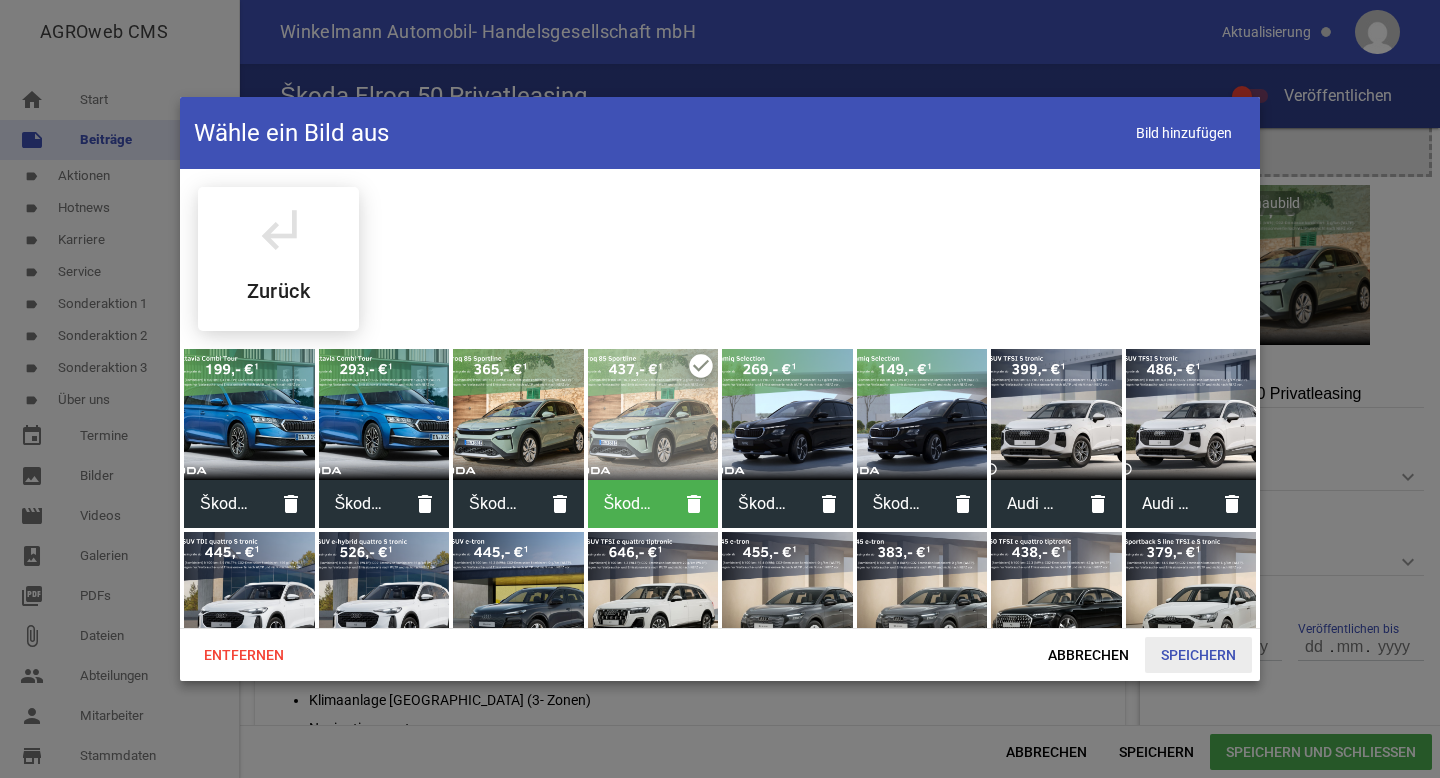 click on "Speichern" at bounding box center (1198, 655) 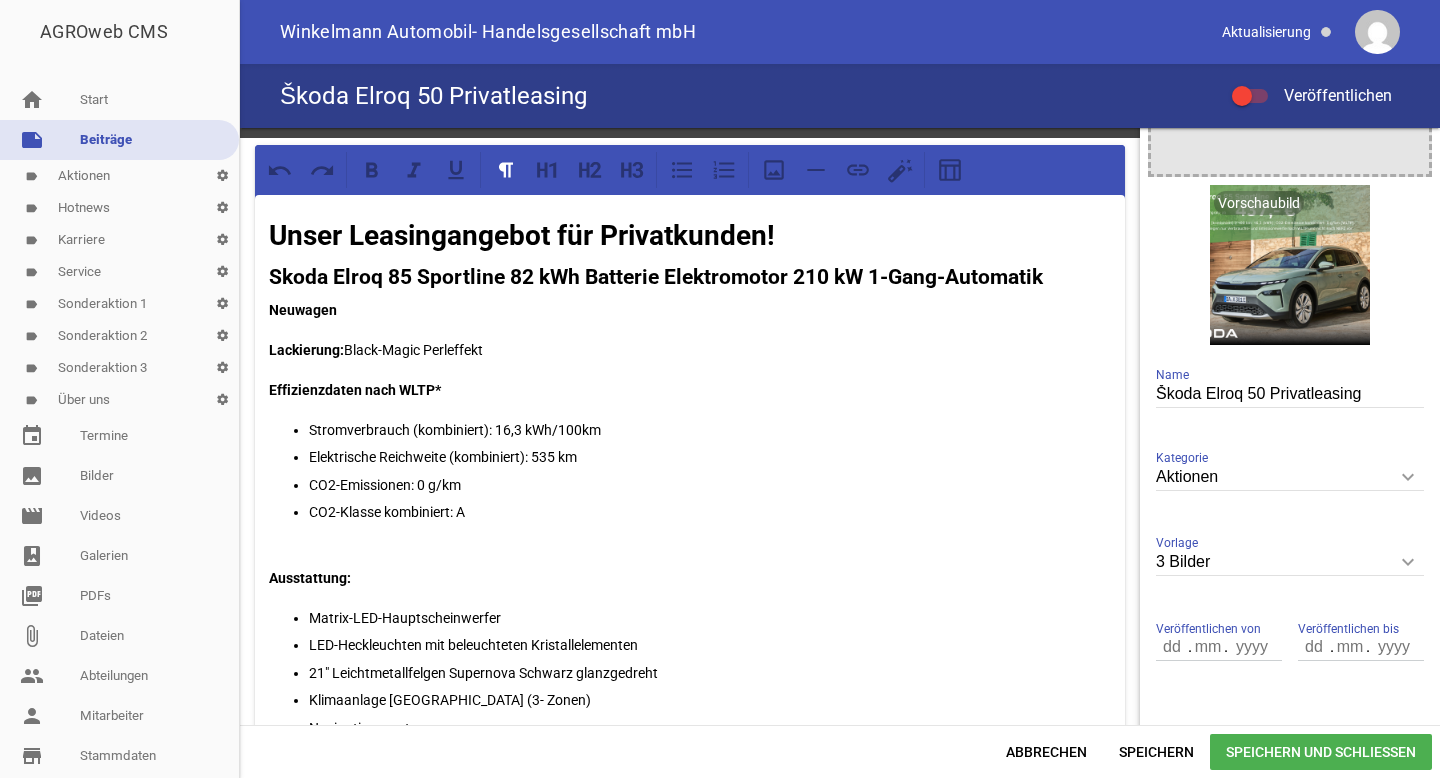 scroll, scrollTop: 0, scrollLeft: 0, axis: both 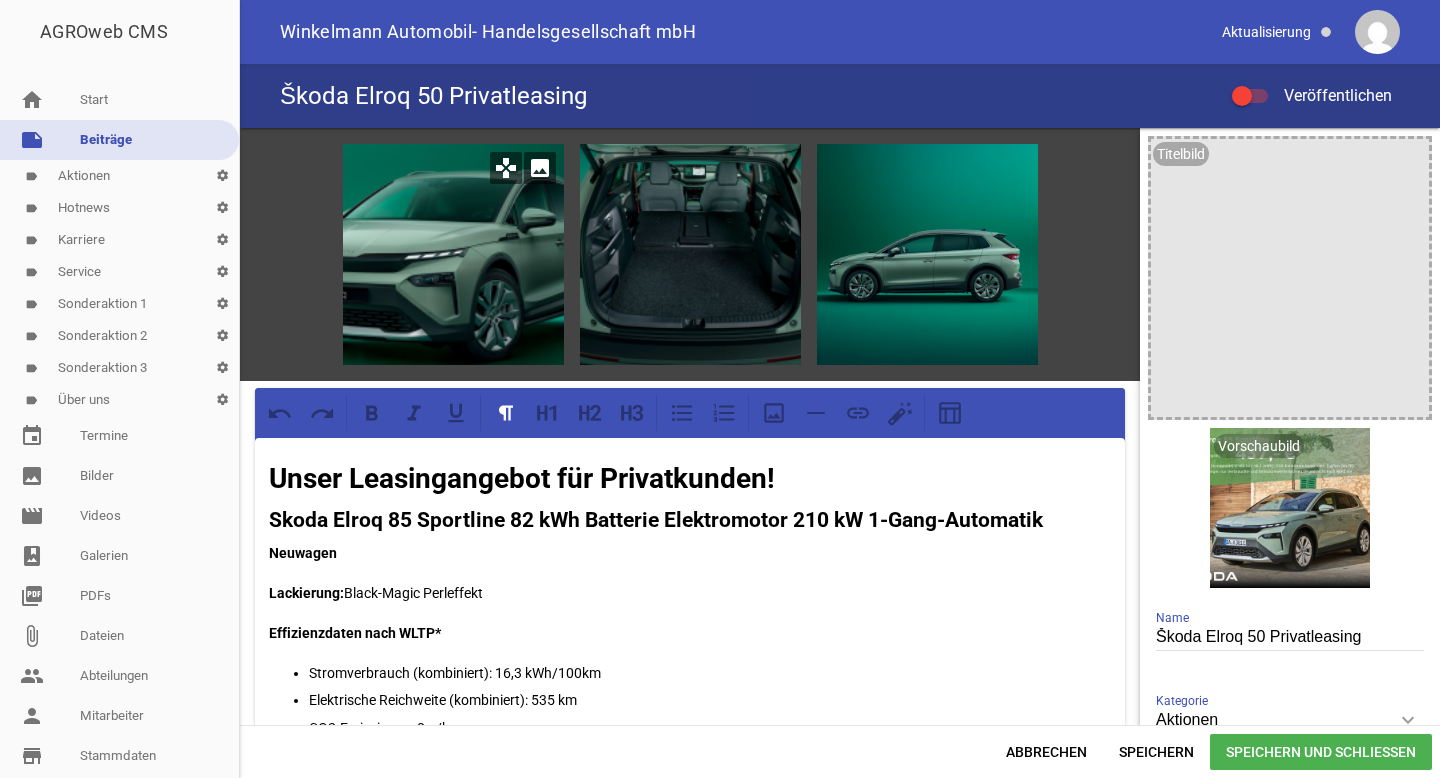click on "image" at bounding box center [540, 168] 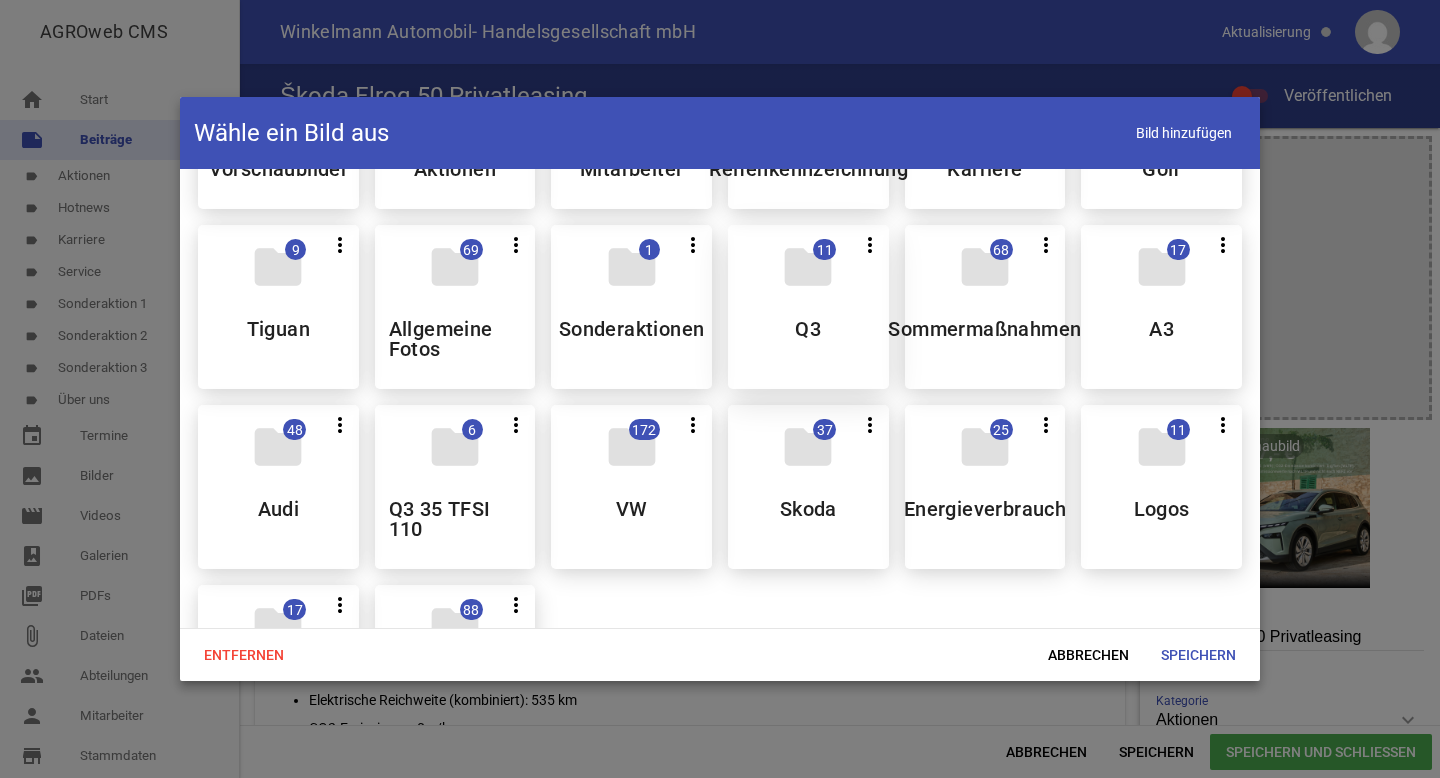 scroll, scrollTop: 158, scrollLeft: 0, axis: vertical 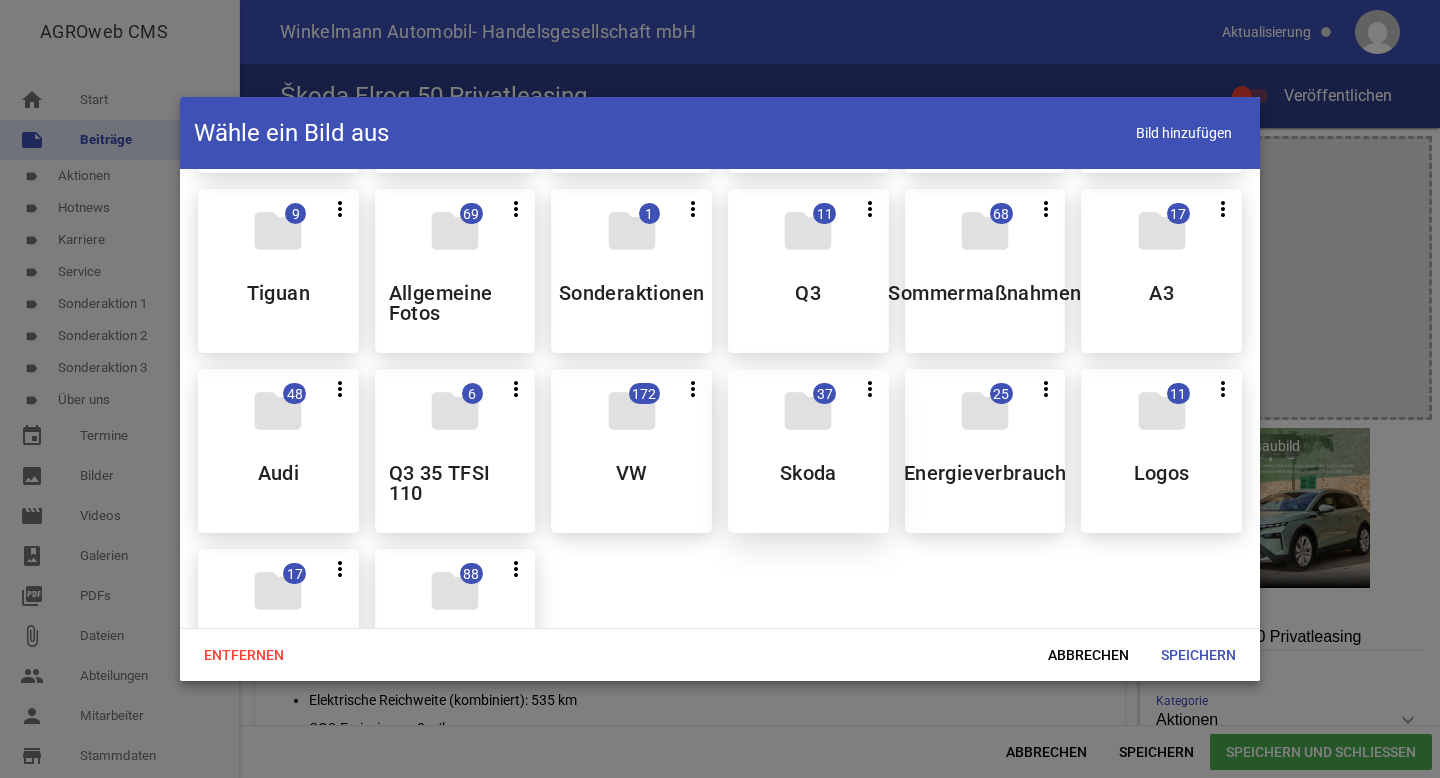click on "Skoda" at bounding box center [808, 473] 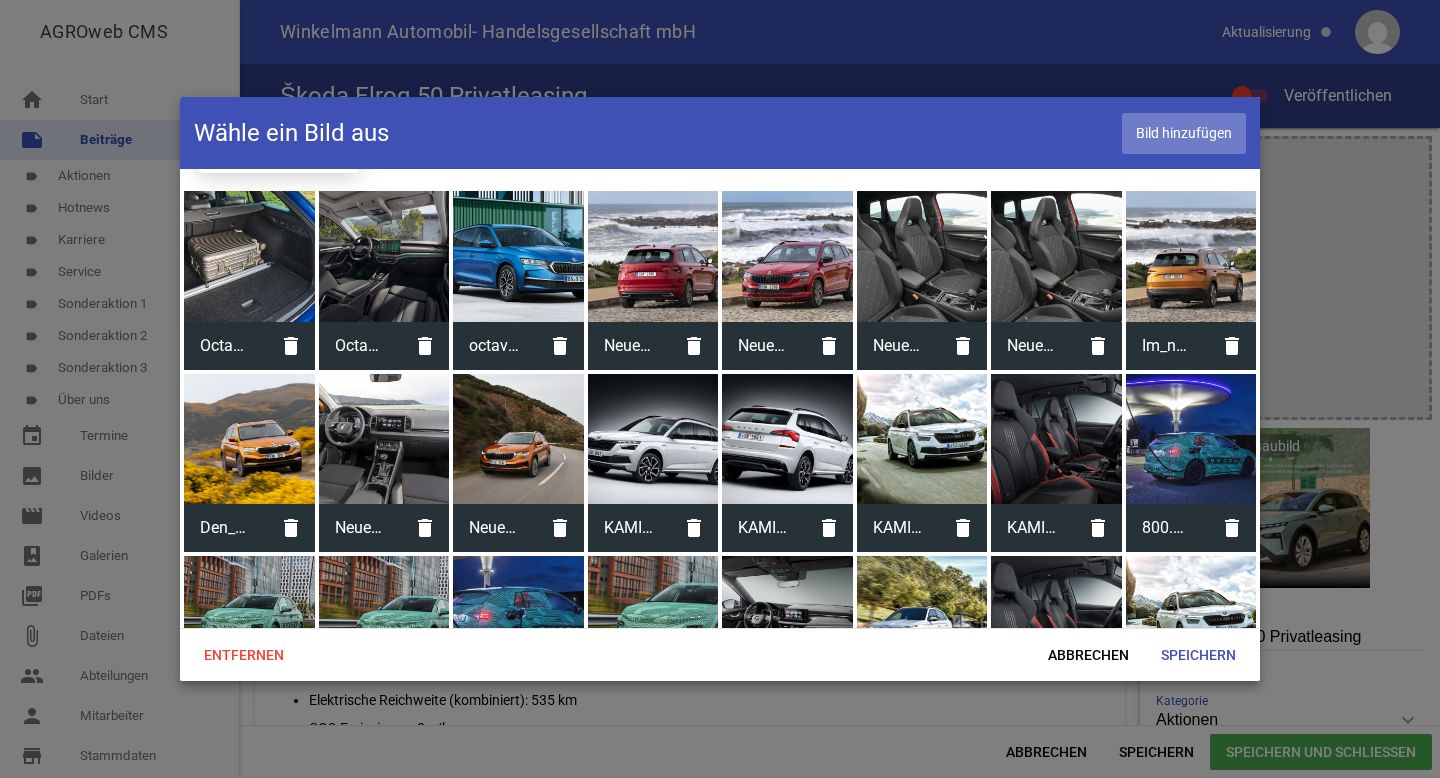 click on "Bild hinzufügen" at bounding box center [1184, 133] 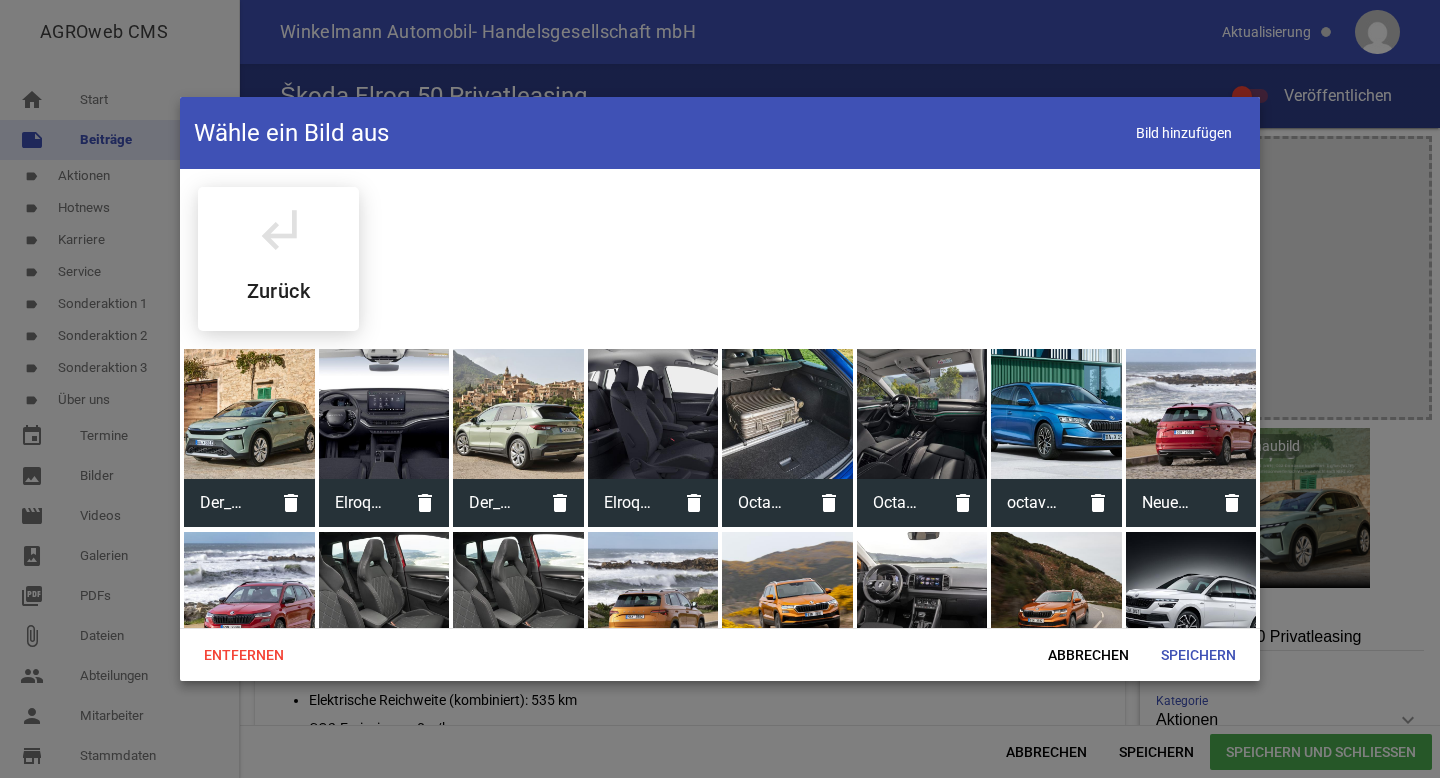 scroll, scrollTop: 0, scrollLeft: 0, axis: both 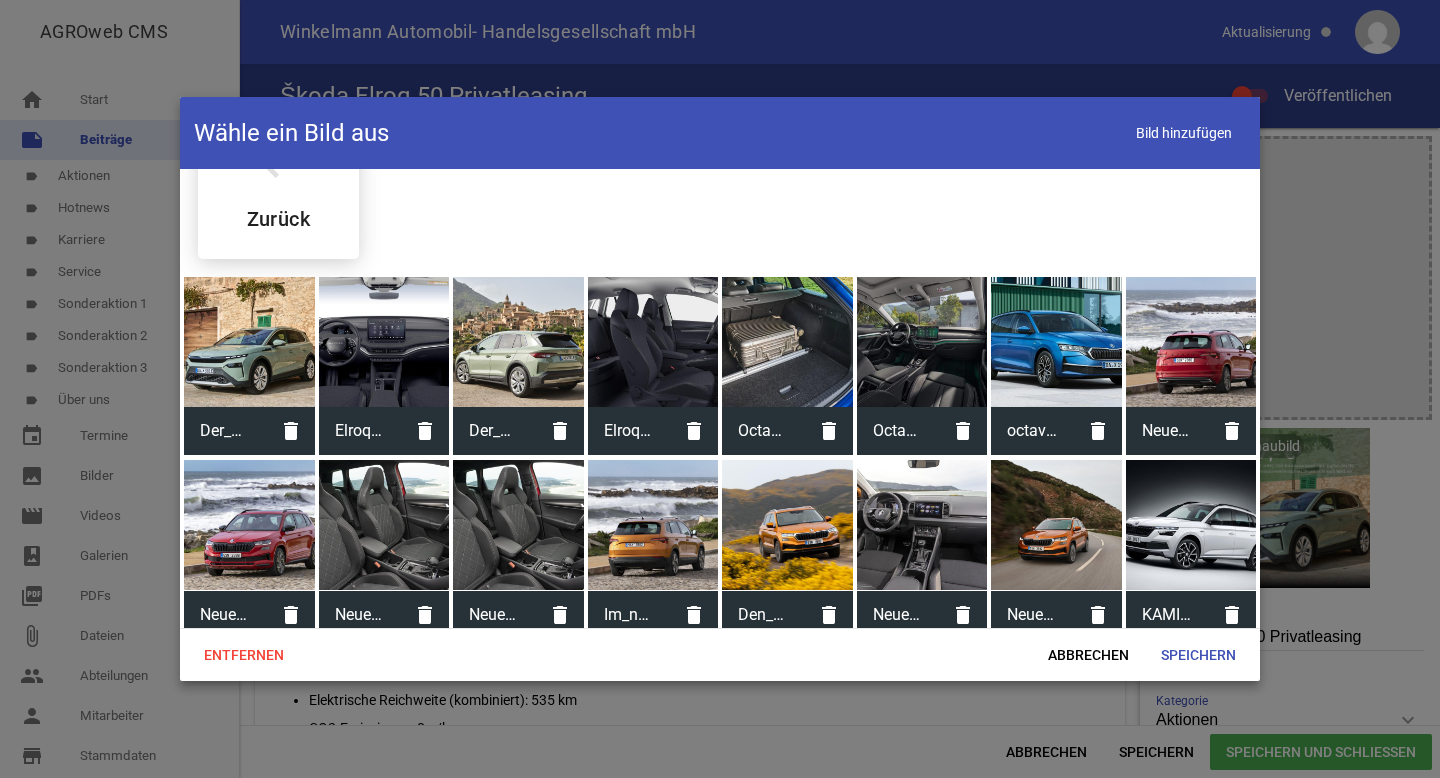 click at bounding box center [384, 342] 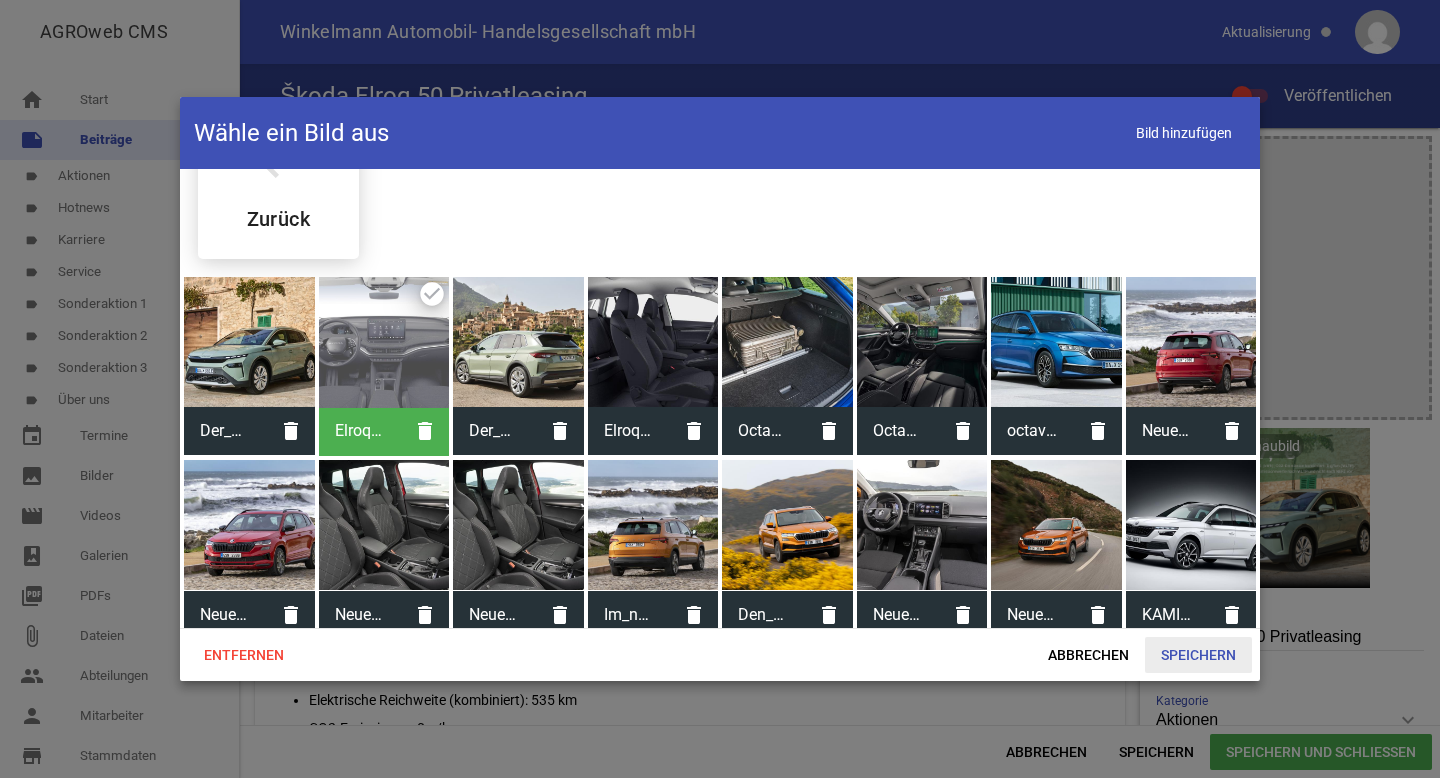 click on "Speichern" at bounding box center [1198, 655] 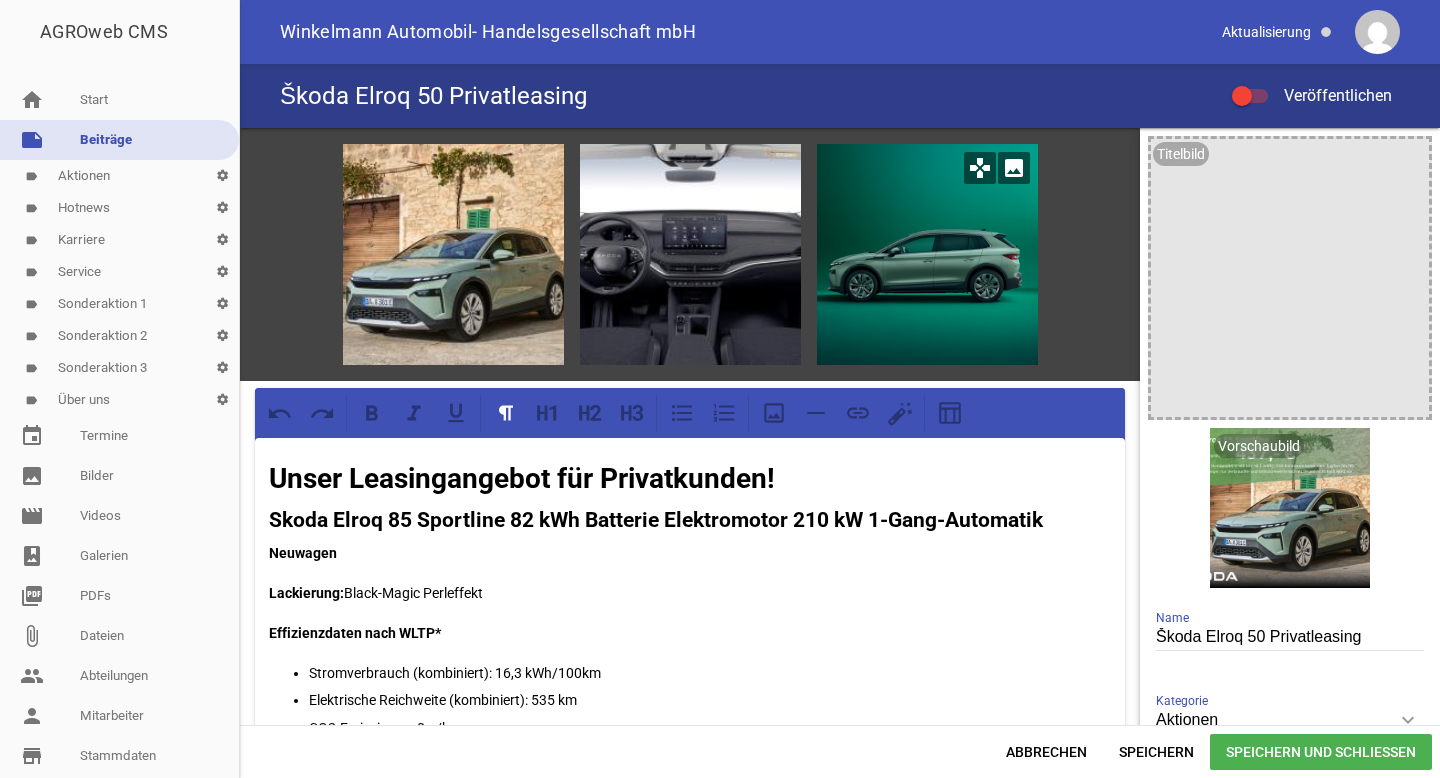 click on "image" at bounding box center (1014, 168) 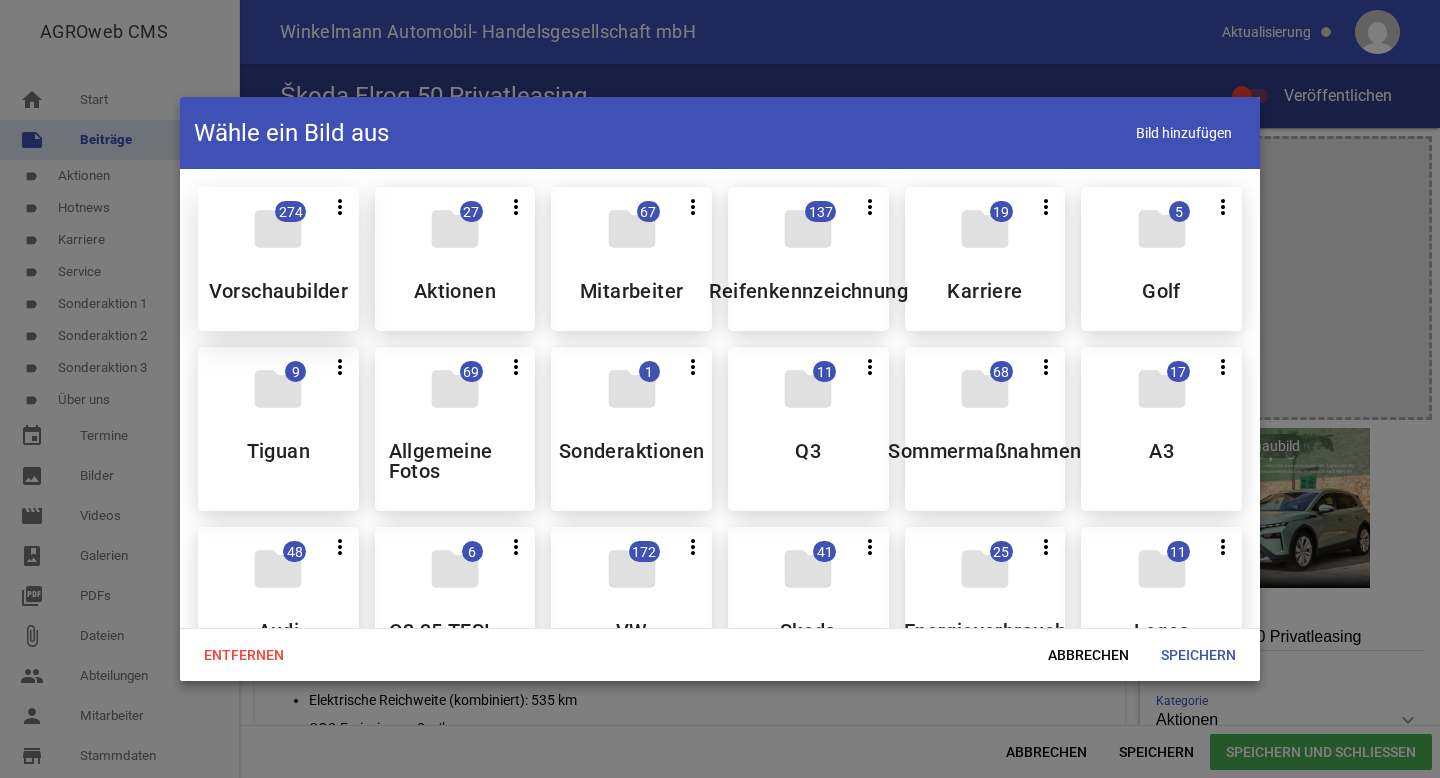 click on "Vorschaubilder" at bounding box center (279, 291) 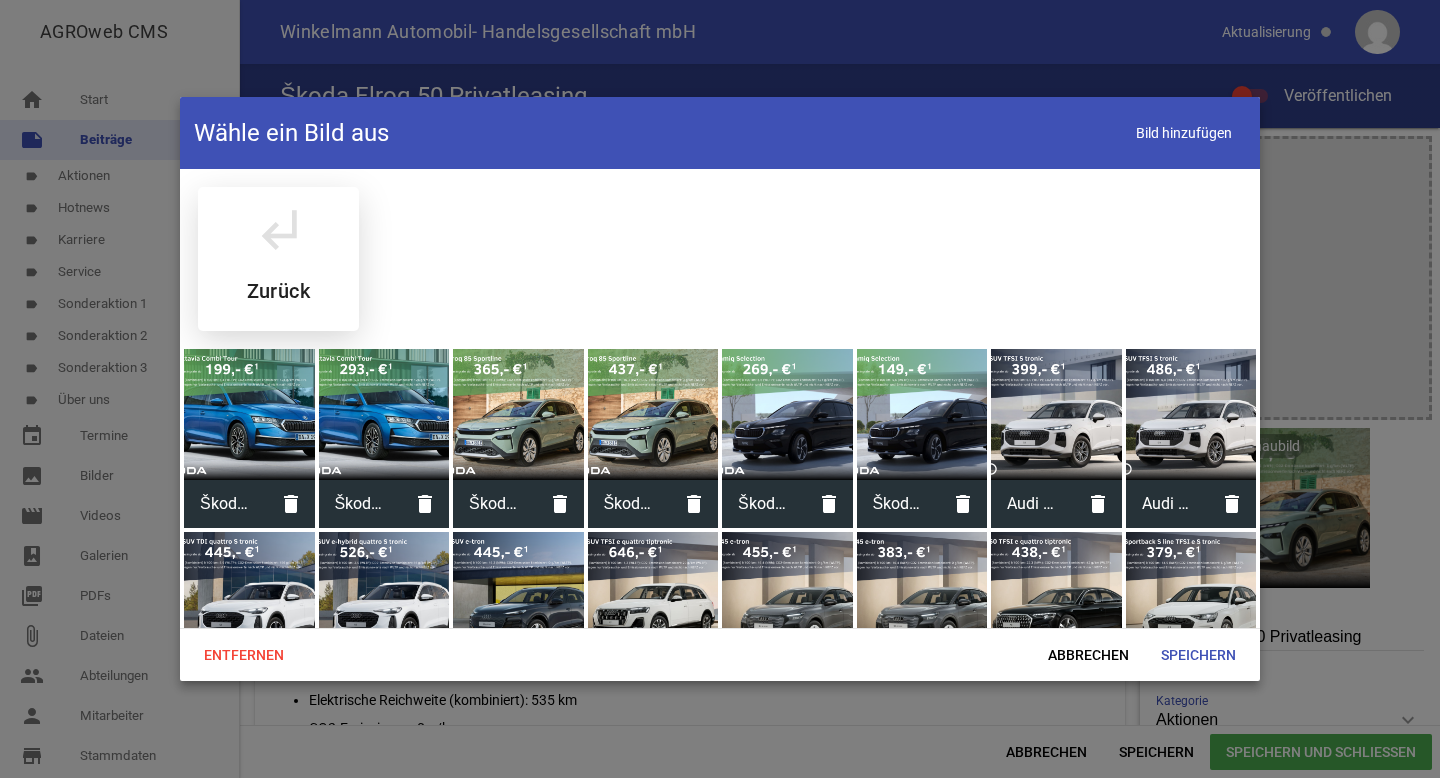 click on "subdirectory_arrow_left" at bounding box center [278, 229] 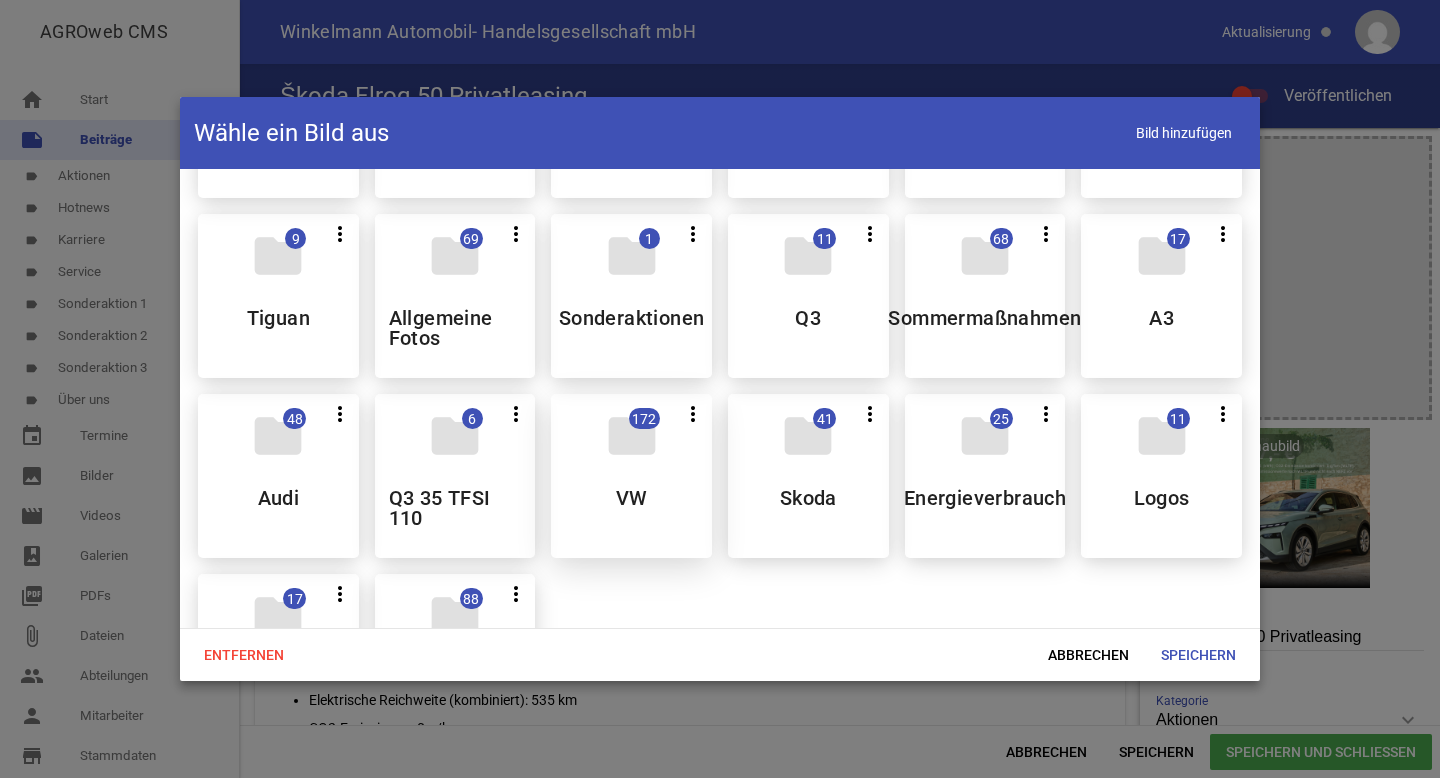 scroll, scrollTop: 166, scrollLeft: 0, axis: vertical 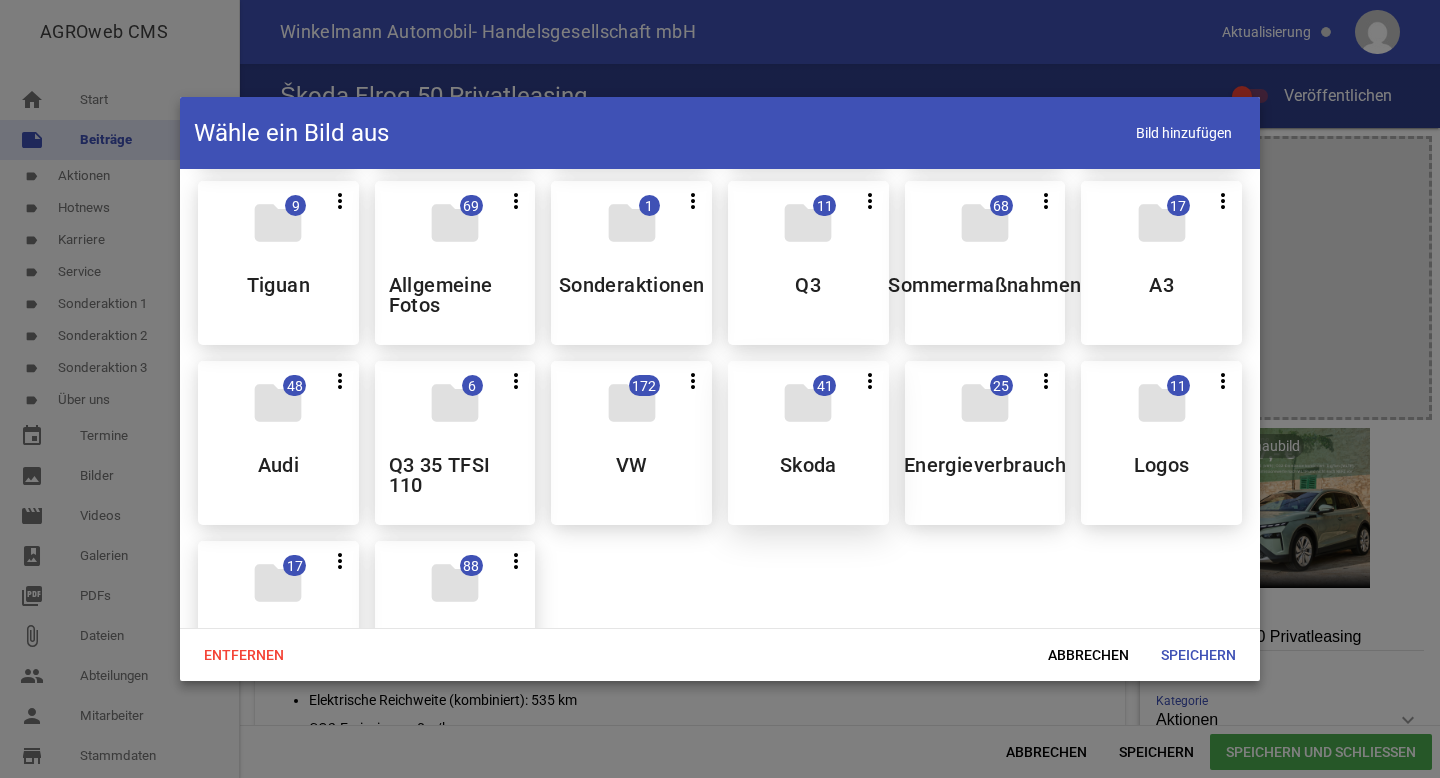 click on "Skoda" at bounding box center [808, 465] 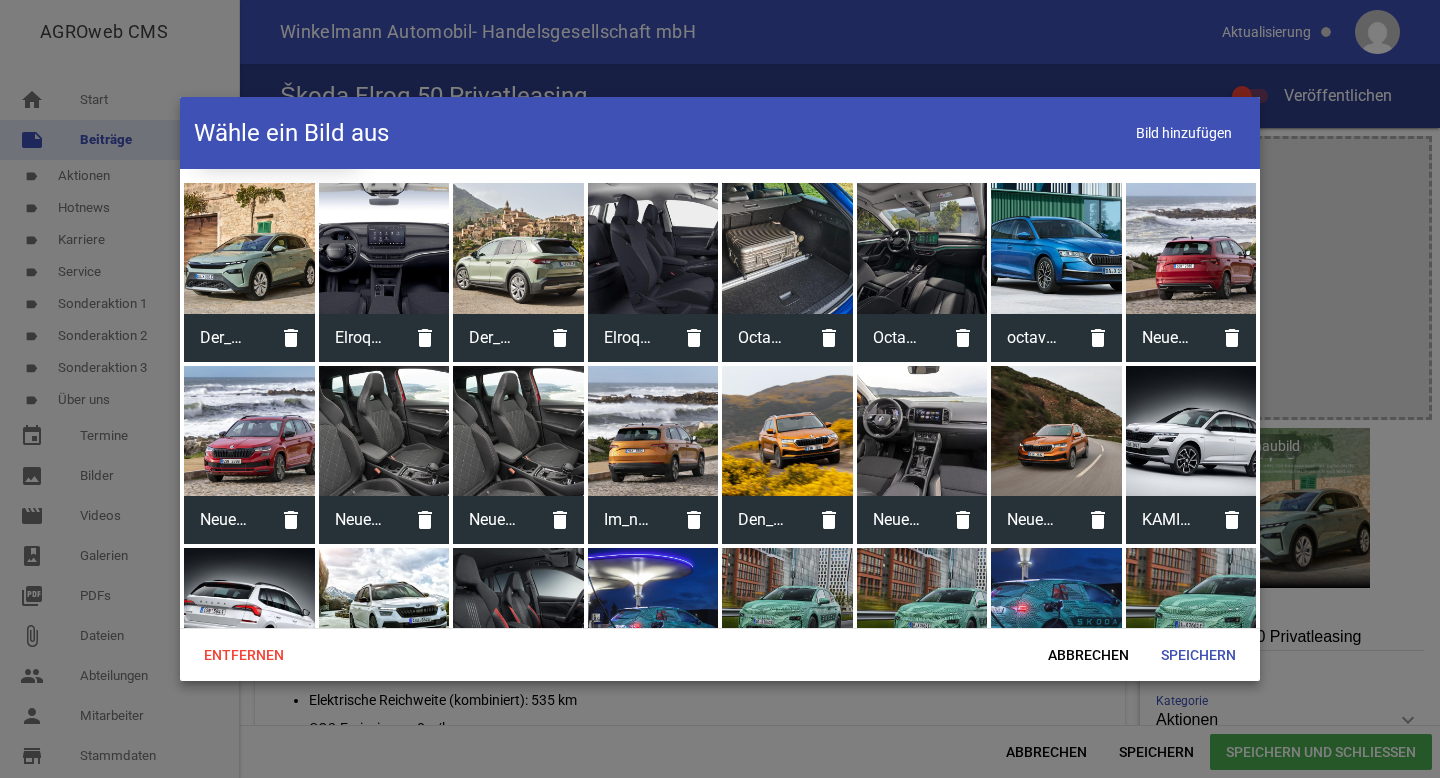 click at bounding box center [518, 248] 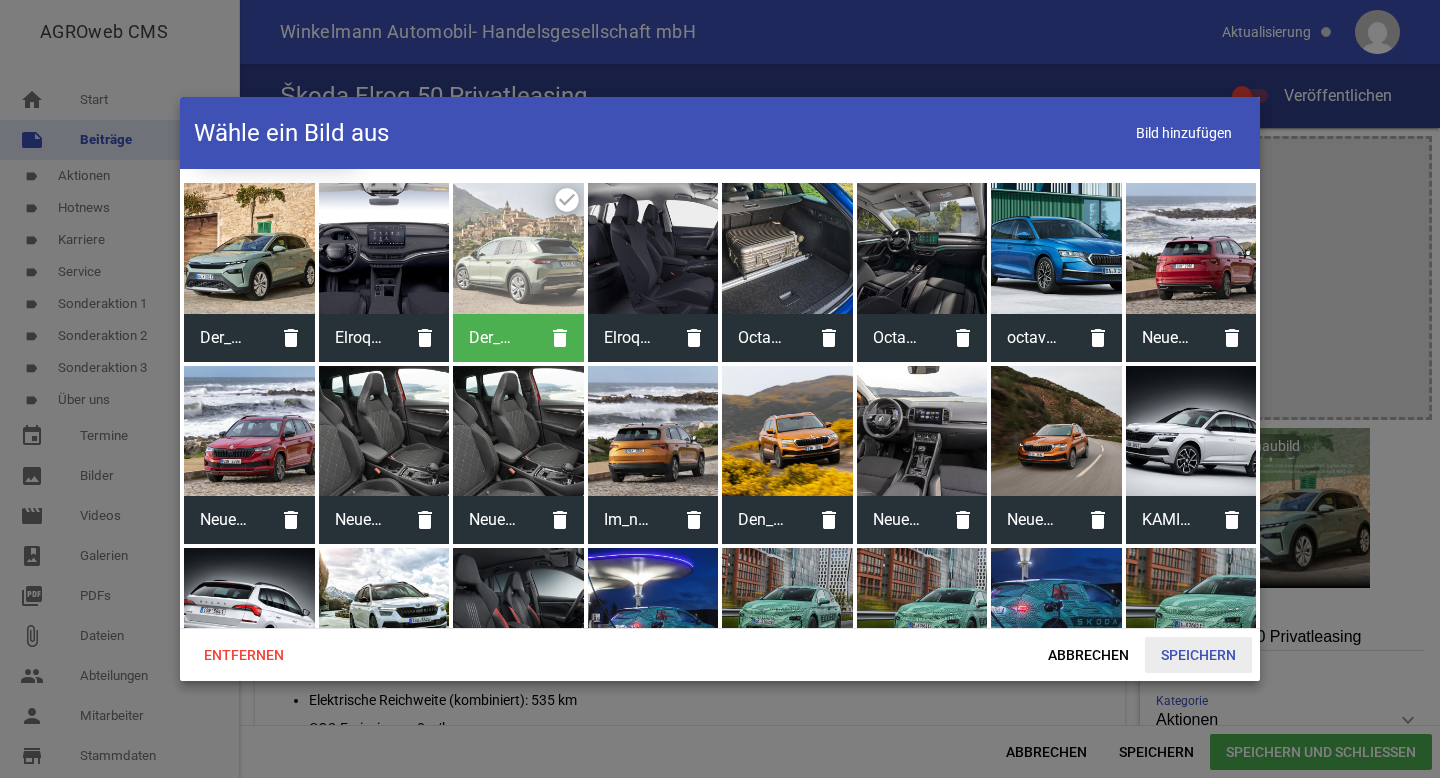 click on "Speichern" at bounding box center (1198, 655) 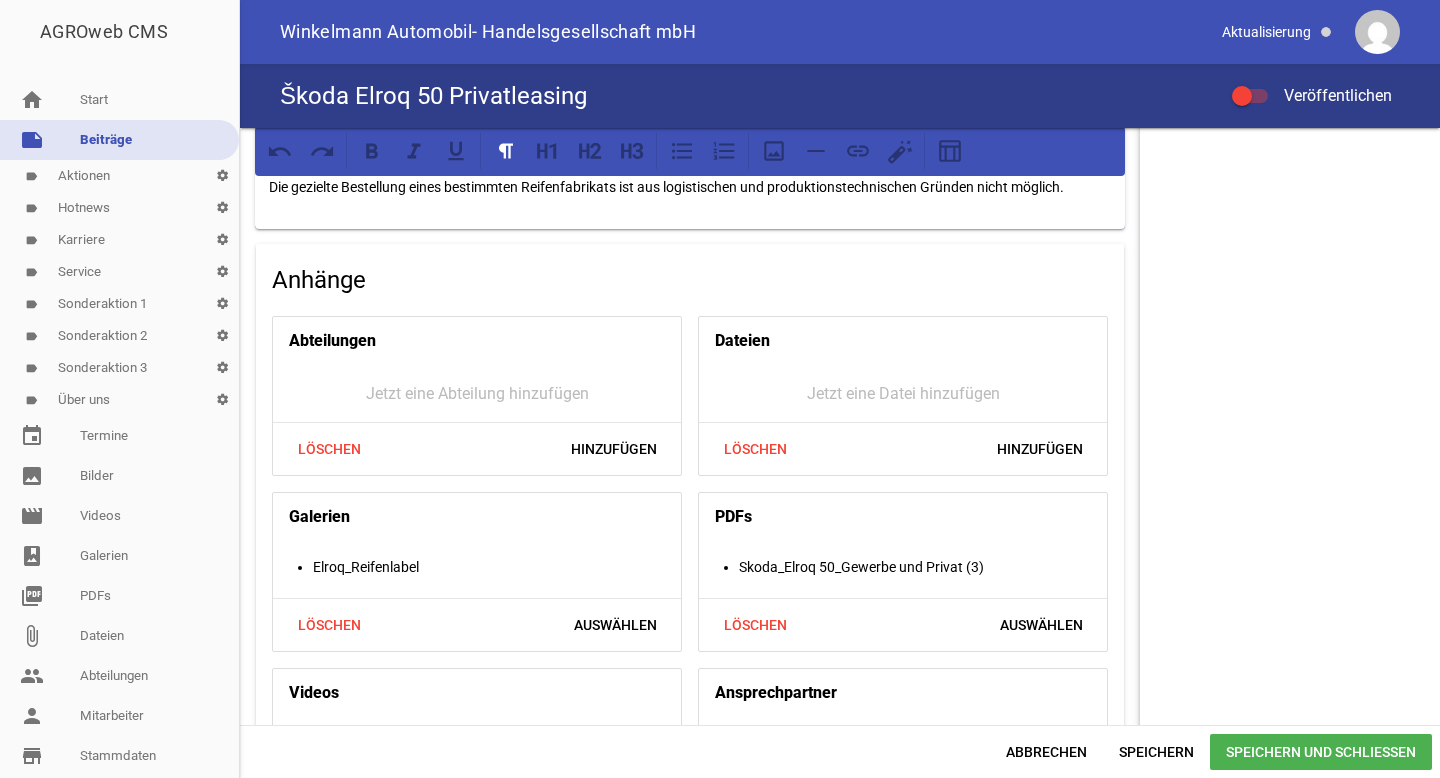 scroll, scrollTop: 1894, scrollLeft: 0, axis: vertical 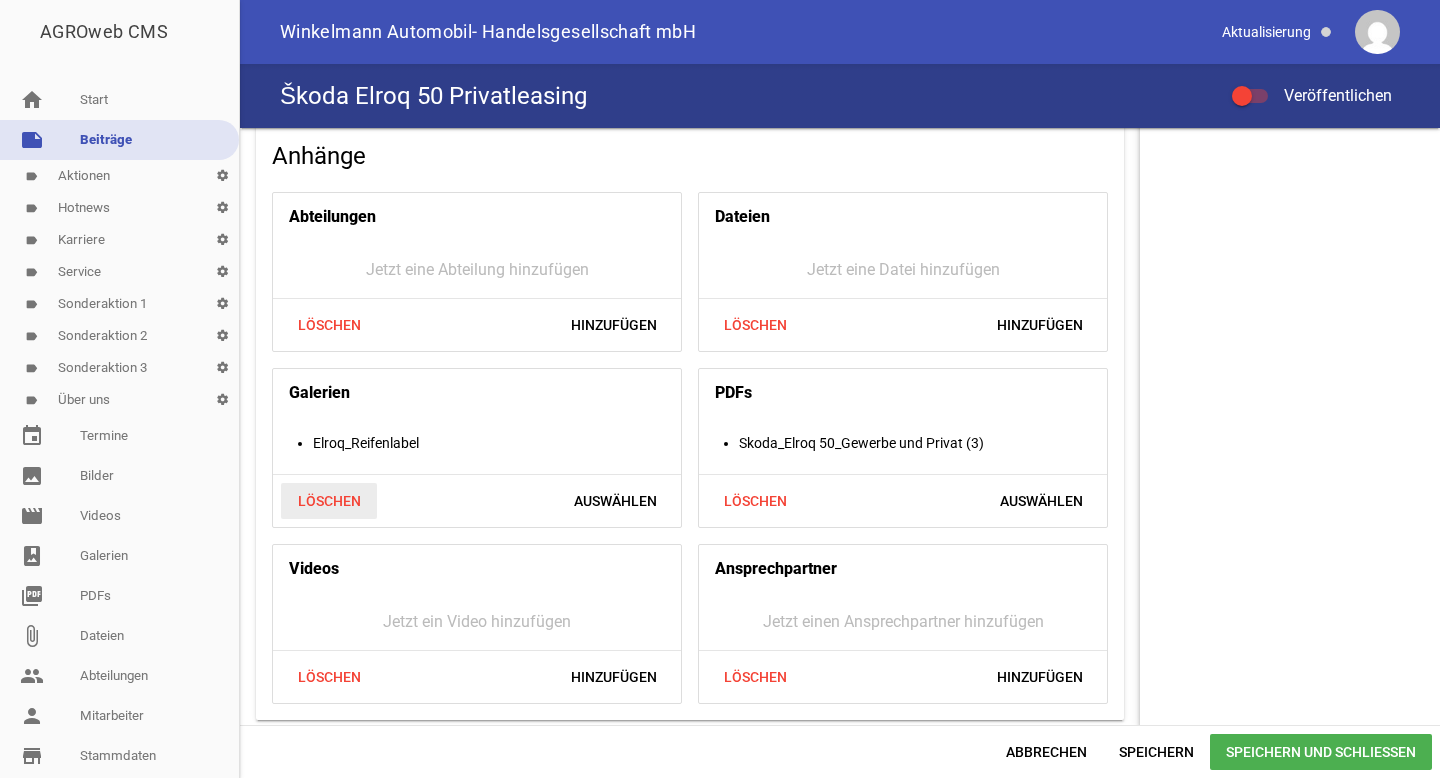 click on "Löschen" at bounding box center (329, 501) 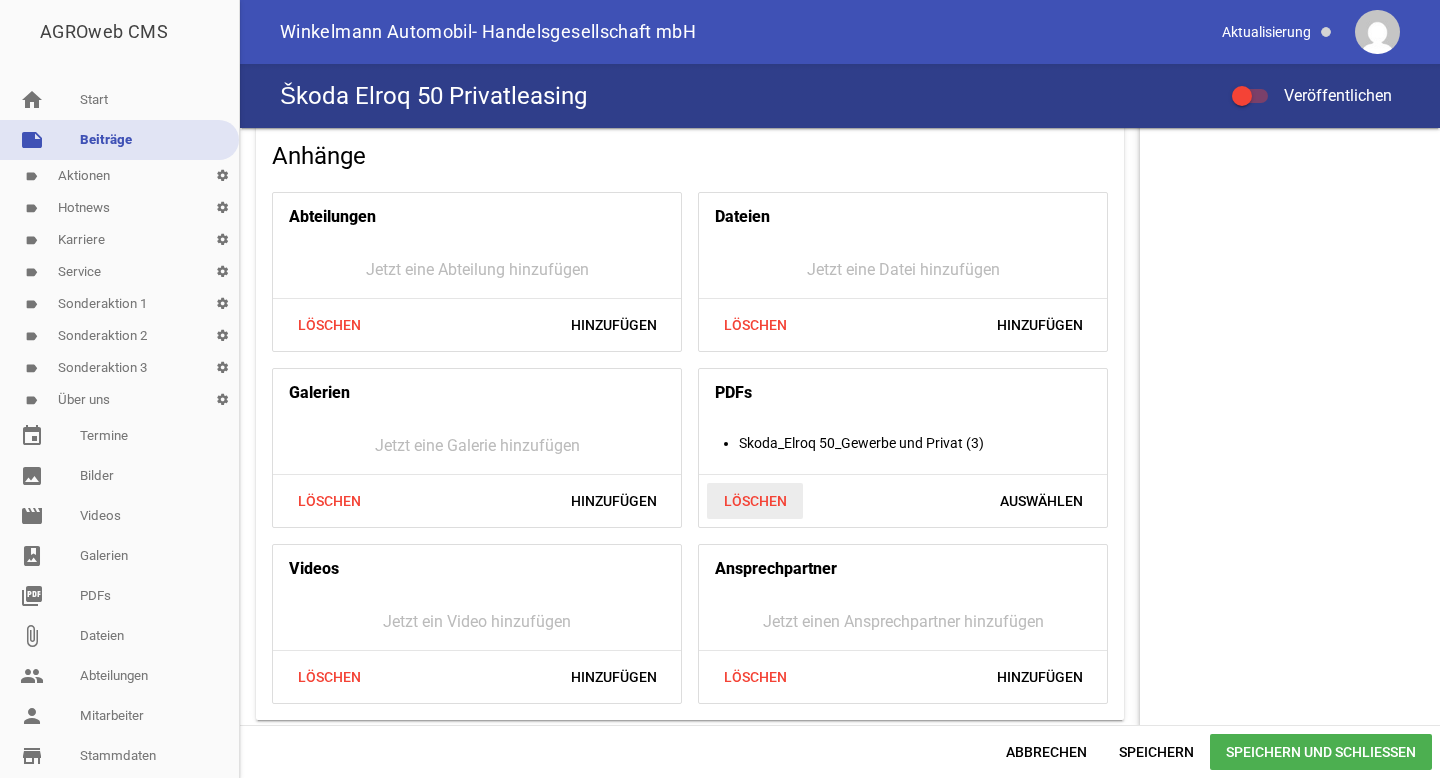 click on "Löschen" at bounding box center [755, 501] 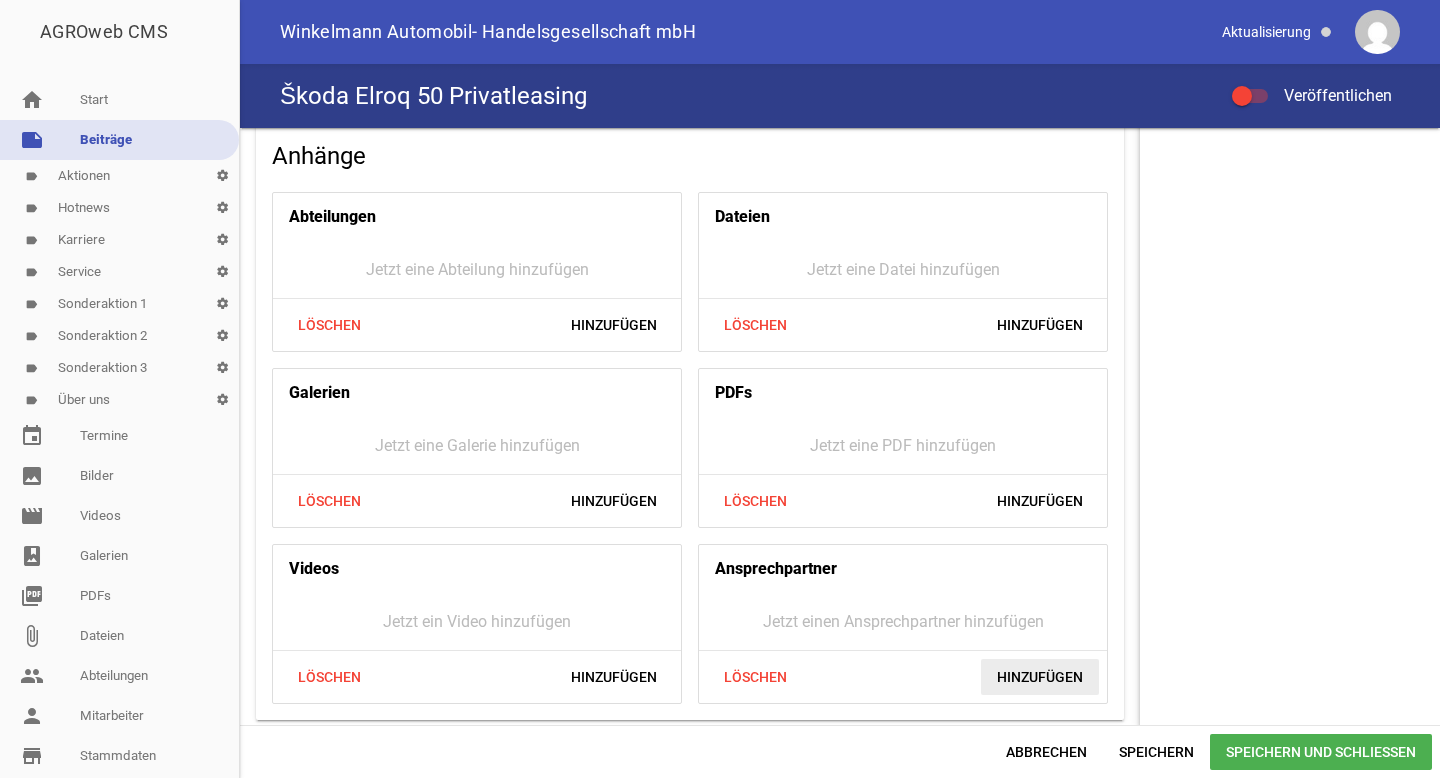 click on "Hinzufügen" at bounding box center (1040, 677) 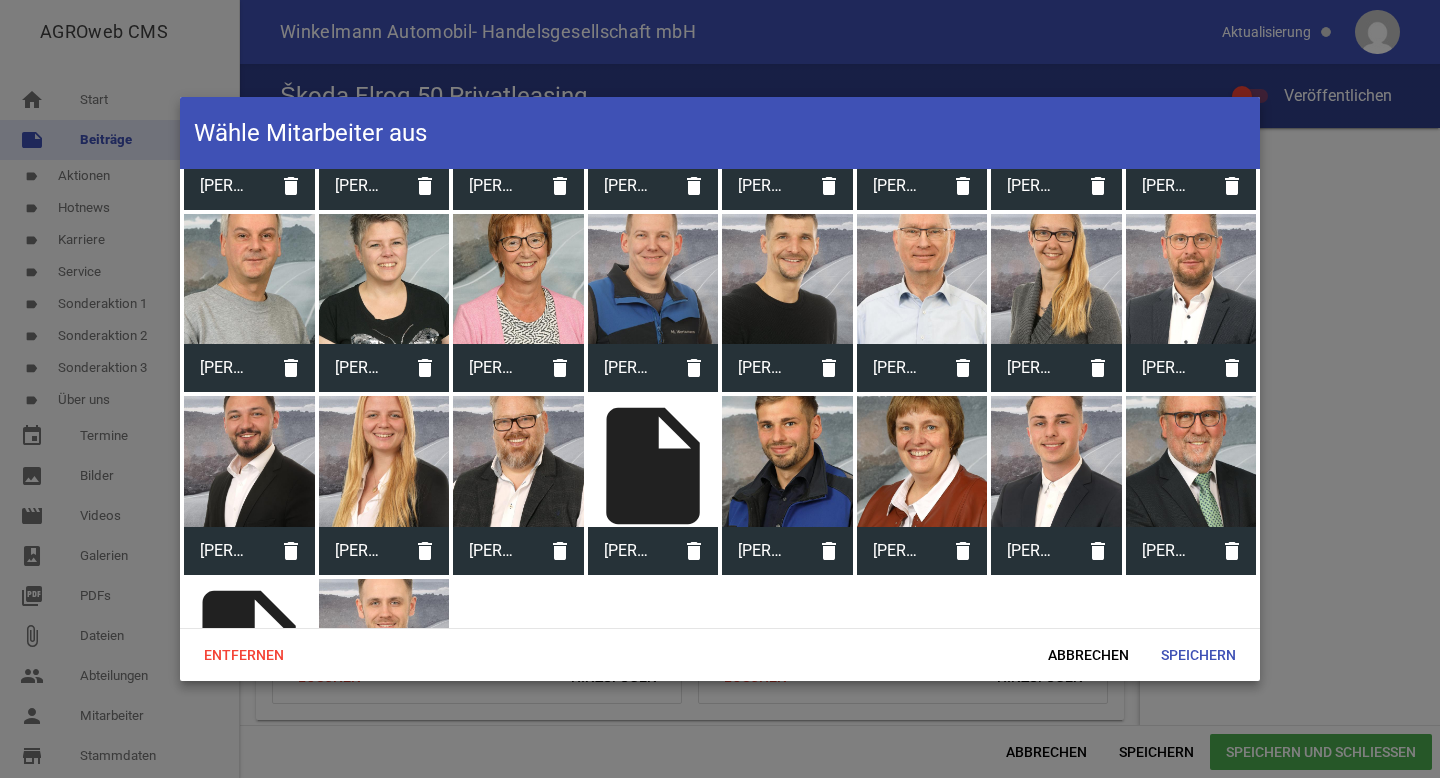 scroll, scrollTop: 523, scrollLeft: 0, axis: vertical 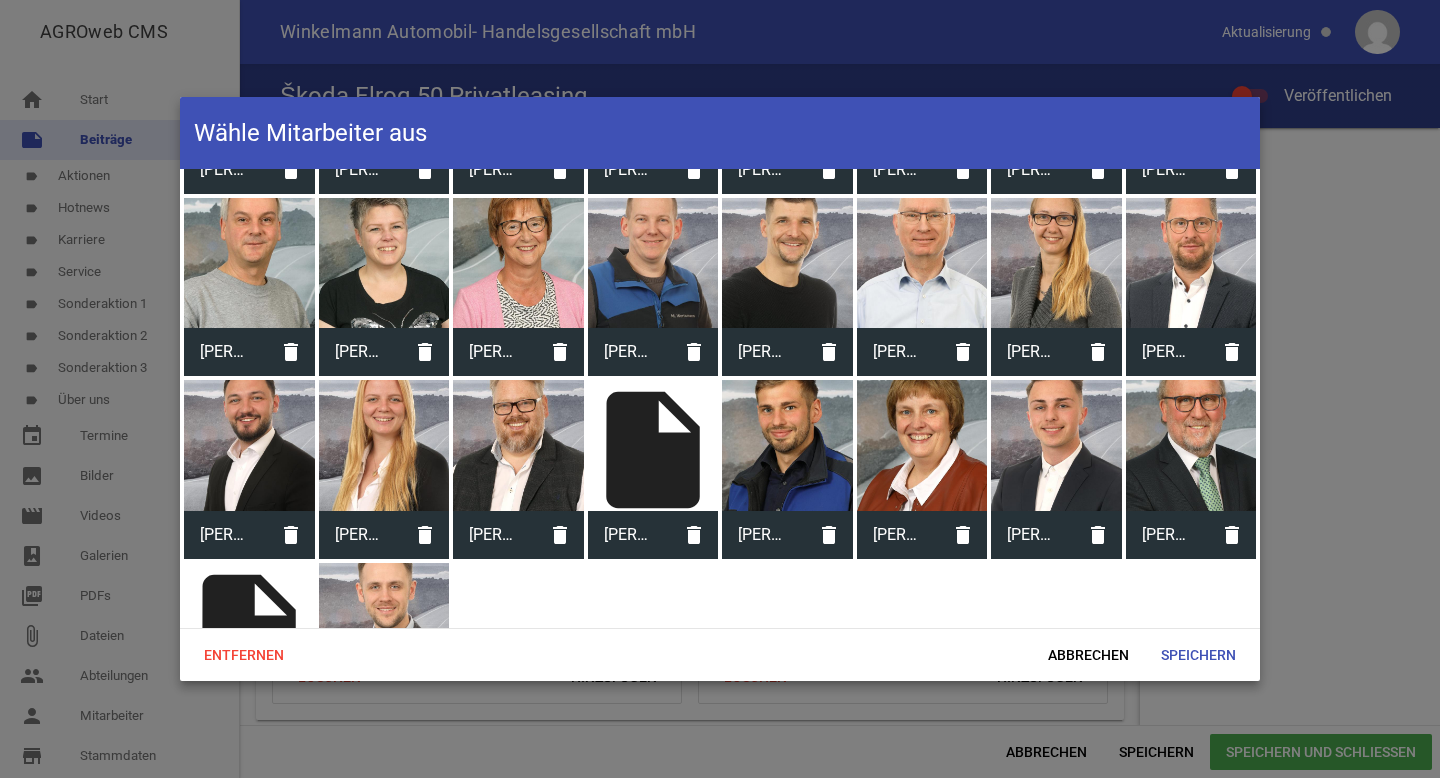 click at bounding box center [384, 445] 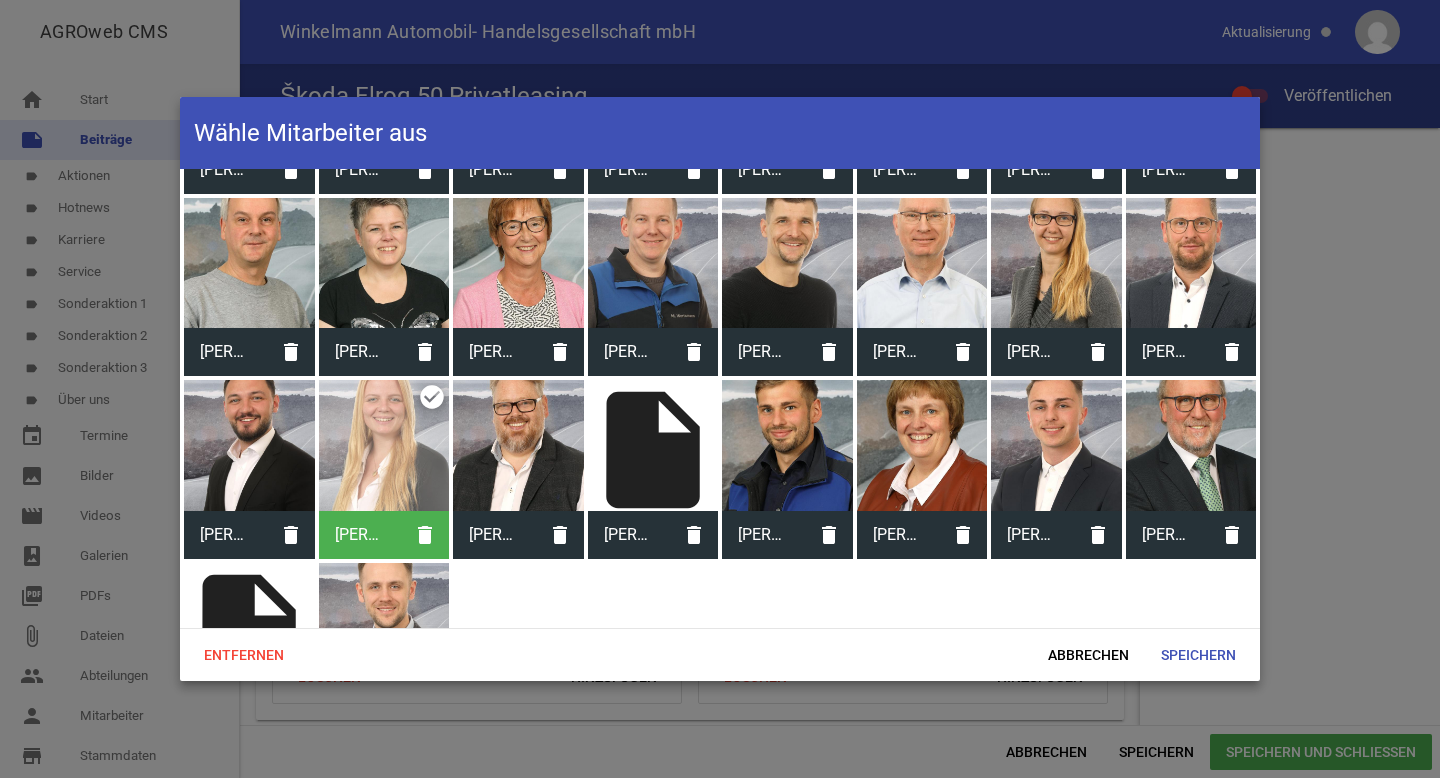 click at bounding box center [249, 445] 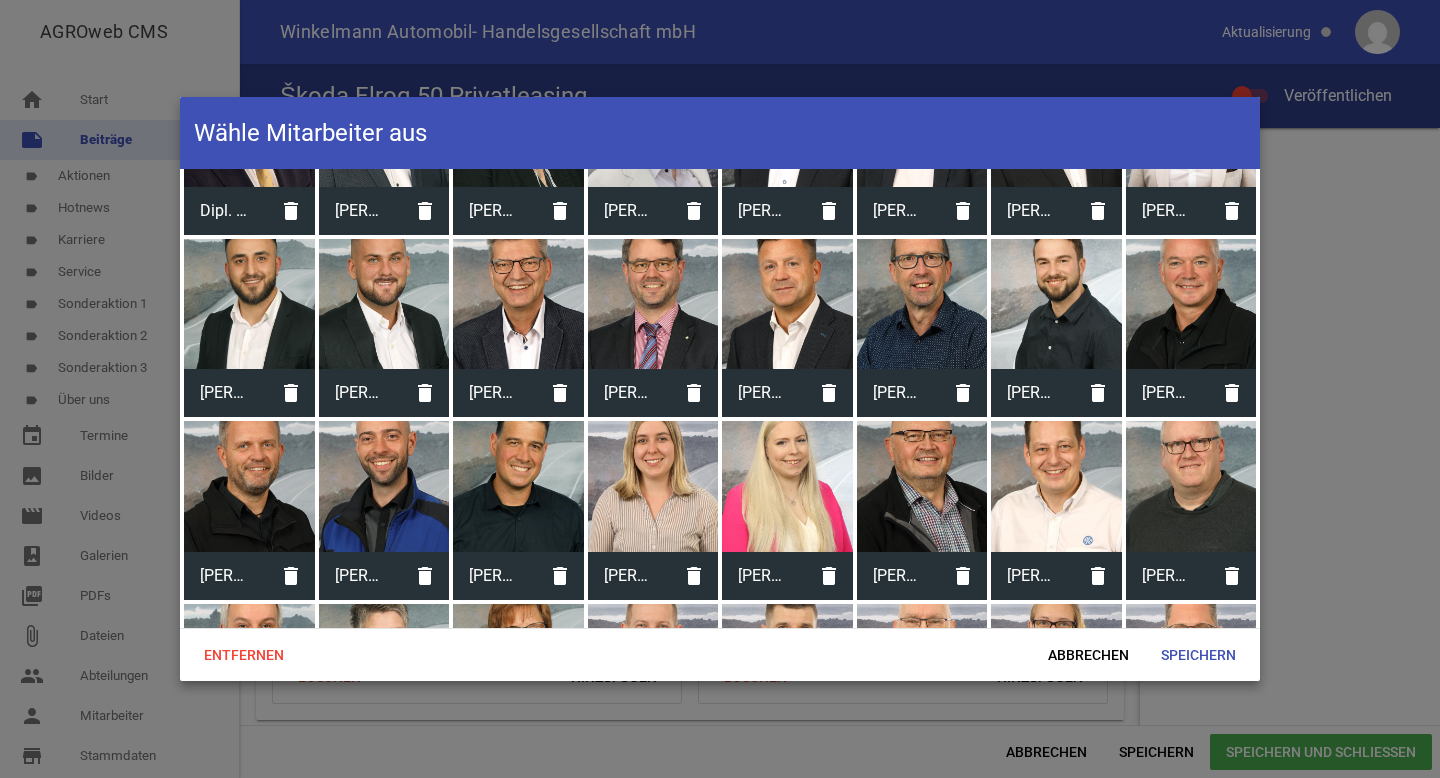scroll, scrollTop: 112, scrollLeft: 0, axis: vertical 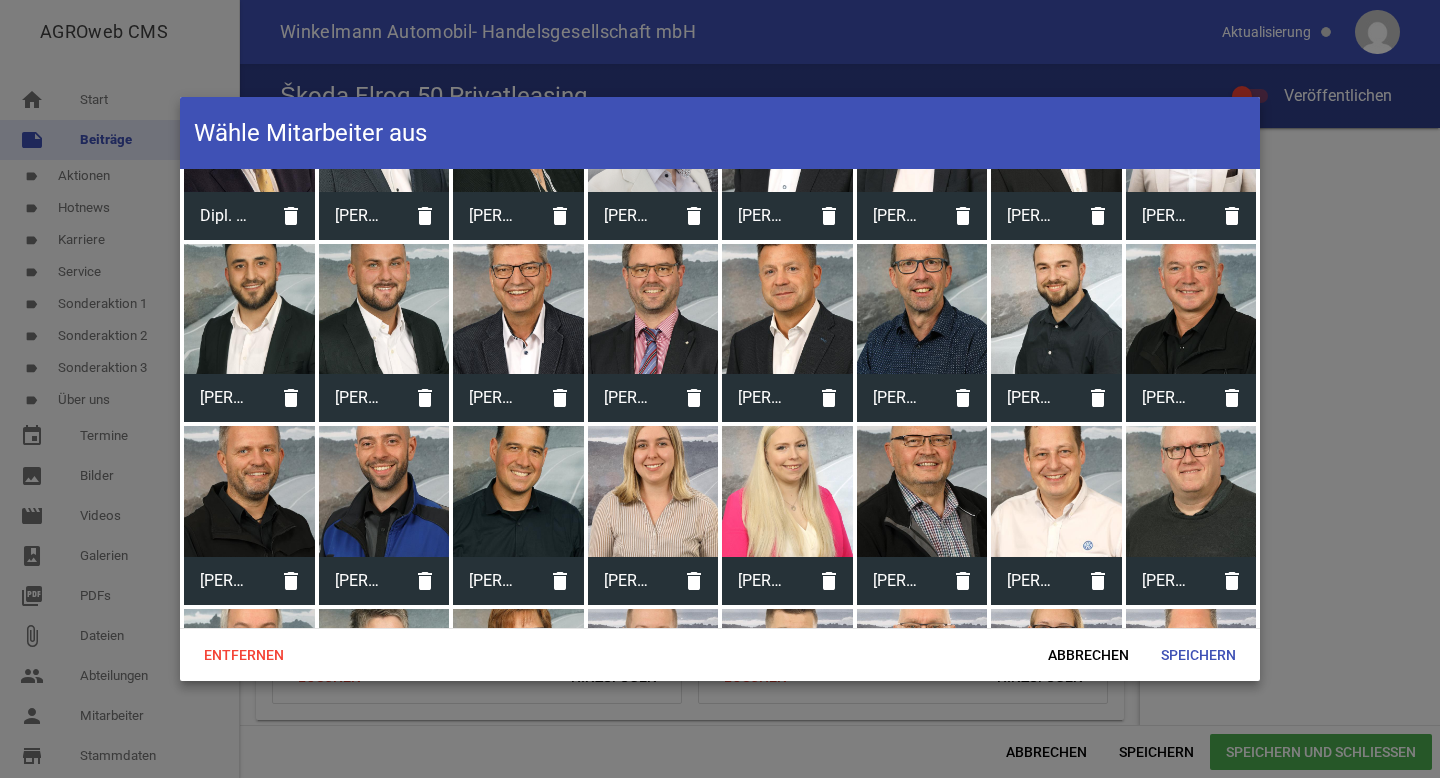 click at bounding box center [384, 309] 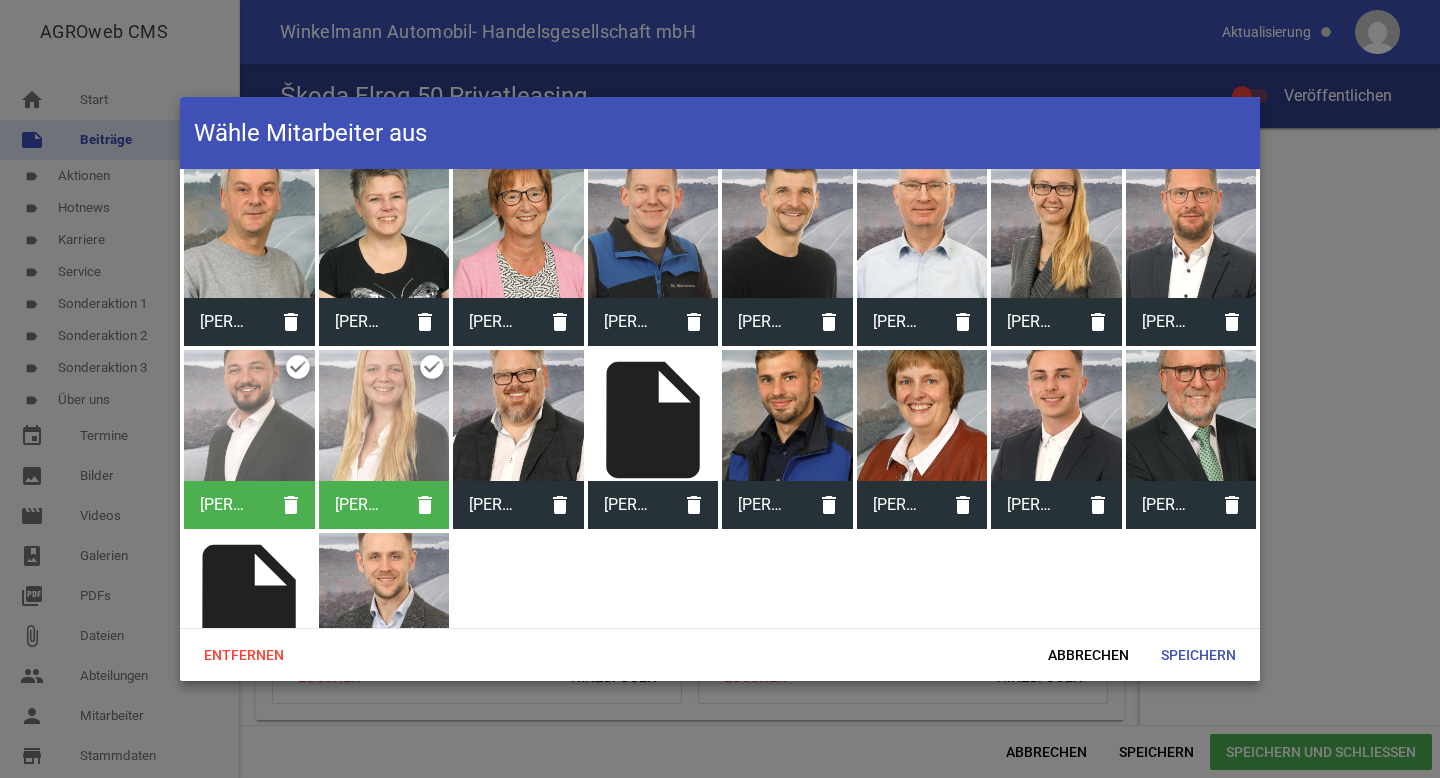 scroll, scrollTop: 559, scrollLeft: 0, axis: vertical 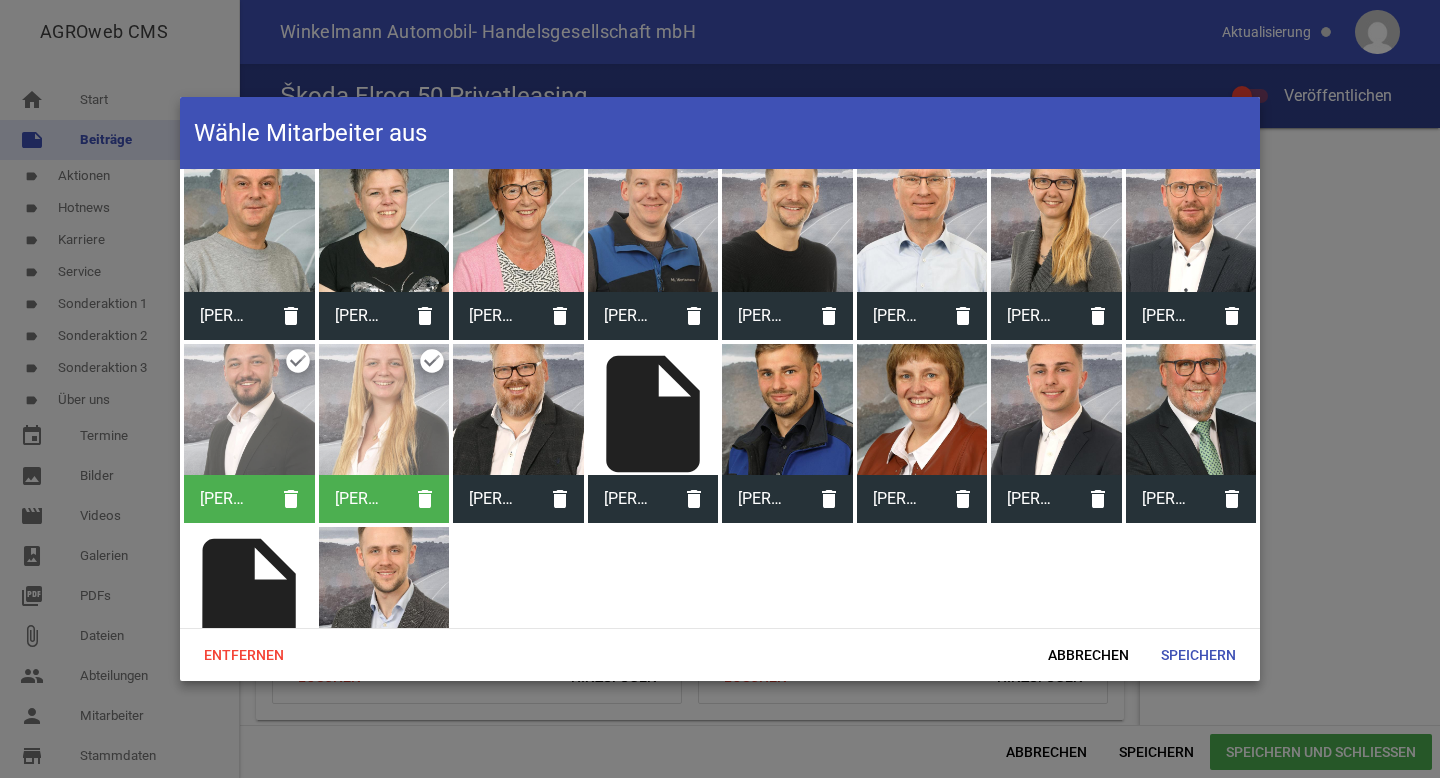 click at bounding box center [1191, 409] 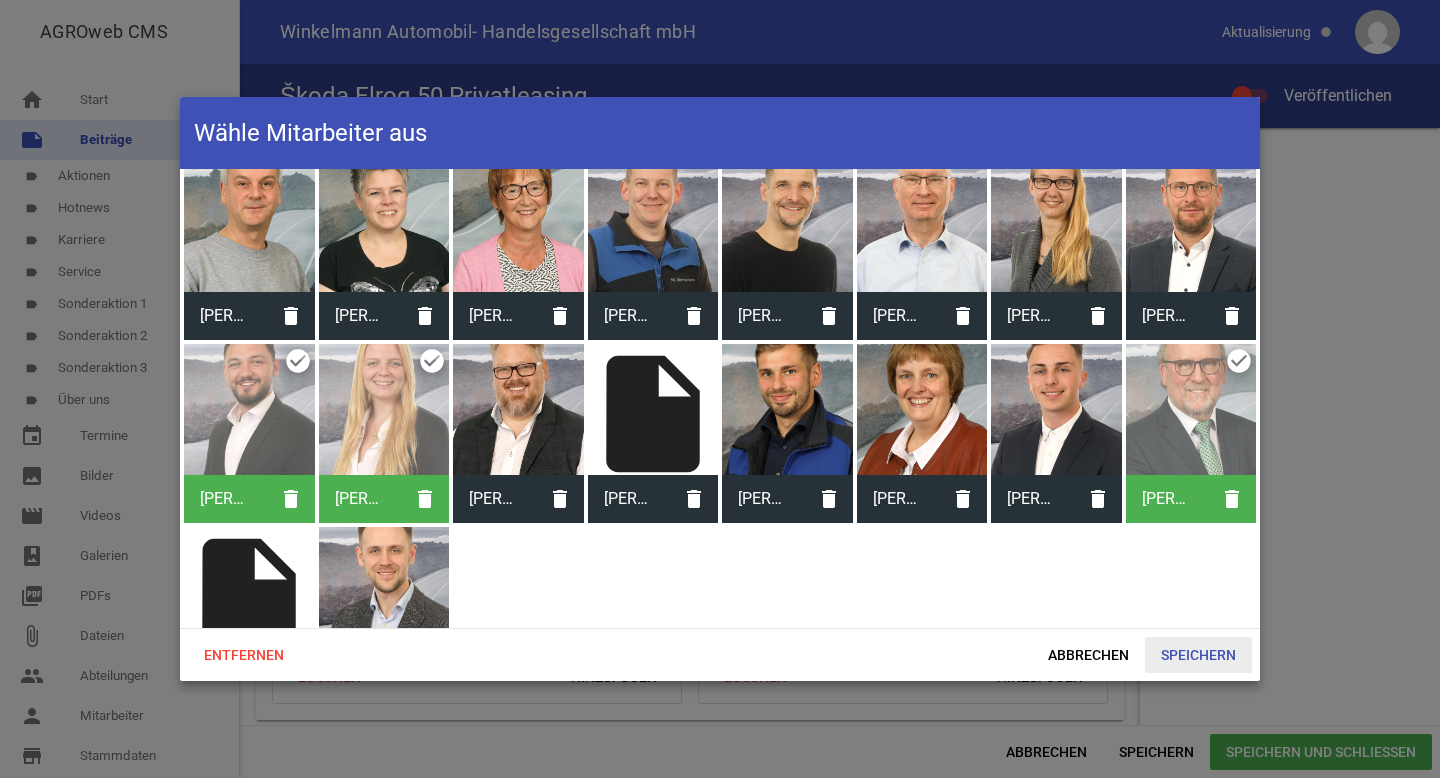 click on "Speichern" at bounding box center [1198, 655] 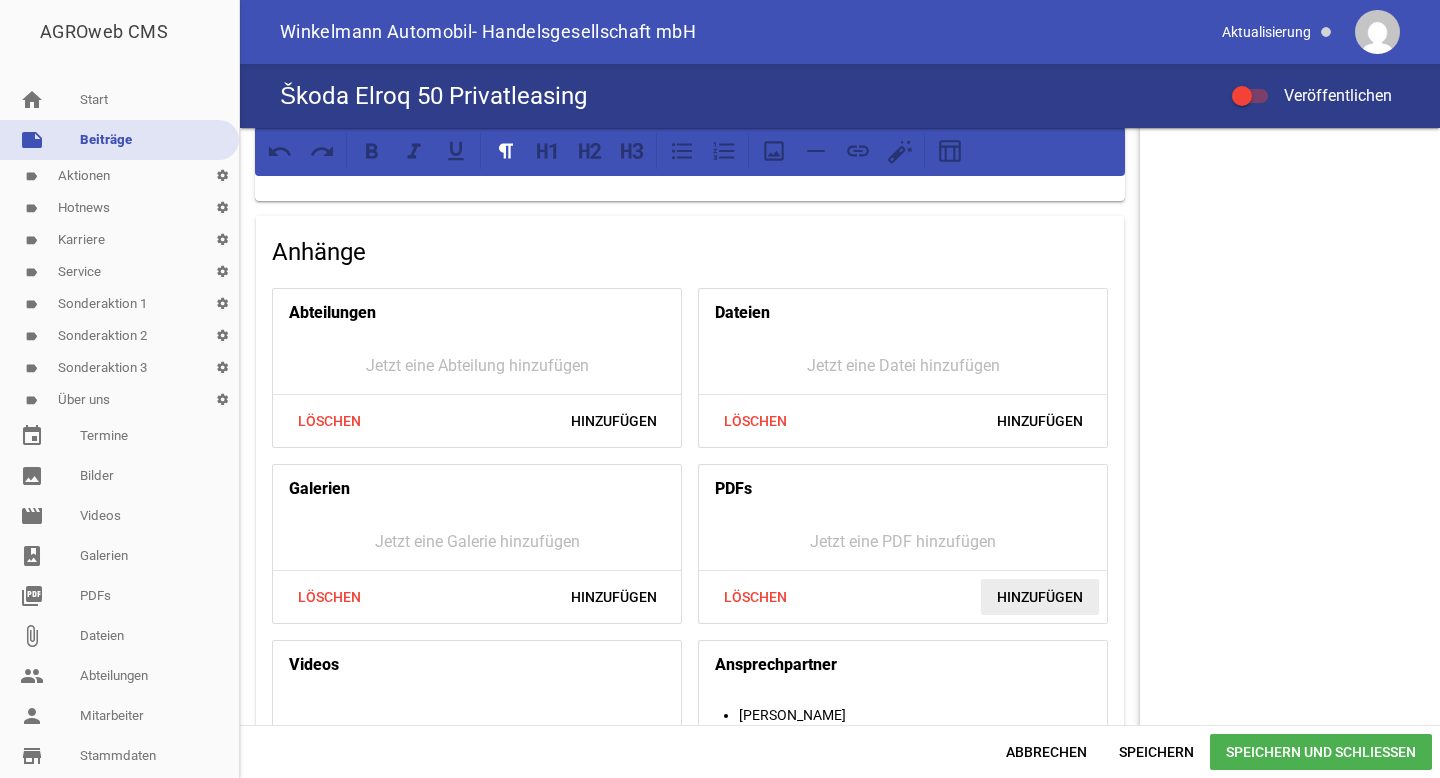 scroll, scrollTop: 1777, scrollLeft: 0, axis: vertical 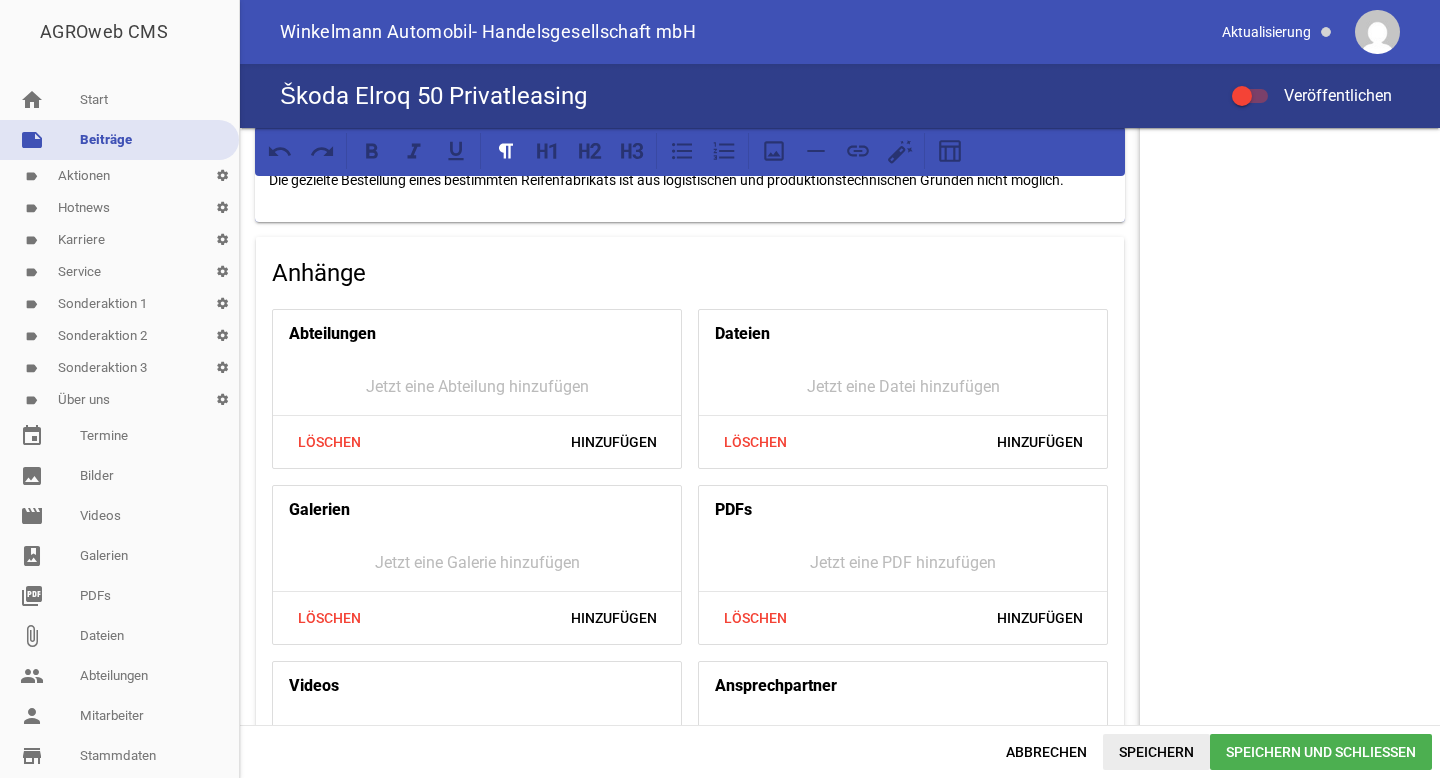 click on "Speichern" at bounding box center [1156, 752] 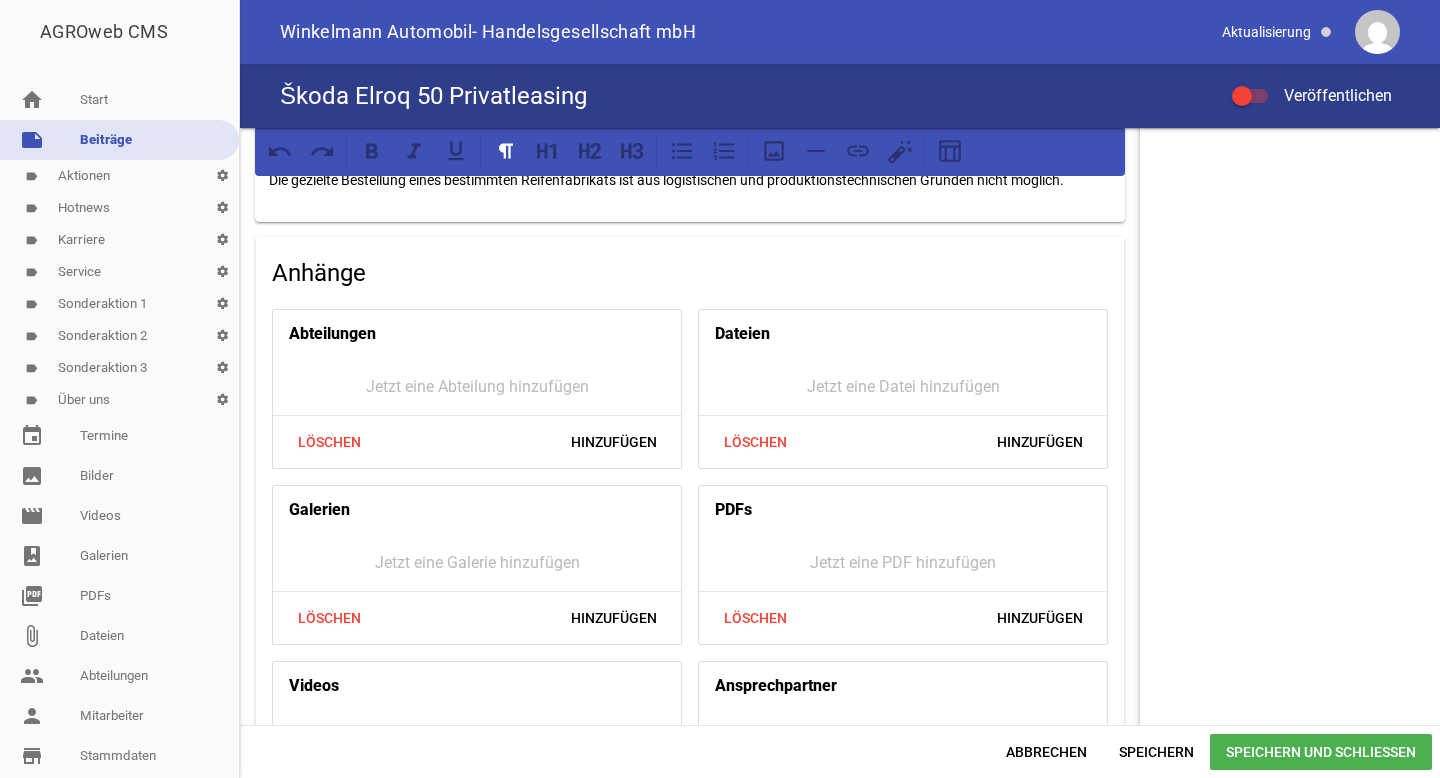 click on "label Aktionen settings" at bounding box center [119, 176] 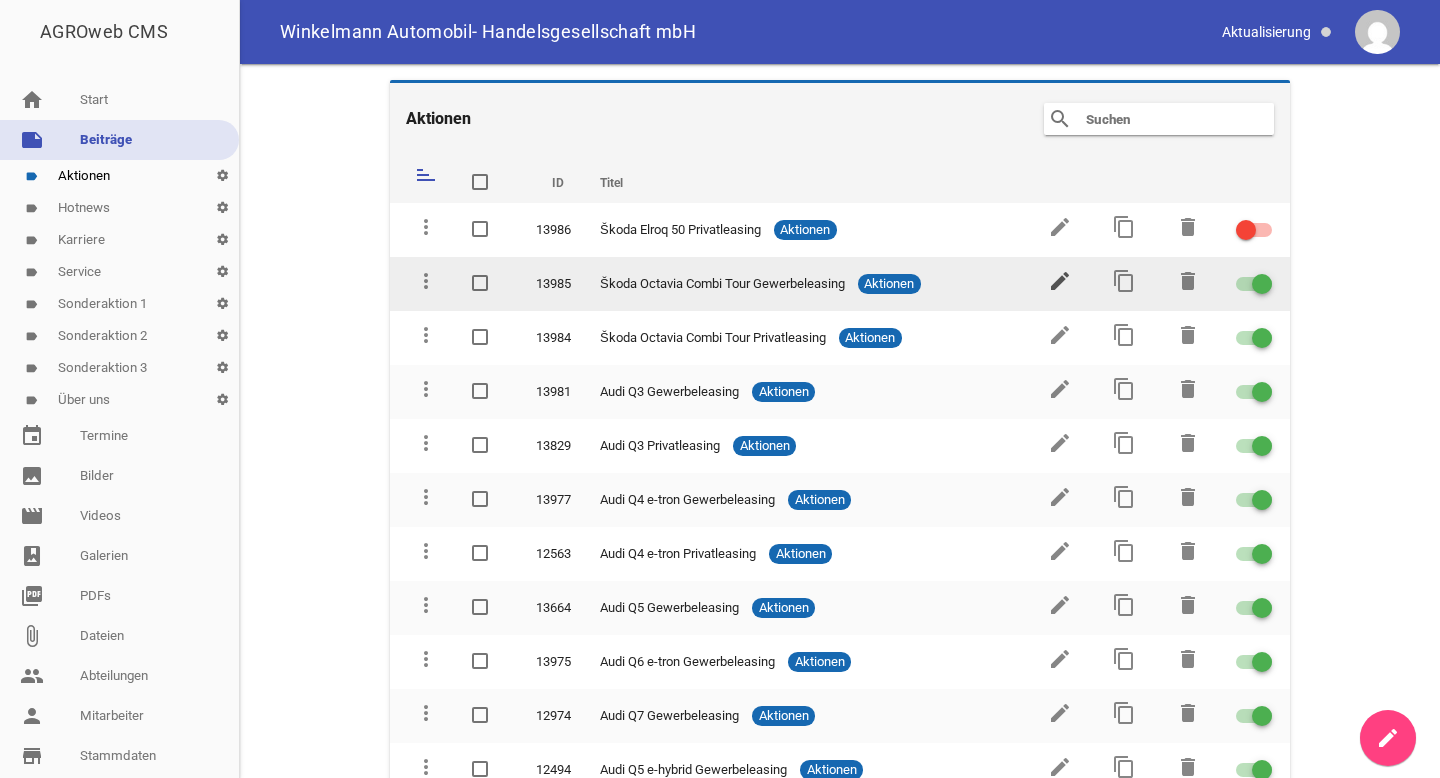 click on "edit" at bounding box center (1060, 281) 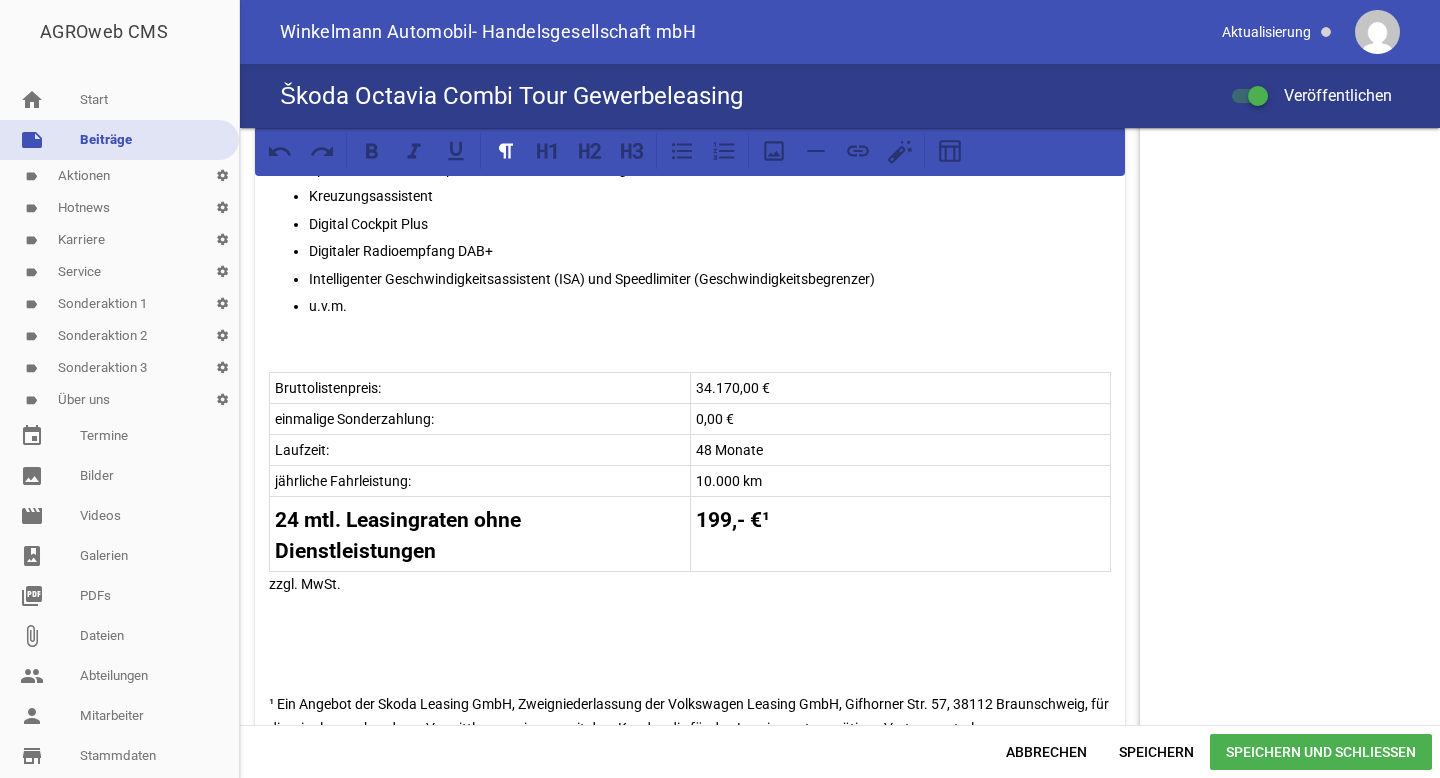 click on "24 mtl. Leasingraten ohne Dienstleistungen" at bounding box center (400, 536) 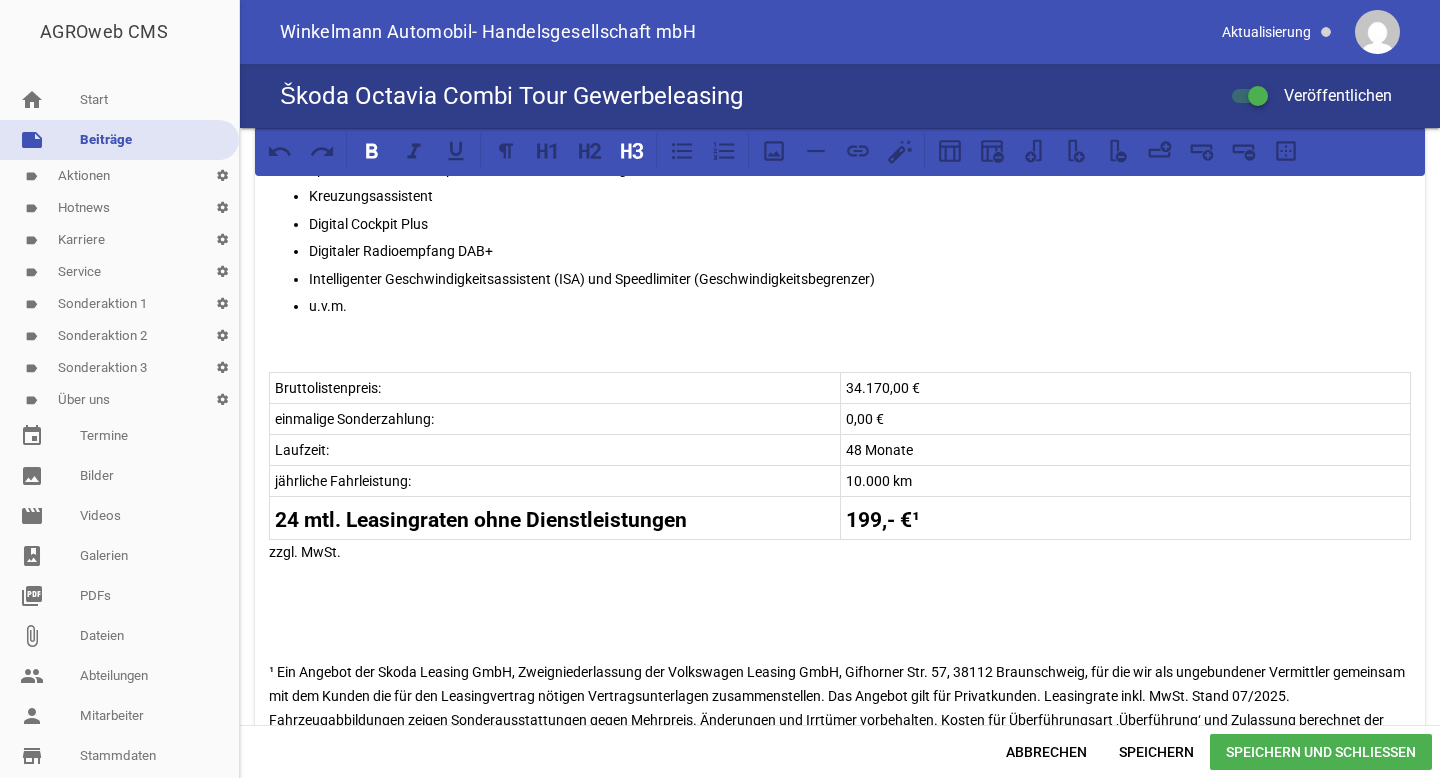 type 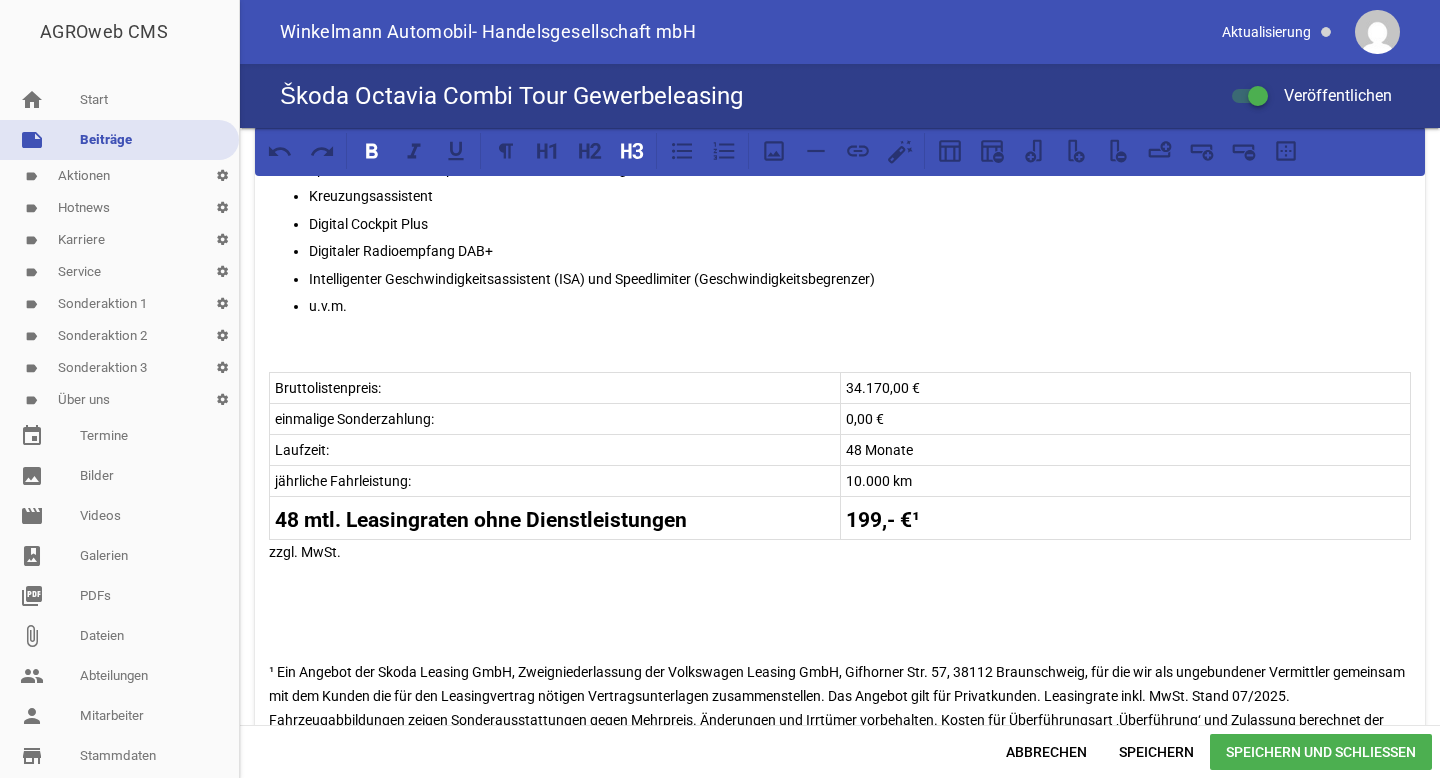 click on "Speichern und Schließen" at bounding box center [1321, 752] 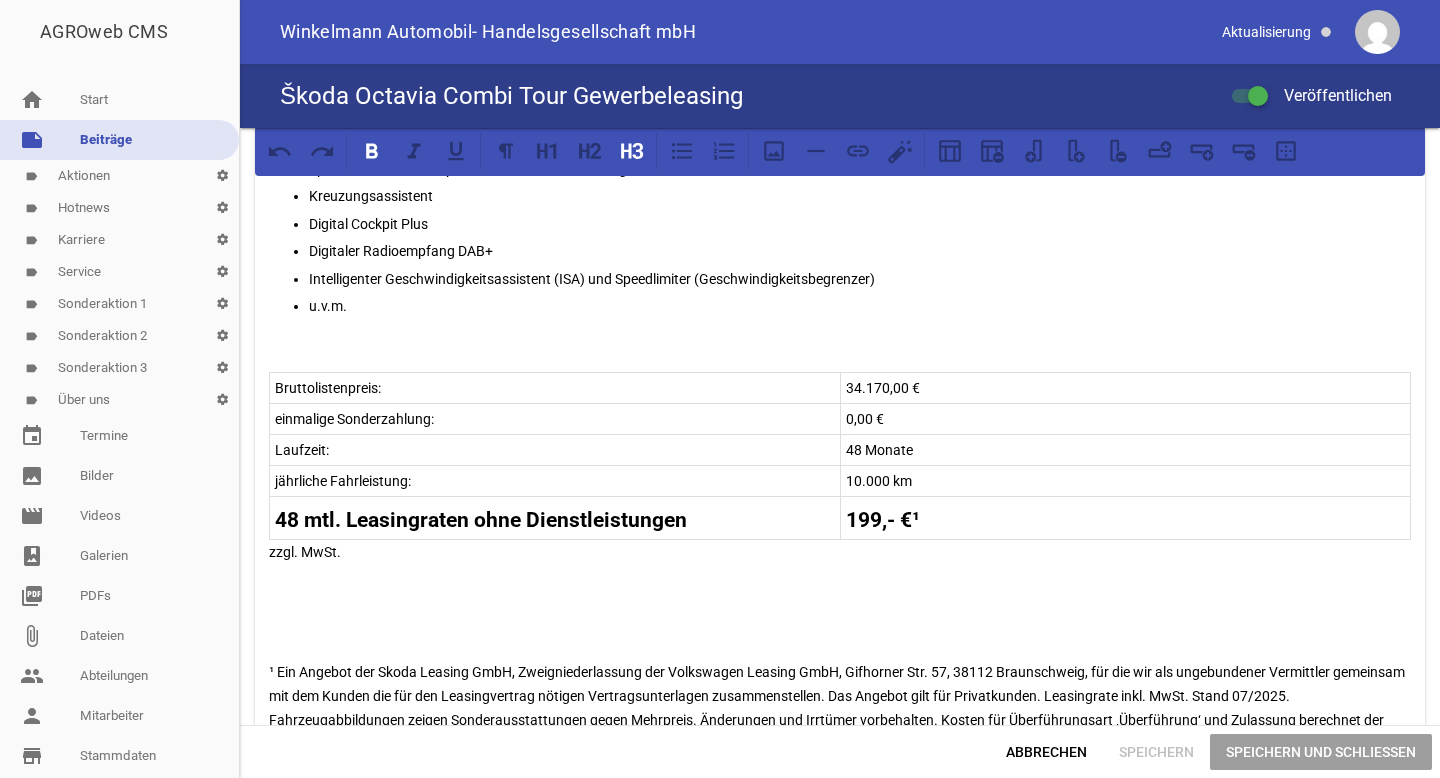 click on "label Aktionen settings" at bounding box center [119, 176] 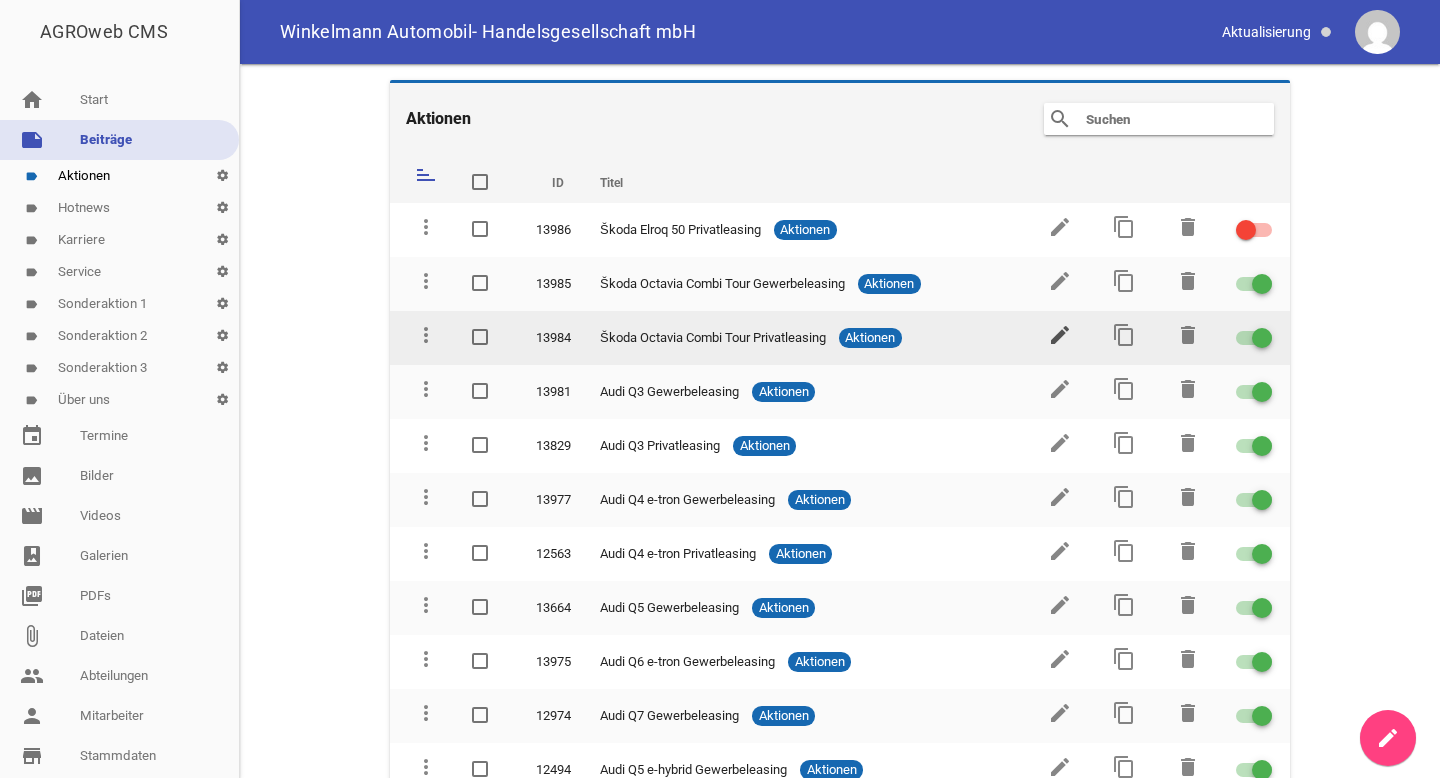 click on "edit" at bounding box center (1060, 335) 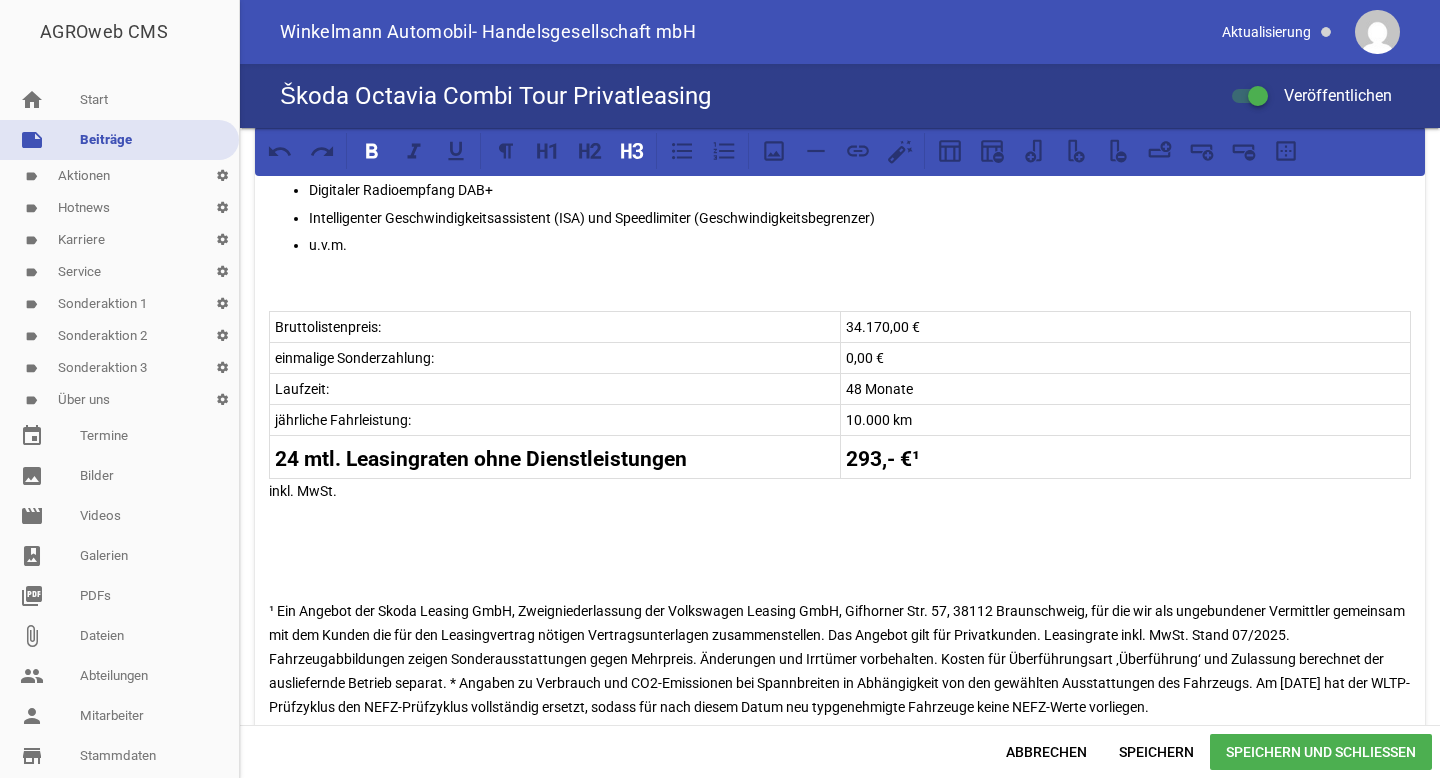 click on "24 mtl. Leasingraten ohne Dienstleistungen" at bounding box center [481, 459] 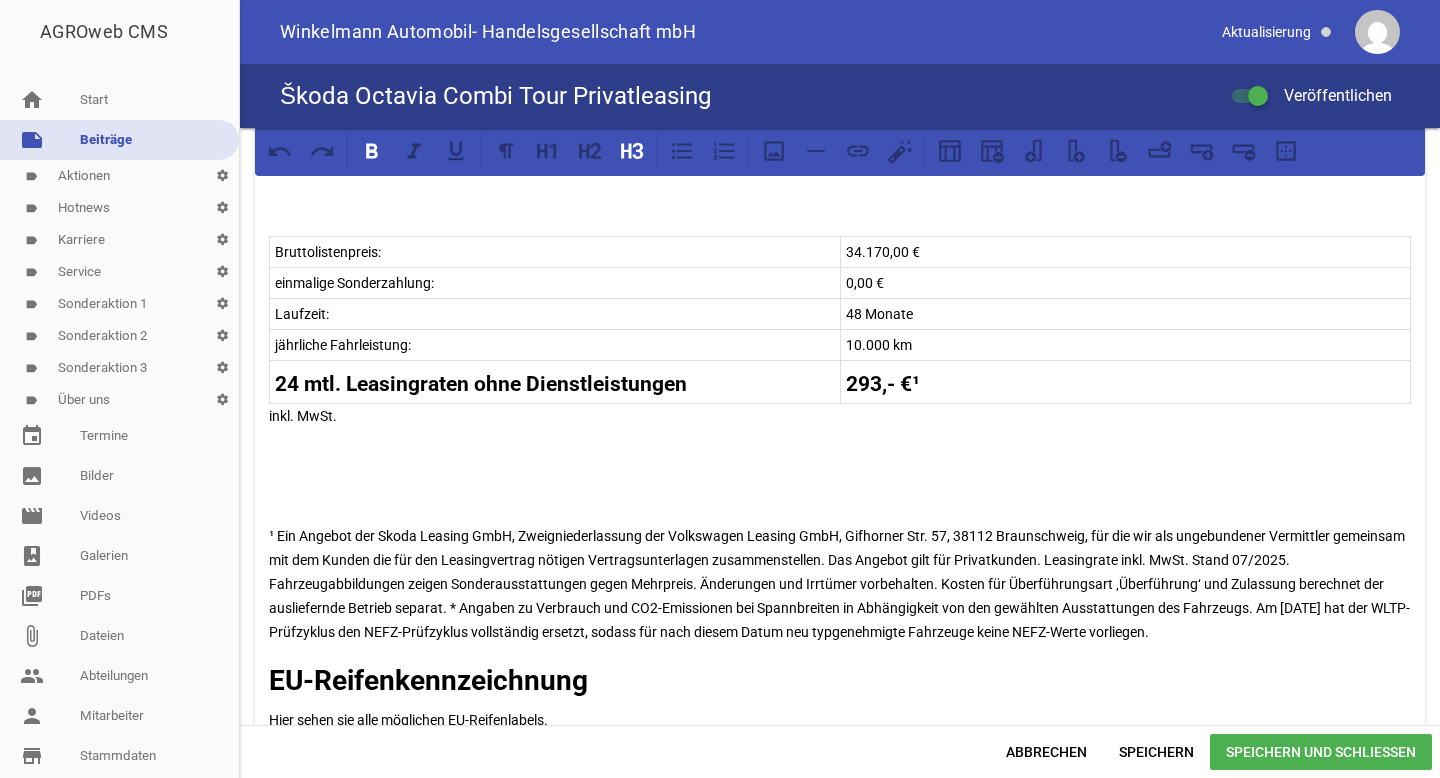 type 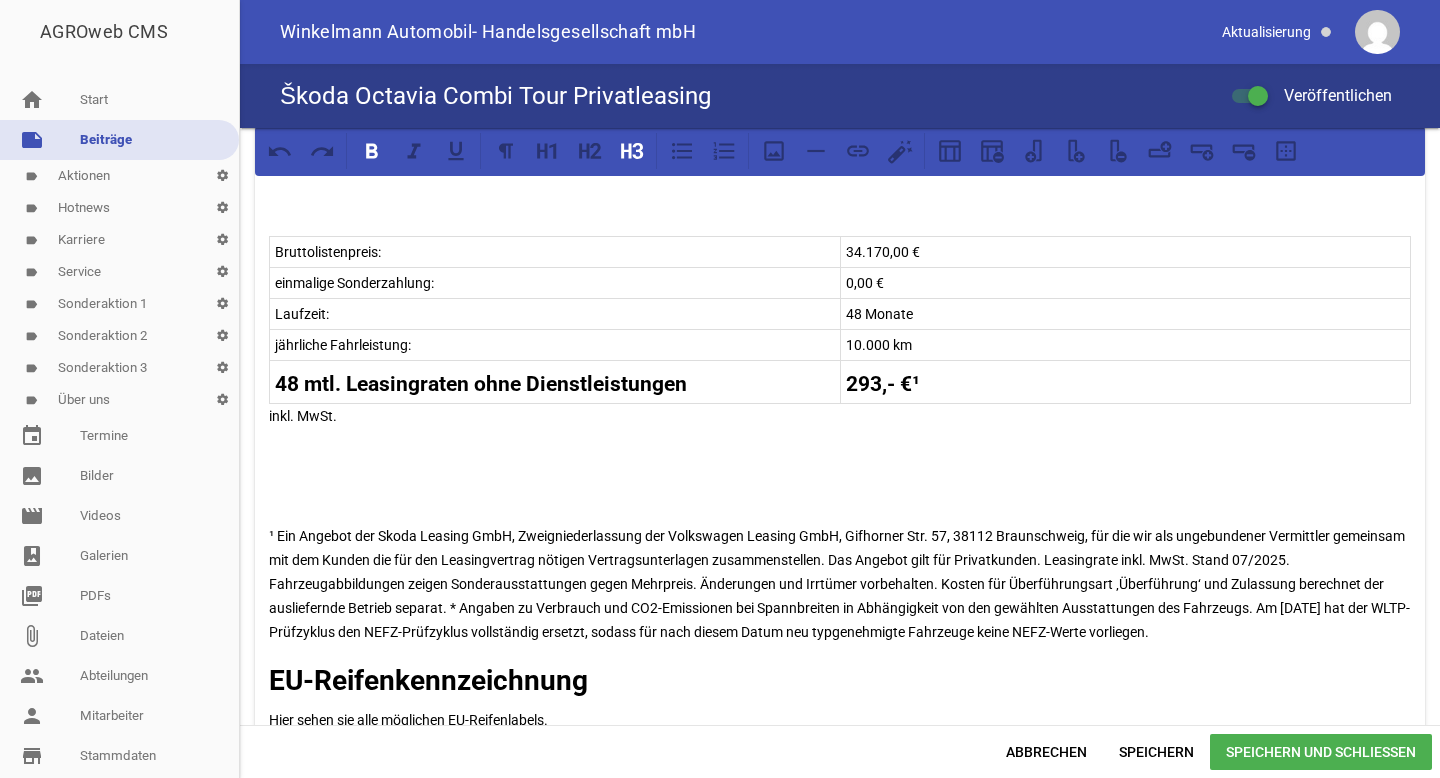 click on "Abbrechen   Speichern   Speichern und Schließen" at bounding box center (840, 751) 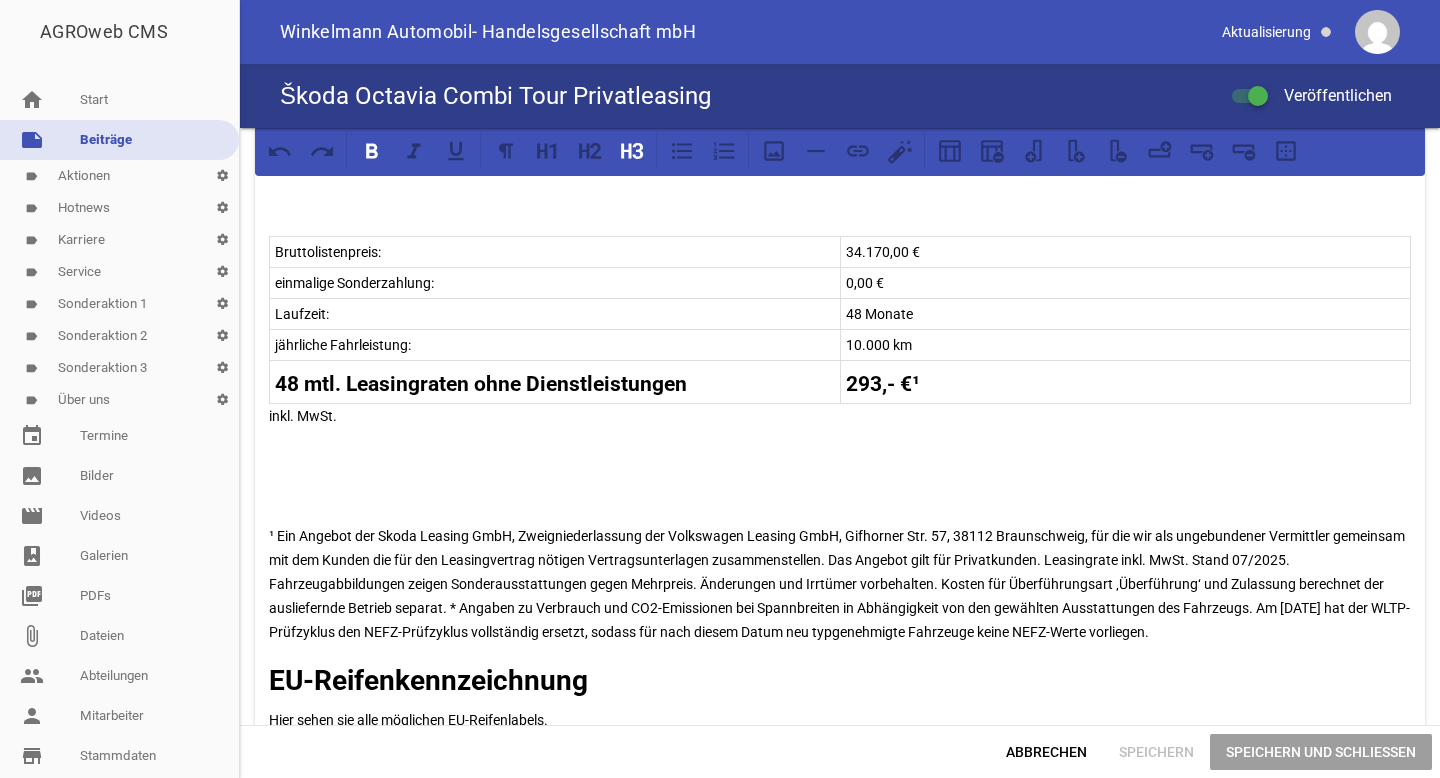 click on "Speichern und Schließen" at bounding box center [1321, 752] 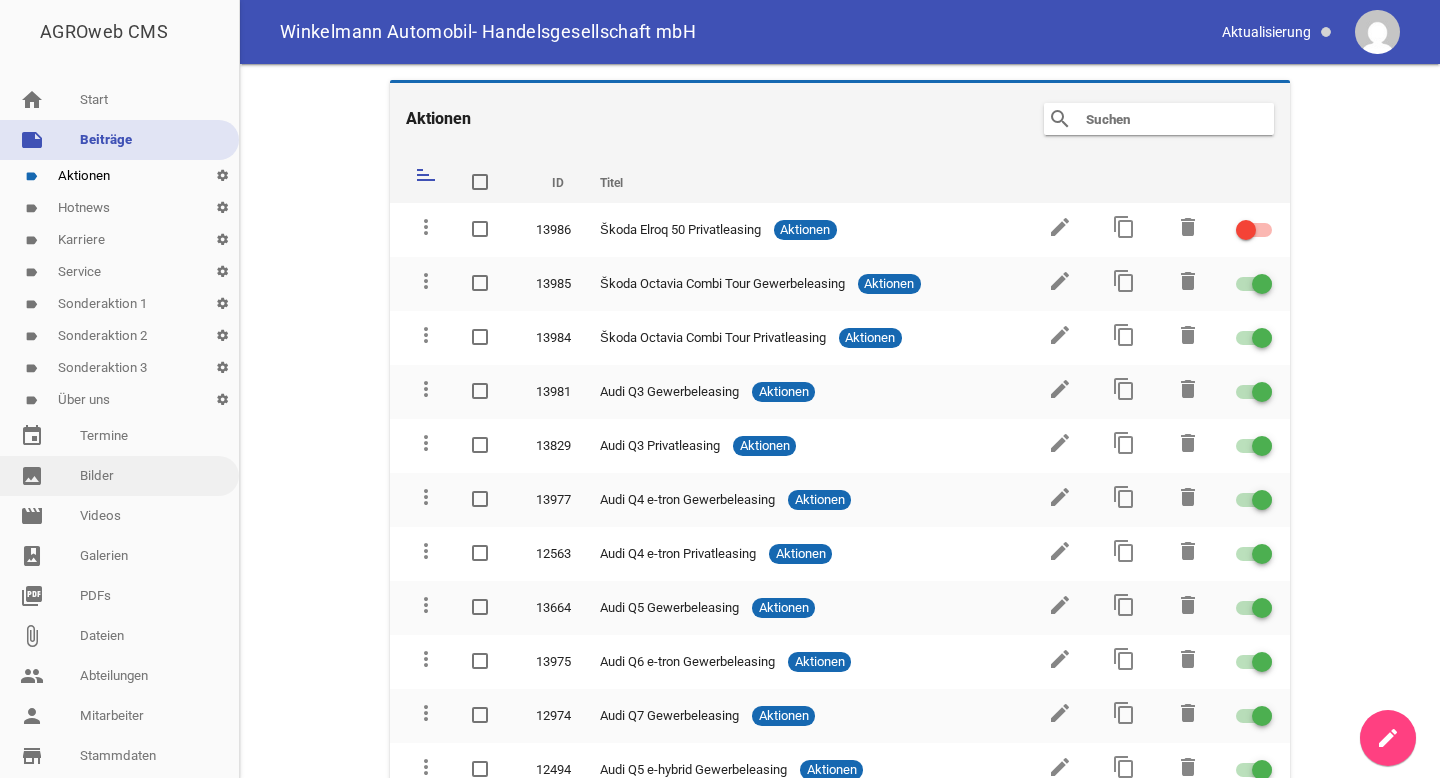 click on "image Bilder" at bounding box center [119, 476] 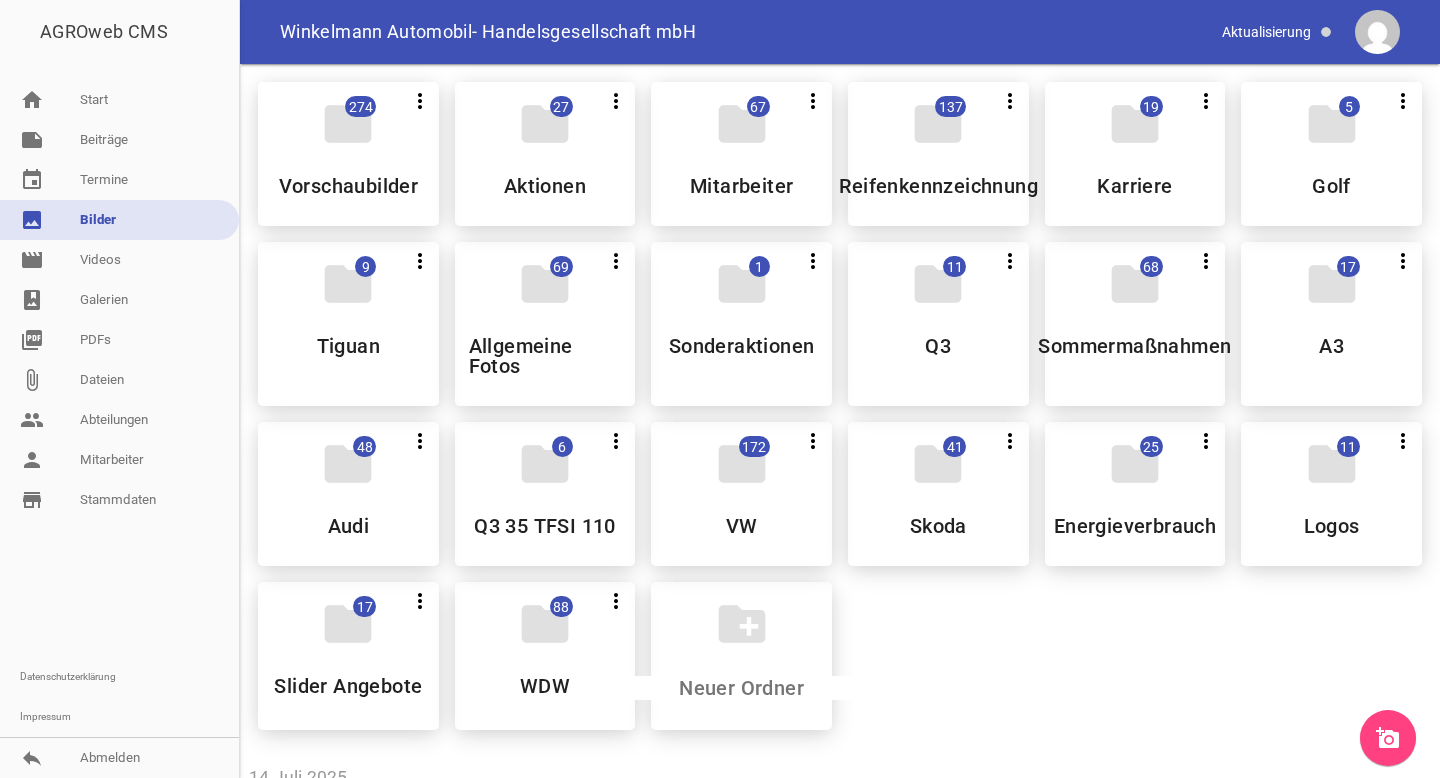 click on "add_a_photo" at bounding box center [1388, 738] 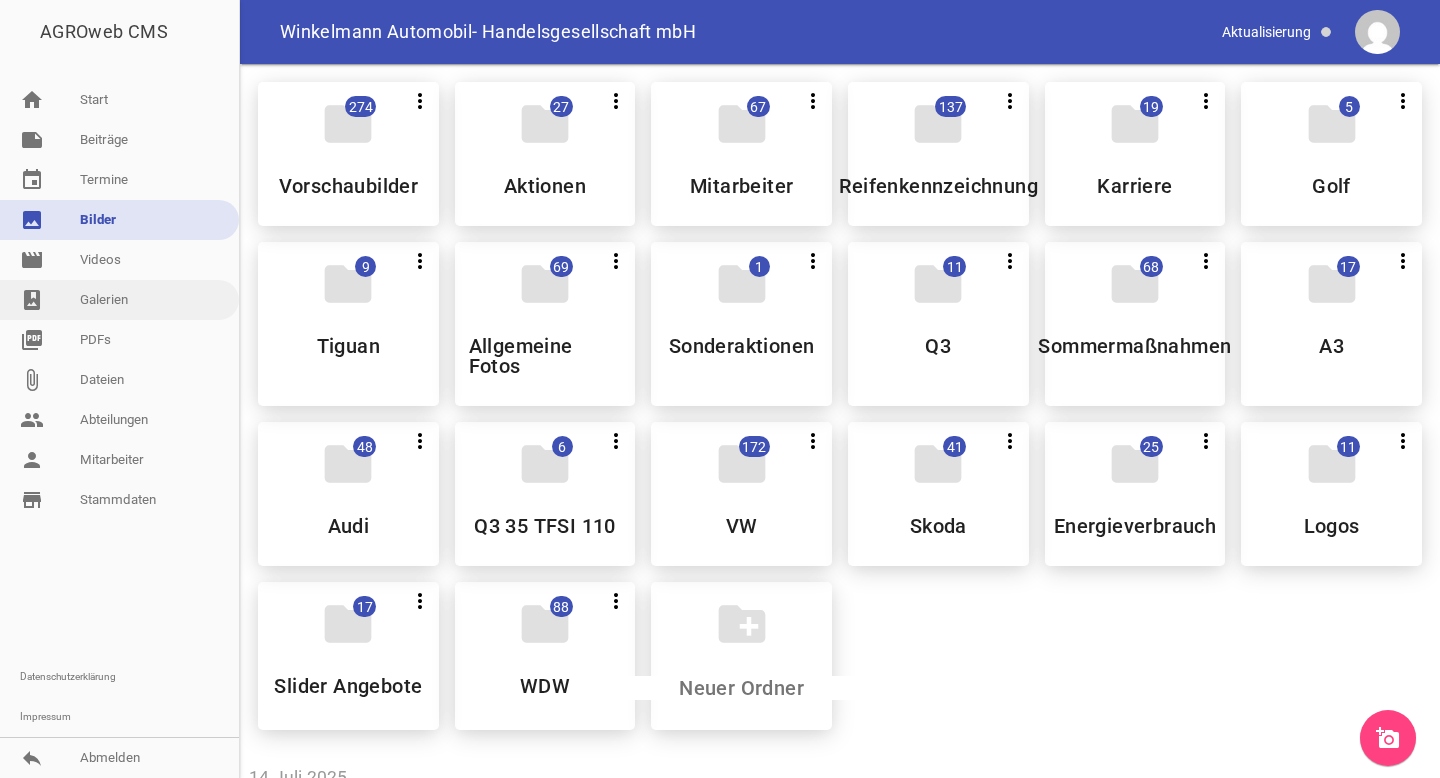 click on "photo_album Galerien" at bounding box center [119, 300] 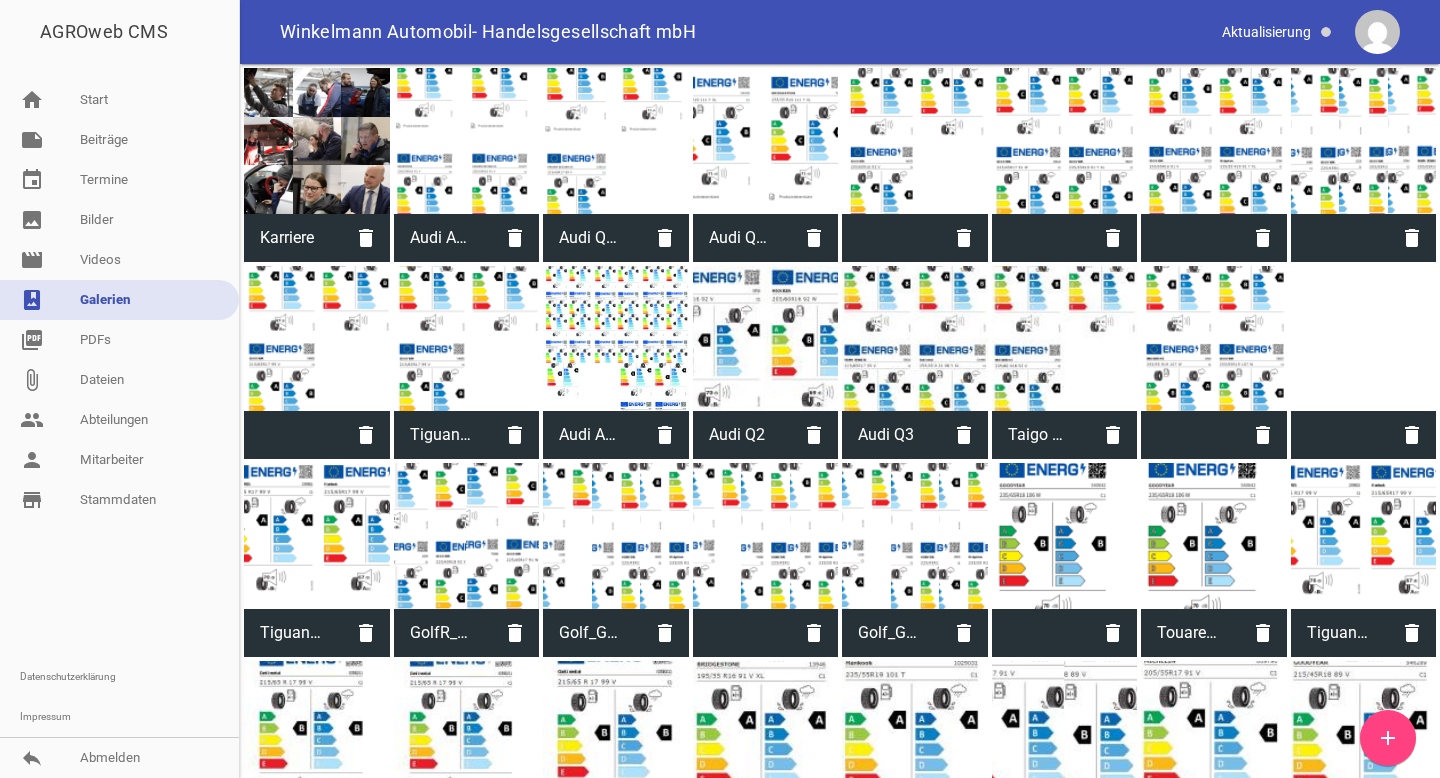 click on "add" at bounding box center (1388, 738) 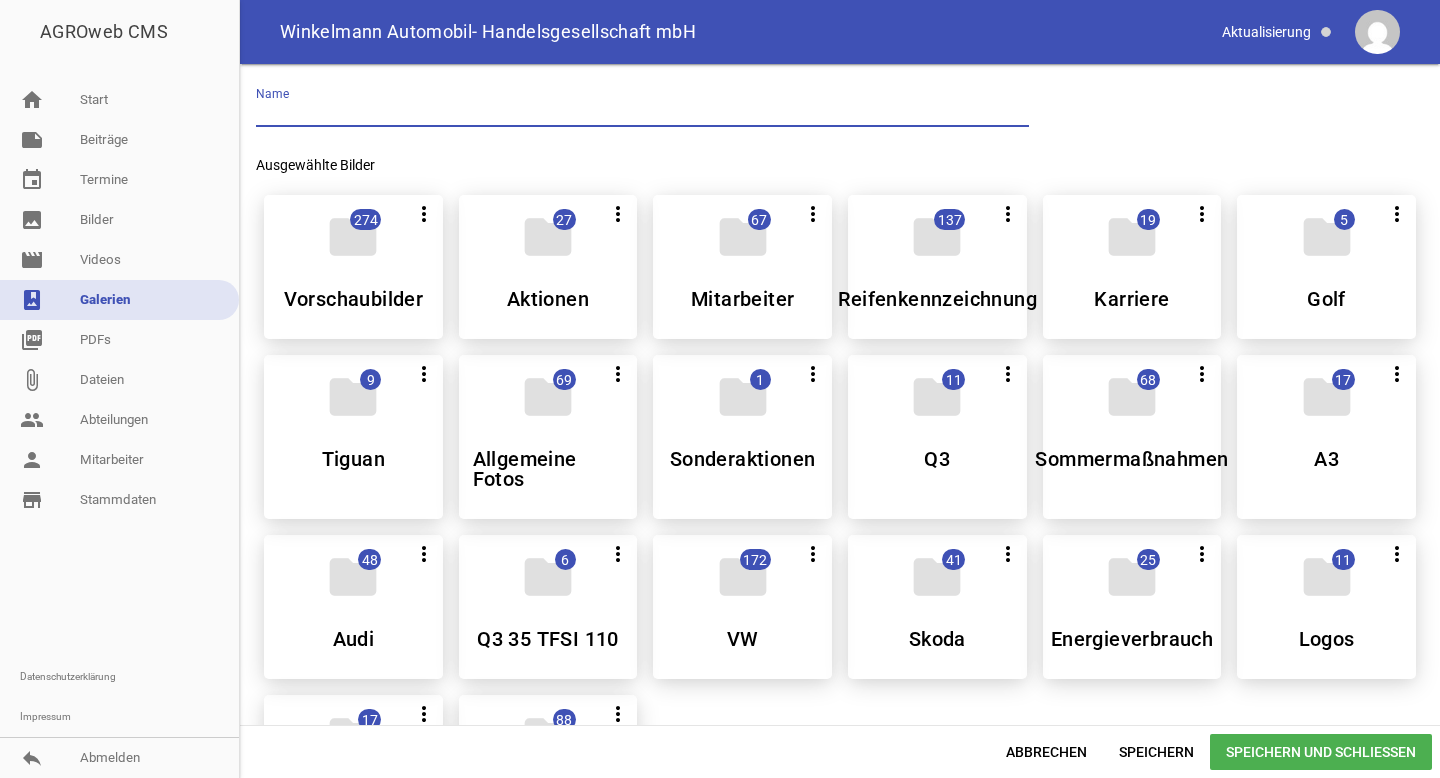 click at bounding box center (642, 113) 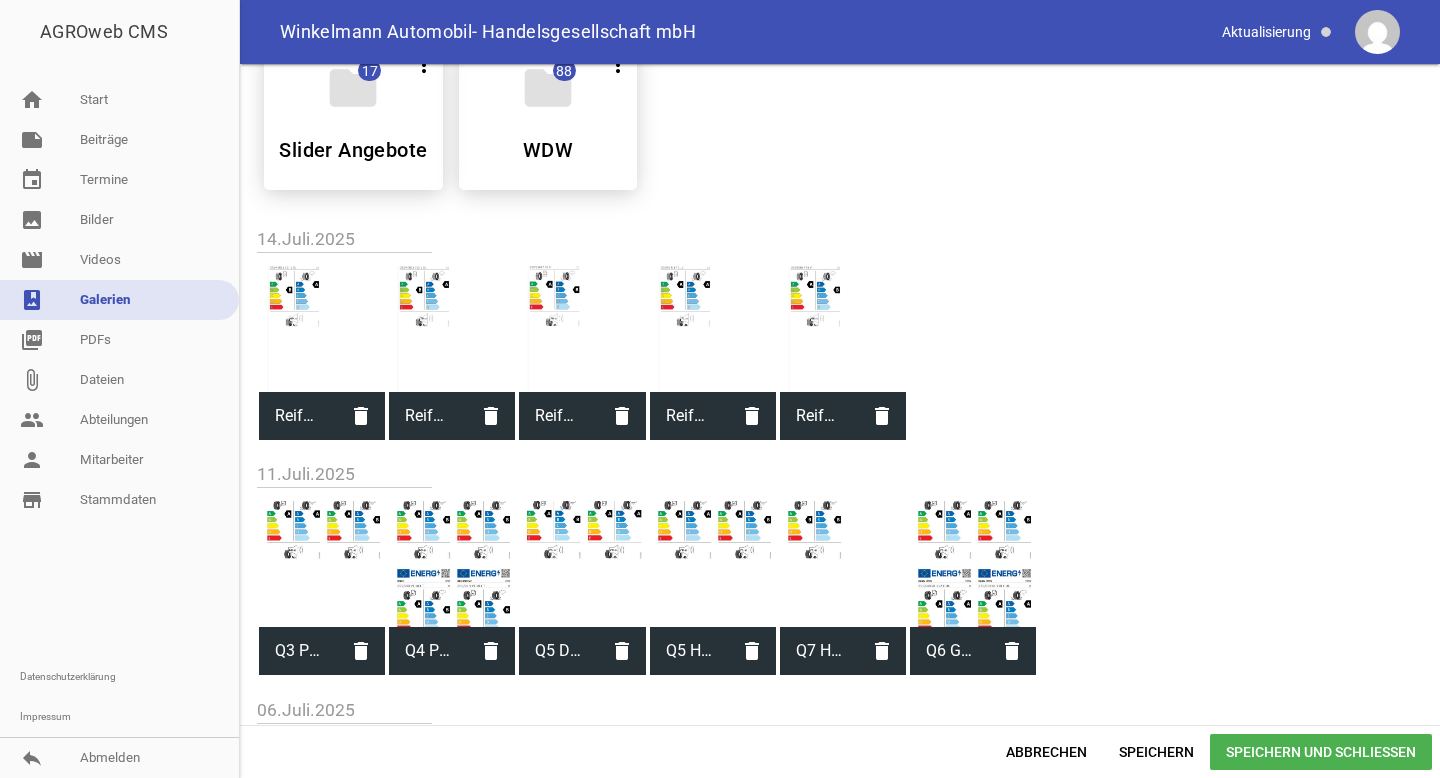 scroll, scrollTop: 660, scrollLeft: 0, axis: vertical 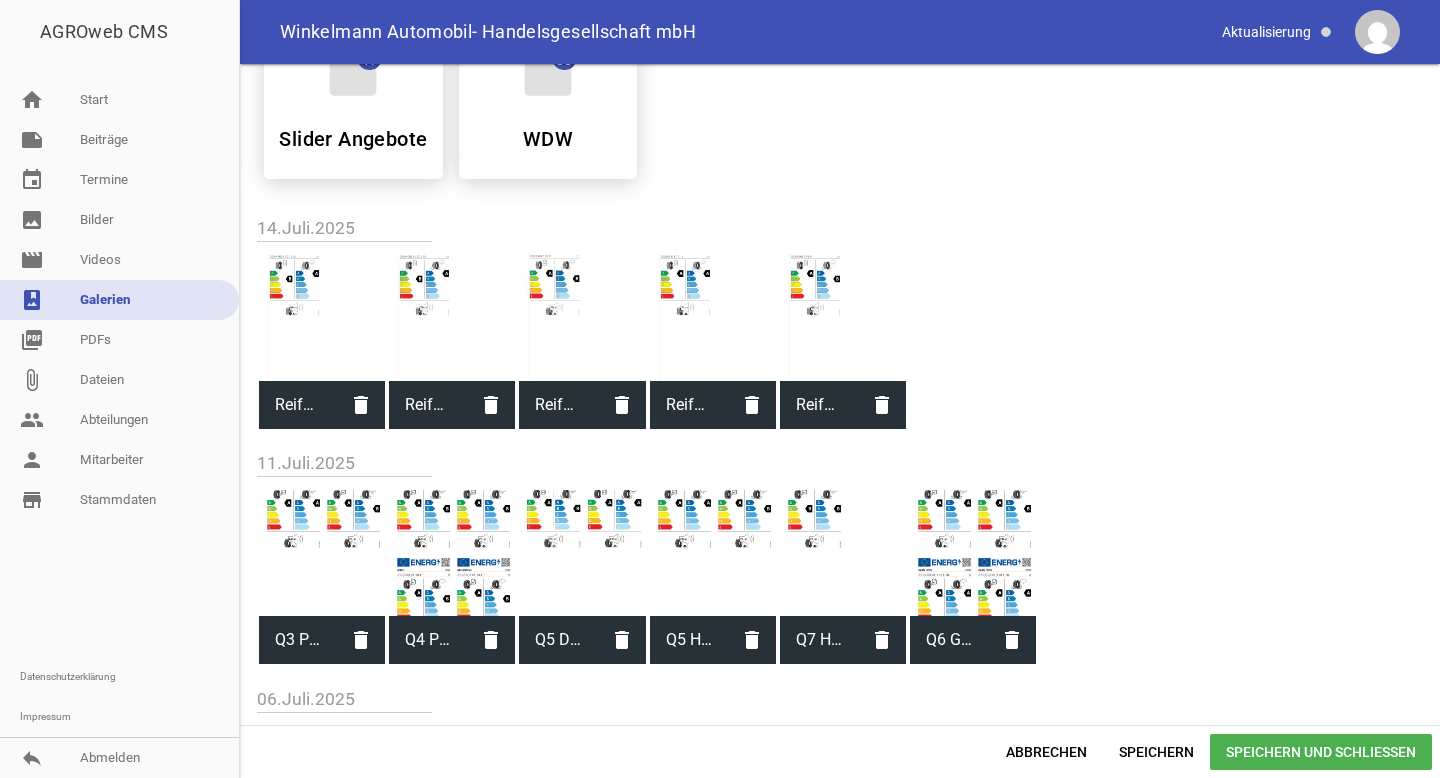 type on "Skoda Erloq 85" 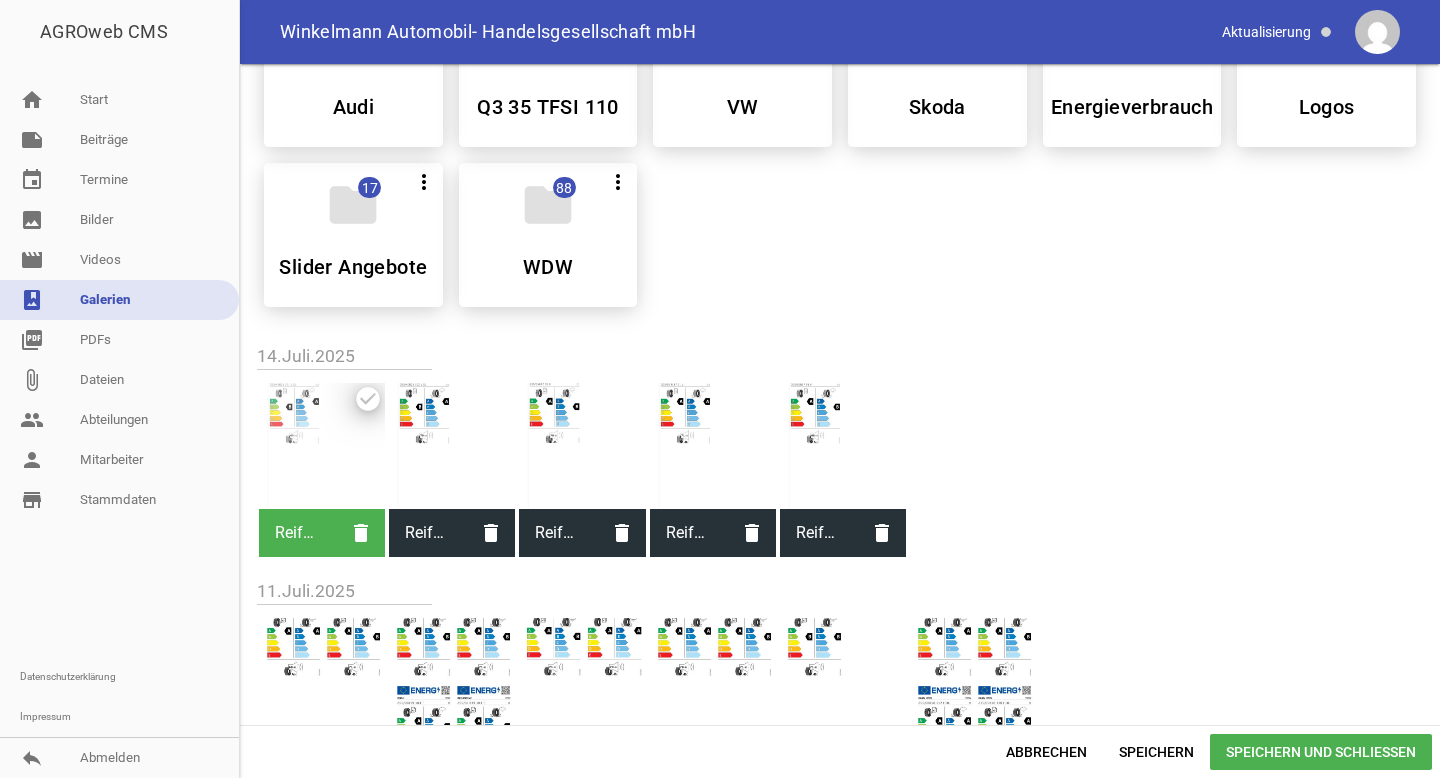 scroll, scrollTop: 788, scrollLeft: 0, axis: vertical 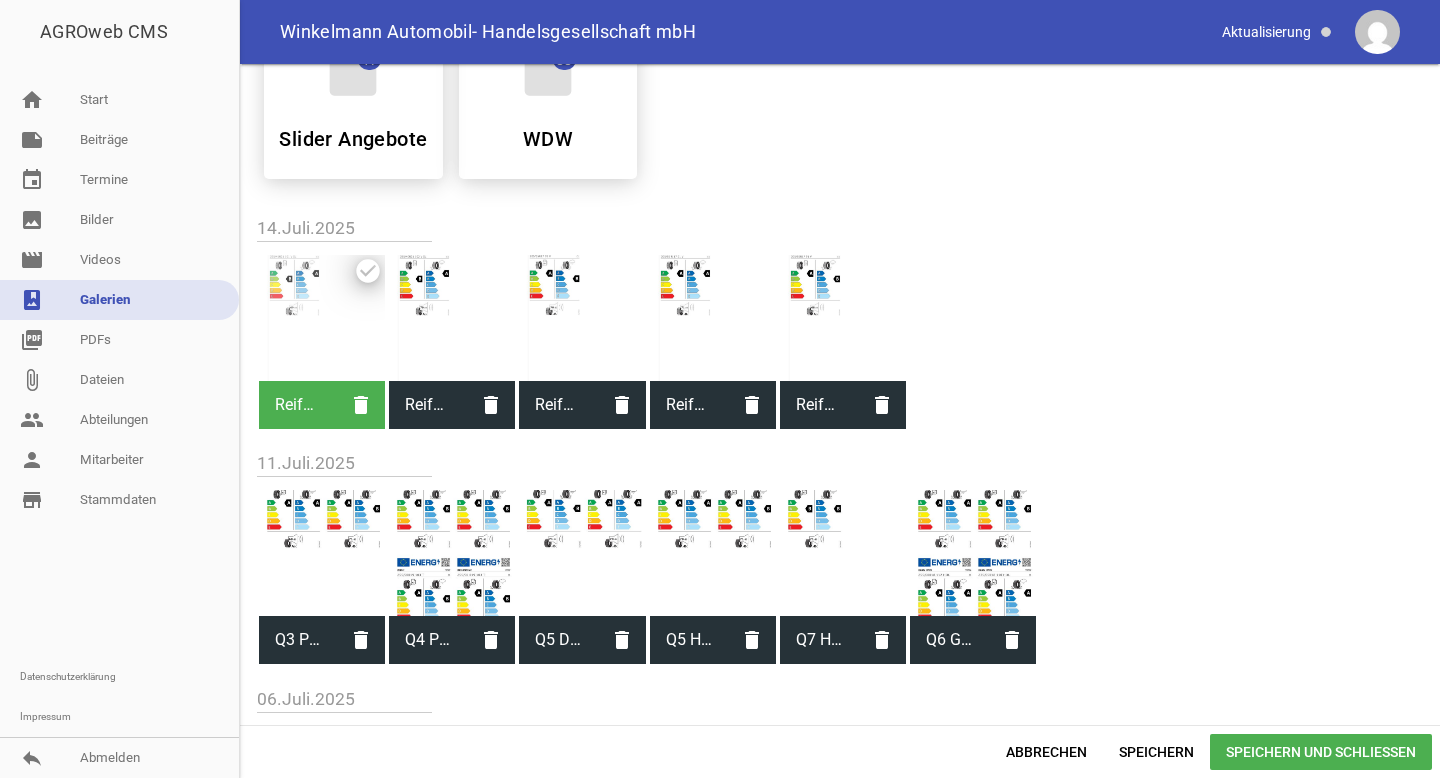 click at bounding box center (452, 318) 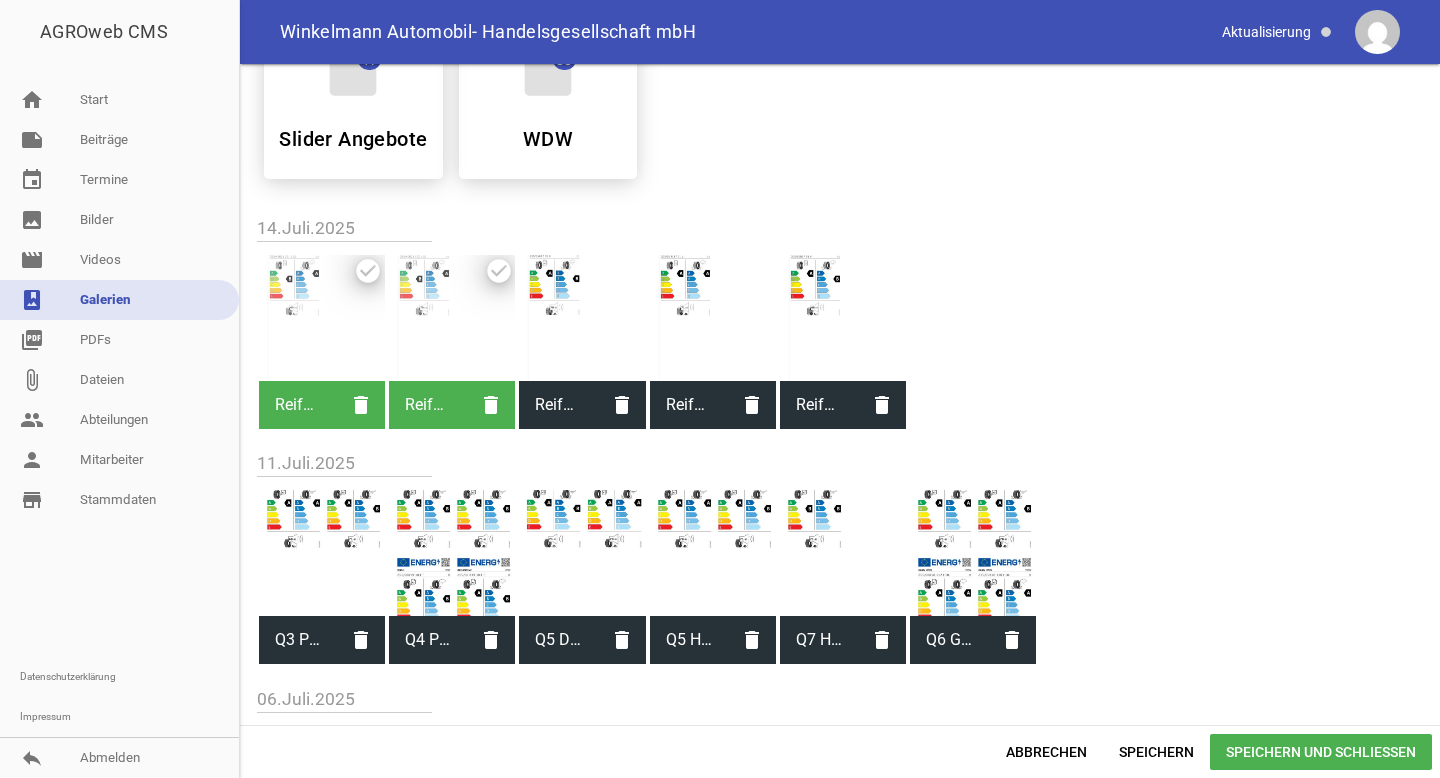 click on "Speichern und Schließen" at bounding box center [1321, 752] 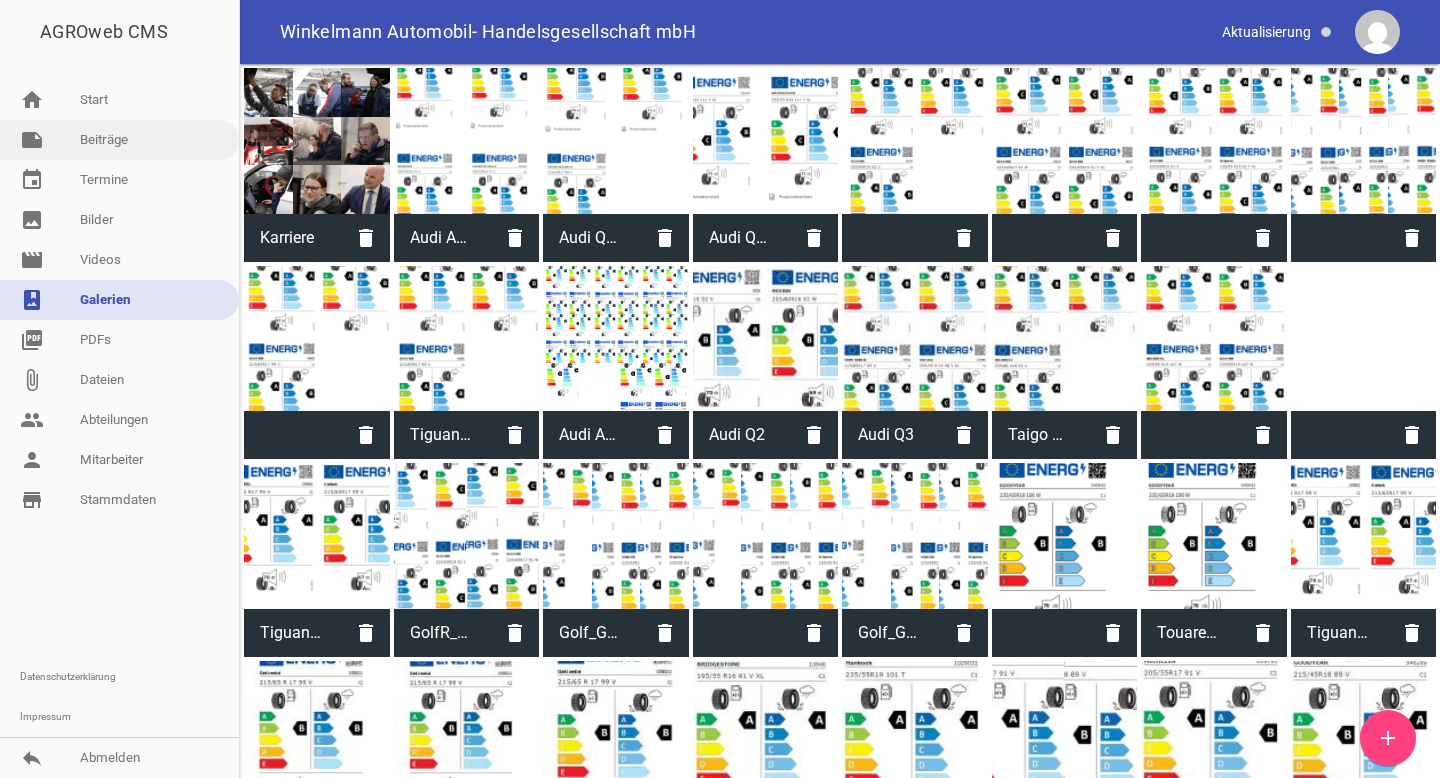 click on "note Beiträge" at bounding box center (119, 140) 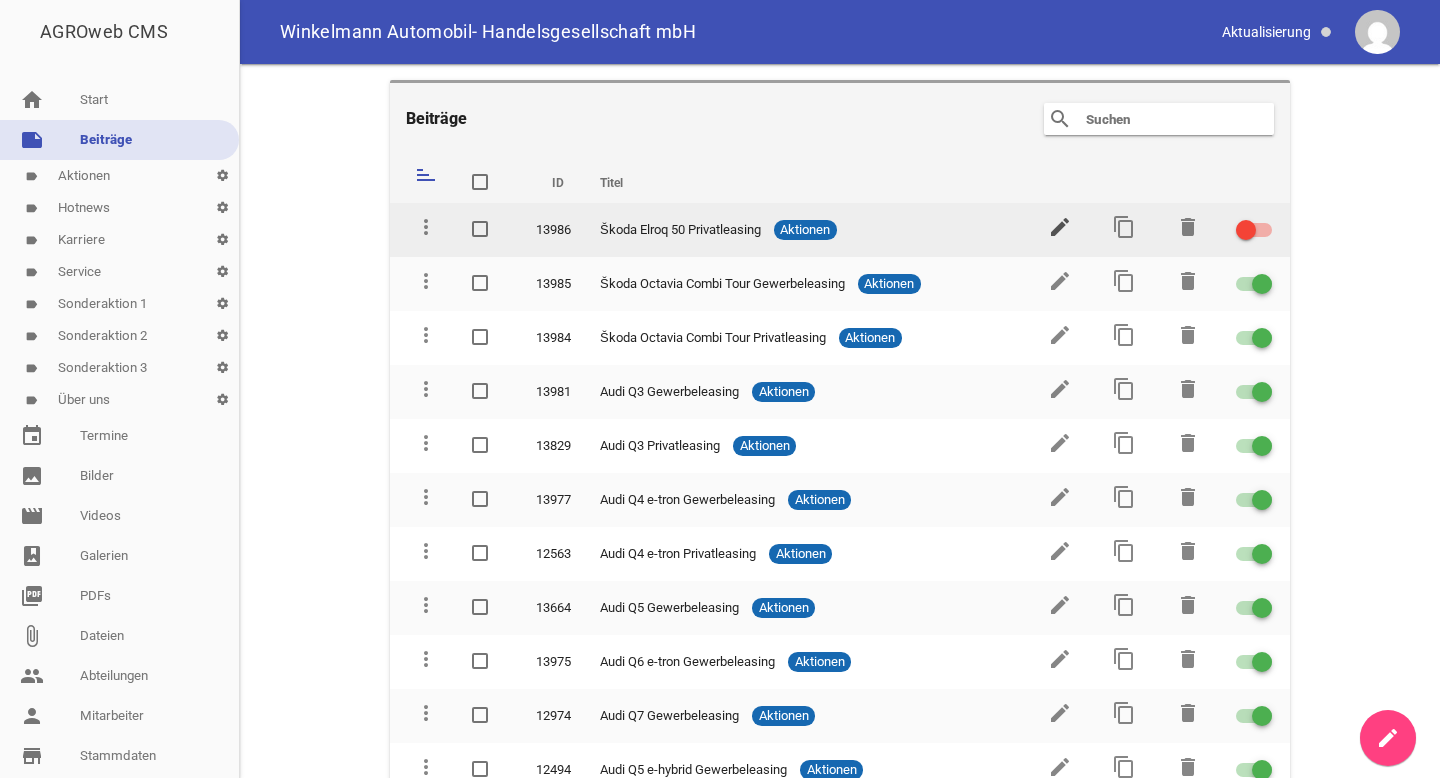 click on "edit" at bounding box center [1060, 227] 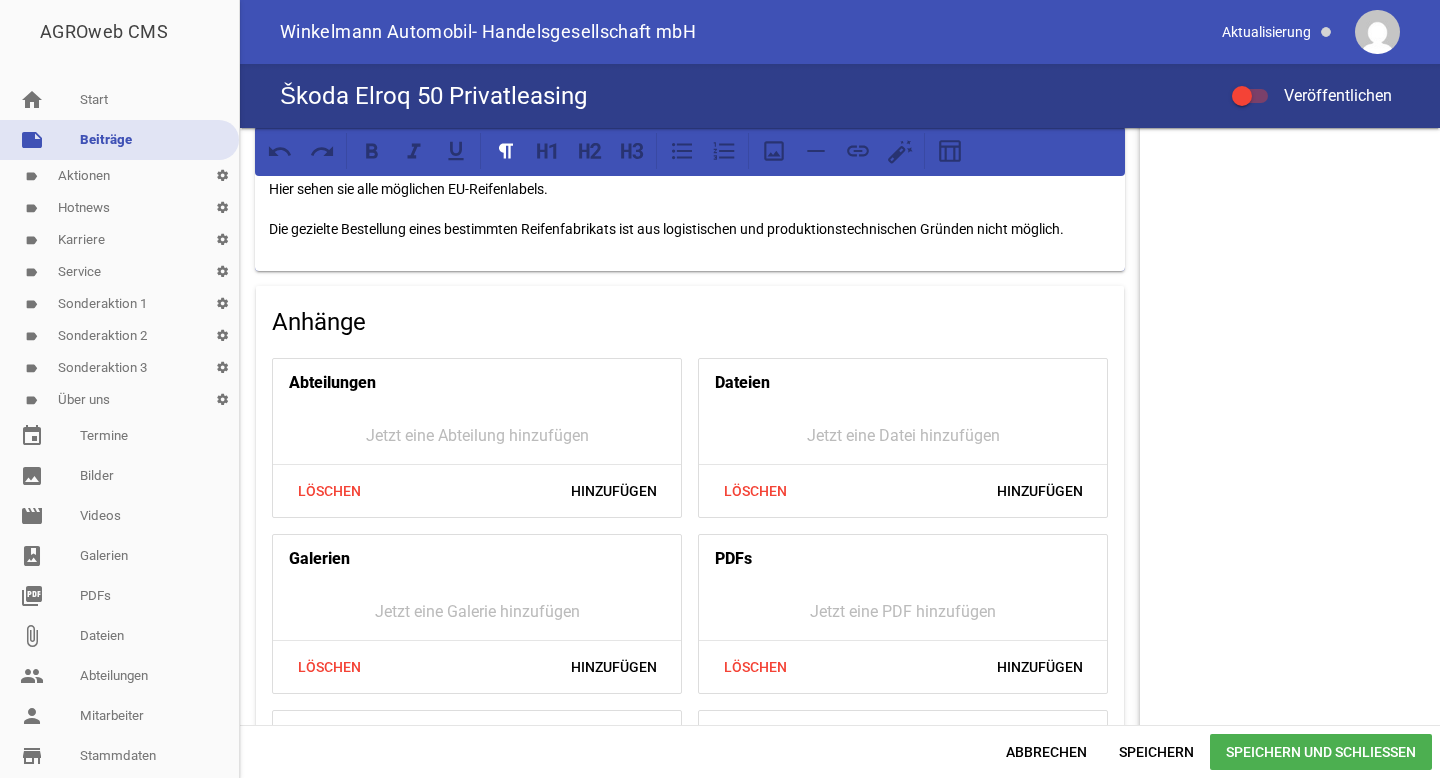 scroll, scrollTop: 1794, scrollLeft: 0, axis: vertical 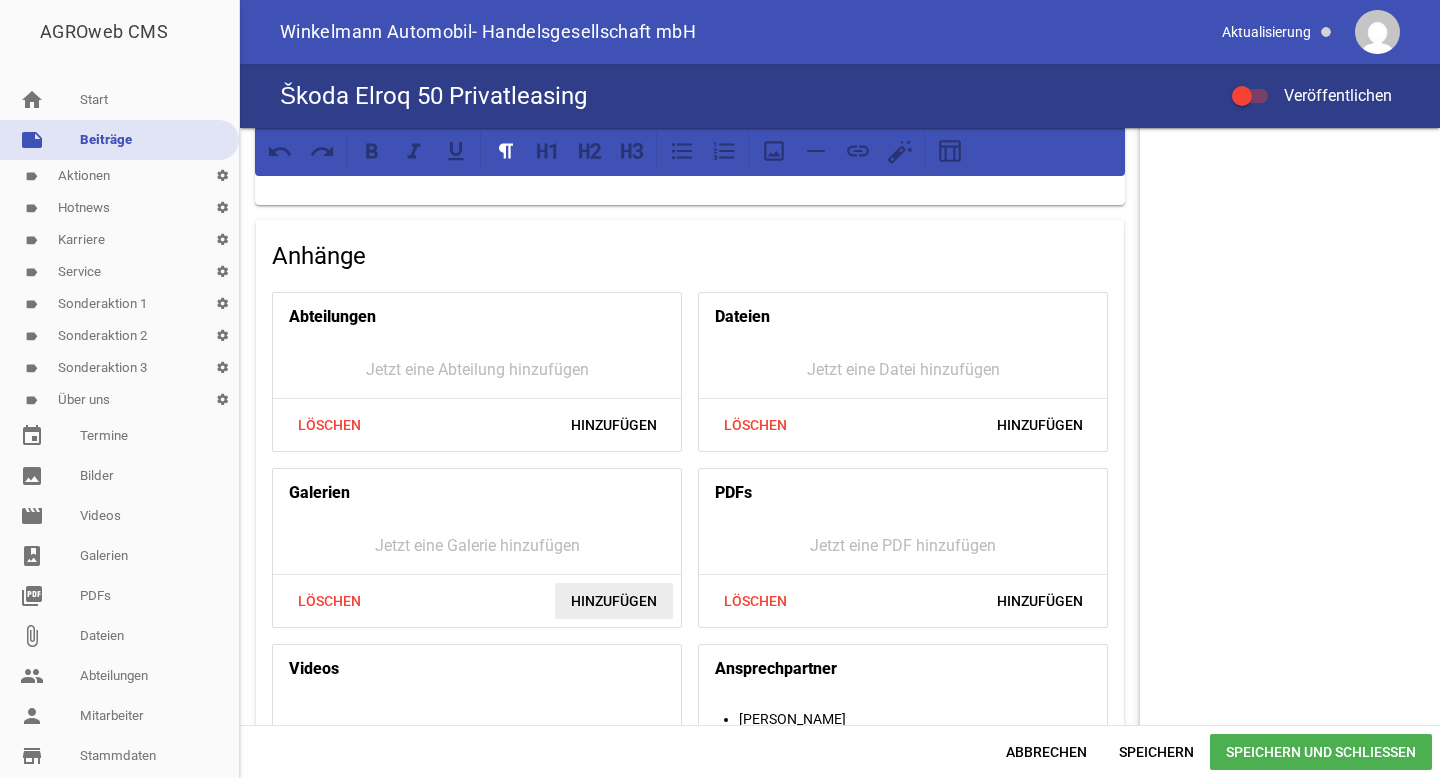 click on "Hinzufügen" at bounding box center (614, 601) 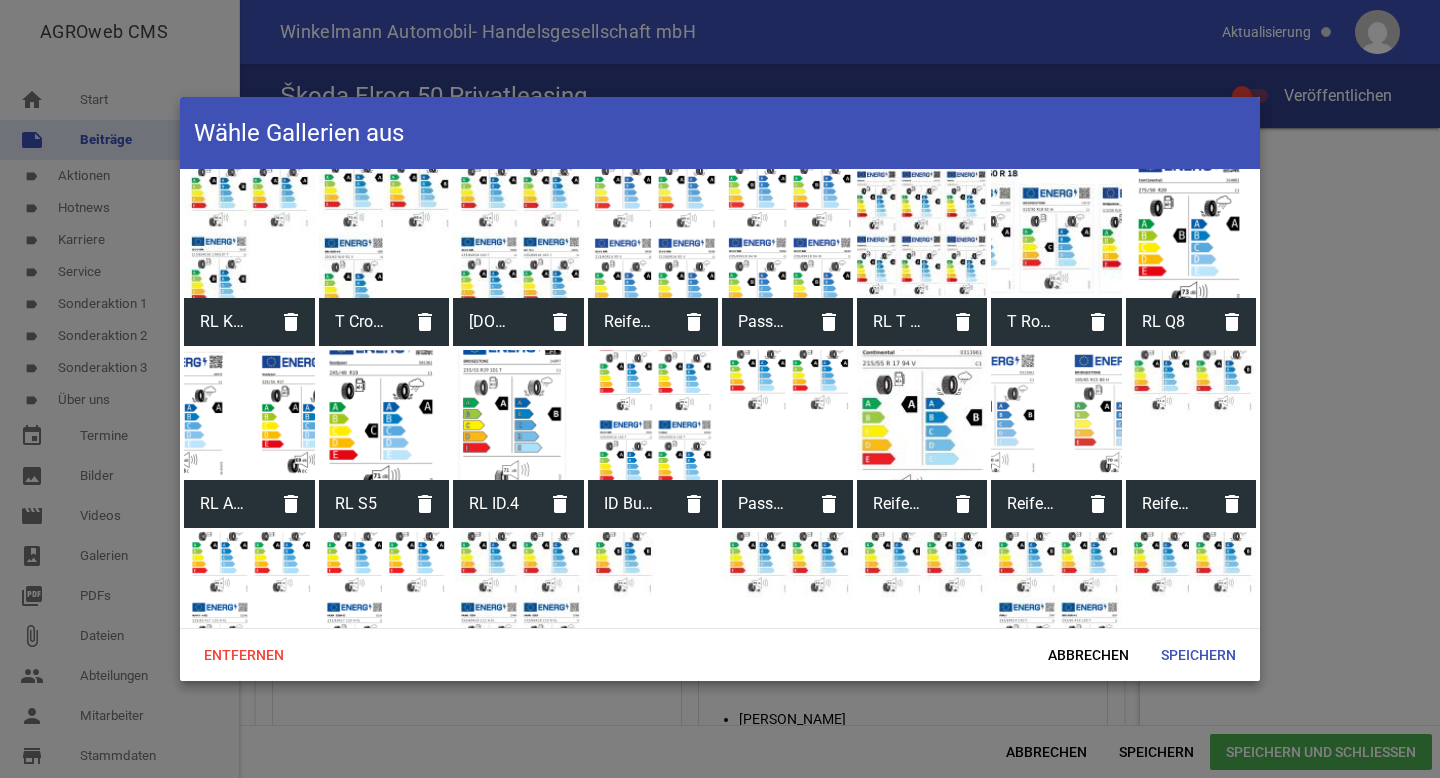scroll, scrollTop: 2083, scrollLeft: 0, axis: vertical 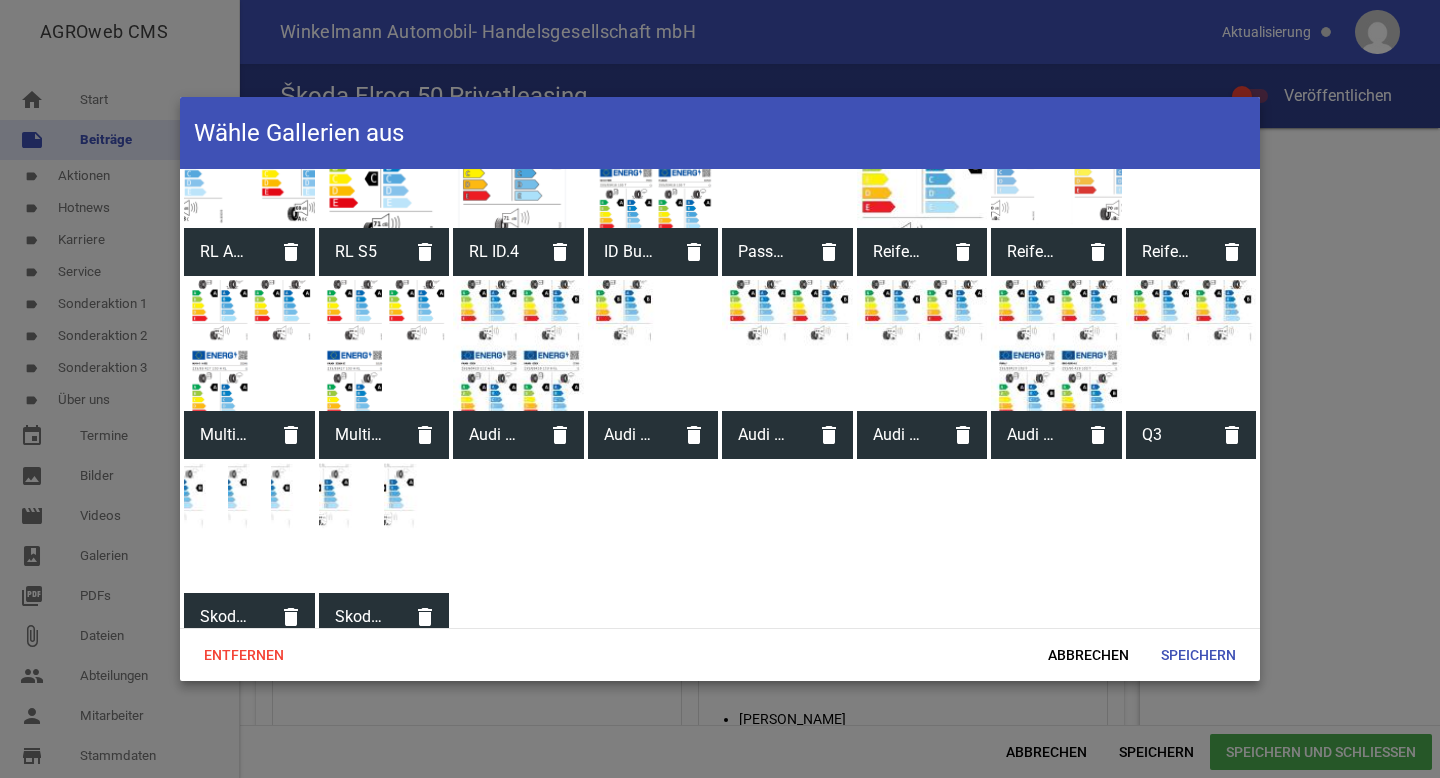 click at bounding box center (384, 528) 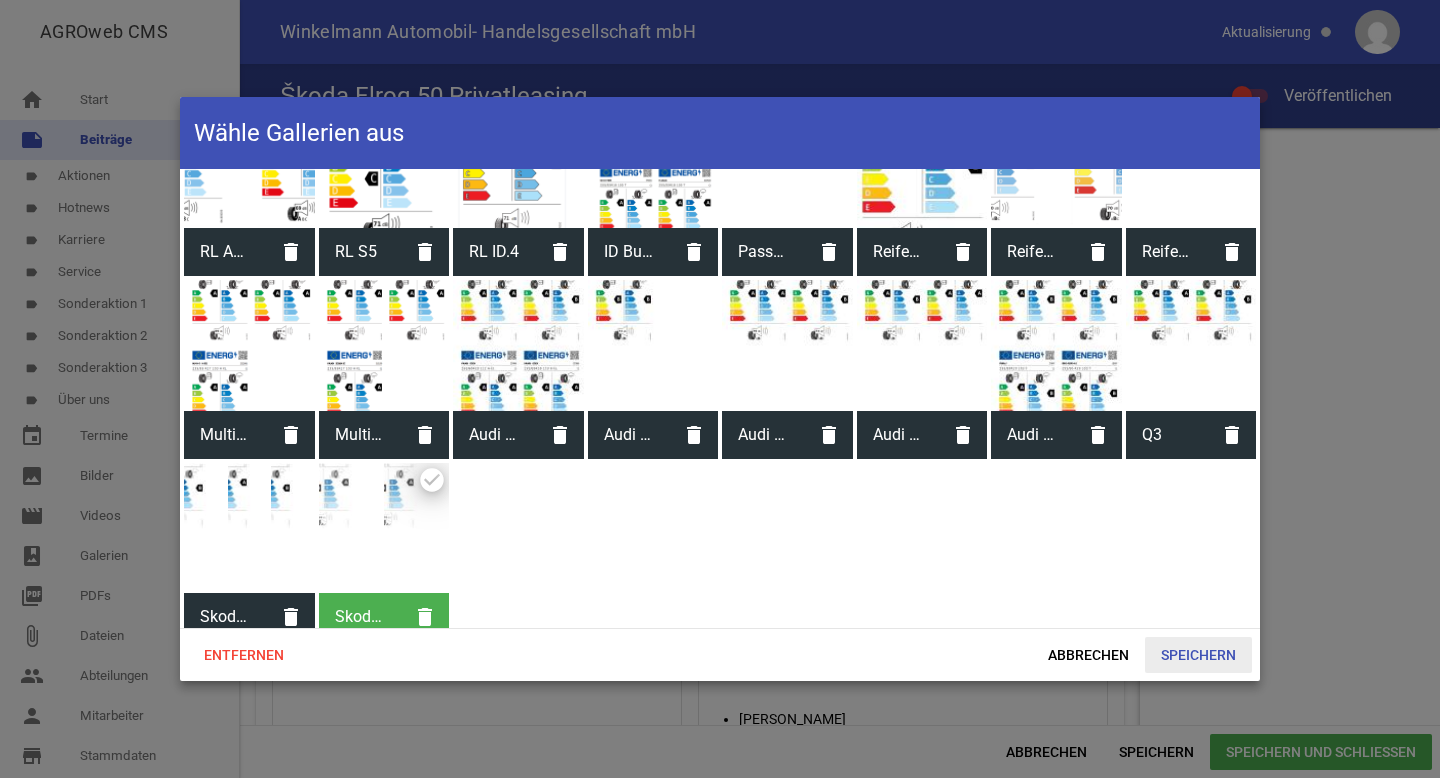 click on "Speichern" at bounding box center [1198, 655] 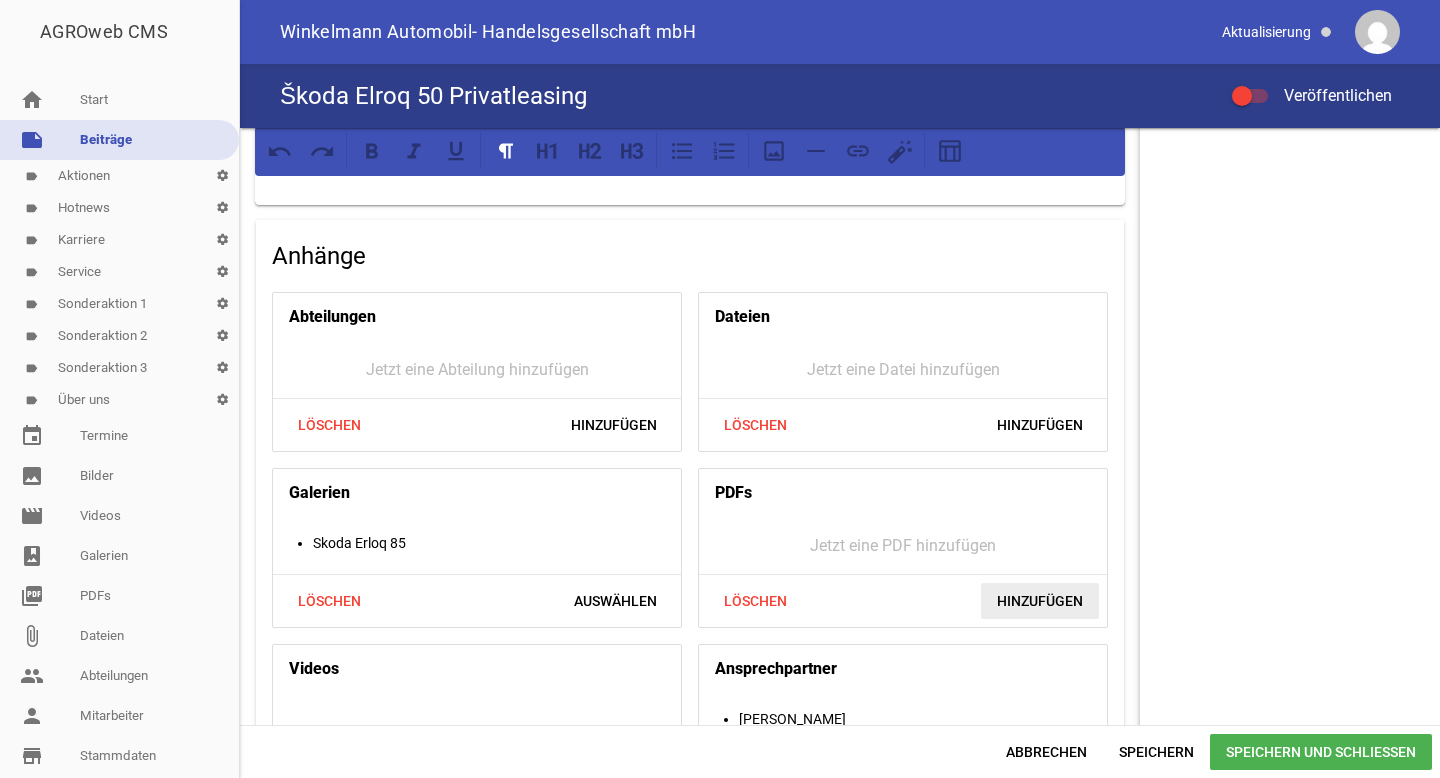 click on "Hinzufügen" at bounding box center [1040, 601] 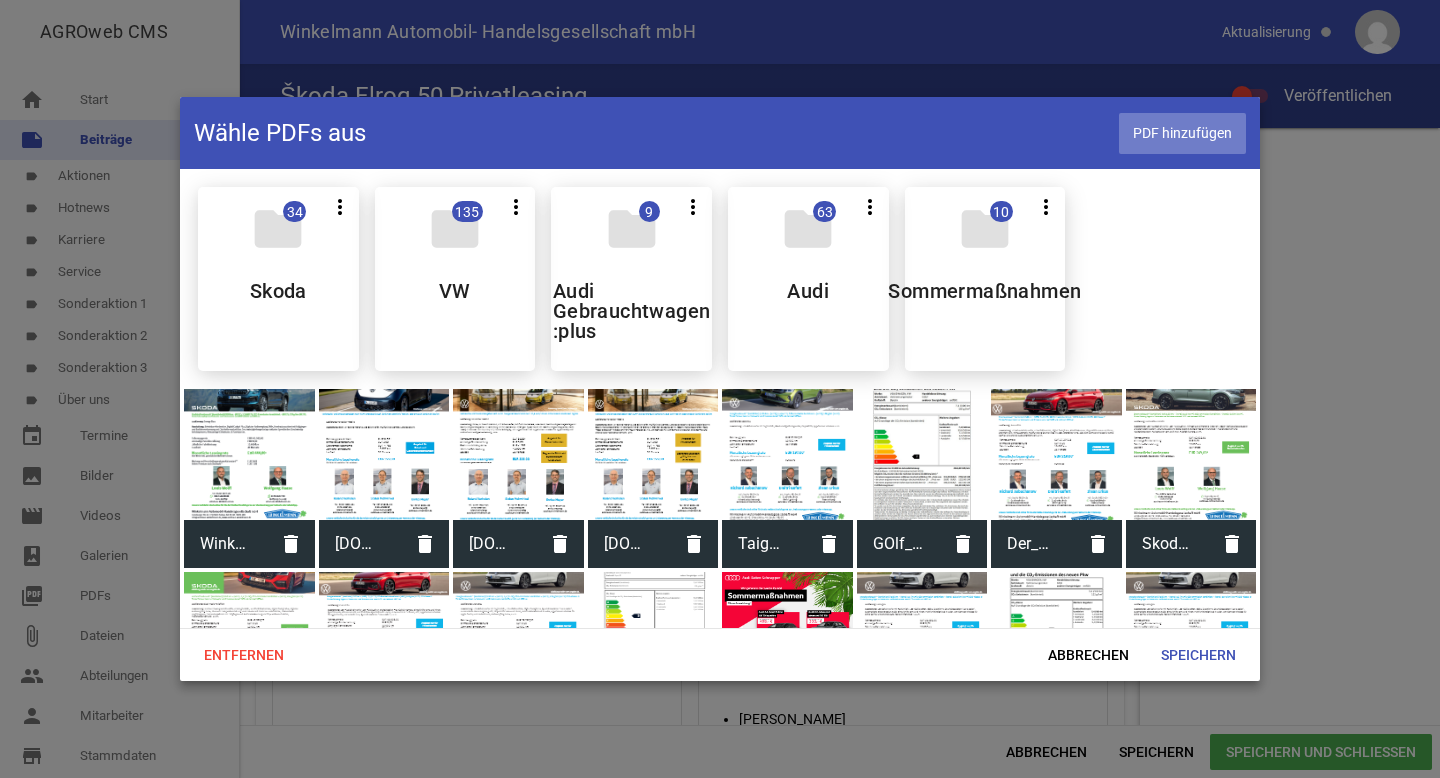 click on "PDF hinzufügen" at bounding box center [1182, 133] 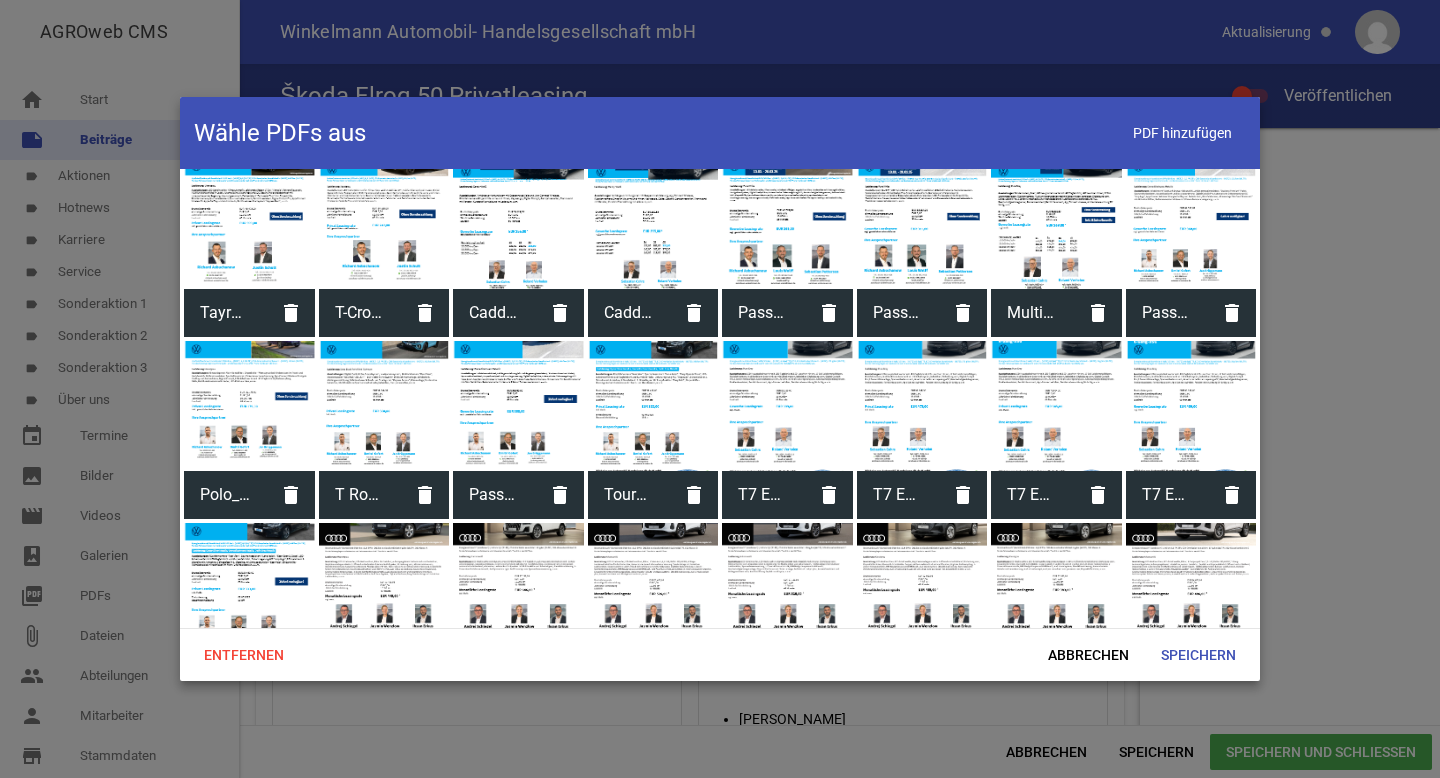 scroll, scrollTop: 2299, scrollLeft: 0, axis: vertical 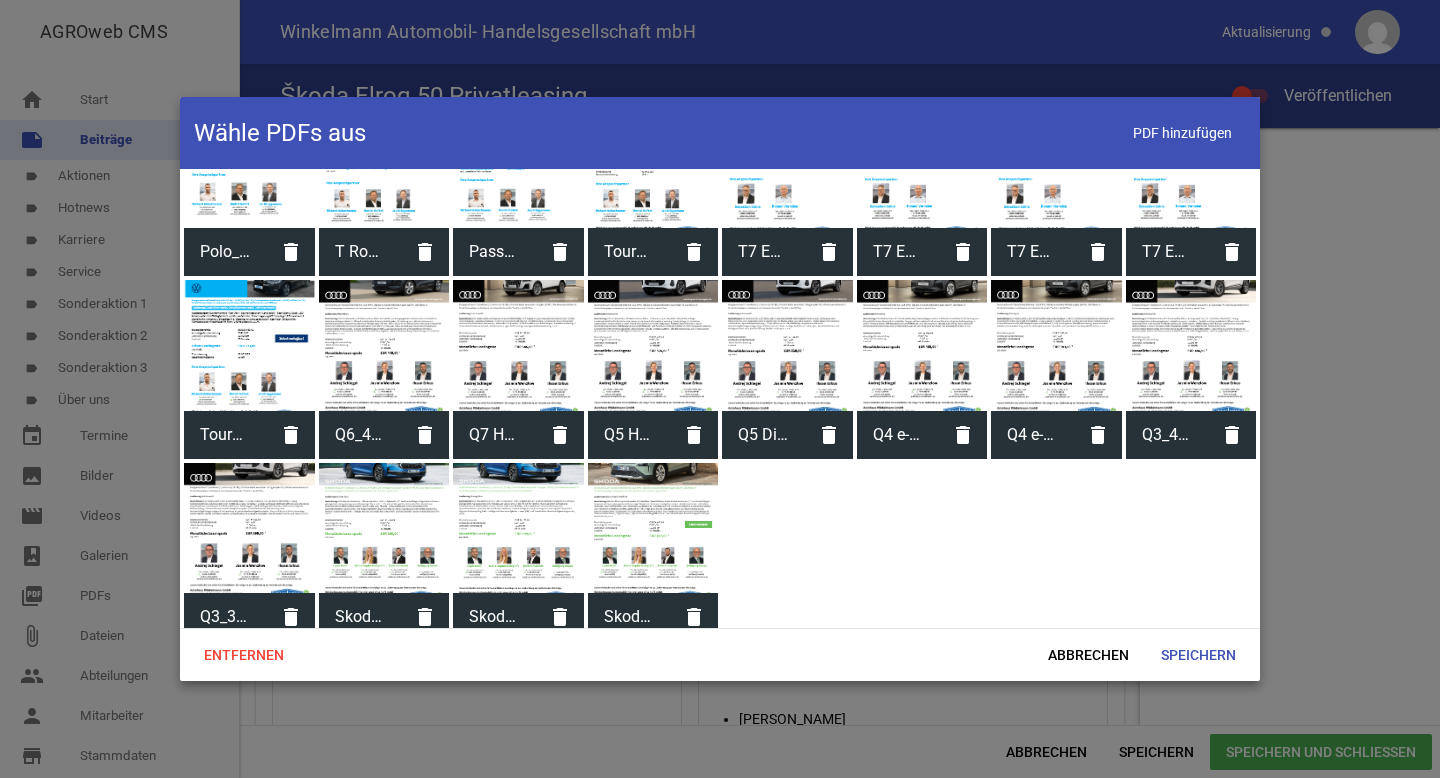 click at bounding box center [653, 528] 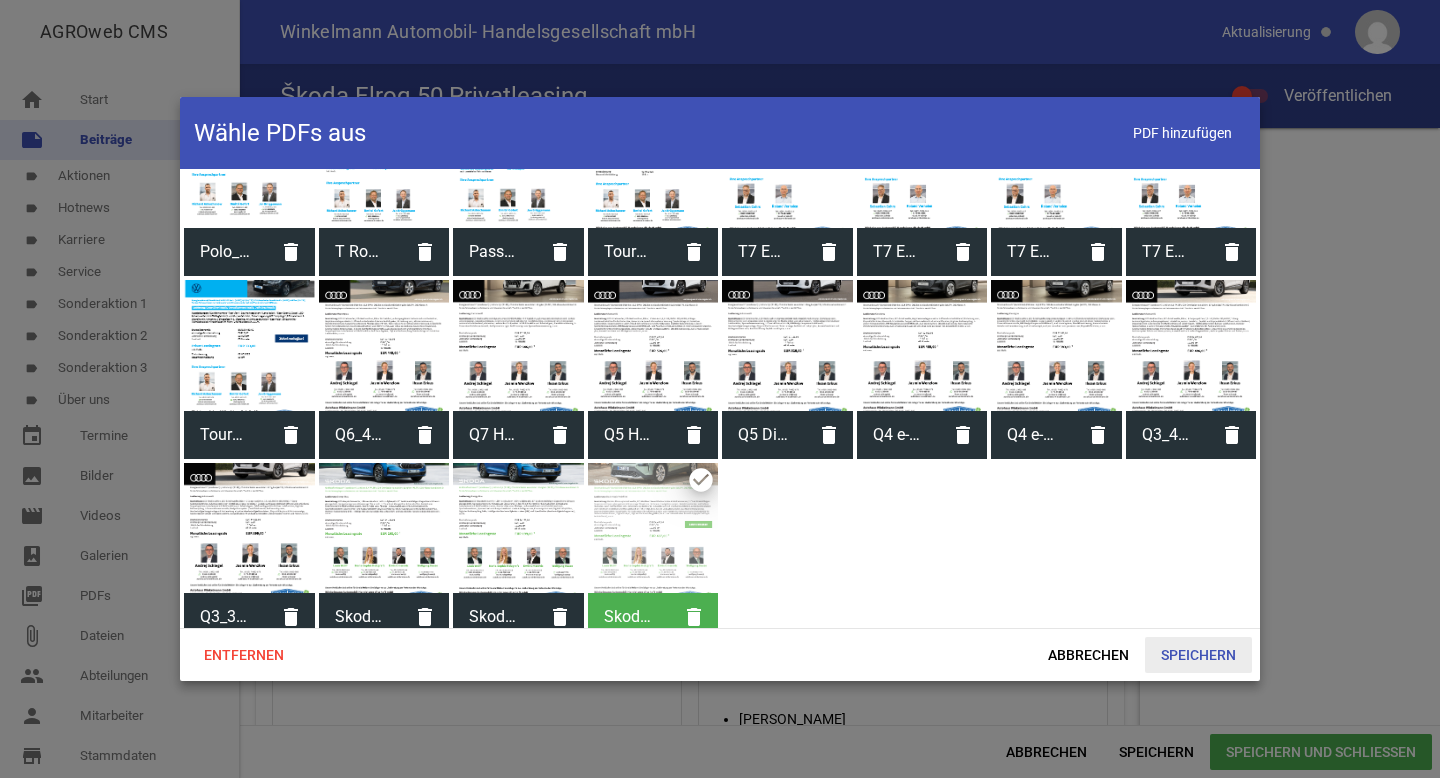 click on "Speichern" at bounding box center (1198, 655) 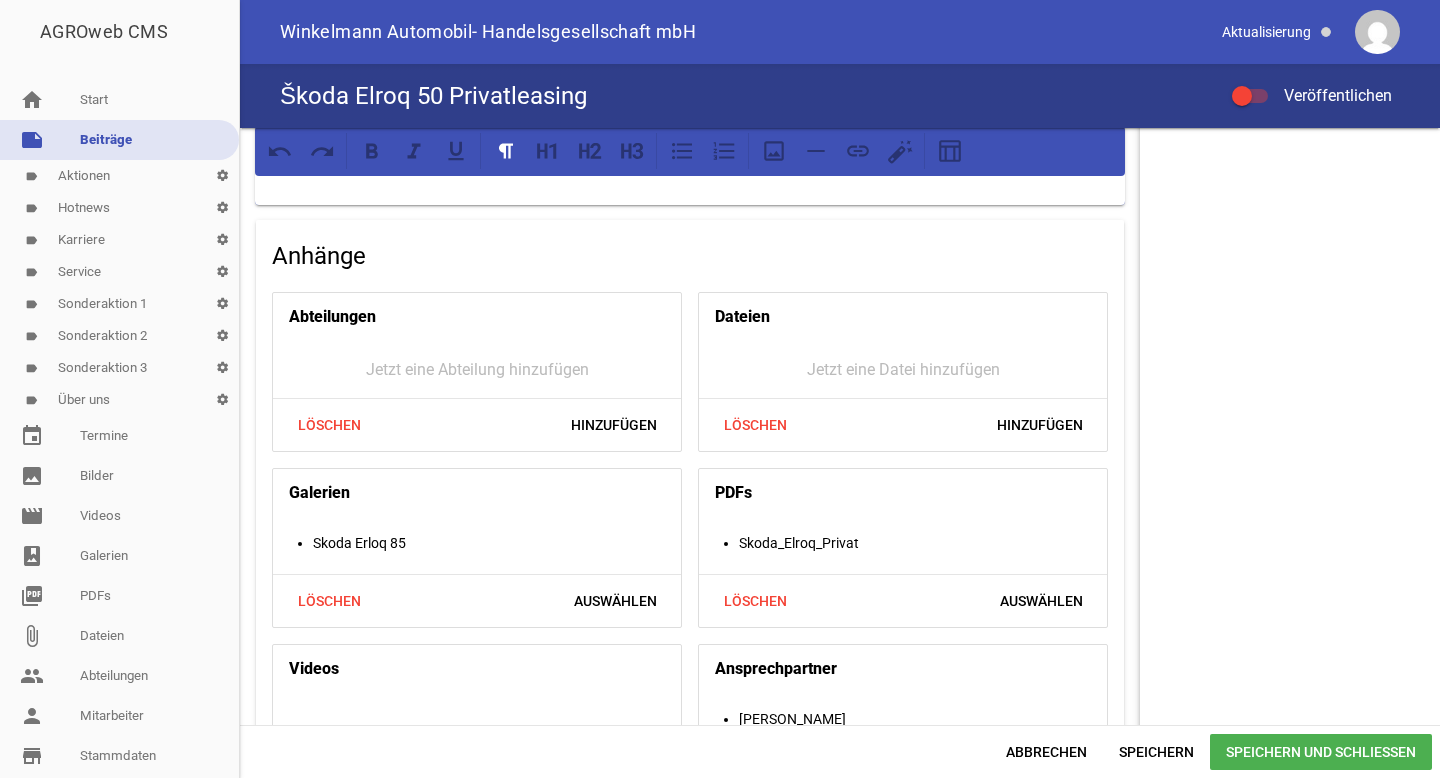 click on "Speichern und Schließen" at bounding box center [1321, 752] 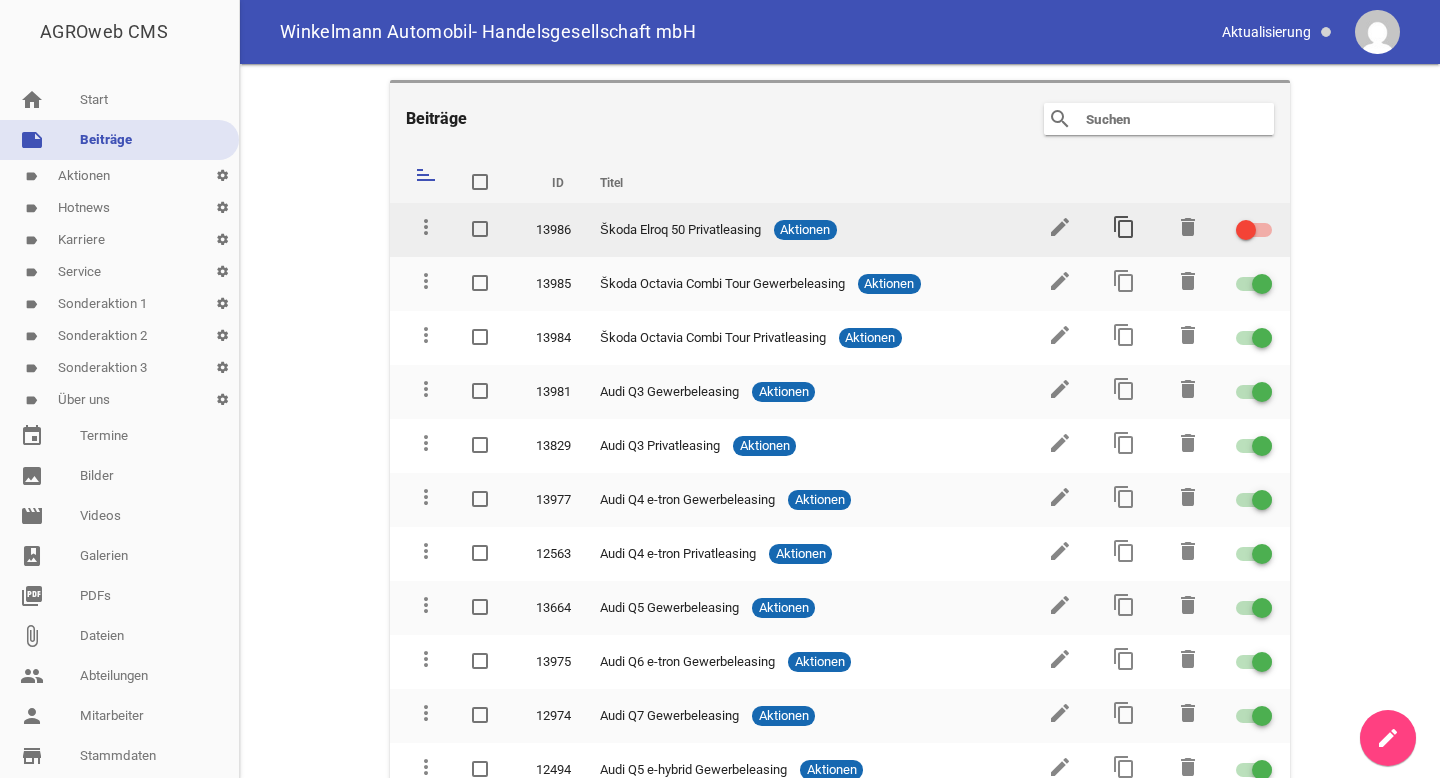 click on "content_copy" at bounding box center (1124, 227) 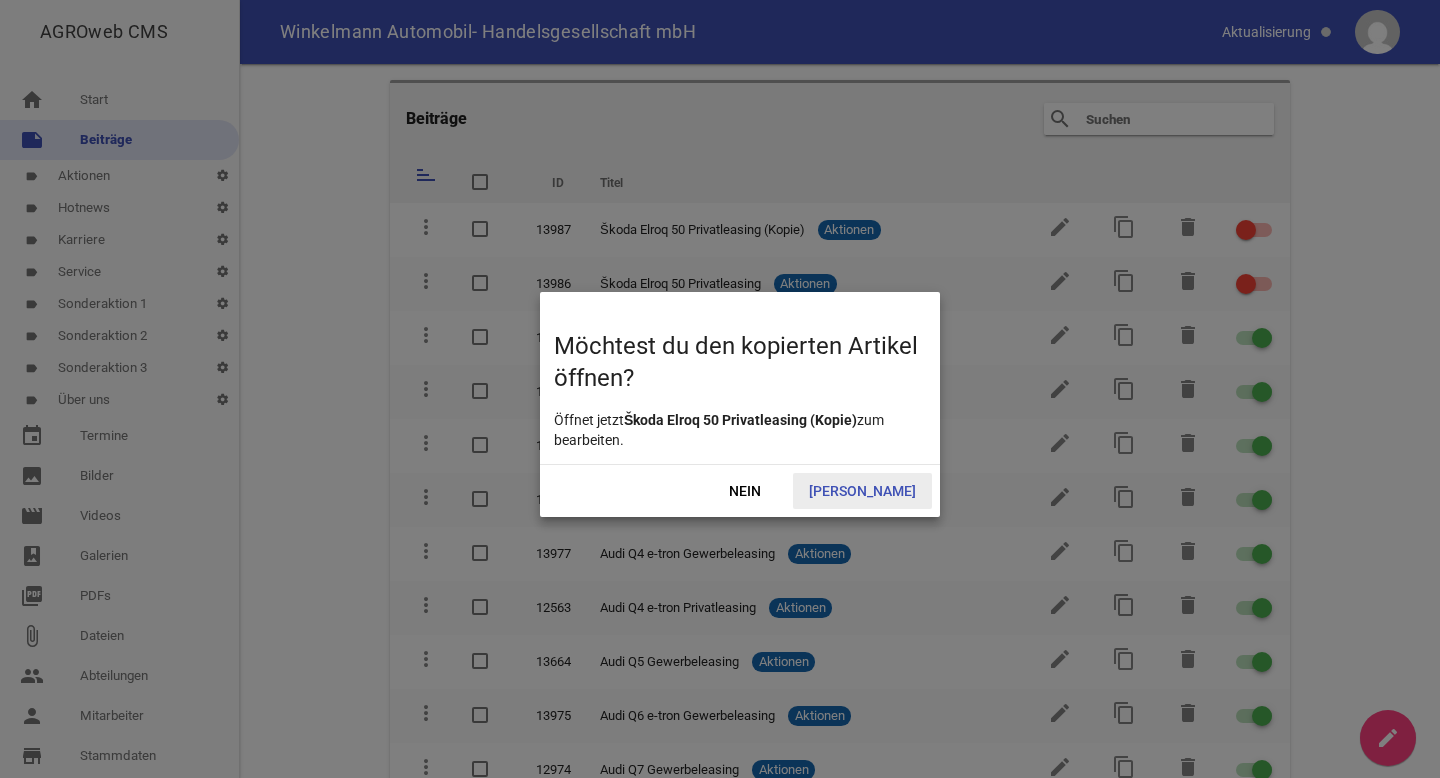 click on "[PERSON_NAME]" at bounding box center [862, 491] 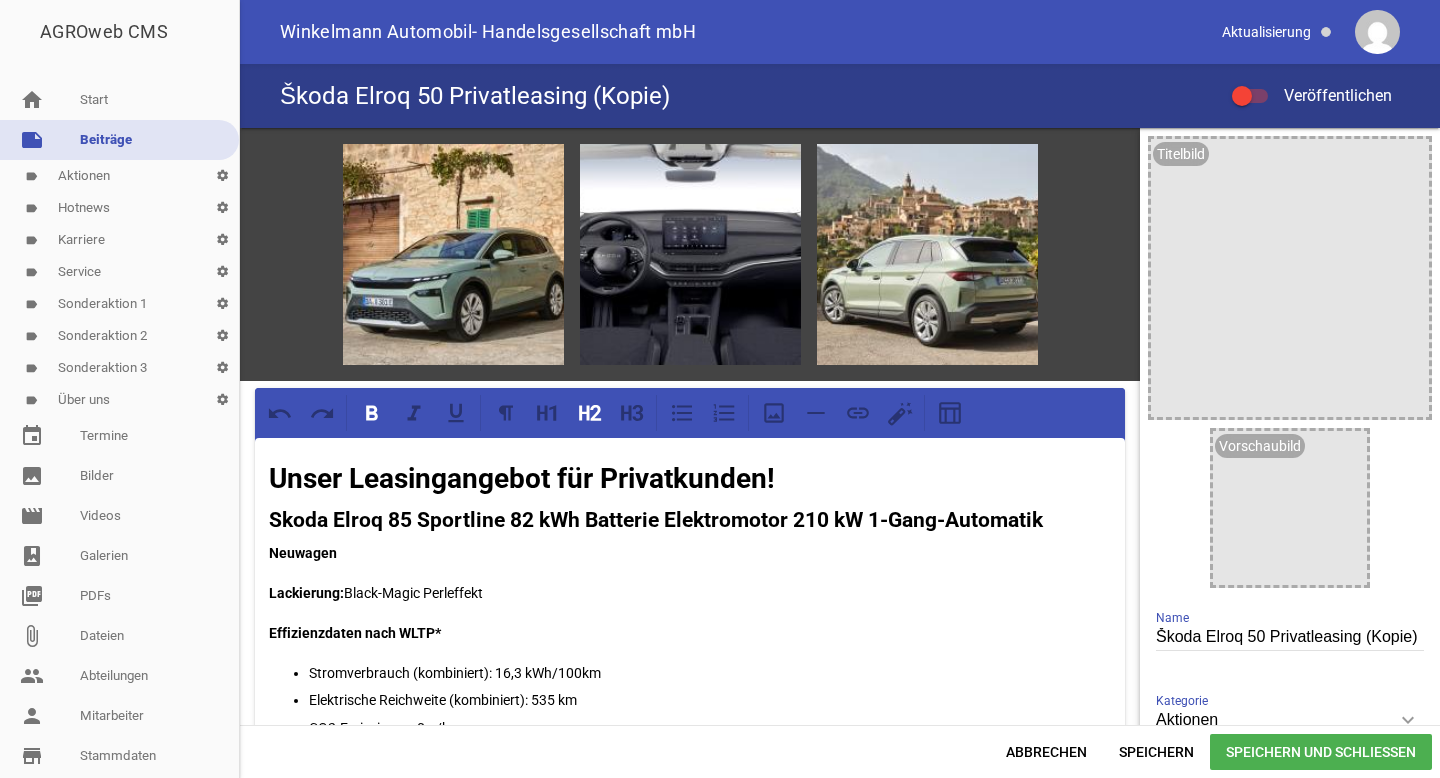 click on "Unser Leasingangebot für Privatkunden!" at bounding box center [522, 478] 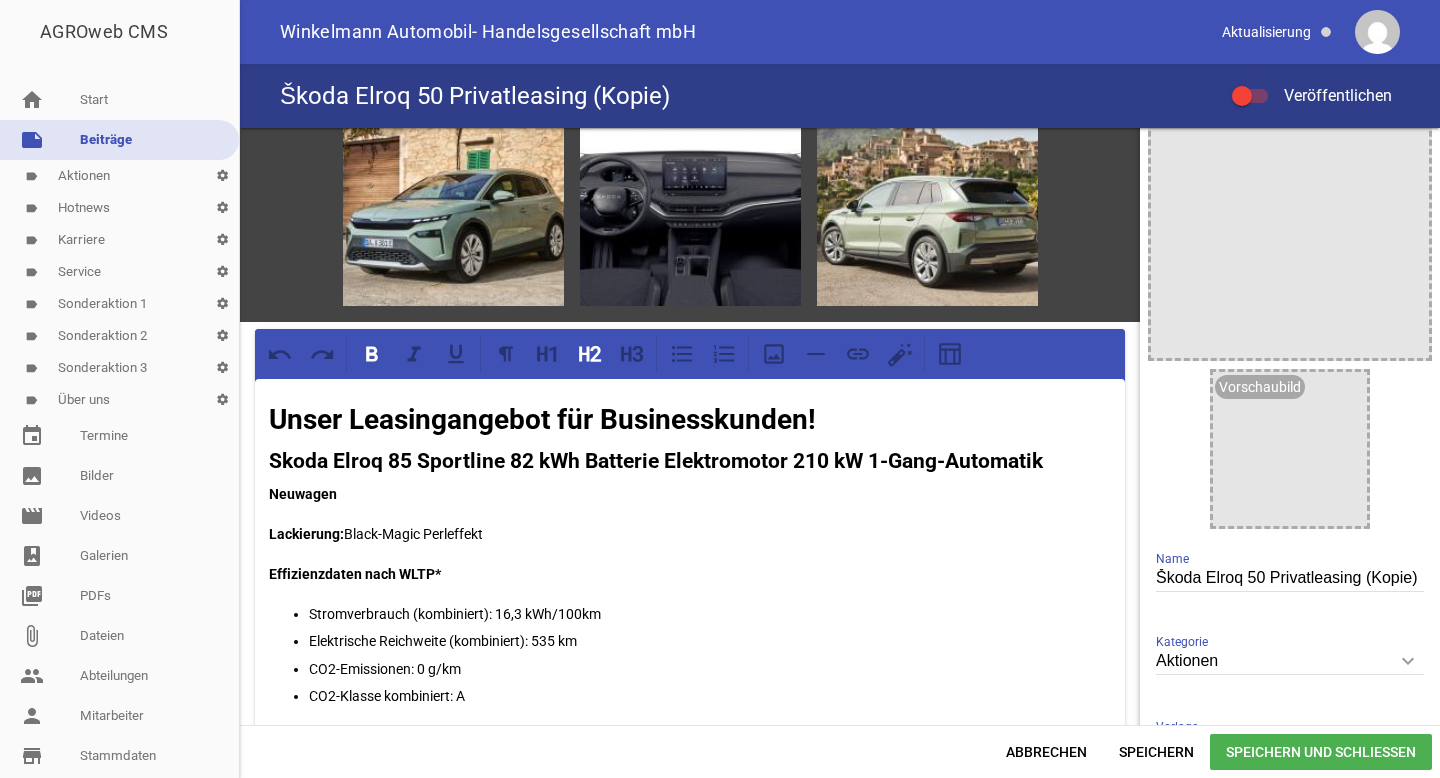 scroll, scrollTop: 107, scrollLeft: 0, axis: vertical 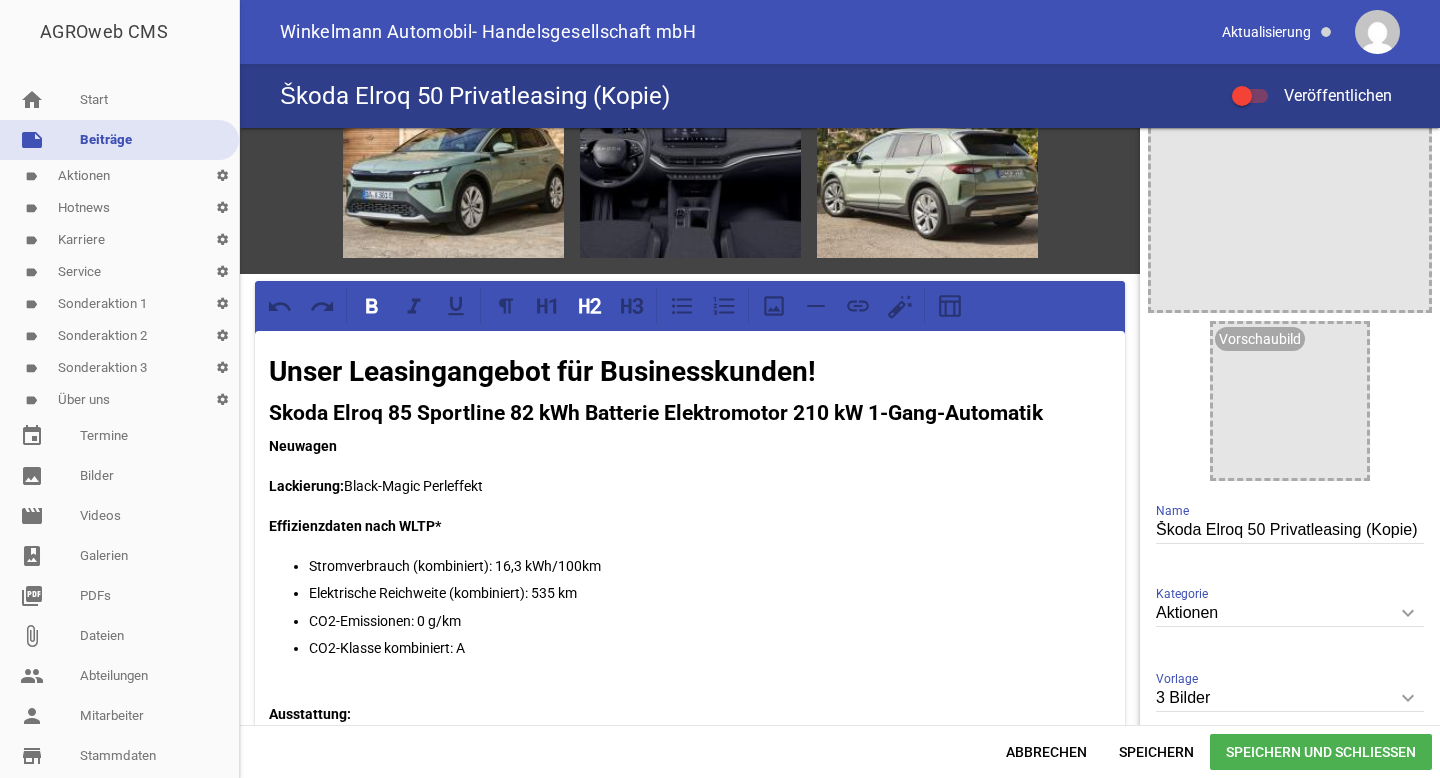 click on "Škoda Elroq 50 Privatleasing (Kopie)" at bounding box center [1290, 530] 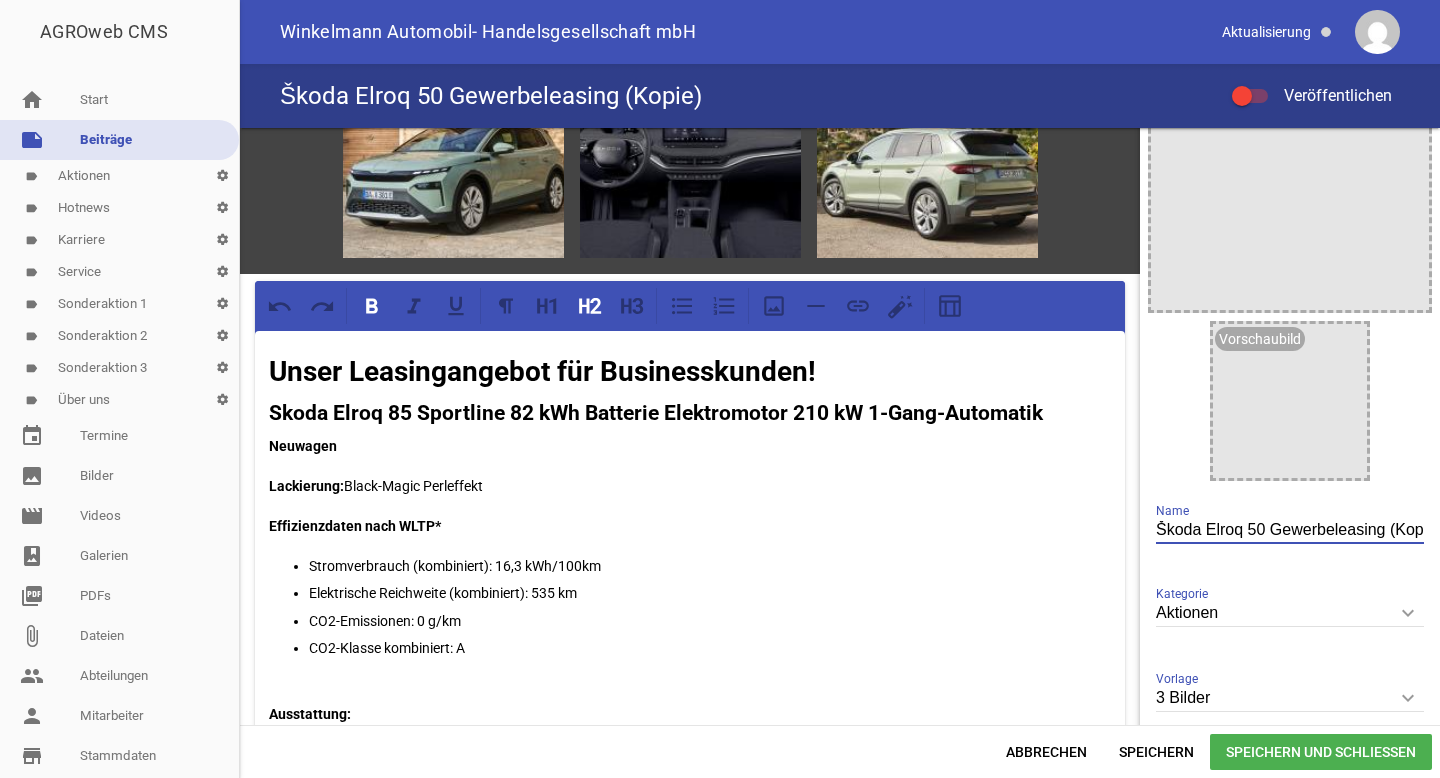 scroll, scrollTop: 0, scrollLeft: 17, axis: horizontal 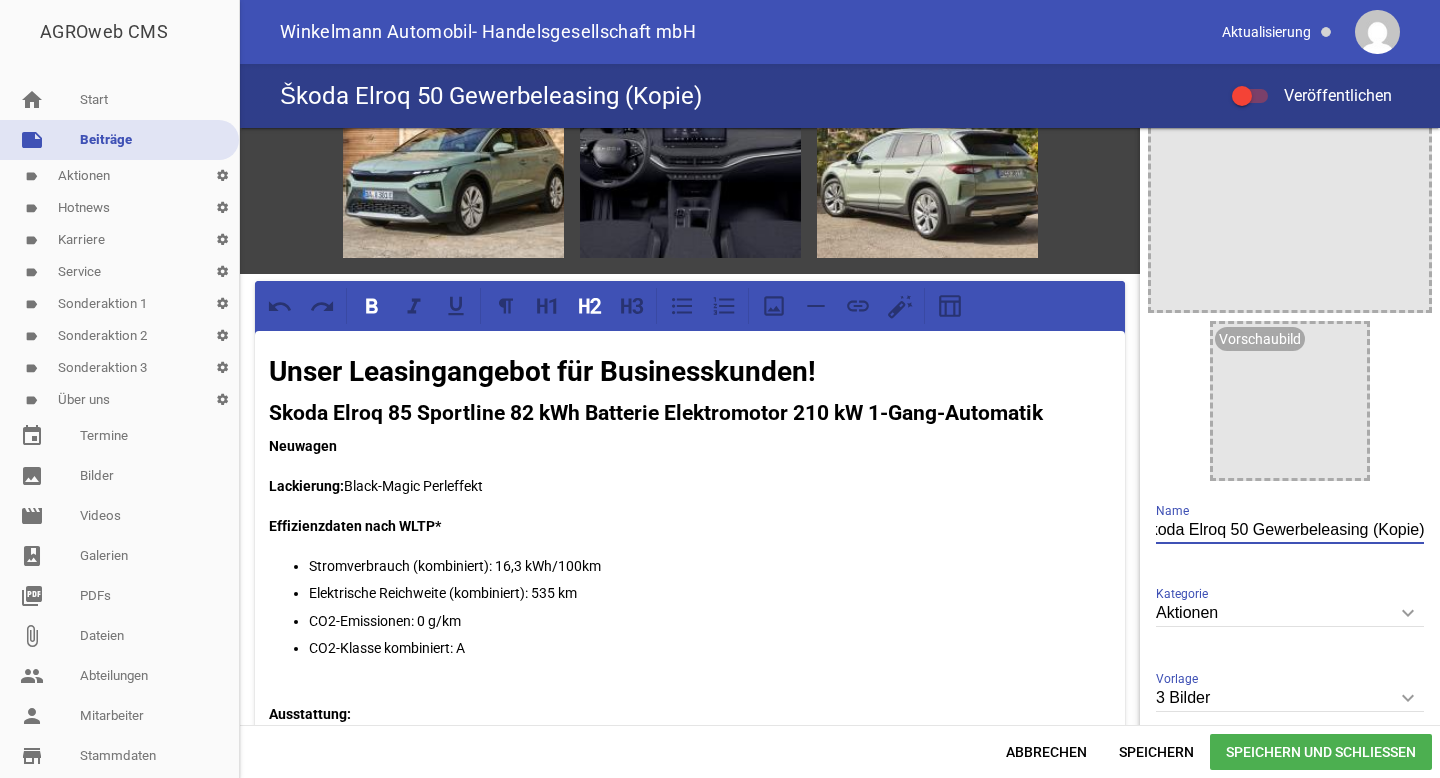 drag, startPoint x: 1381, startPoint y: 528, endPoint x: 1439, endPoint y: 528, distance: 58 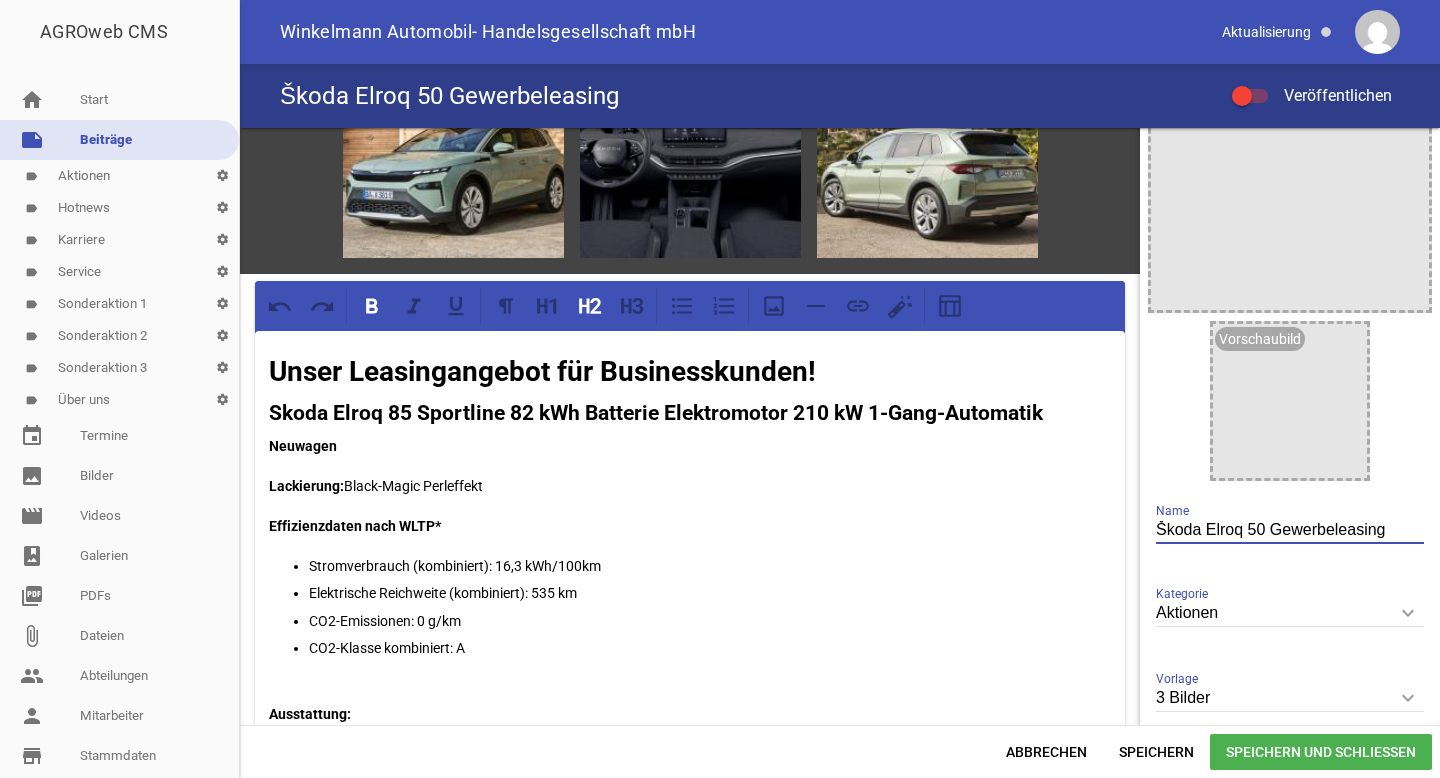 scroll, scrollTop: 0, scrollLeft: 0, axis: both 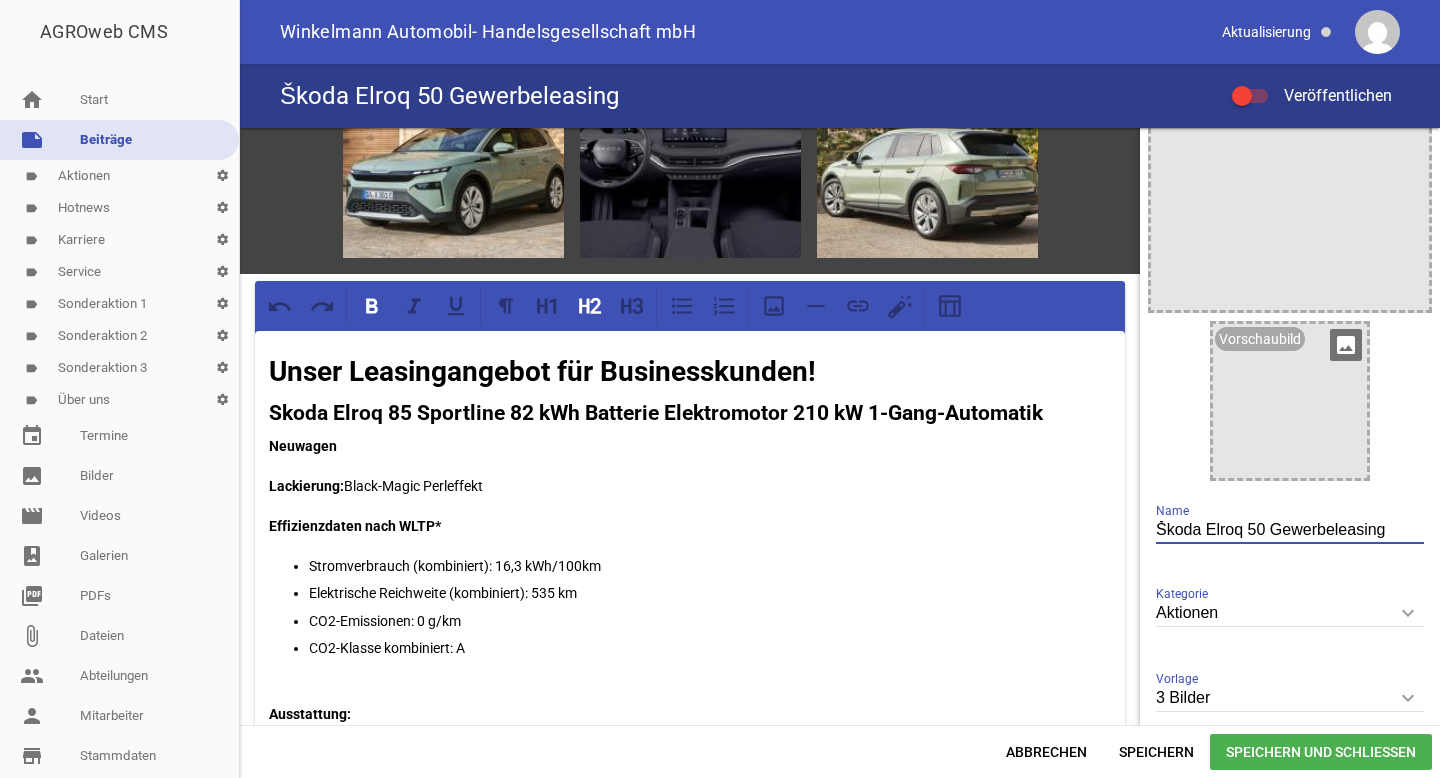 type on "Škoda Elroq 50 Gewerbeleasing" 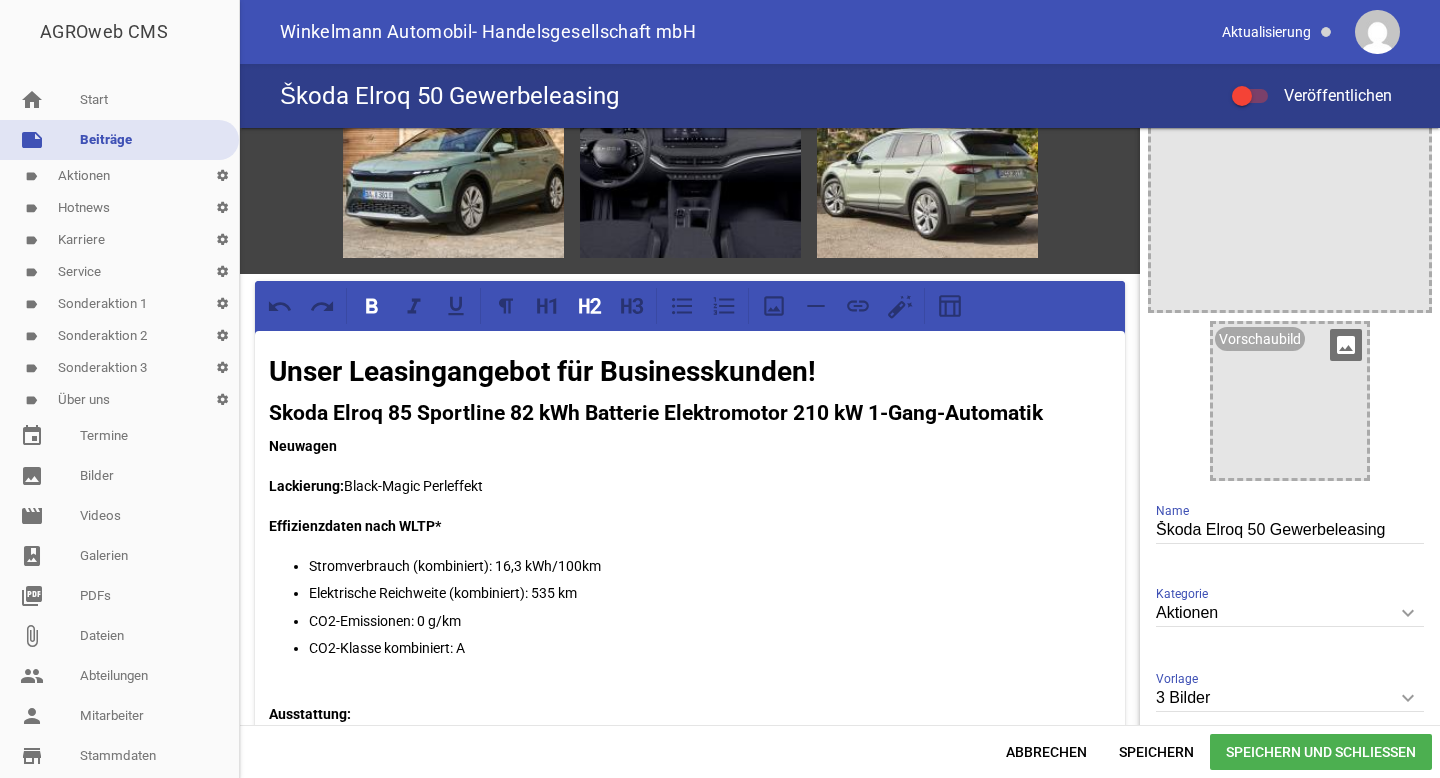 click on "image" at bounding box center (1346, 345) 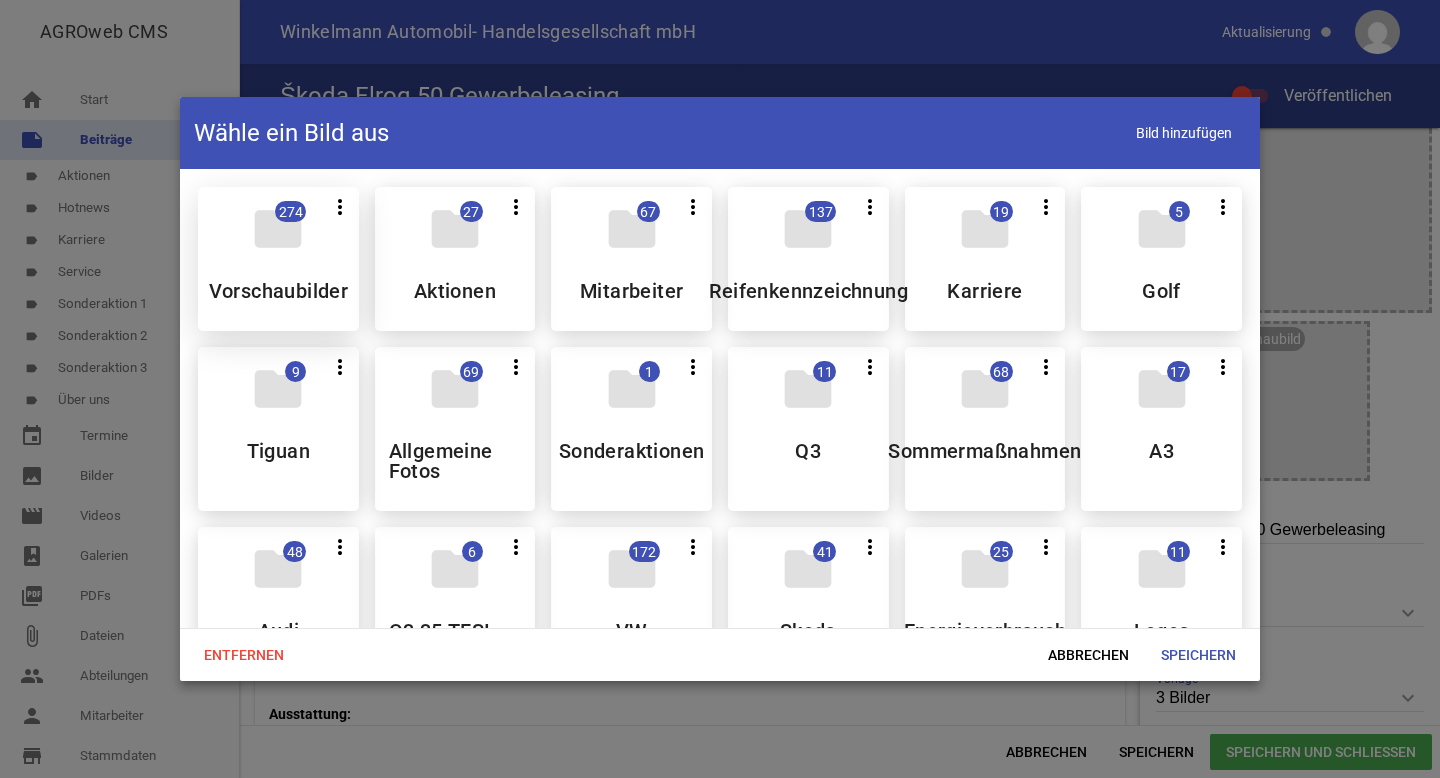 click on "Vorschaubilder" at bounding box center (279, 291) 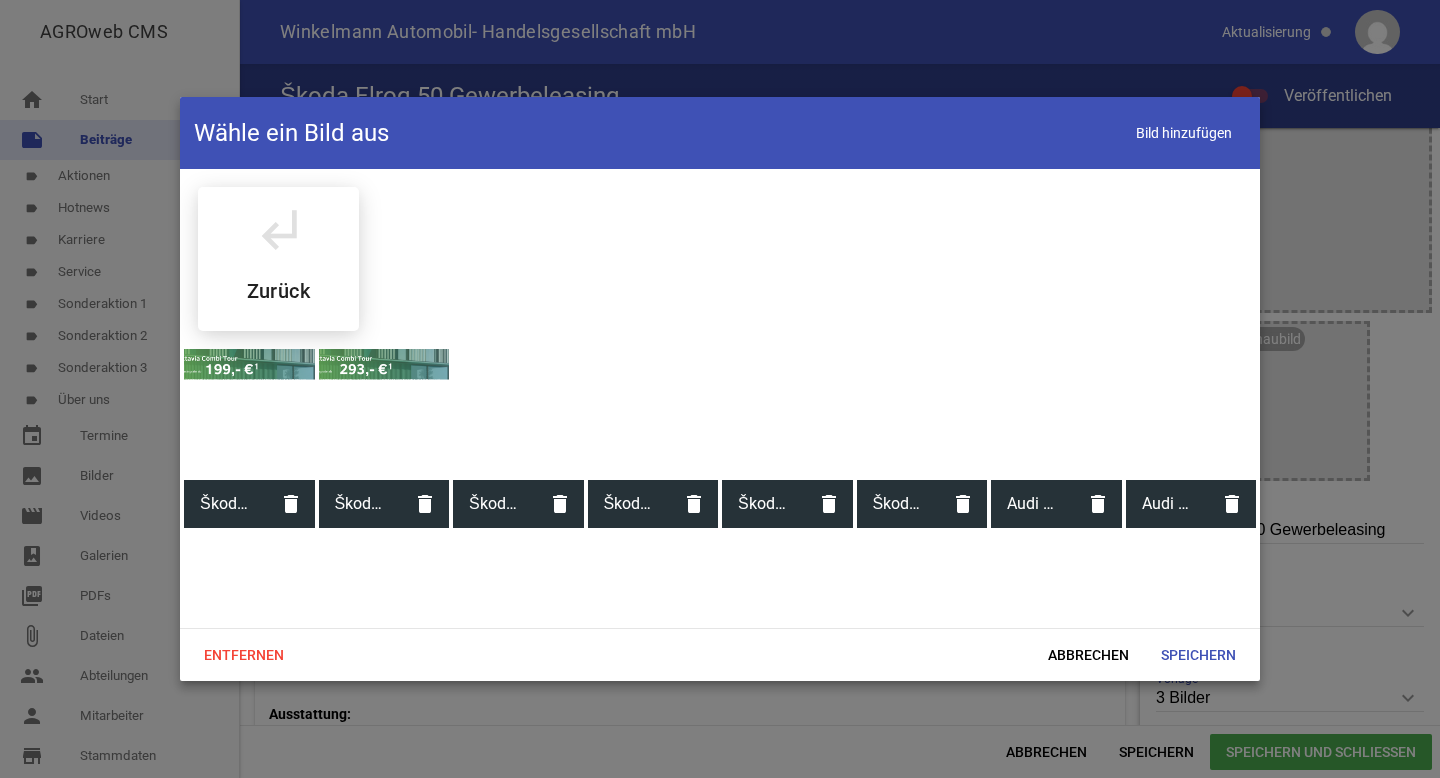 click at bounding box center [518, 414] 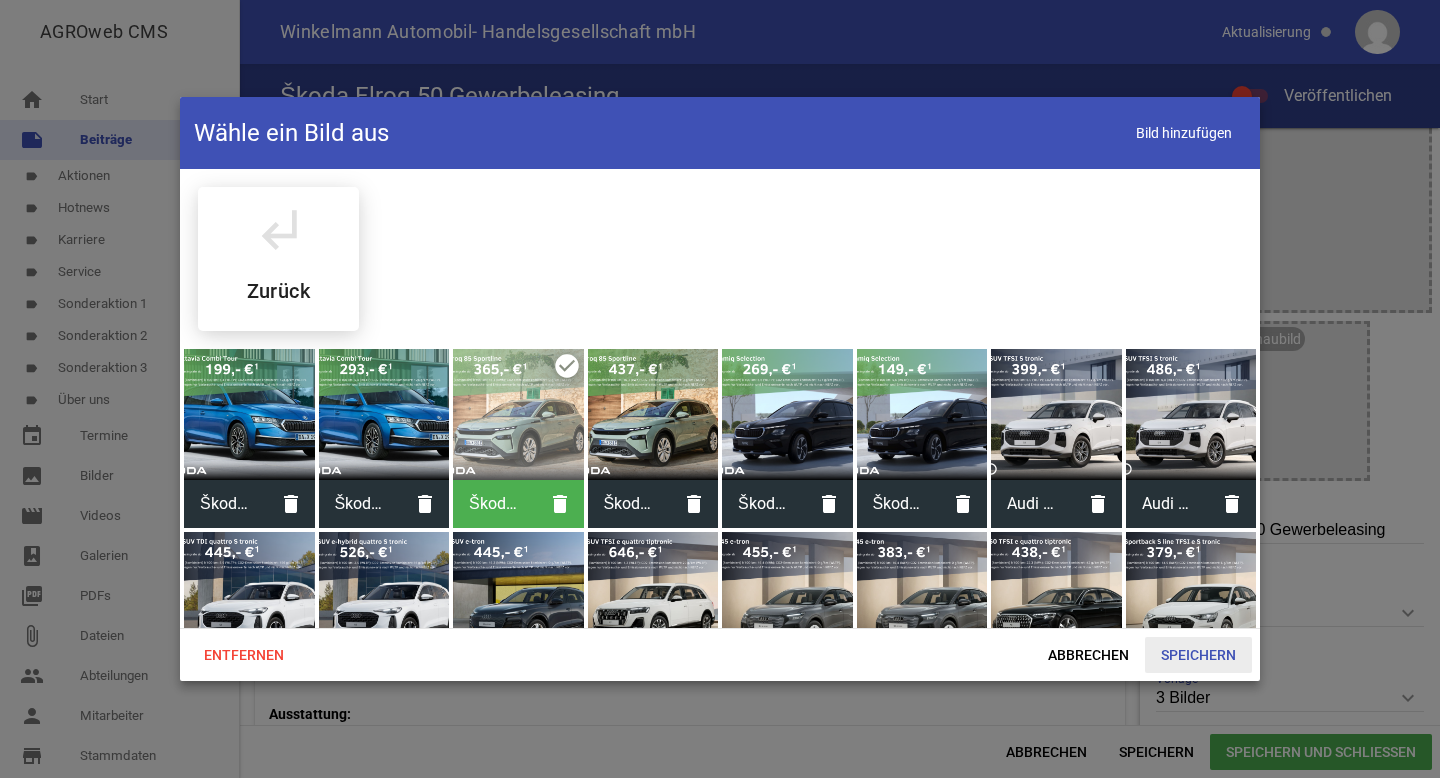 click on "Speichern" at bounding box center [1198, 655] 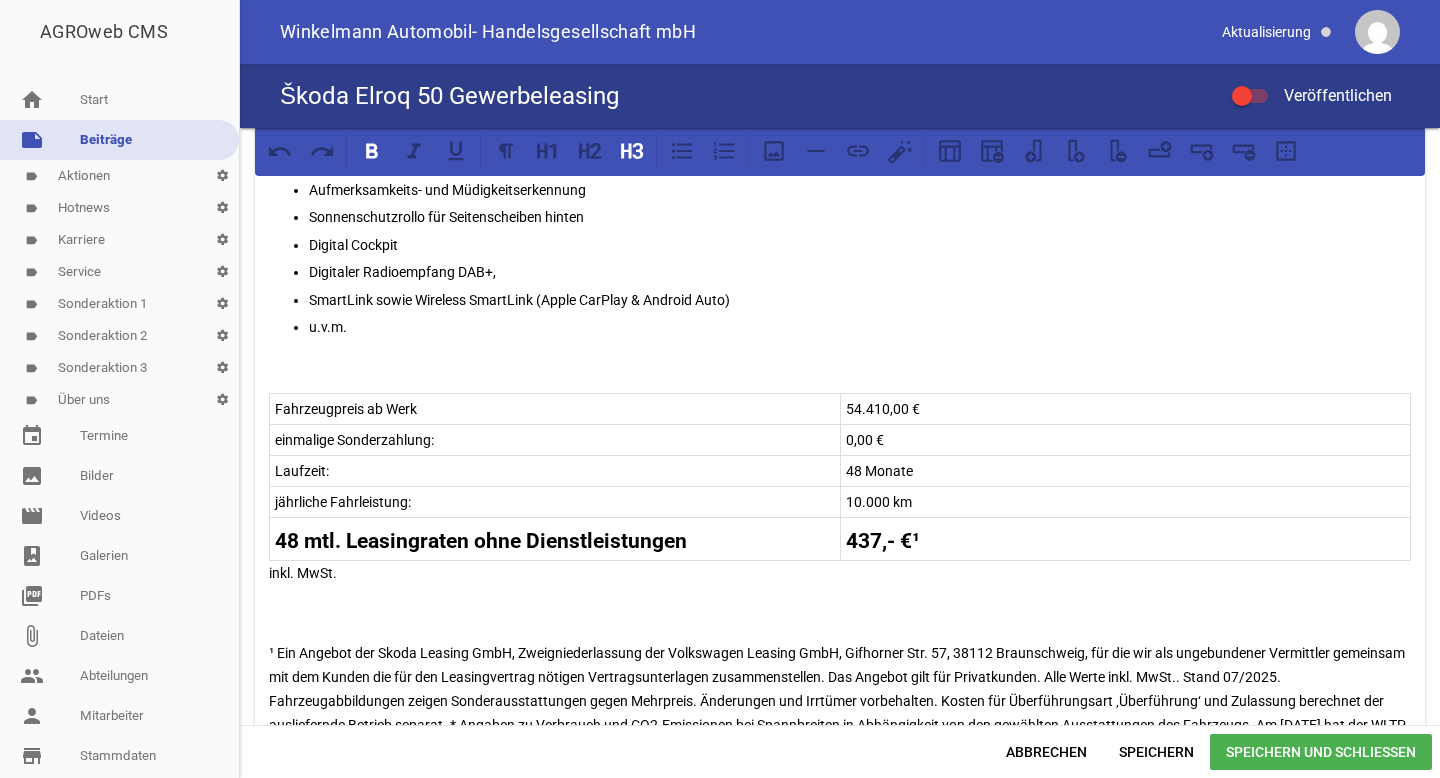 click on "48 mtl. Leasingraten ohne Dienstleistungen 437,- €¹" at bounding box center [840, 539] 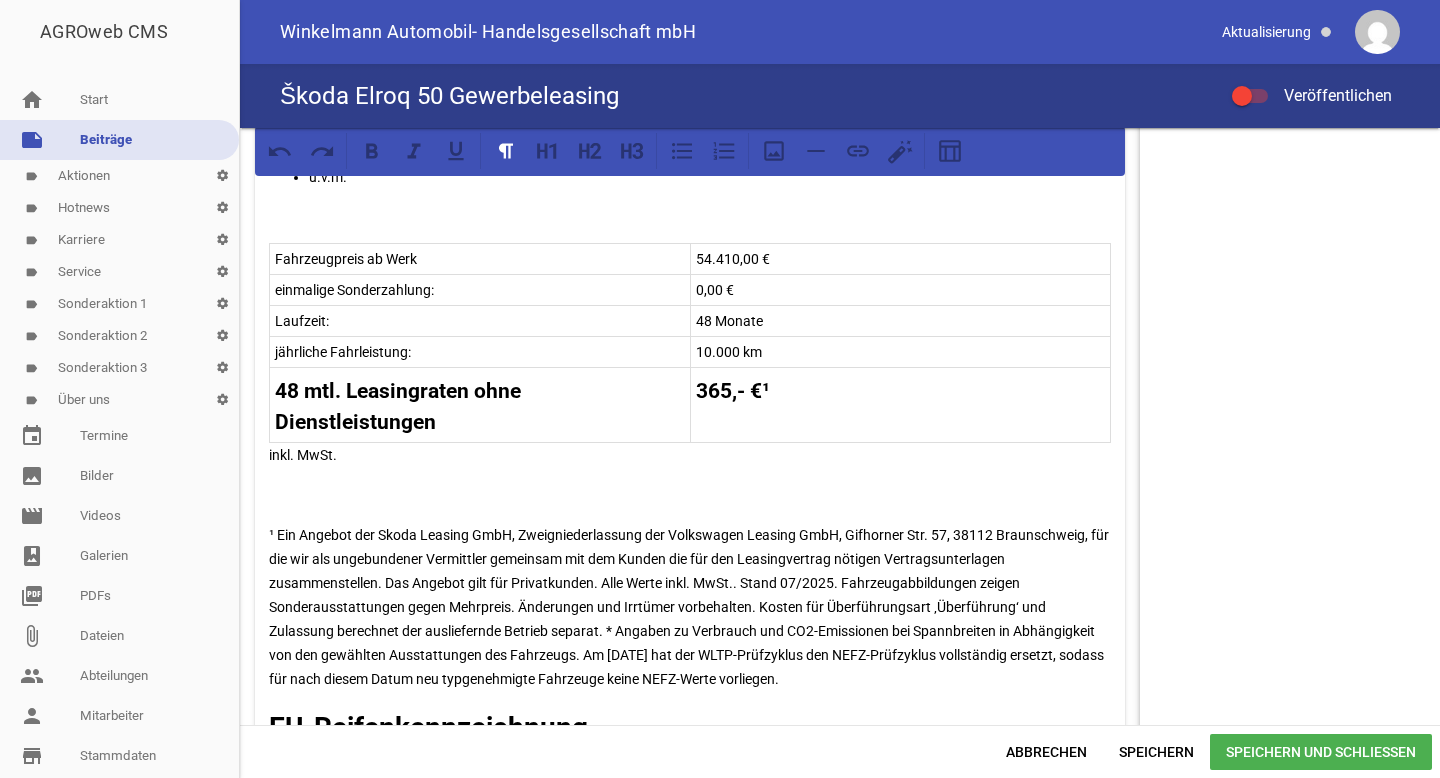 click on "Unser Leasingangebot für Businesskunden! Skoda Elroq 85 Sportline 82 kWh Batterie Elektromotor 210 kW 1-Gang-Automatik Neuwagen Lackierung:  Black-Magic Perleffekt Effizienzdaten nach WLTP* Stromverbrauch (kombiniert): 16,3 kWh/100km Elektrische Reichweite (kombiniert): 535 km CO2-Emissionen: 0 g/km CO2-Klasse kombiniert: A Ausstattung:  Matrix-LED-Hauptscheinwerfer LED-Heckleuchten mit beleuchteten Kristallelementen 21" Leichtmetallfelgen Supernova Schwarz glanzgedreht Klimaanlage Climatronic (3- Zonen) Navigationssystem Beheizbare Vorder- und äußere Rücksitze Sport-Komfortsitze vorn Beheizbares Lederlenkrad im Sportdesign mit Multifunktionstasten Lendenwirbelstützen vorn elektrisch einstellbar und Massagefunktion (Fahrersitz) Dynamische und automatische Leuchtweitenregulierung Spurwechselassistent Dynamischer Fernlichtassistent Aufmerksamkeits- und Müdigkeitserkennung Sonnenschutzrollo für Seitenscheiben hinten Digital Cockpit Digitaler Radioempfang DAB+, u.v.m. Fahrzeugpreis ab Werk 54.410,00 €" at bounding box center [690, 67] 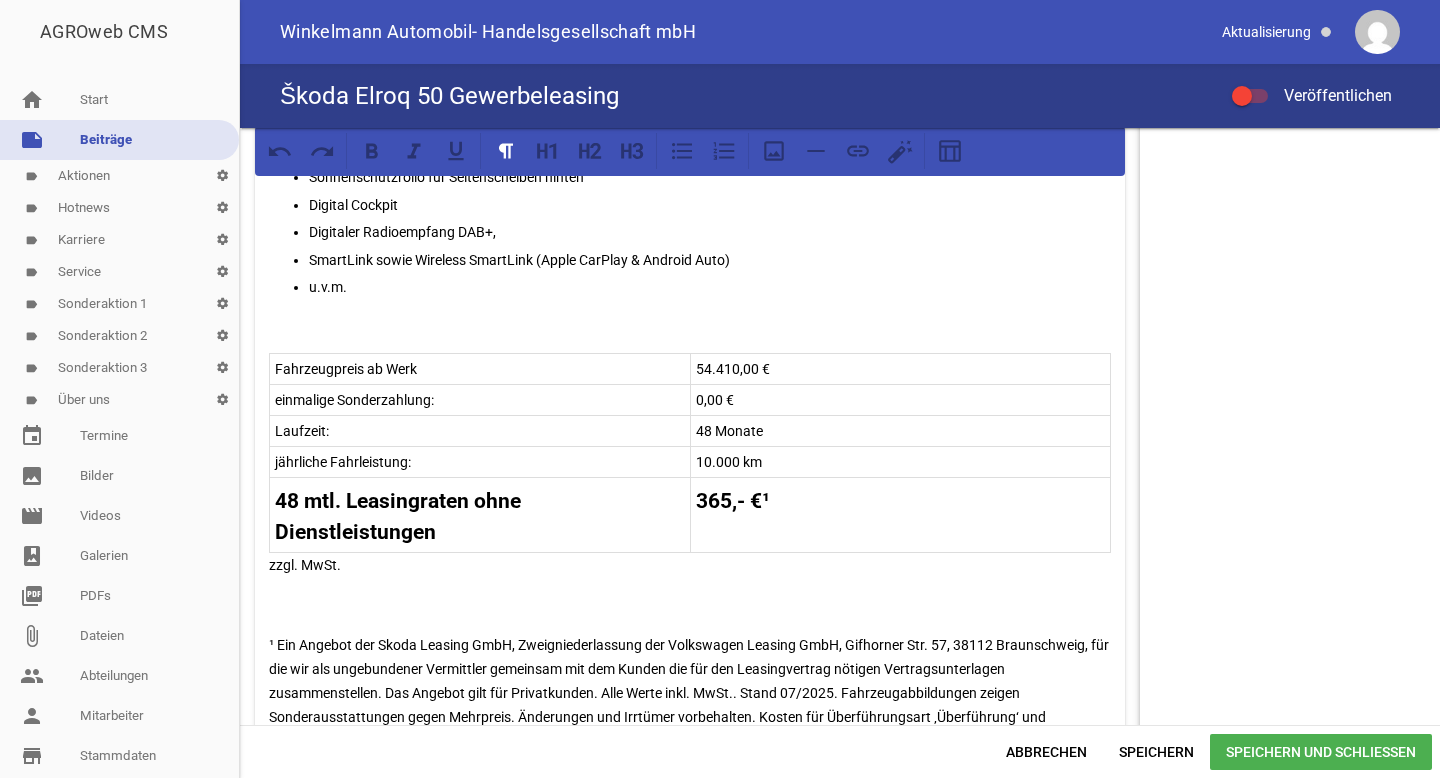 scroll, scrollTop: 1044, scrollLeft: 0, axis: vertical 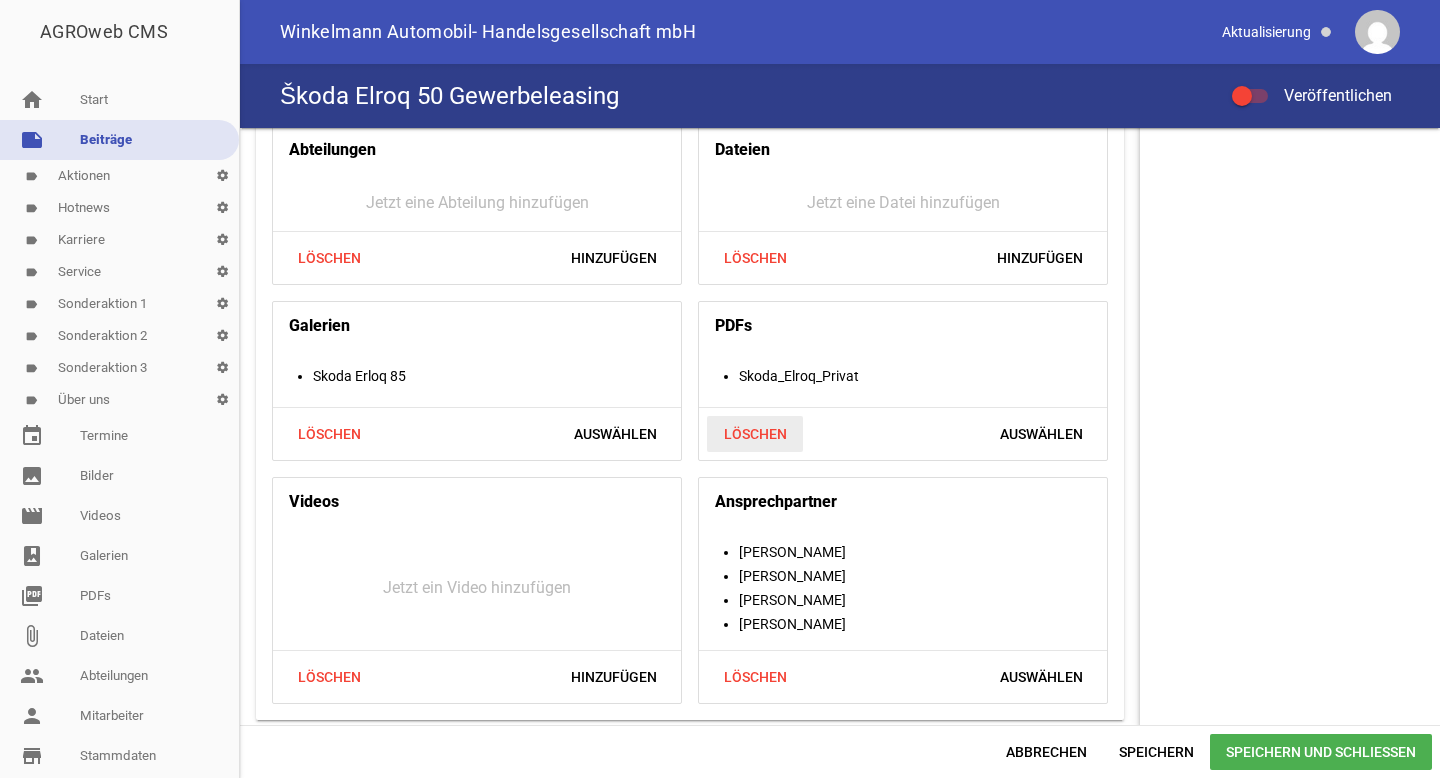 click on "Löschen" at bounding box center (755, 434) 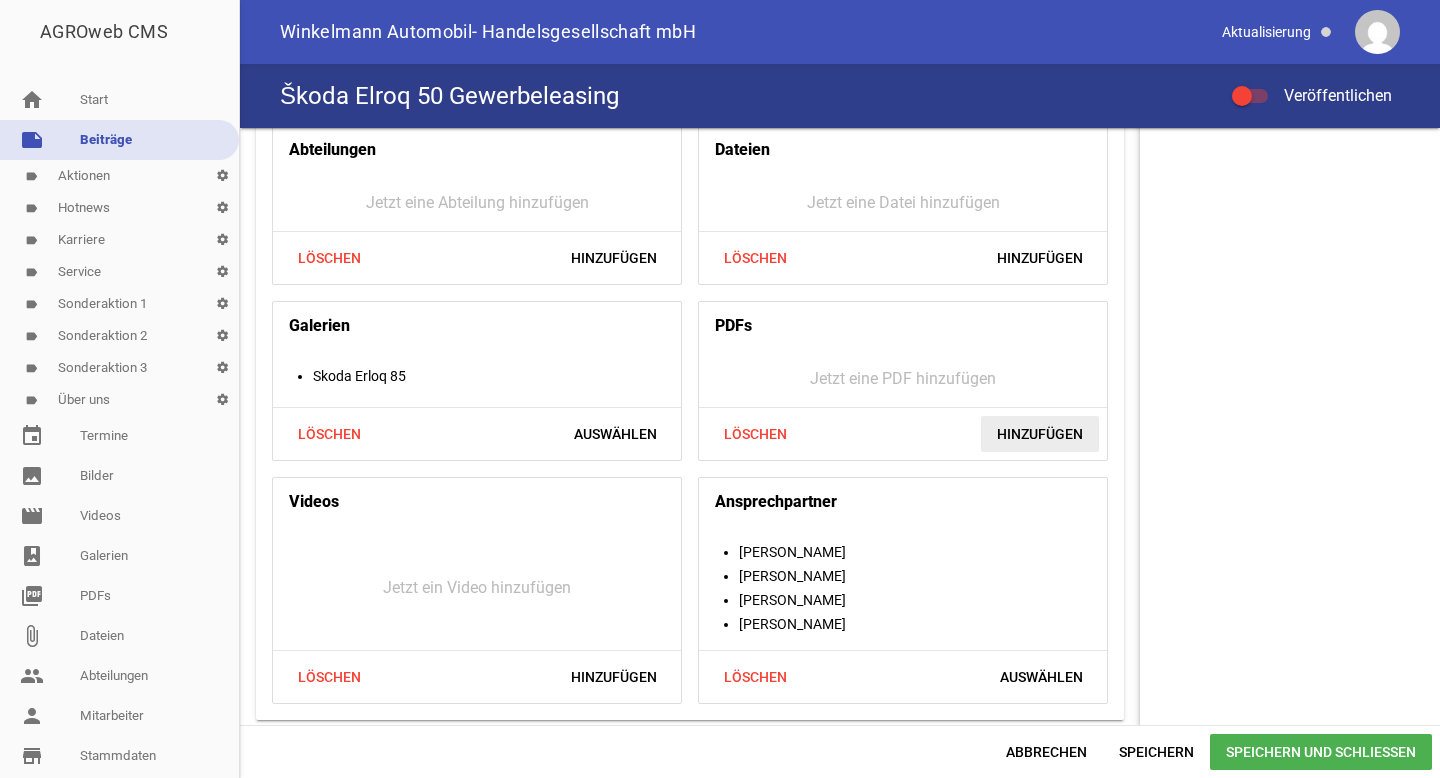 click on "Hinzufügen" at bounding box center (1040, 434) 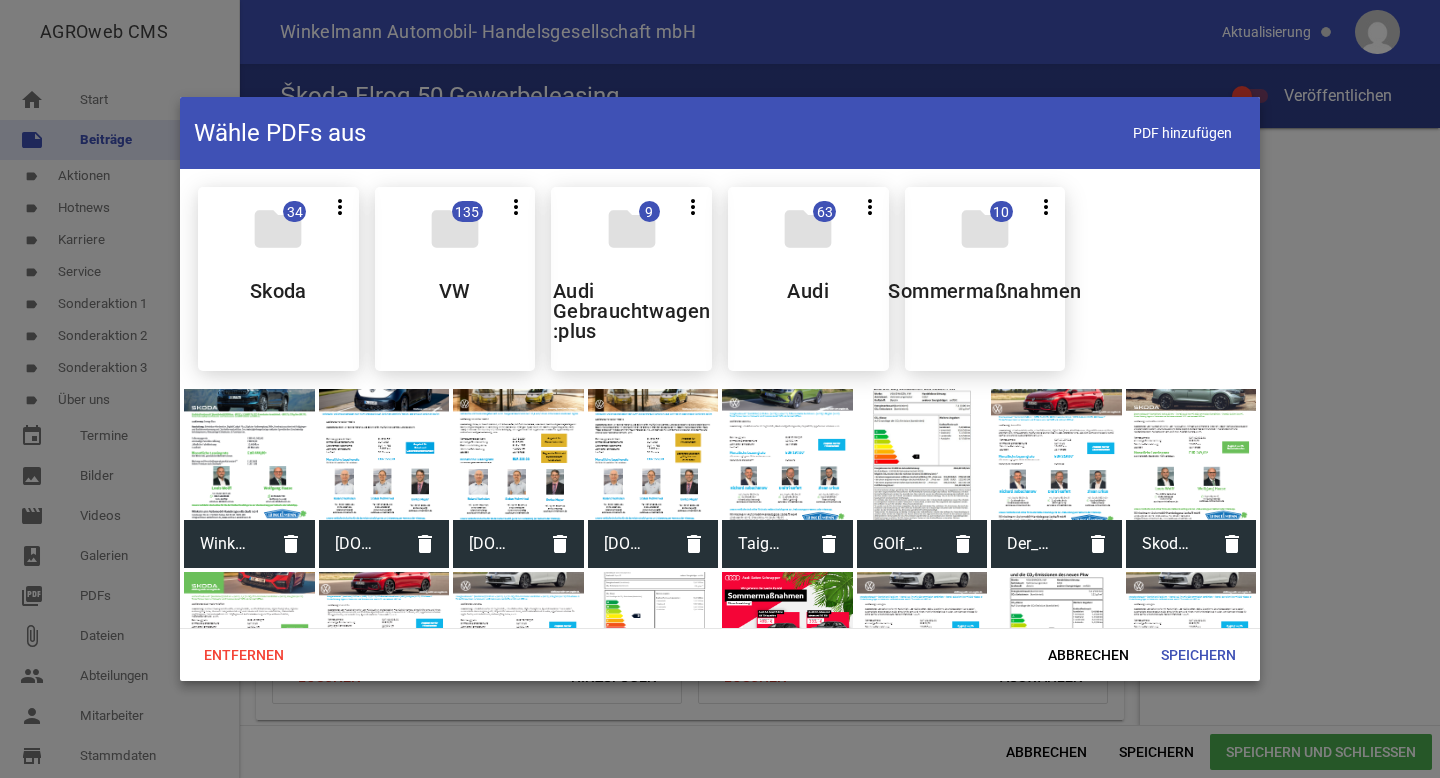 click on "Wähle  PDFs aus     PDF hinzufügen" at bounding box center [720, 133] 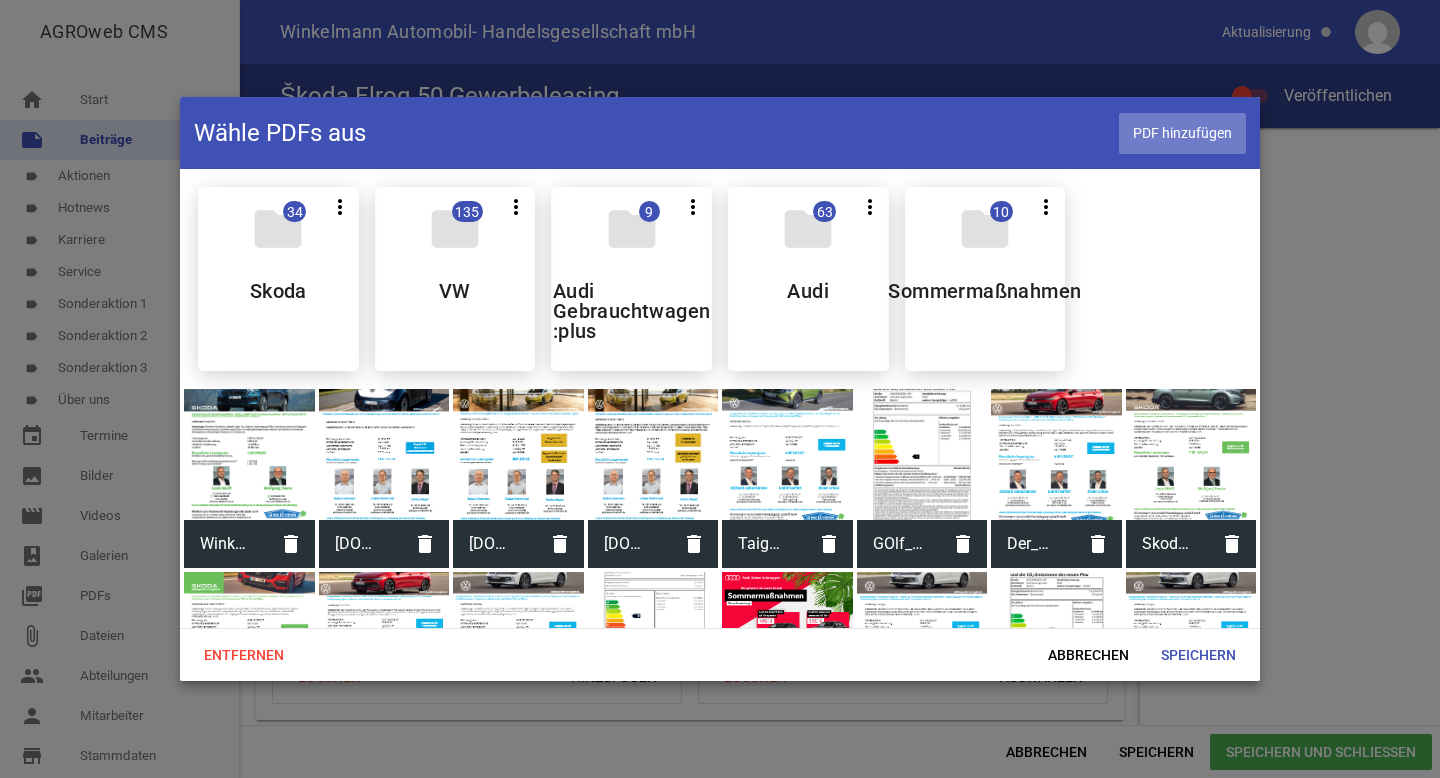 click on "PDF hinzufügen" at bounding box center (1182, 133) 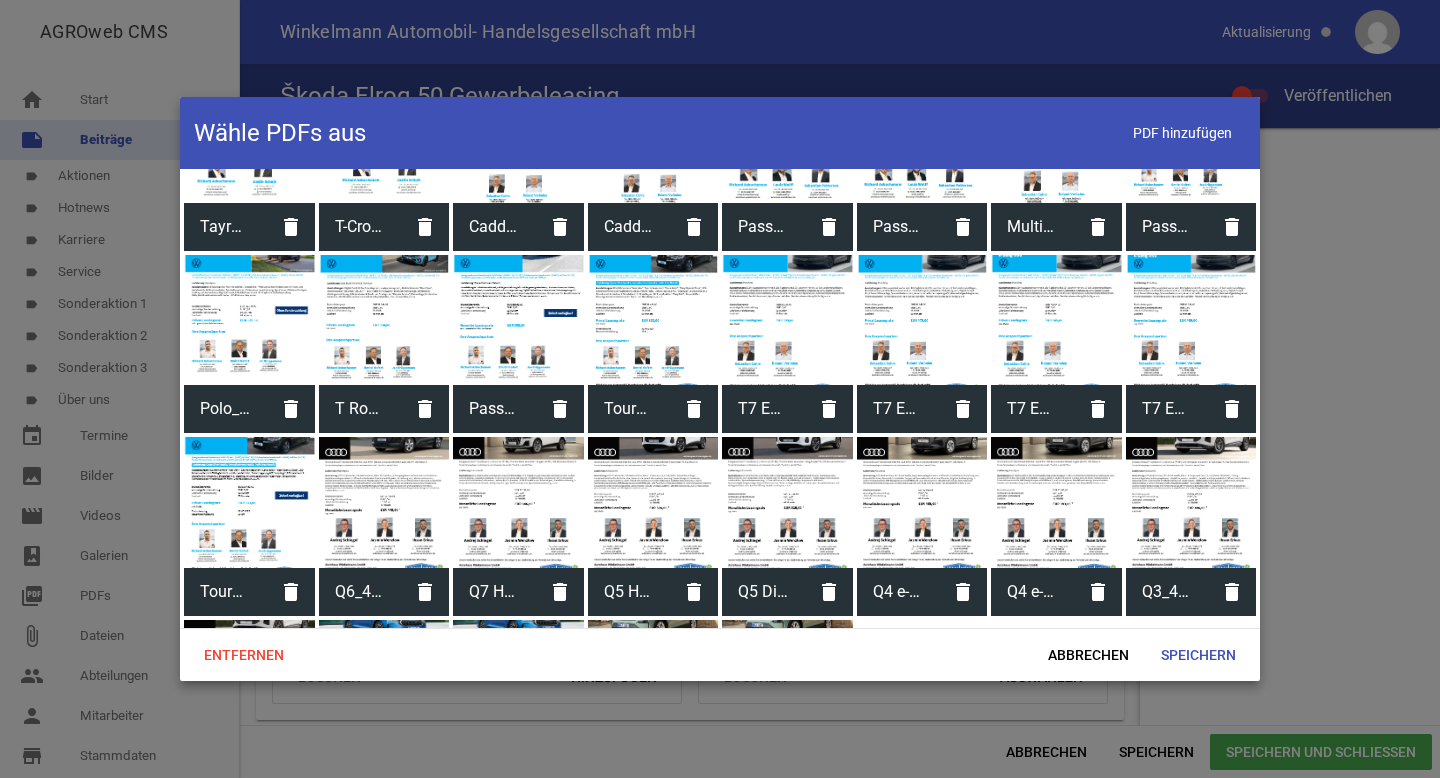 scroll, scrollTop: 2299, scrollLeft: 0, axis: vertical 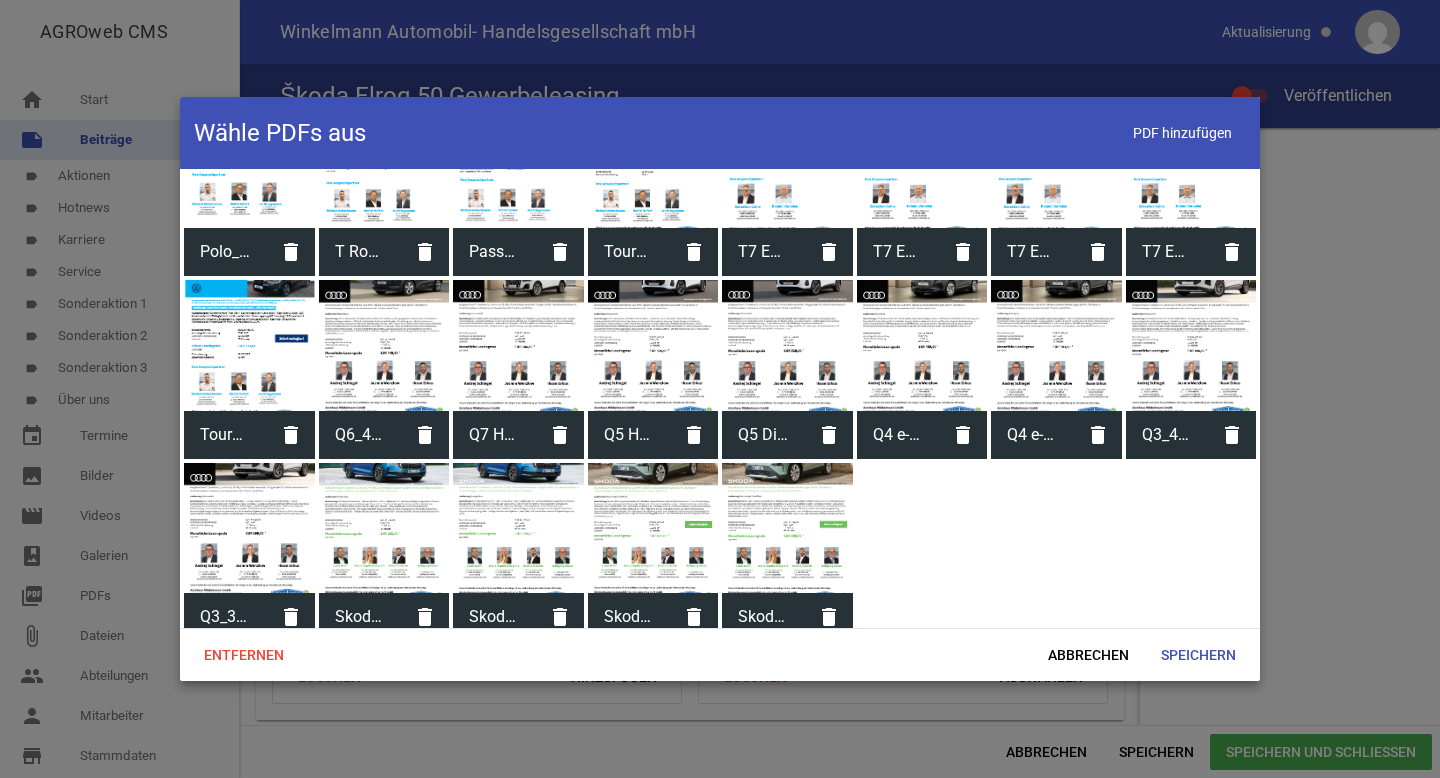 click at bounding box center [787, 528] 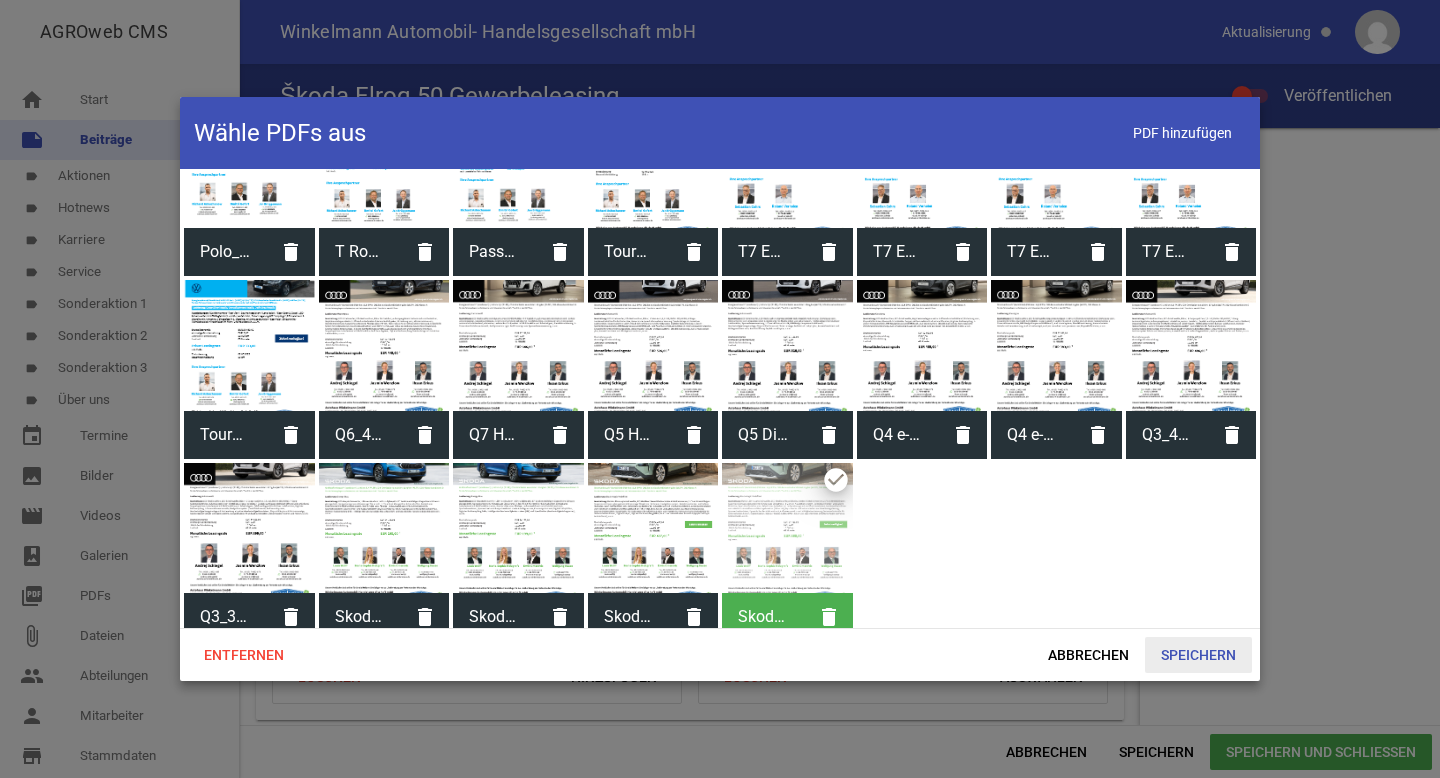 click on "Speichern" at bounding box center (1198, 655) 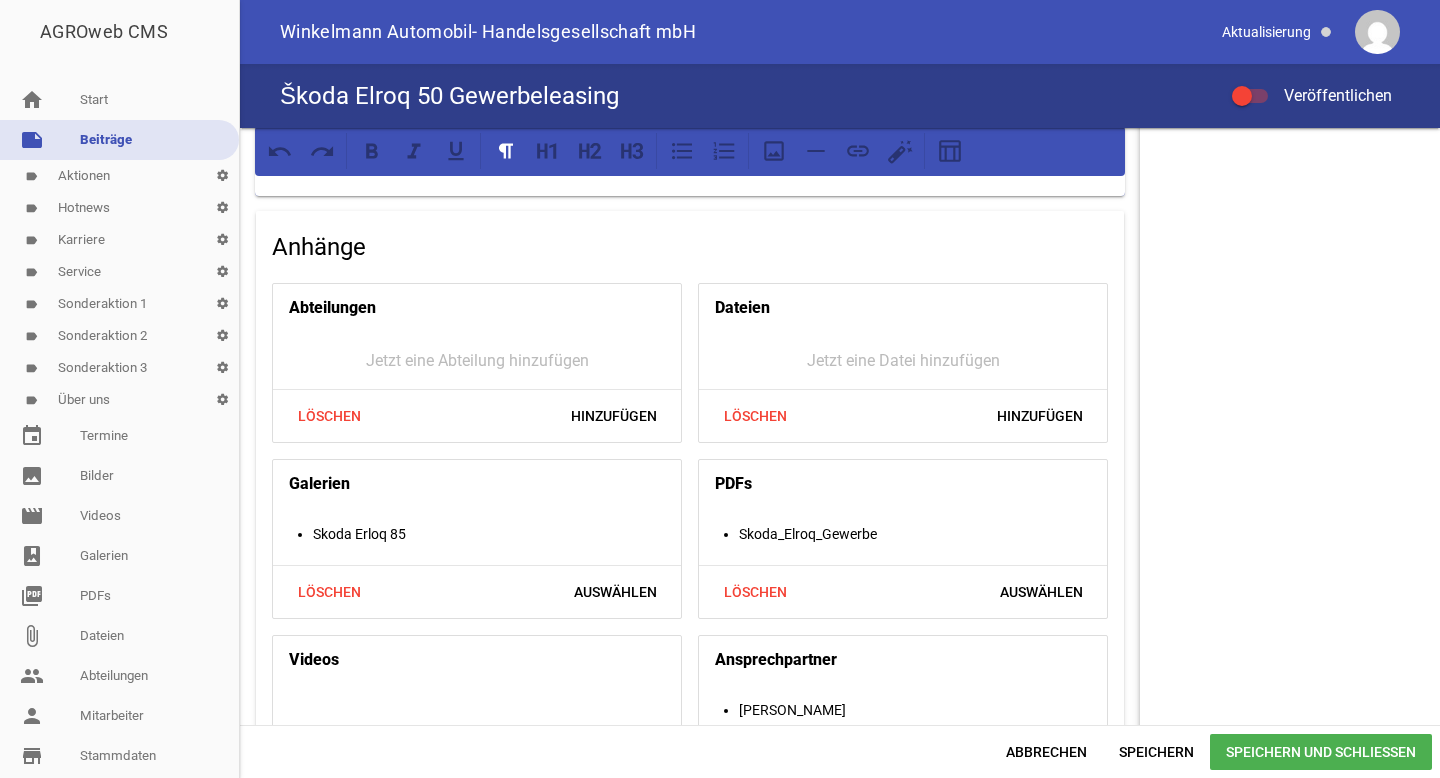 scroll, scrollTop: 1961, scrollLeft: 0, axis: vertical 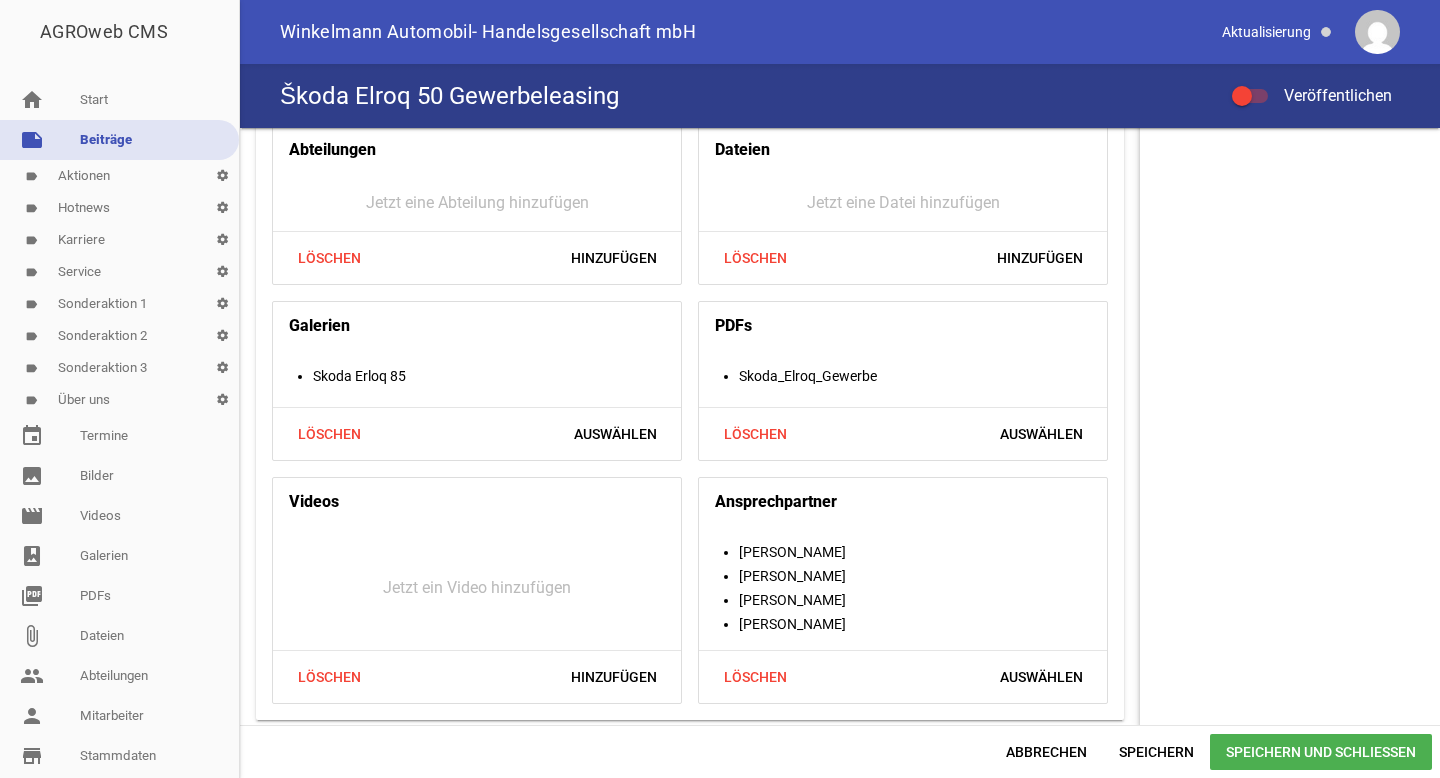 click on "Speichern und Schließen" at bounding box center (1321, 752) 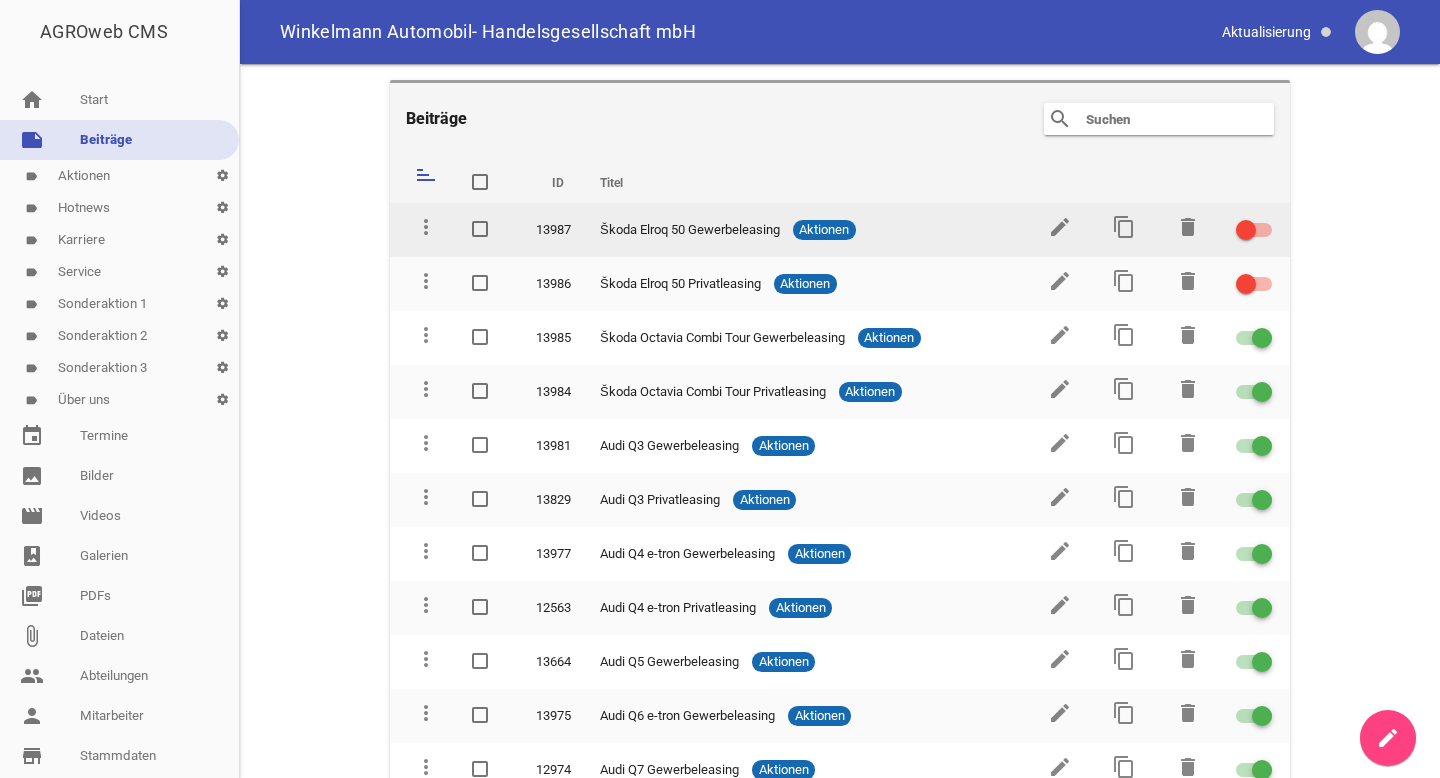 click at bounding box center (1246, 230) 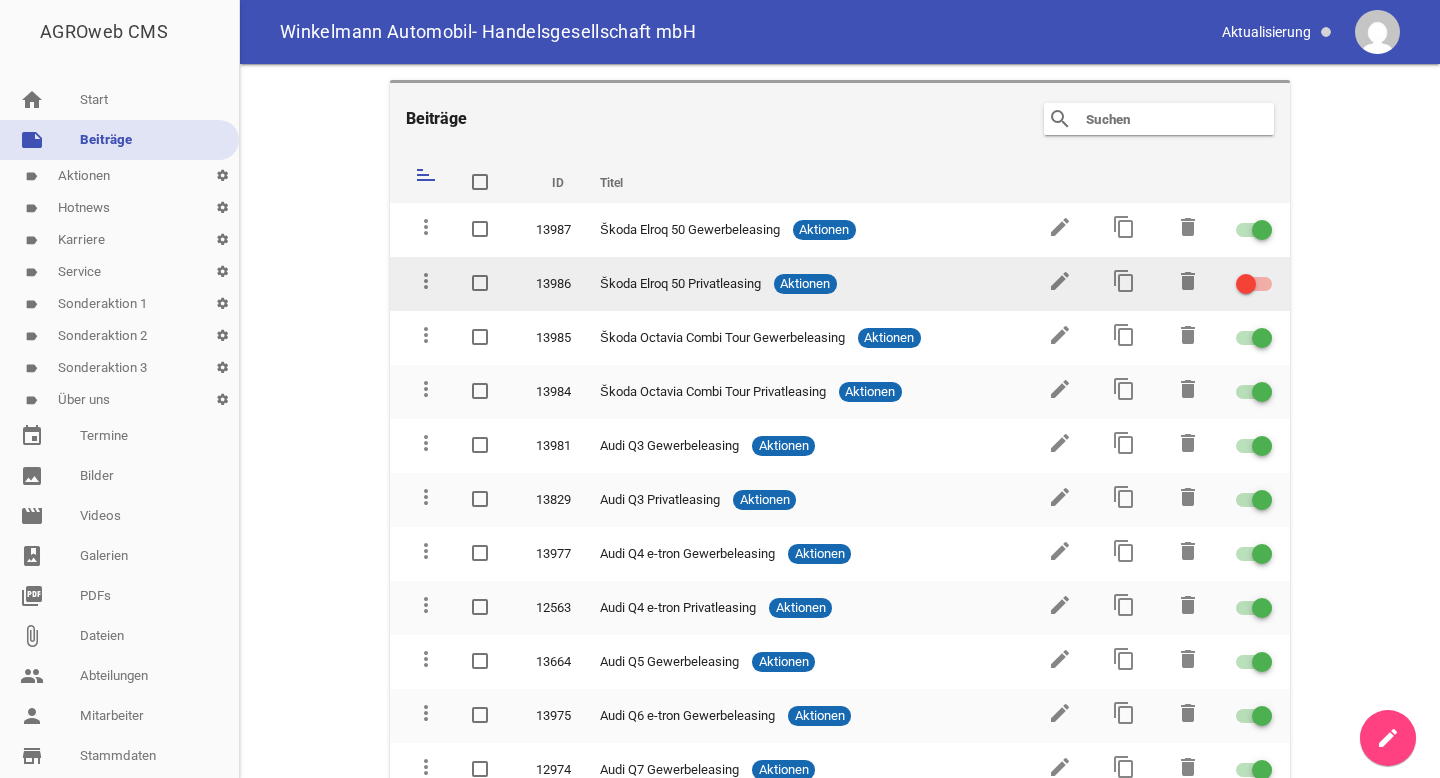 click at bounding box center (1246, 284) 